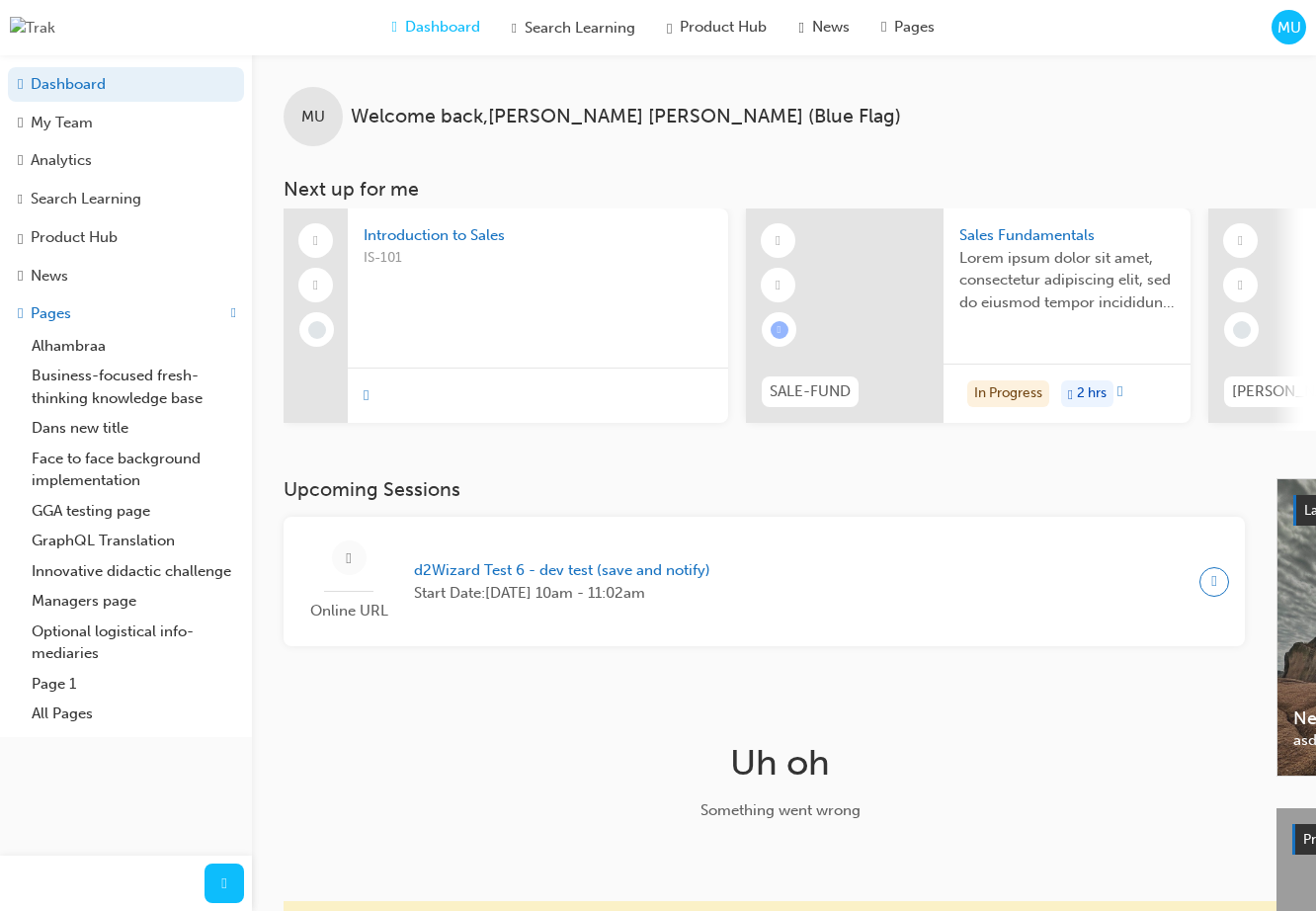 scroll, scrollTop: 1, scrollLeft: 0, axis: vertical 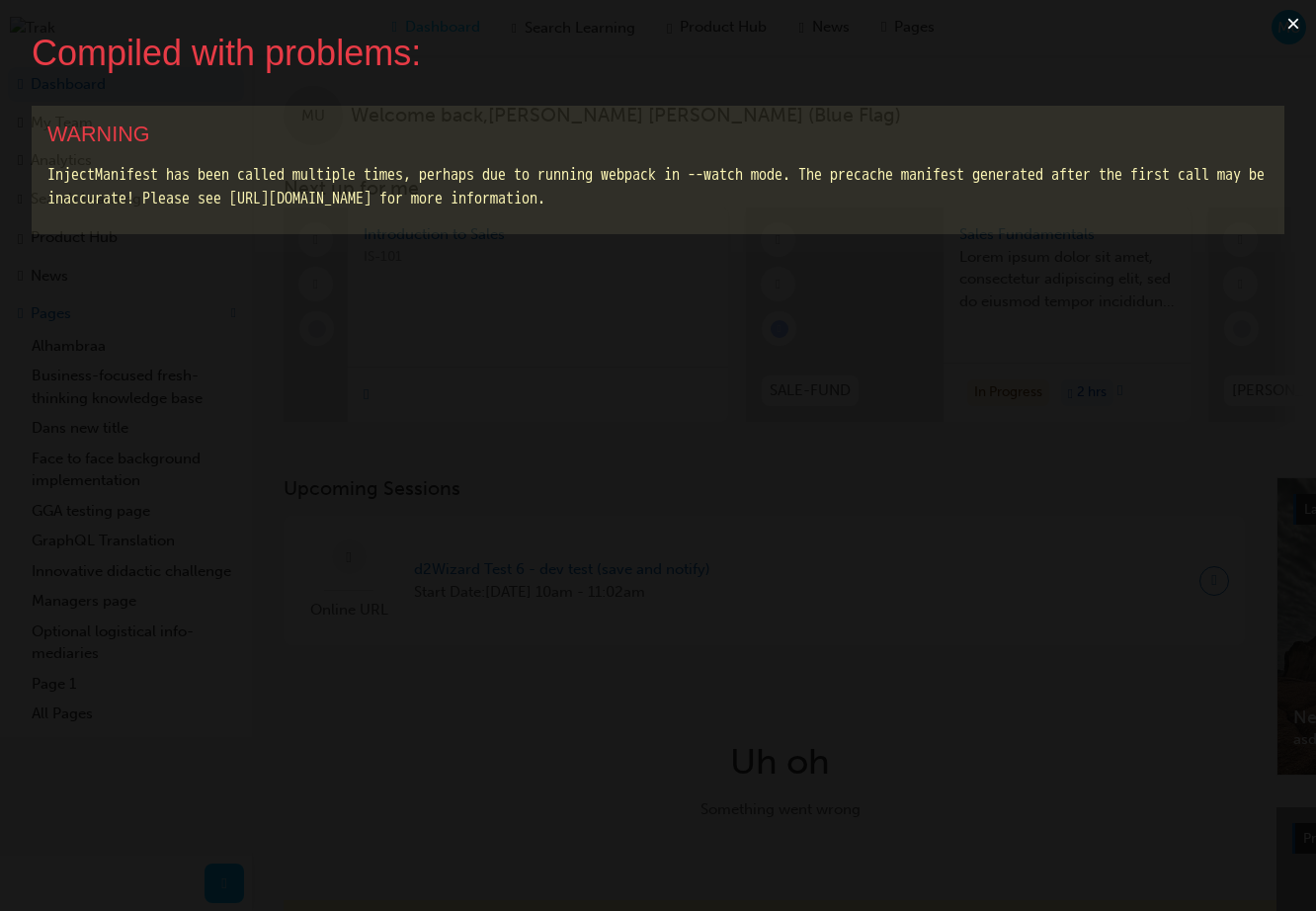 click on "×" at bounding box center [1293, 24] 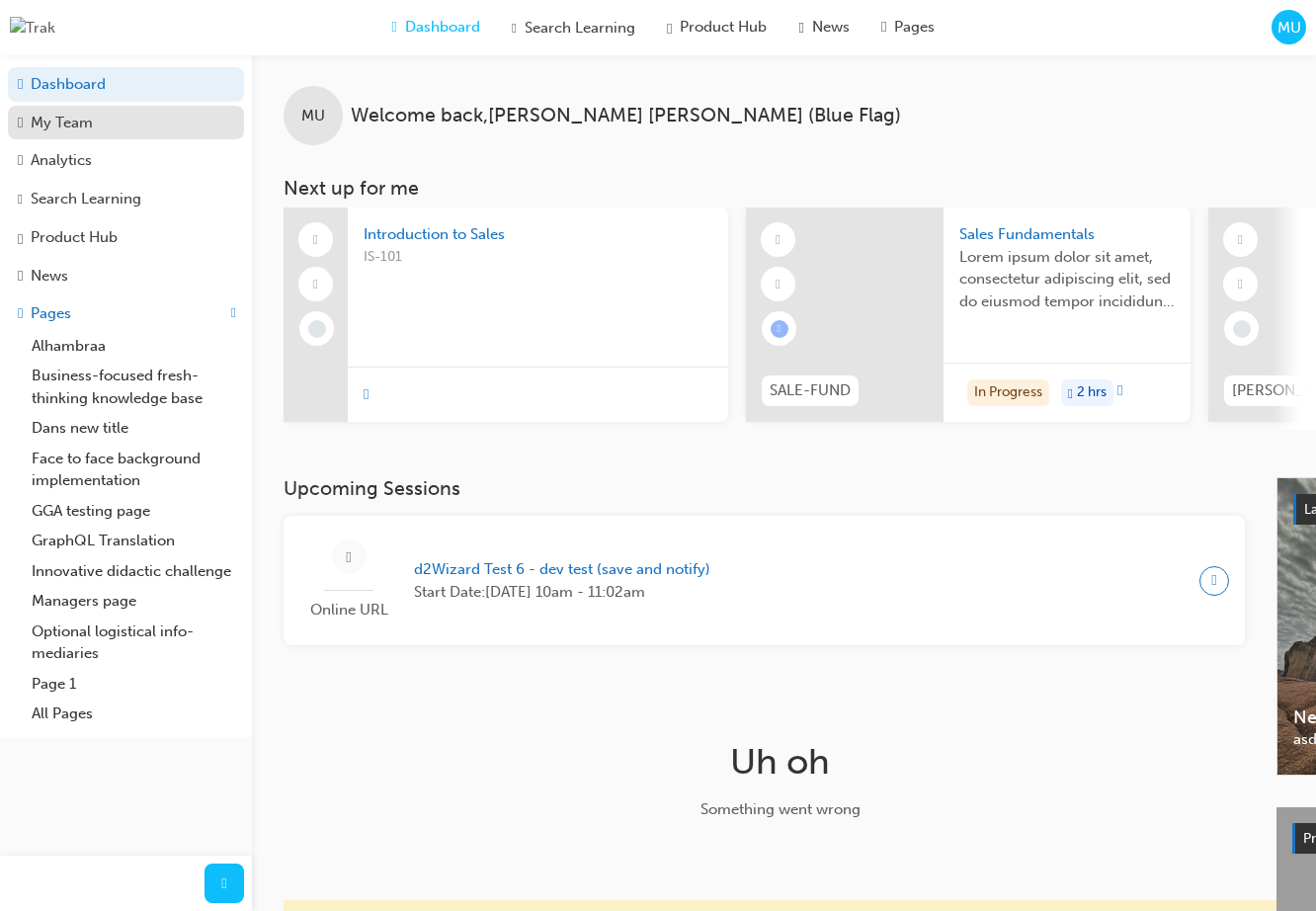 click on "My Team" at bounding box center [61, 123] 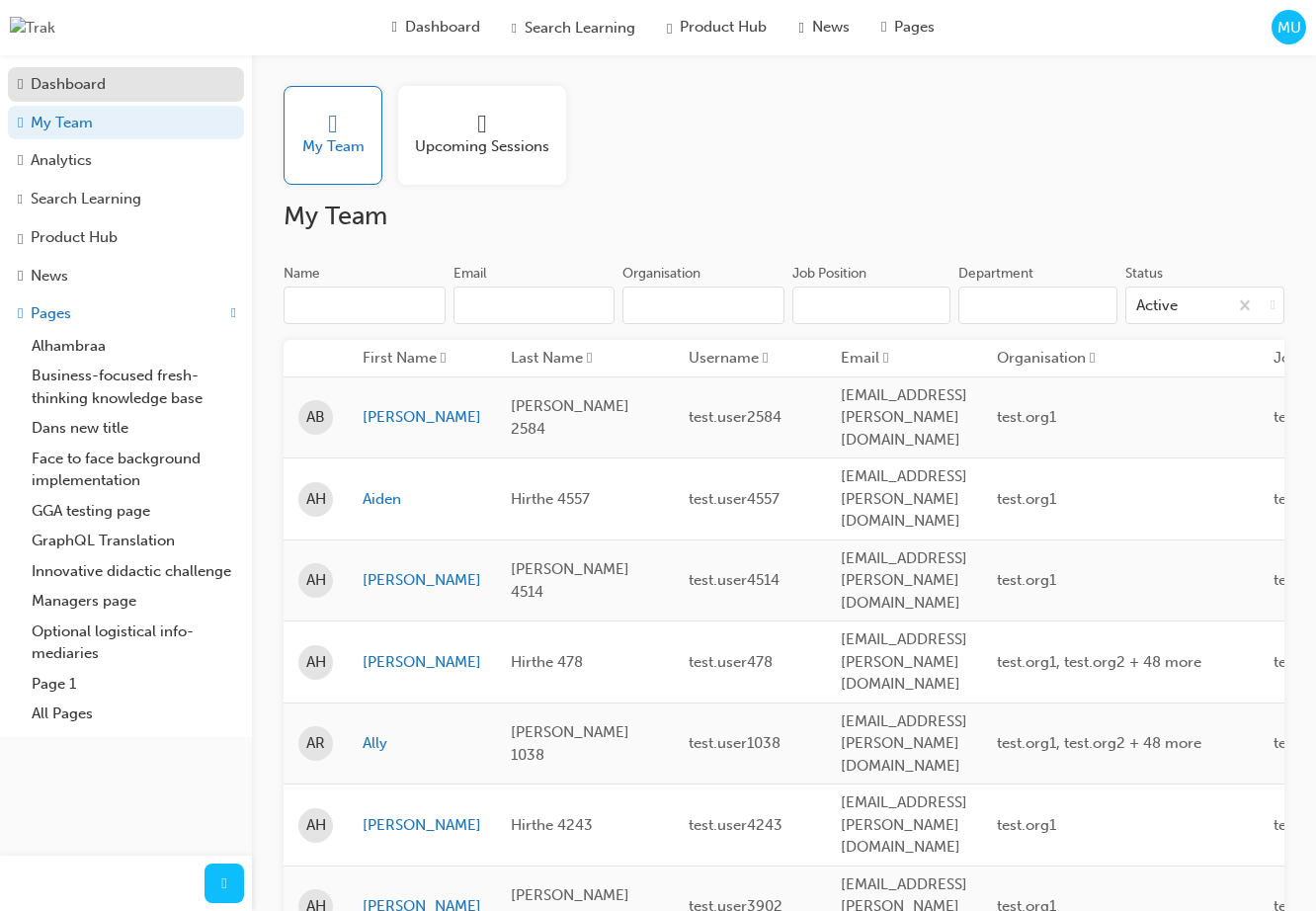 scroll, scrollTop: 0, scrollLeft: 0, axis: both 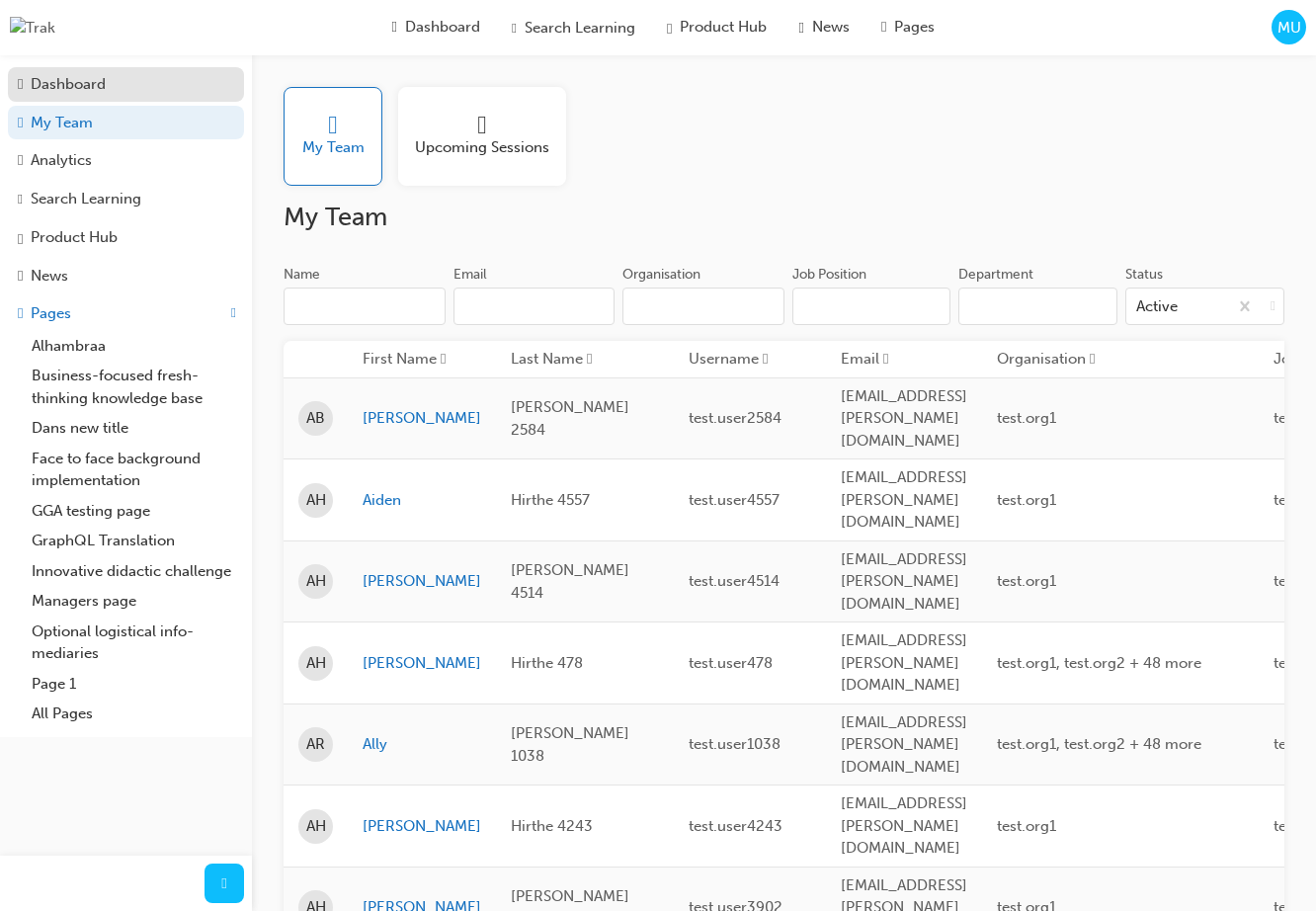 click on "Dashboard" at bounding box center [68, 84] 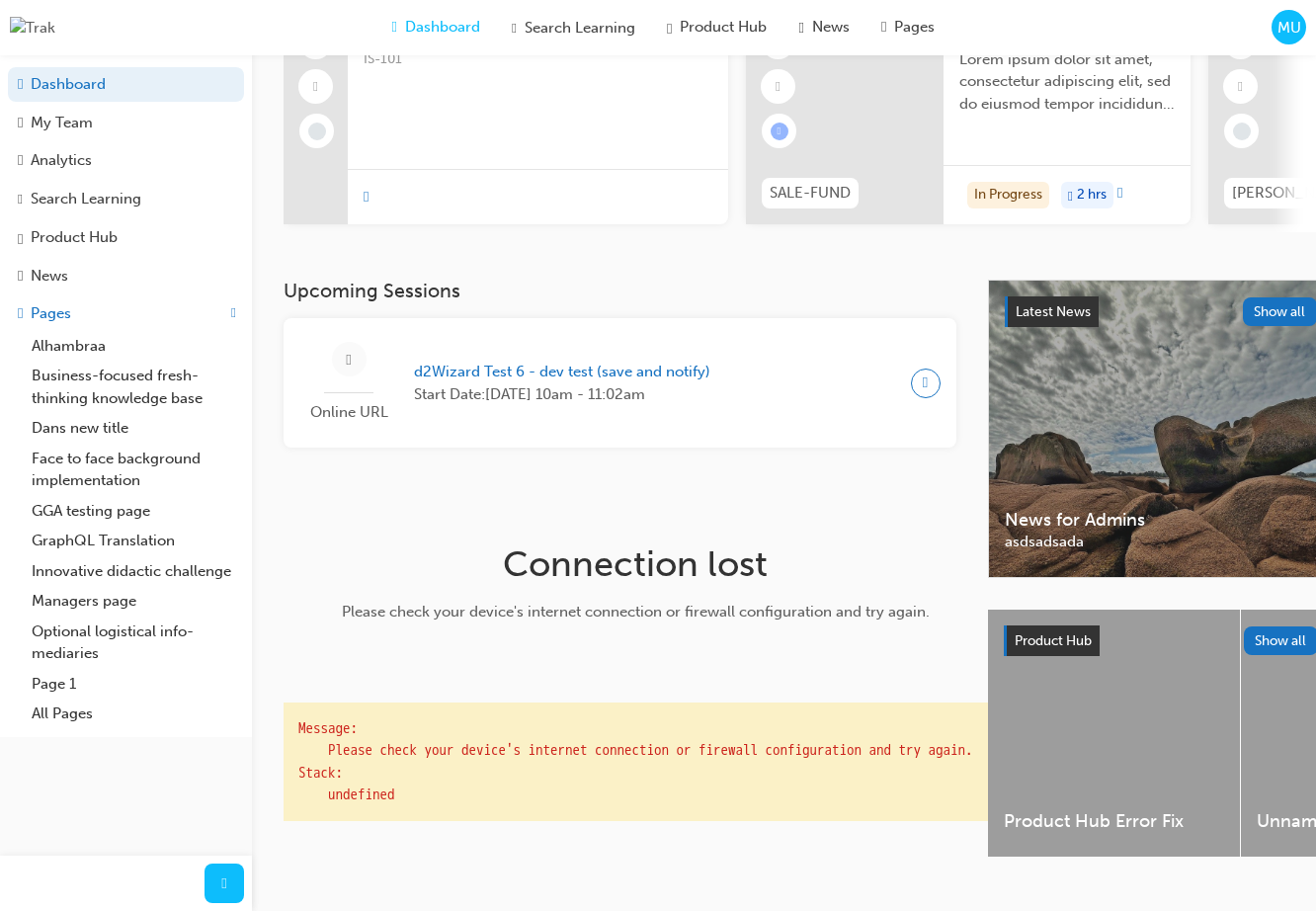 scroll, scrollTop: 230, scrollLeft: 0, axis: vertical 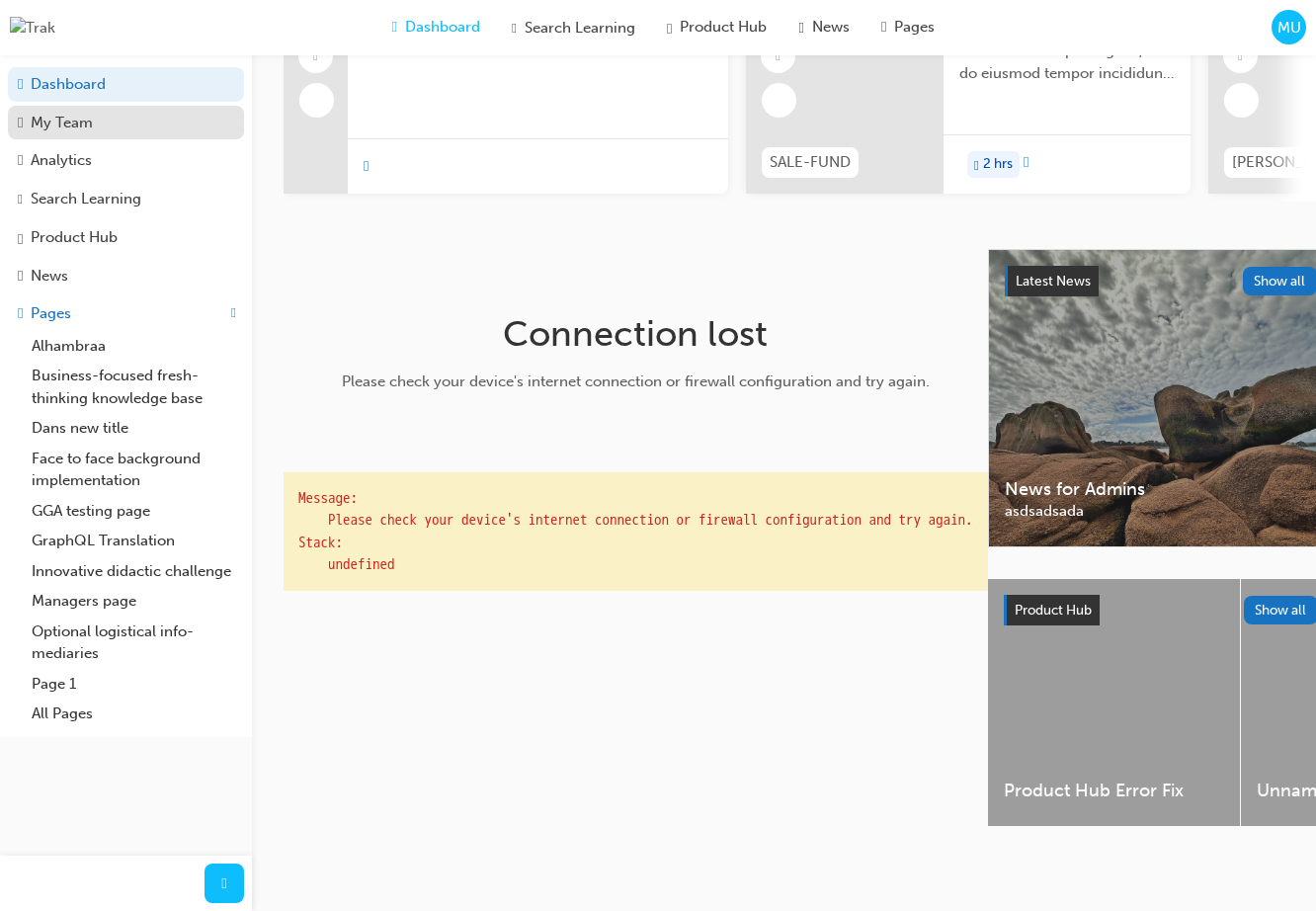 click on "My Team" at bounding box center (125, 123) 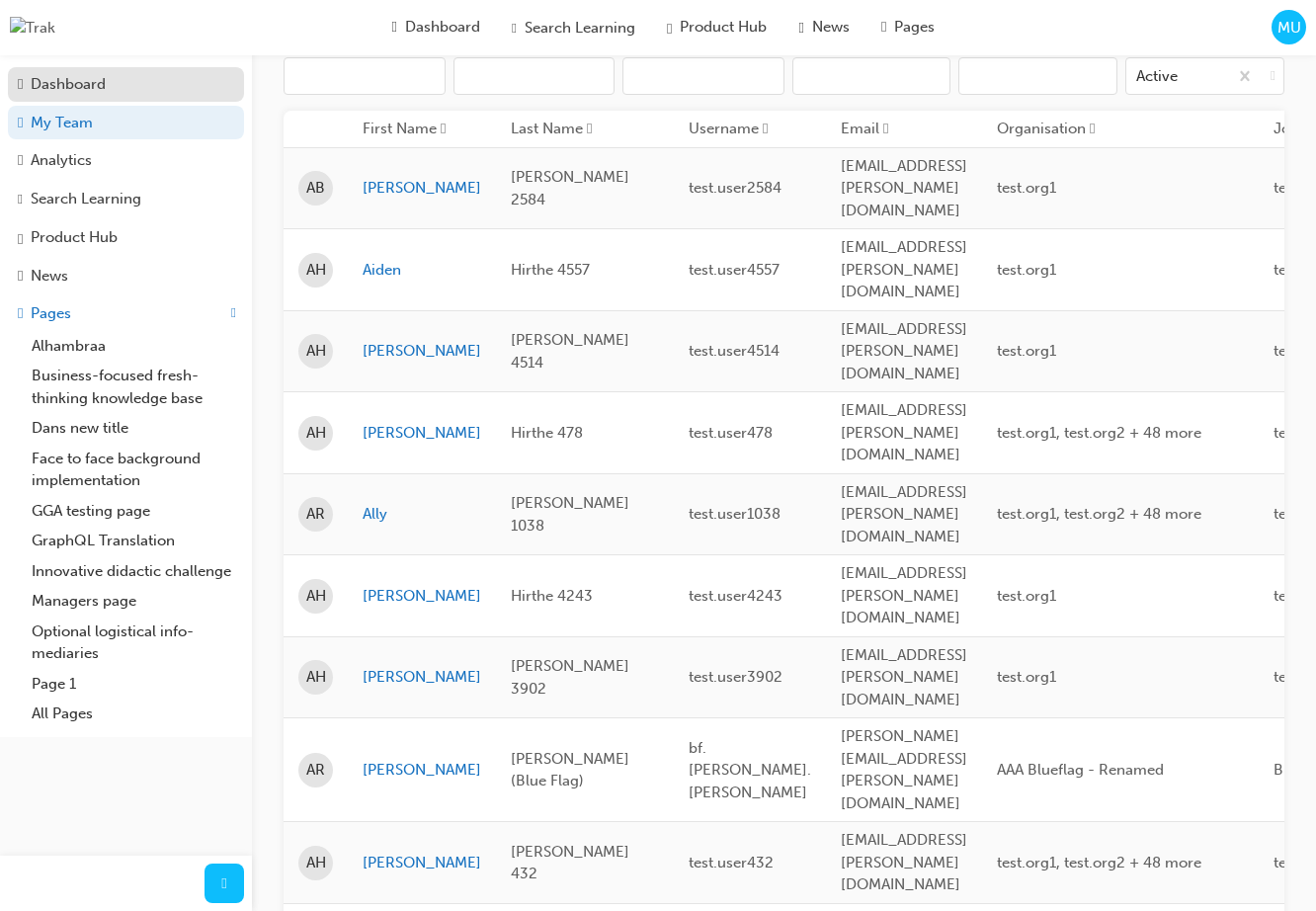 click on "Dashboard" at bounding box center (68, 84) 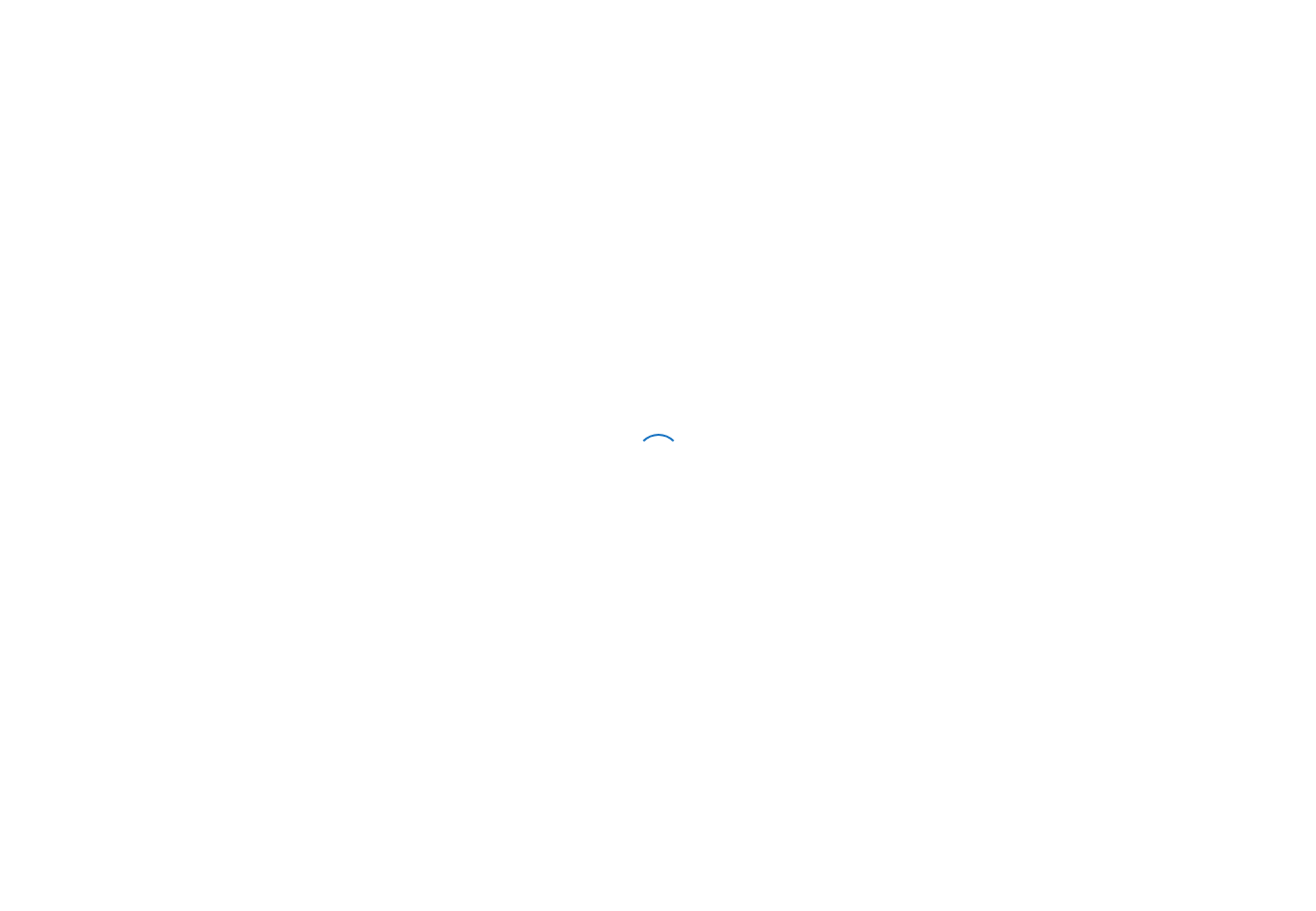 scroll, scrollTop: 0, scrollLeft: 0, axis: both 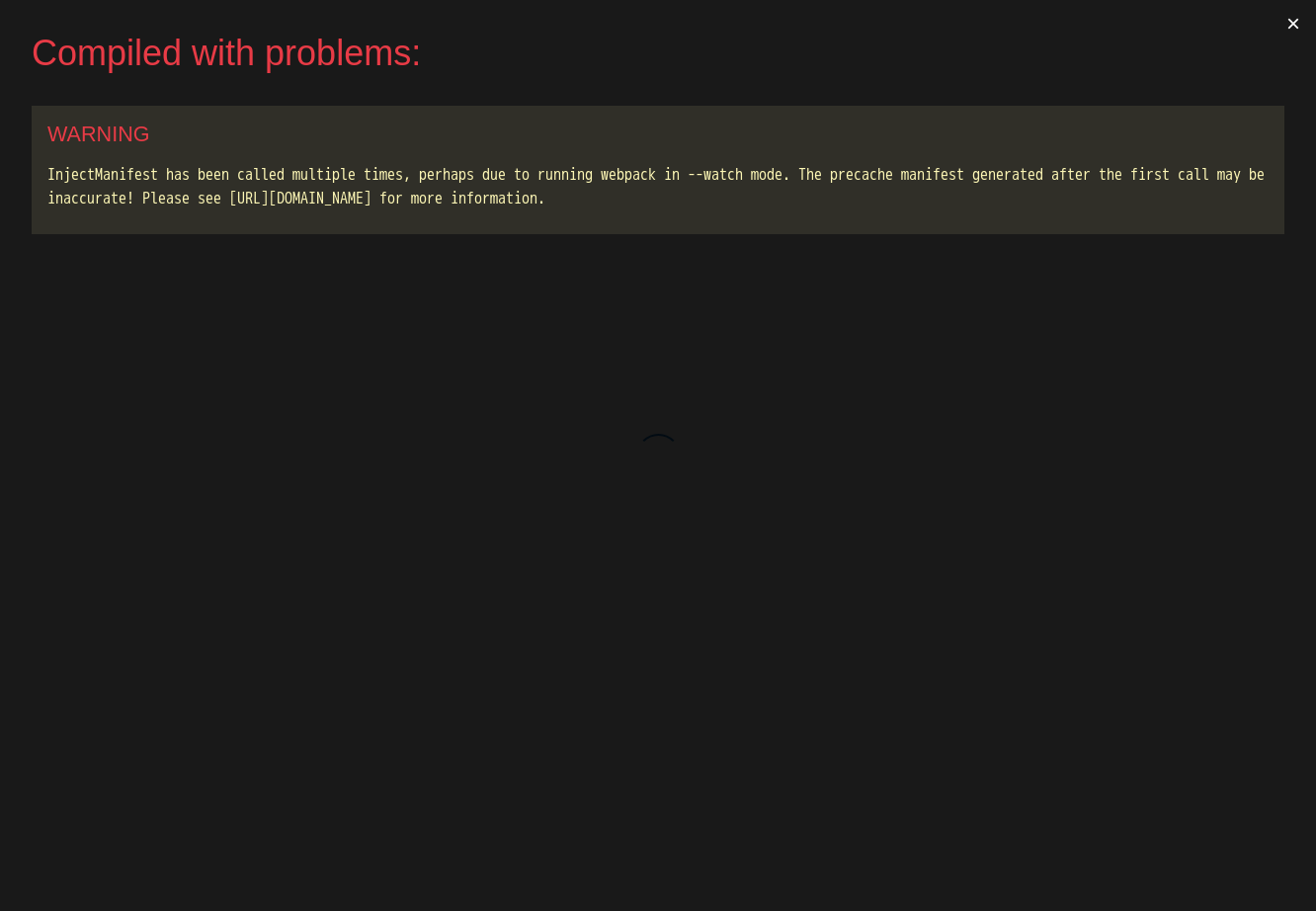 click on "×" at bounding box center [1293, 24] 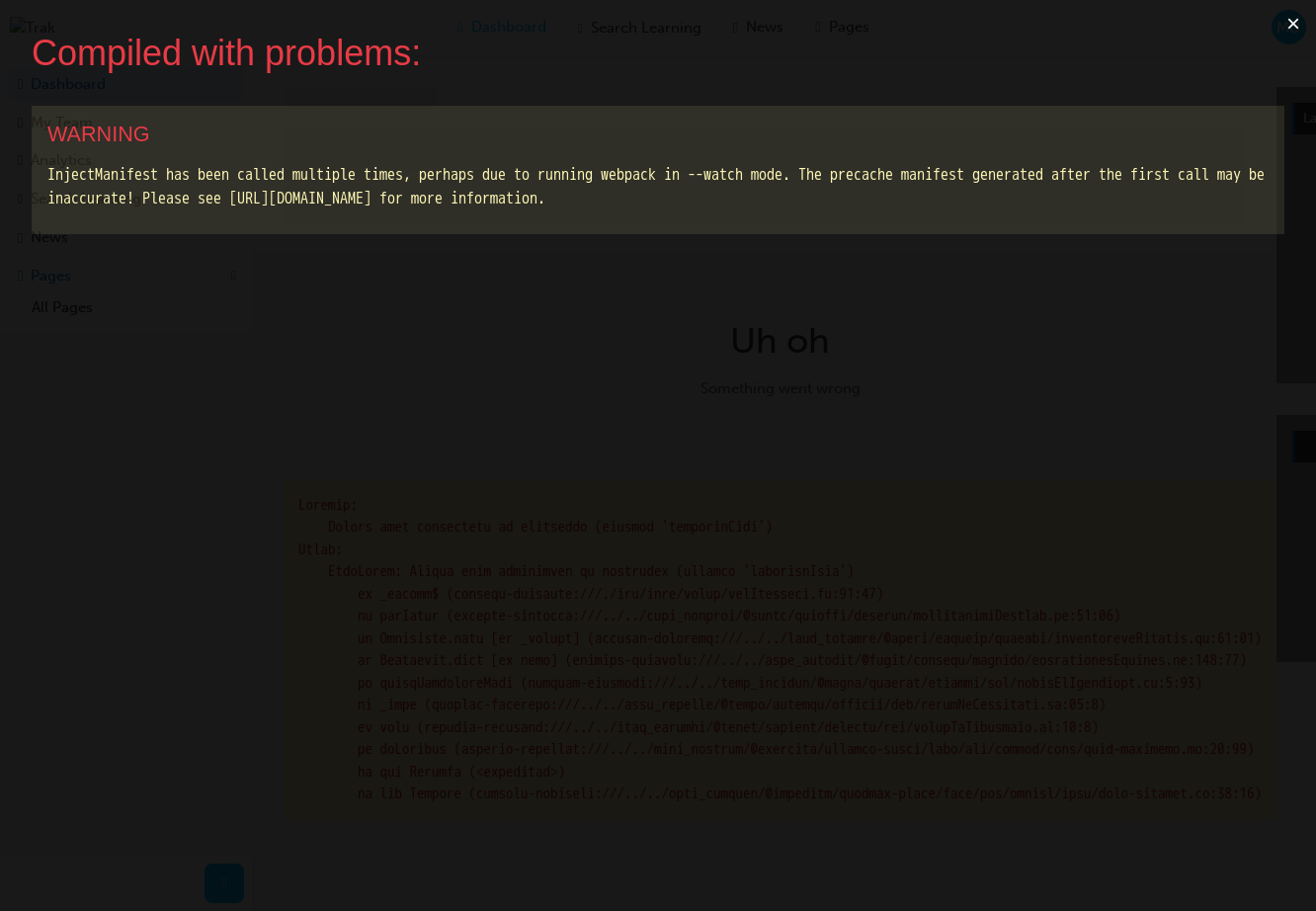 scroll, scrollTop: 0, scrollLeft: 0, axis: both 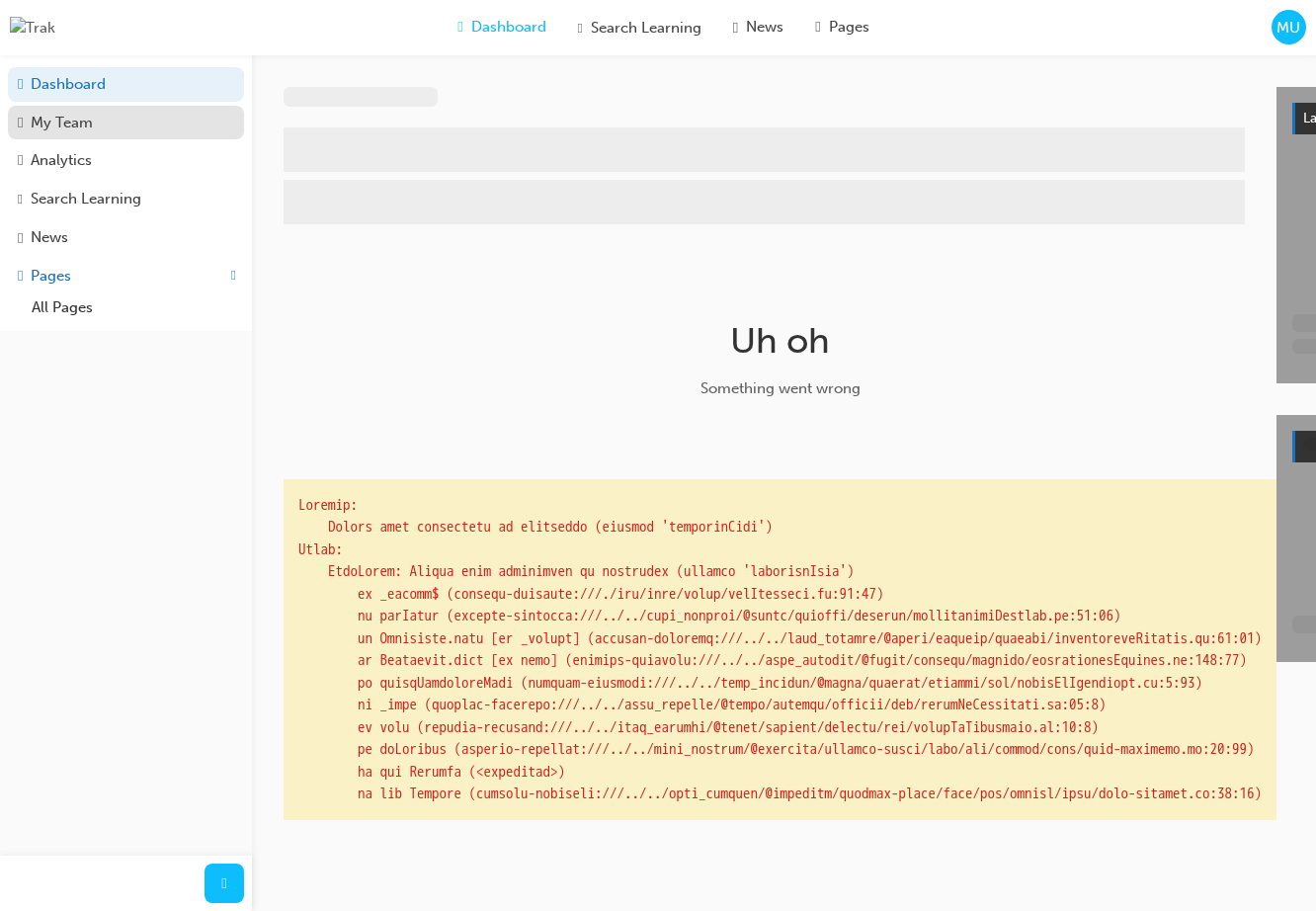 click on "My Team" at bounding box center (61, 123) 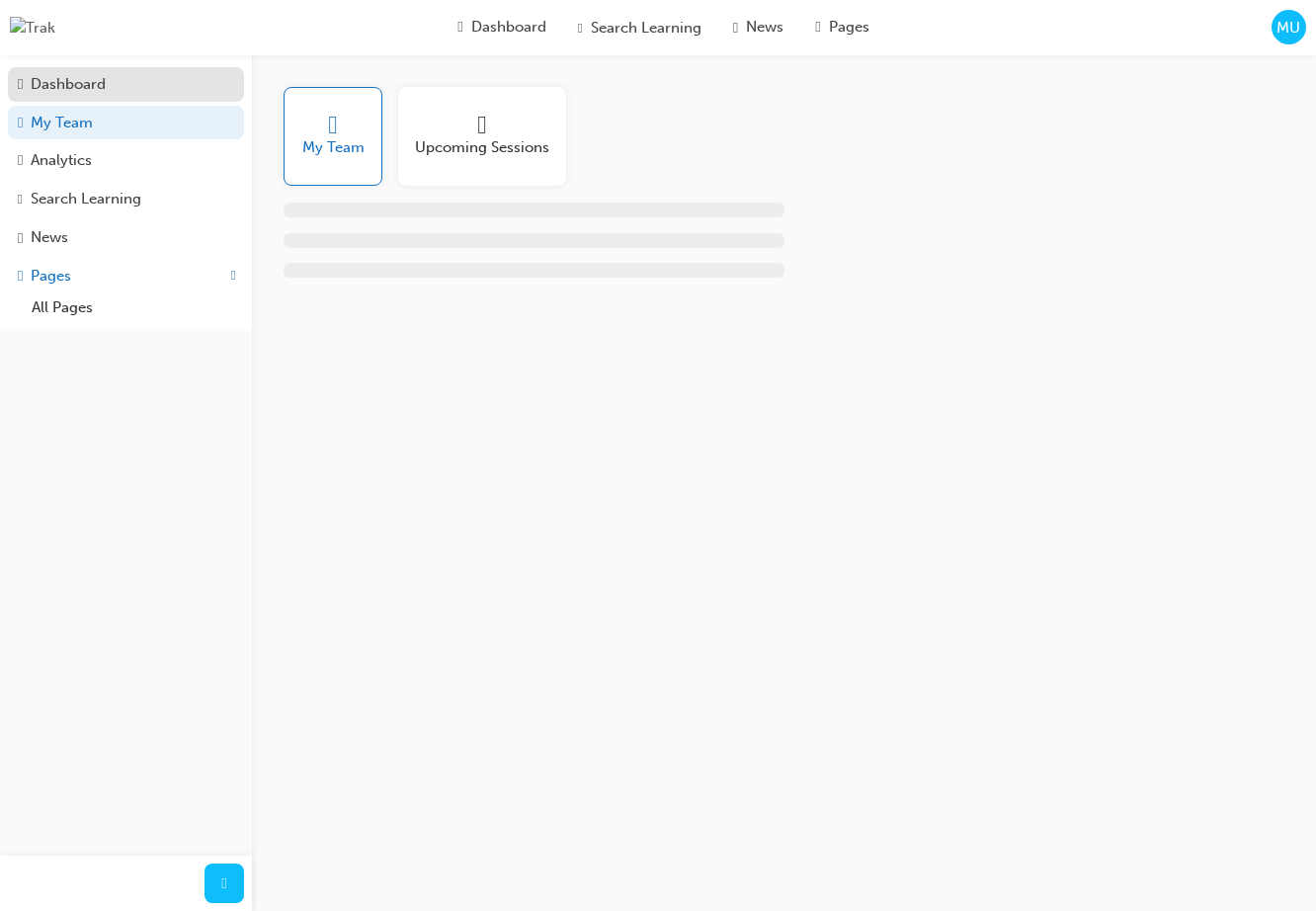 click on "Dashboard" at bounding box center (68, 84) 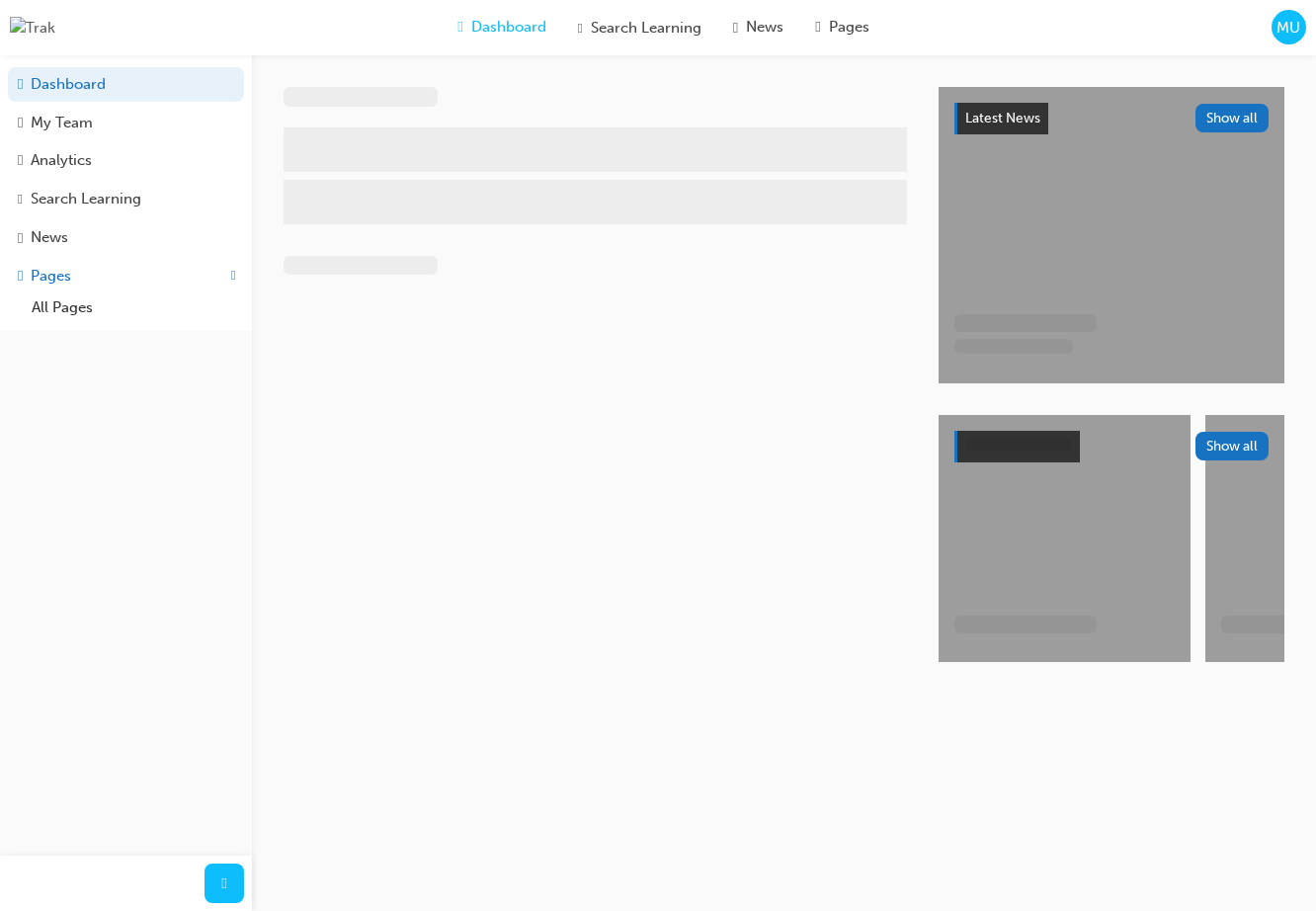 scroll, scrollTop: 0, scrollLeft: 0, axis: both 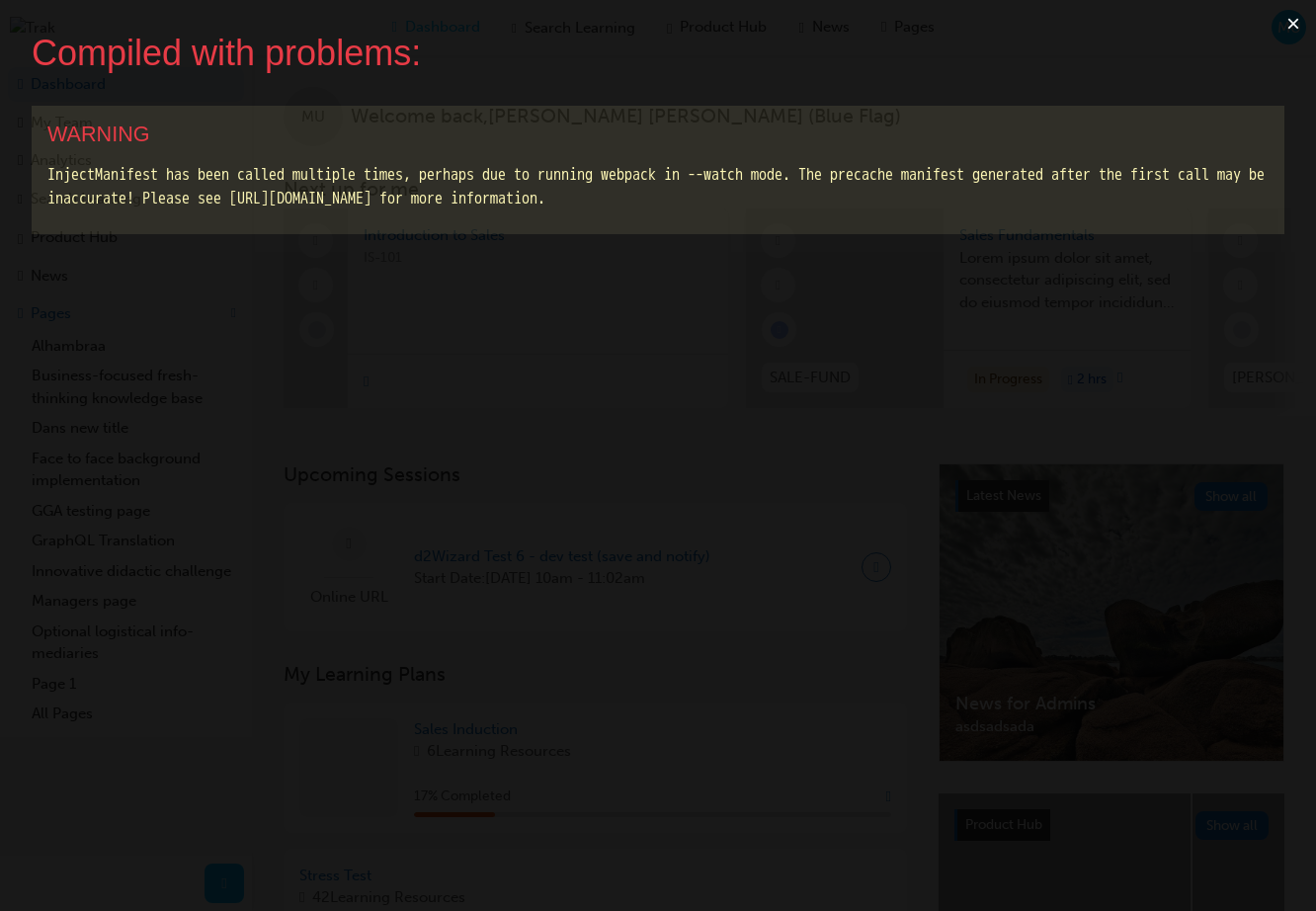 click on "×" at bounding box center [1293, 24] 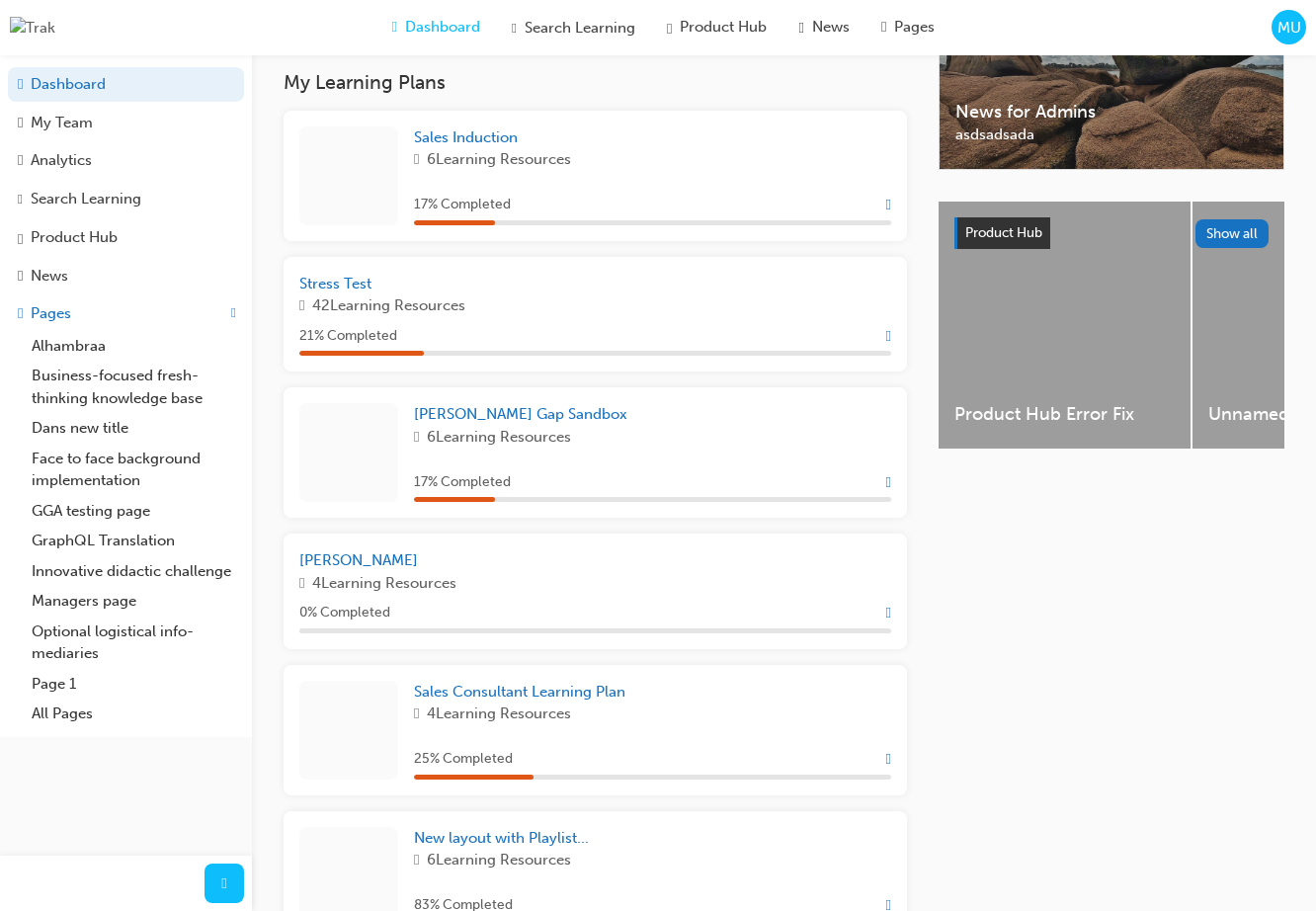 scroll, scrollTop: 885, scrollLeft: 0, axis: vertical 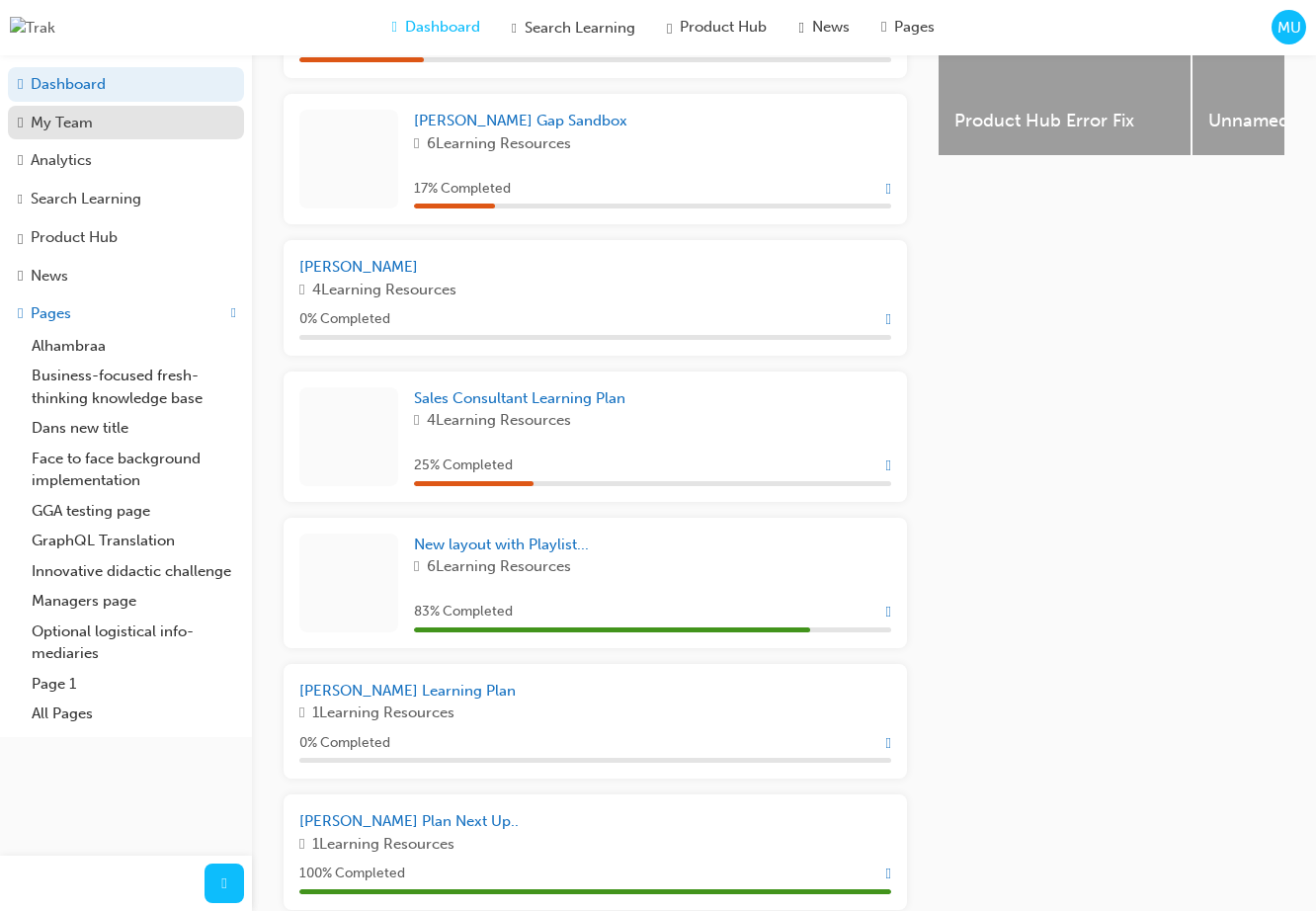 click on "My Team" at bounding box center [61, 123] 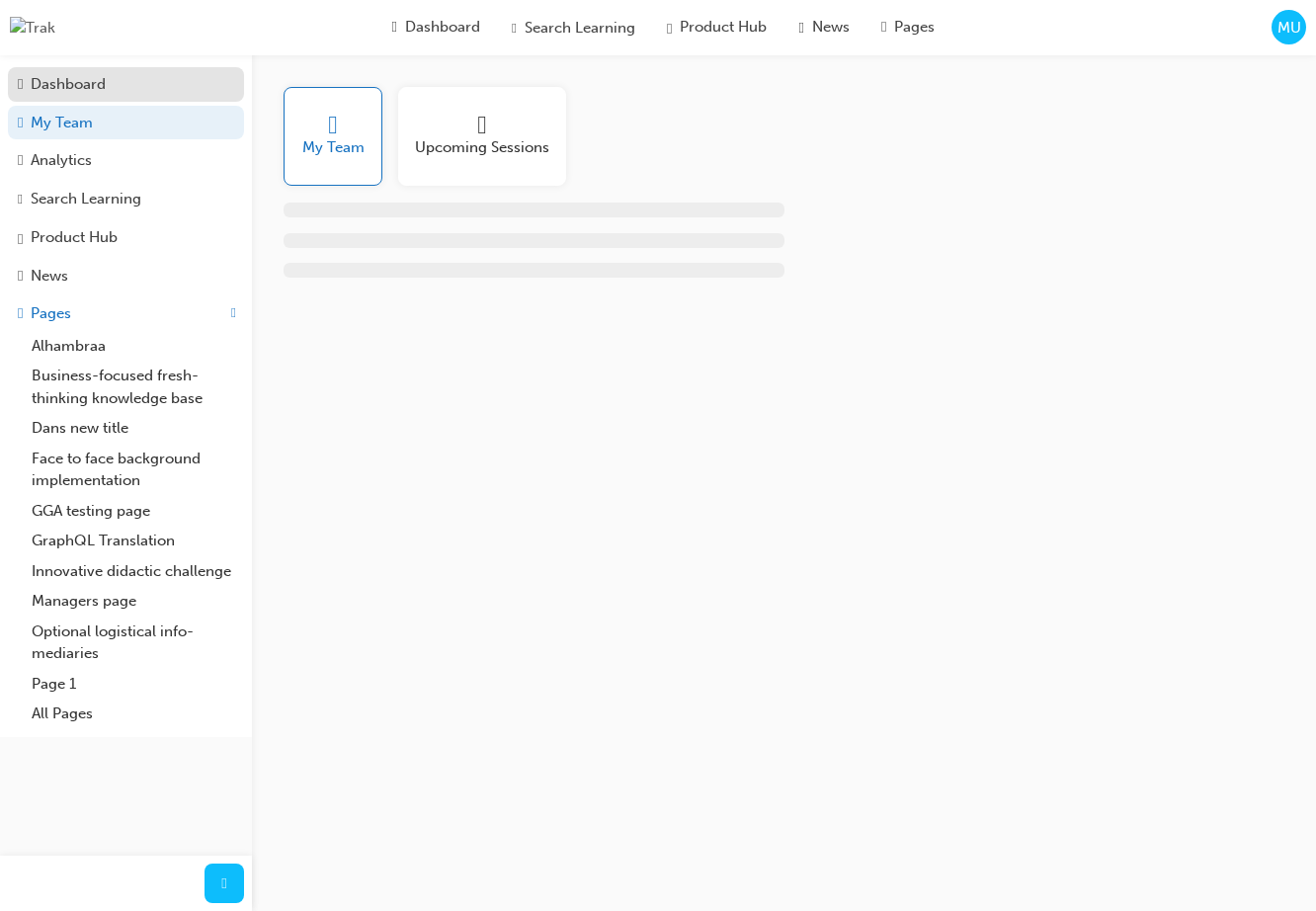 click on "Dashboard" at bounding box center (68, 84) 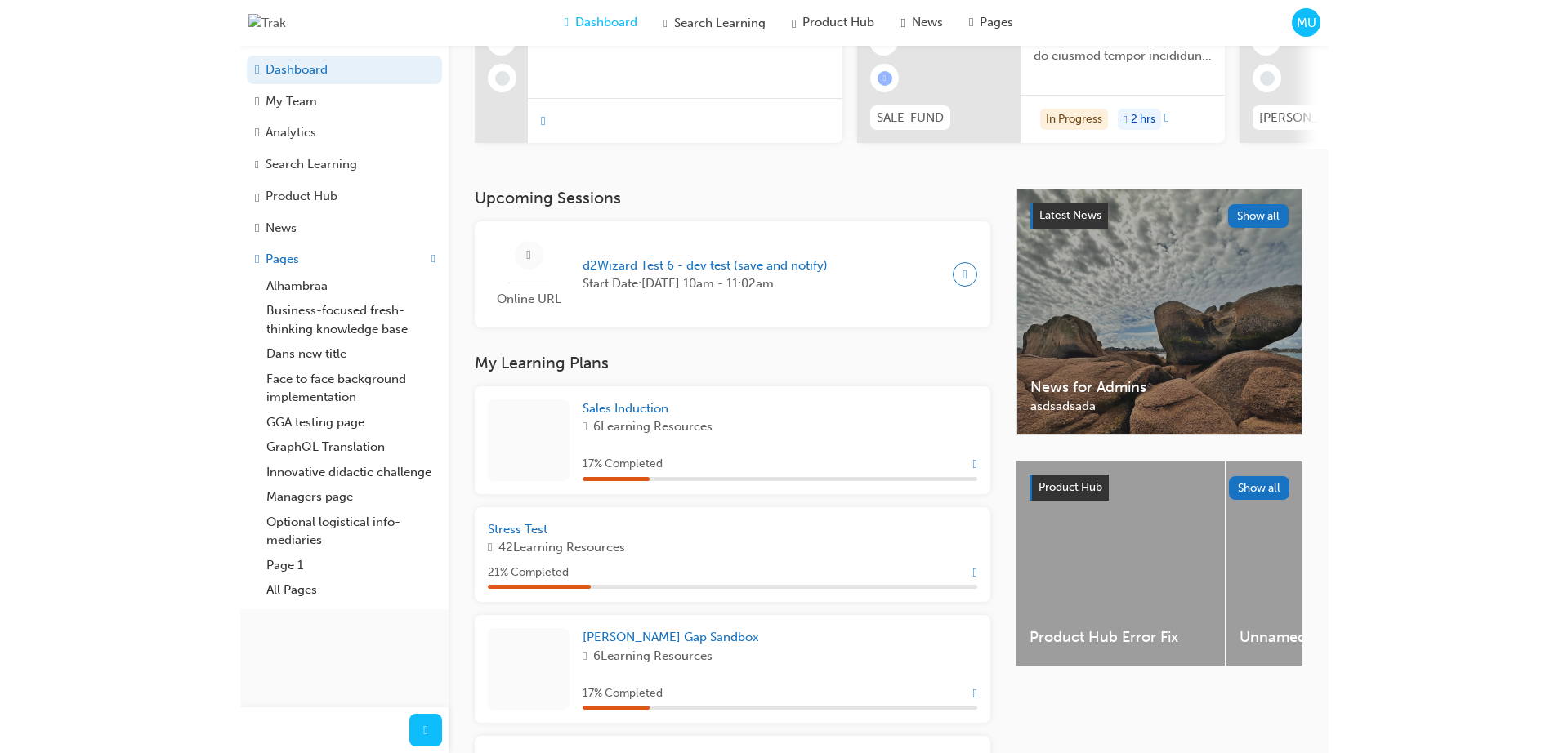 scroll, scrollTop: 0, scrollLeft: 0, axis: both 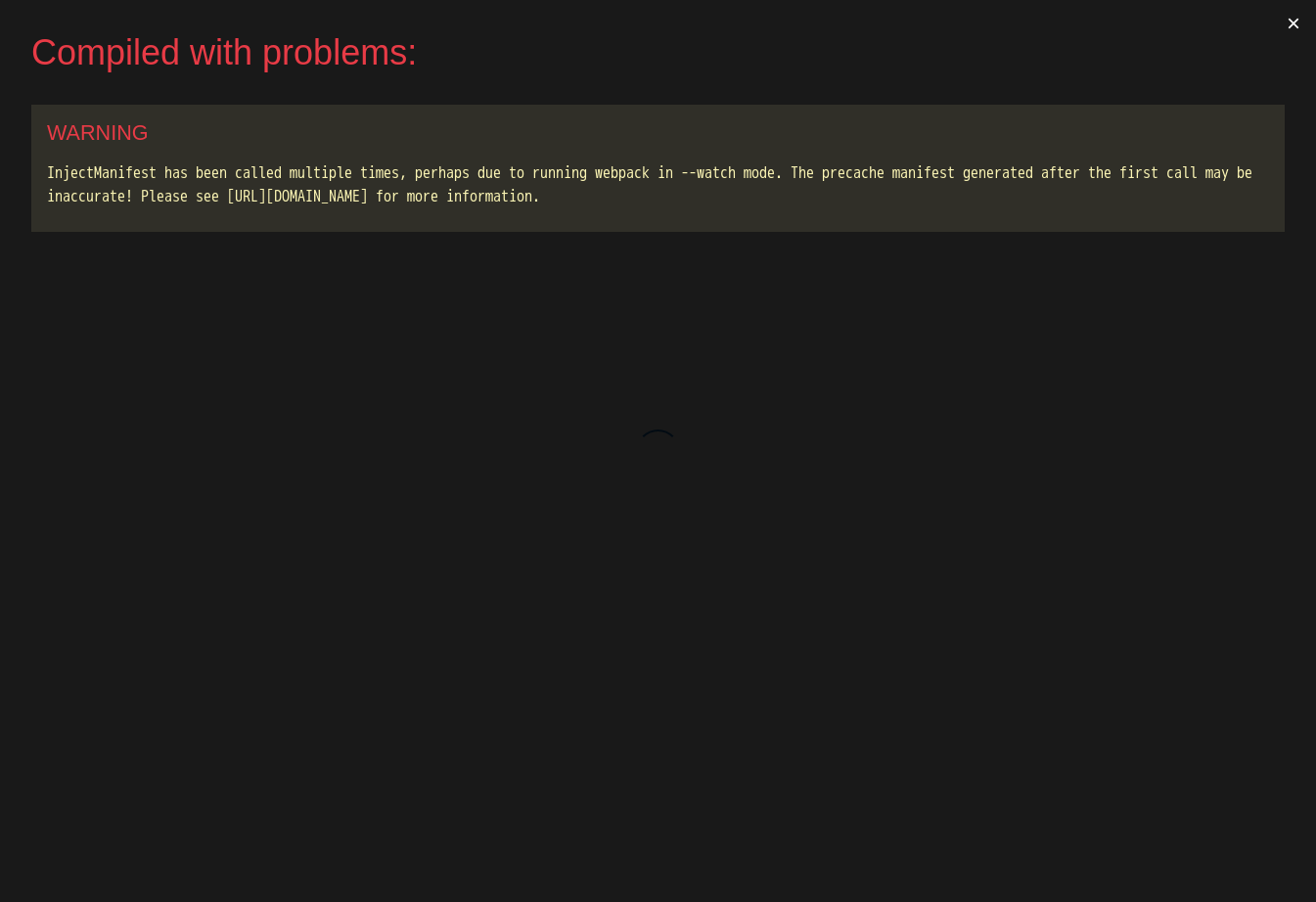 click on "×" at bounding box center (1293, 23) 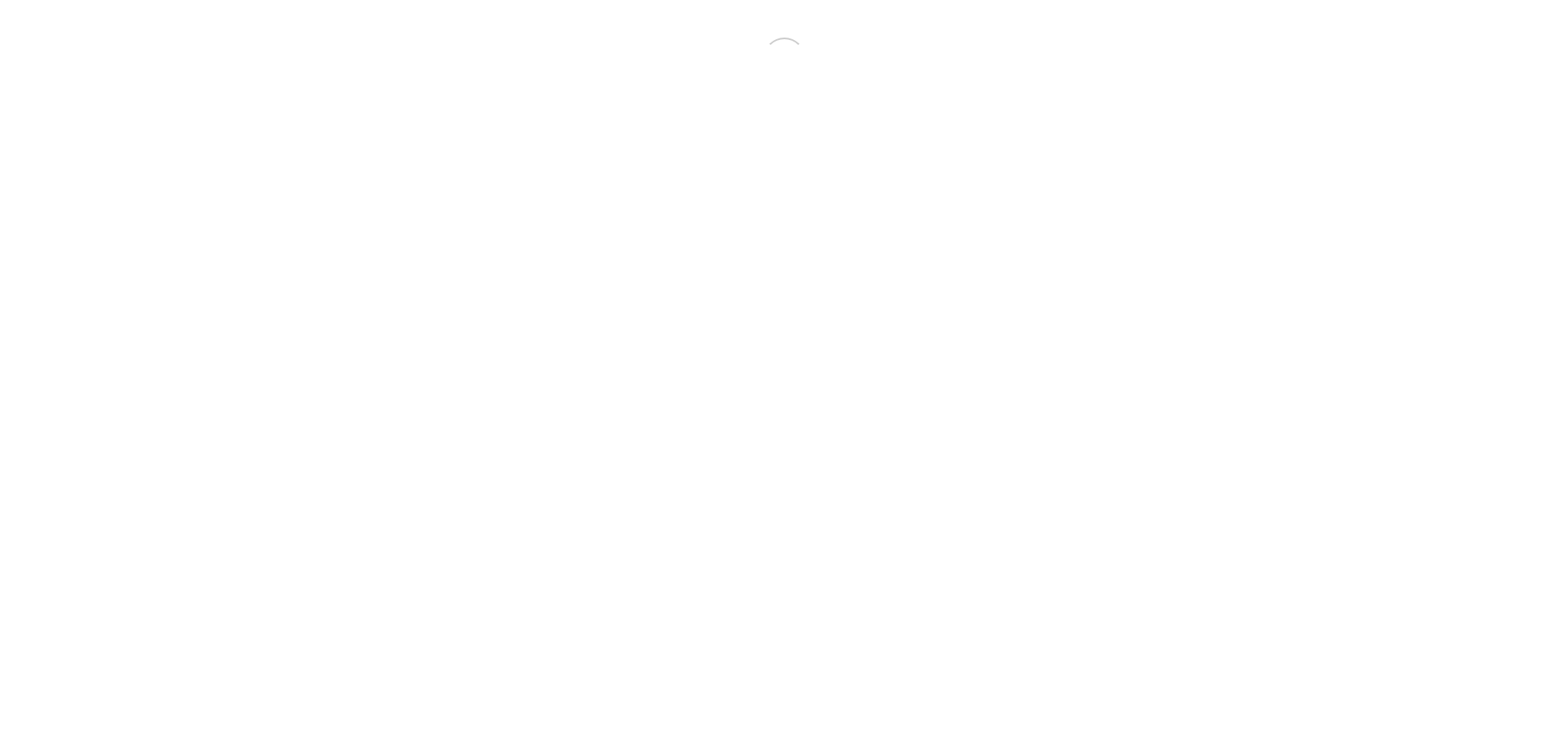 scroll, scrollTop: 0, scrollLeft: 0, axis: both 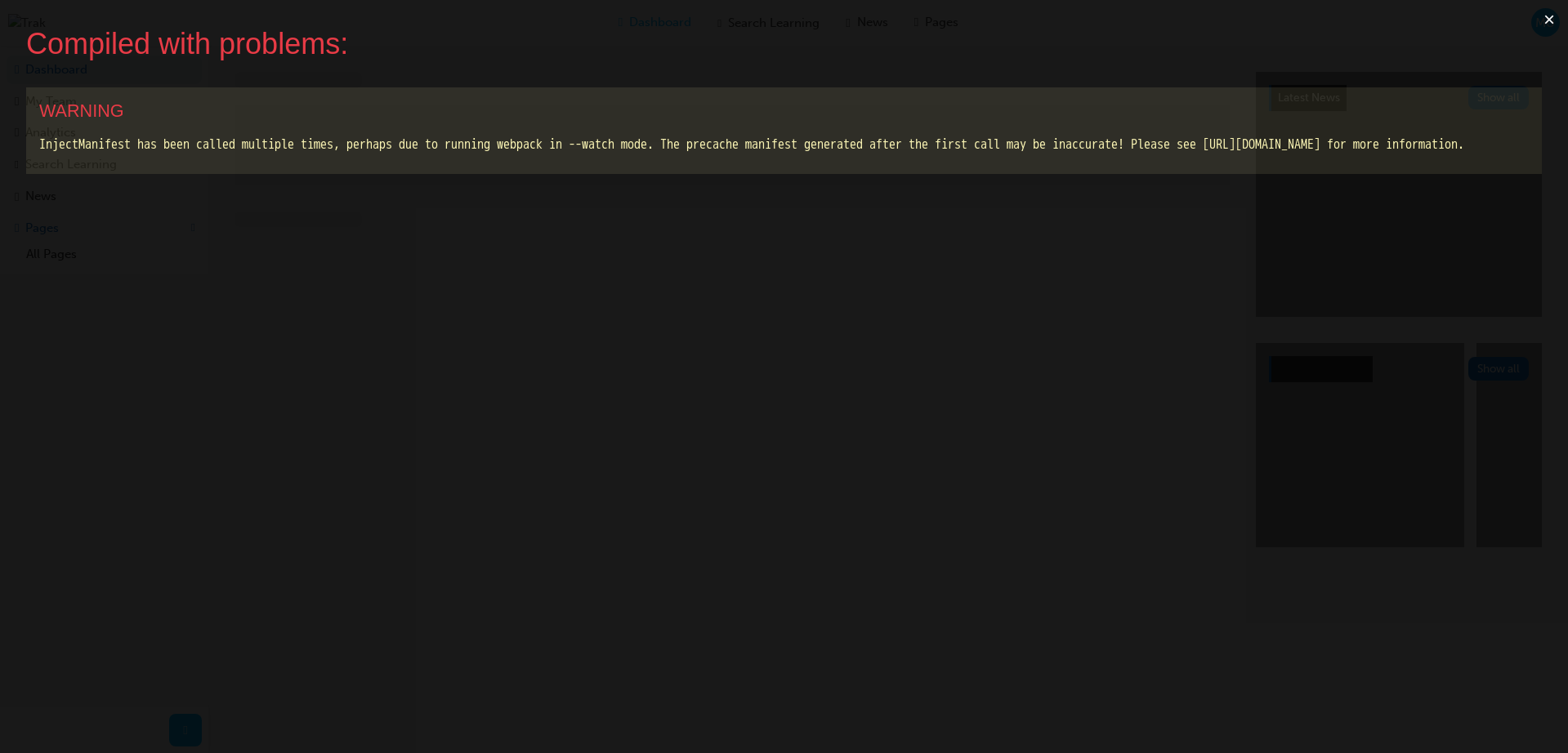 click on "×" at bounding box center [1549, 20] 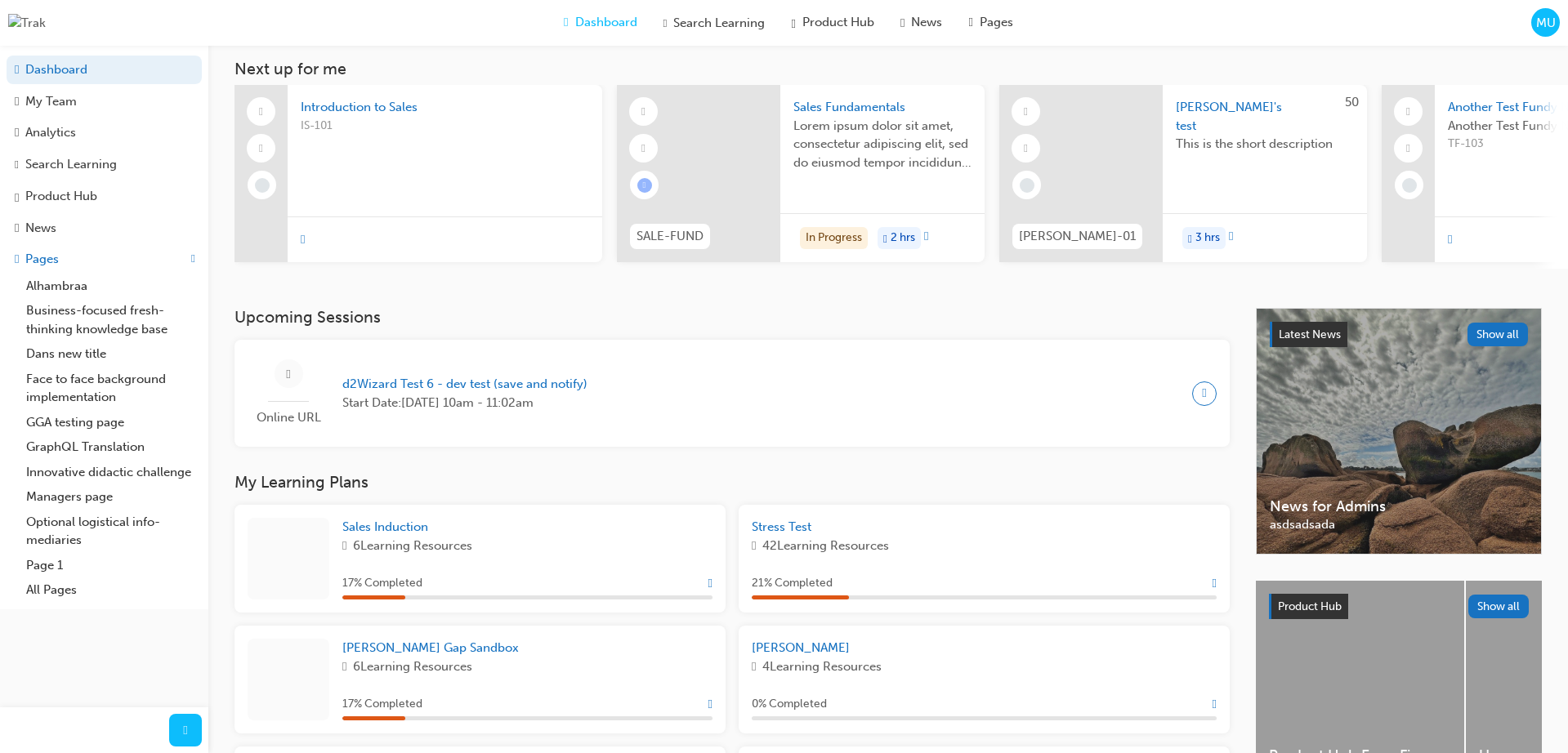 scroll, scrollTop: 85, scrollLeft: 0, axis: vertical 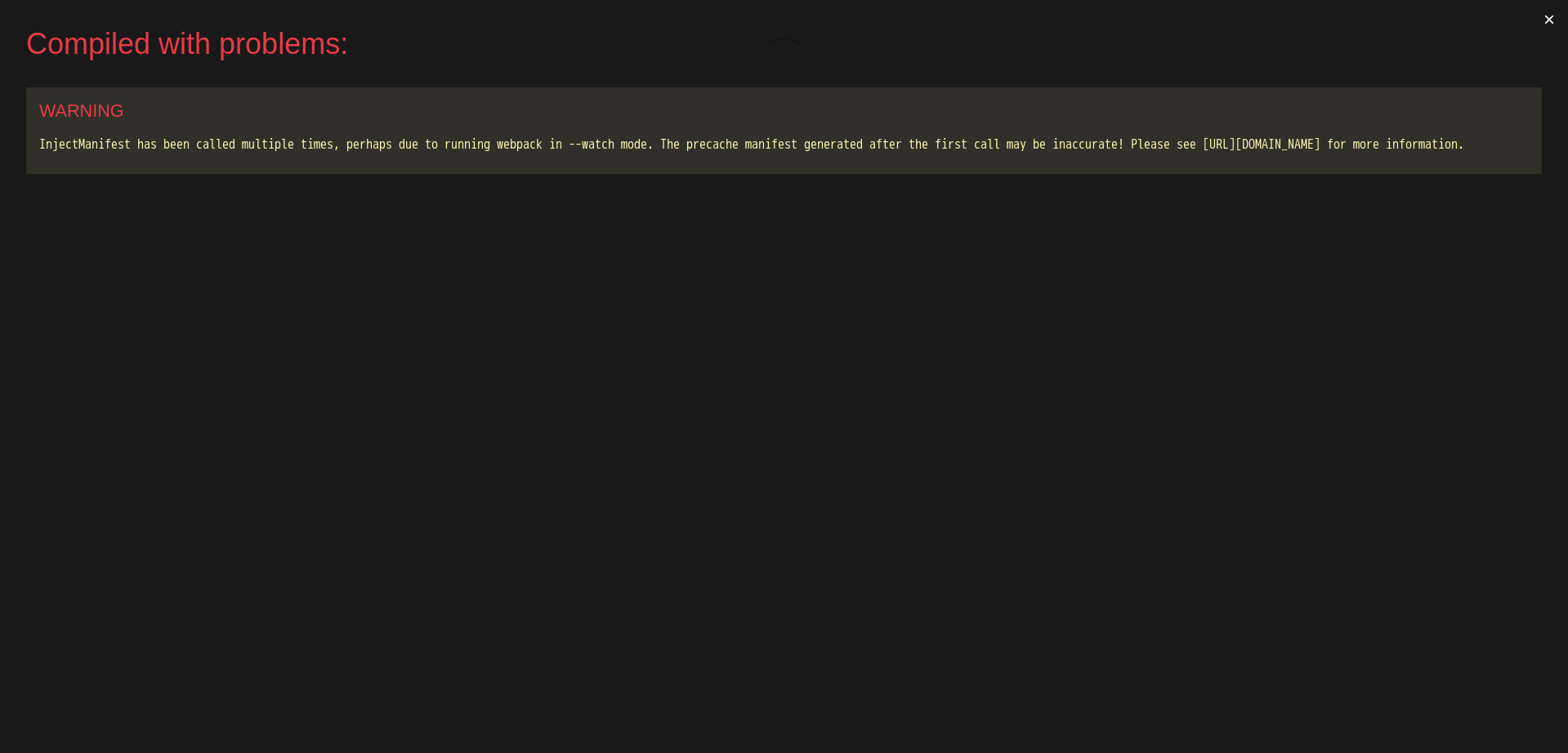 drag, startPoint x: 0, startPoint y: 0, endPoint x: 1550, endPoint y: 22, distance: 1550.1561 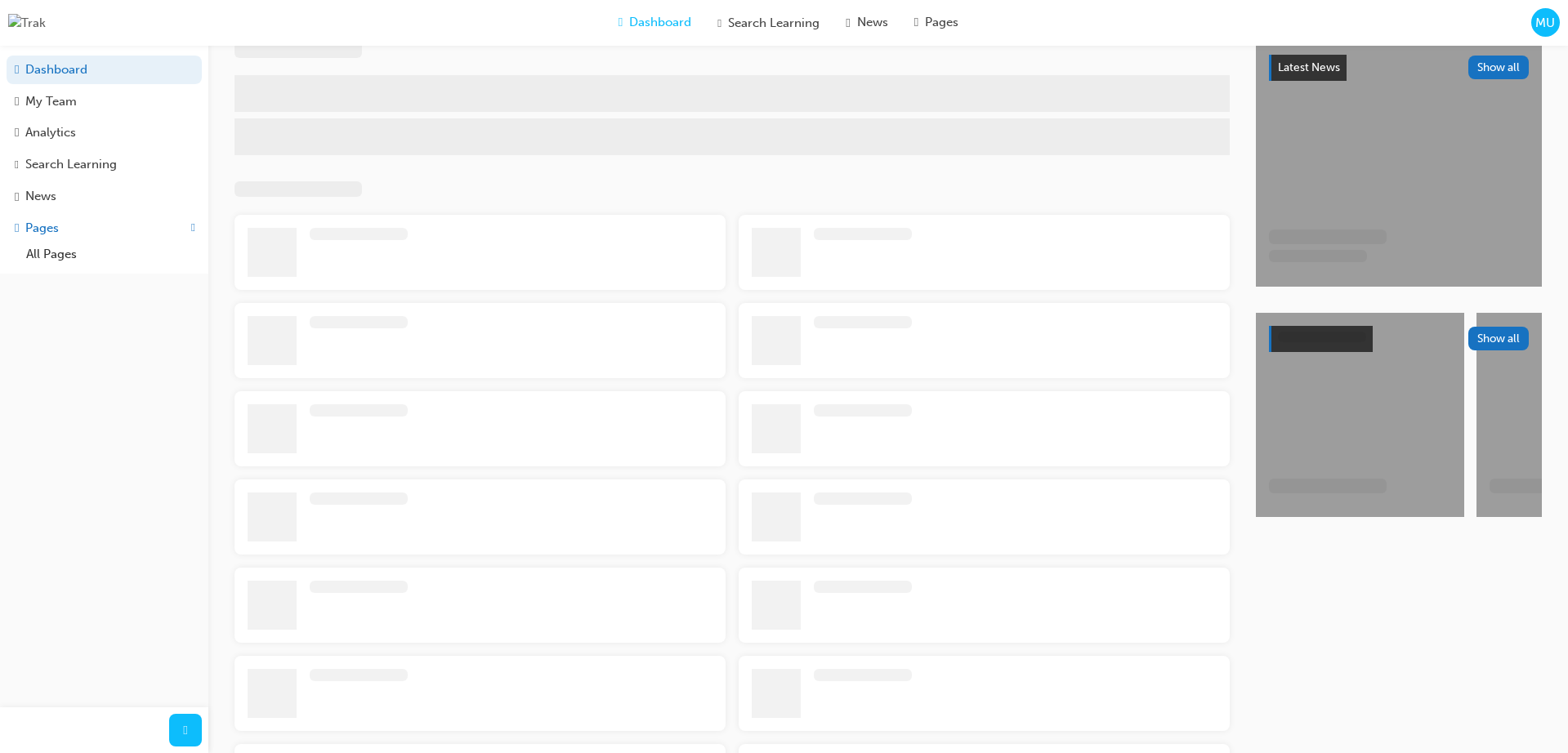 scroll, scrollTop: 0, scrollLeft: 0, axis: both 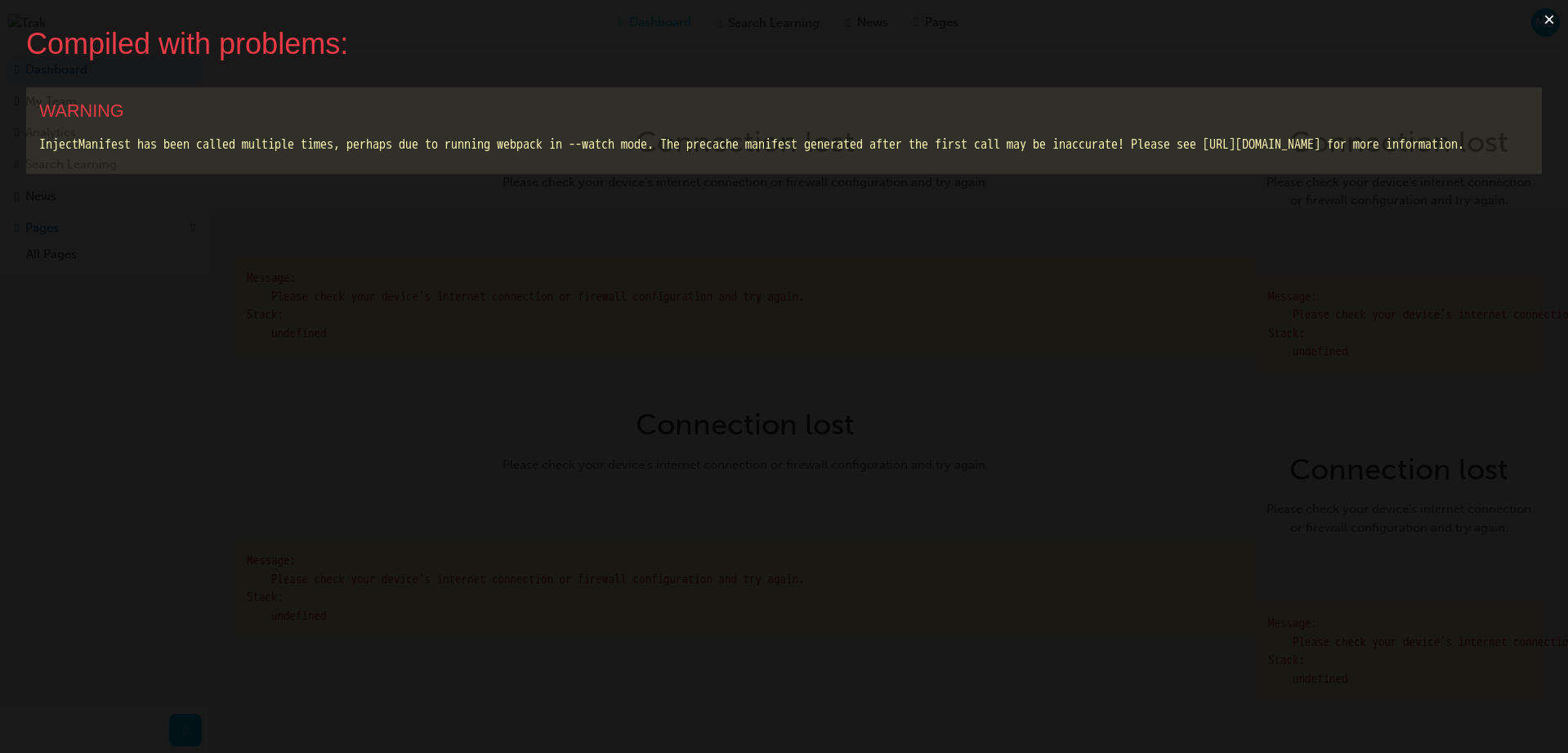 click on "×" at bounding box center (1549, 20) 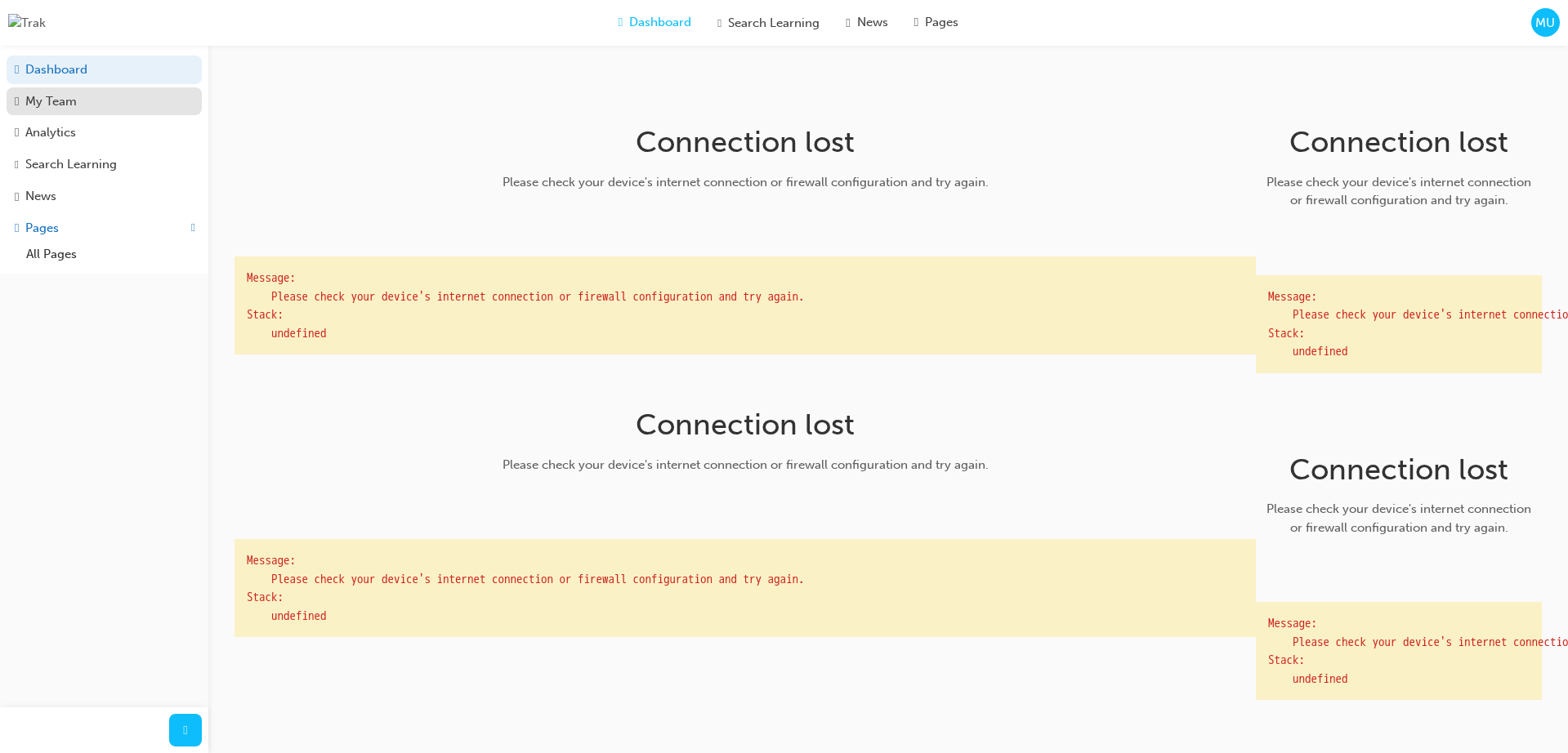 click on "My Team" at bounding box center [104, 101] 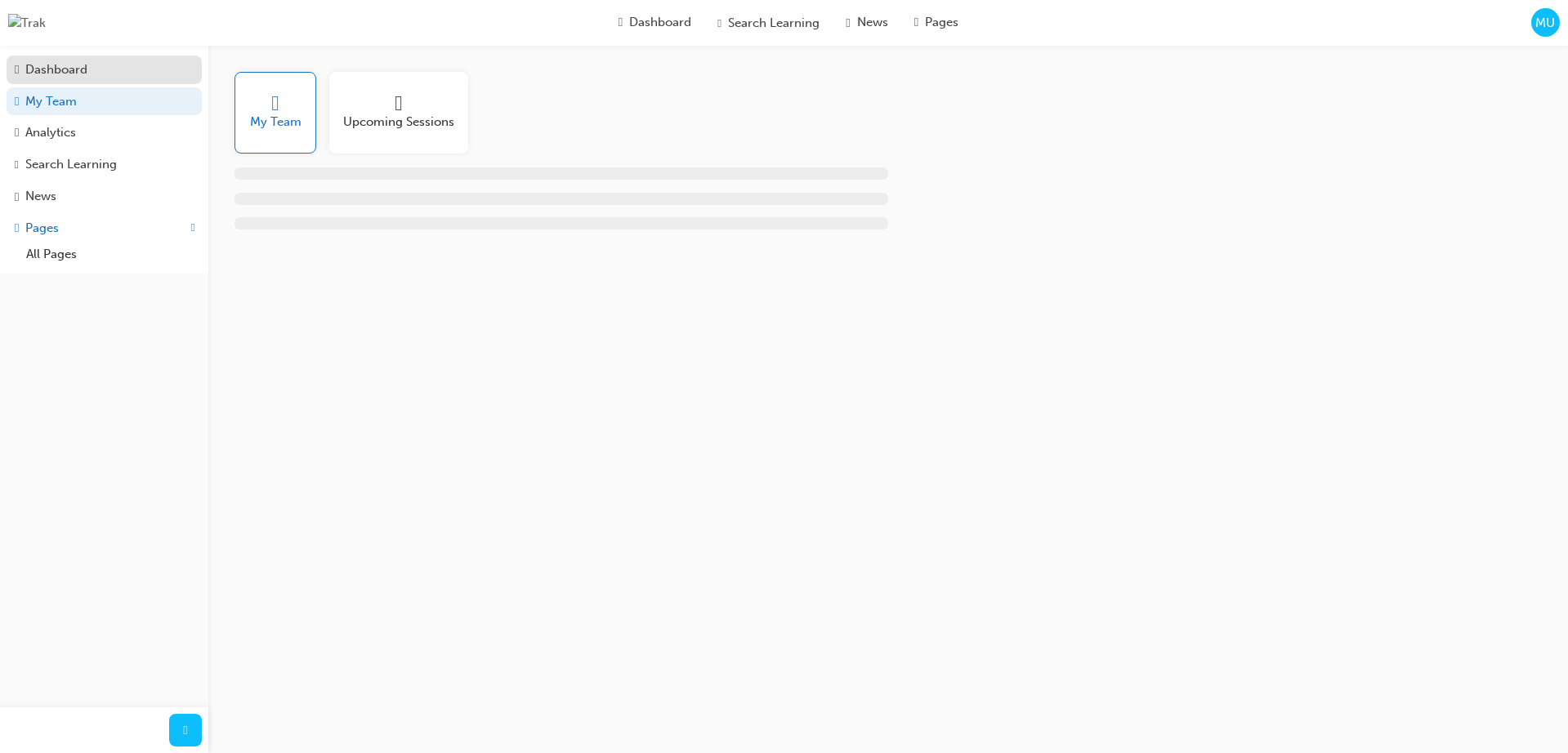 click on "Dashboard" at bounding box center [56, 69] 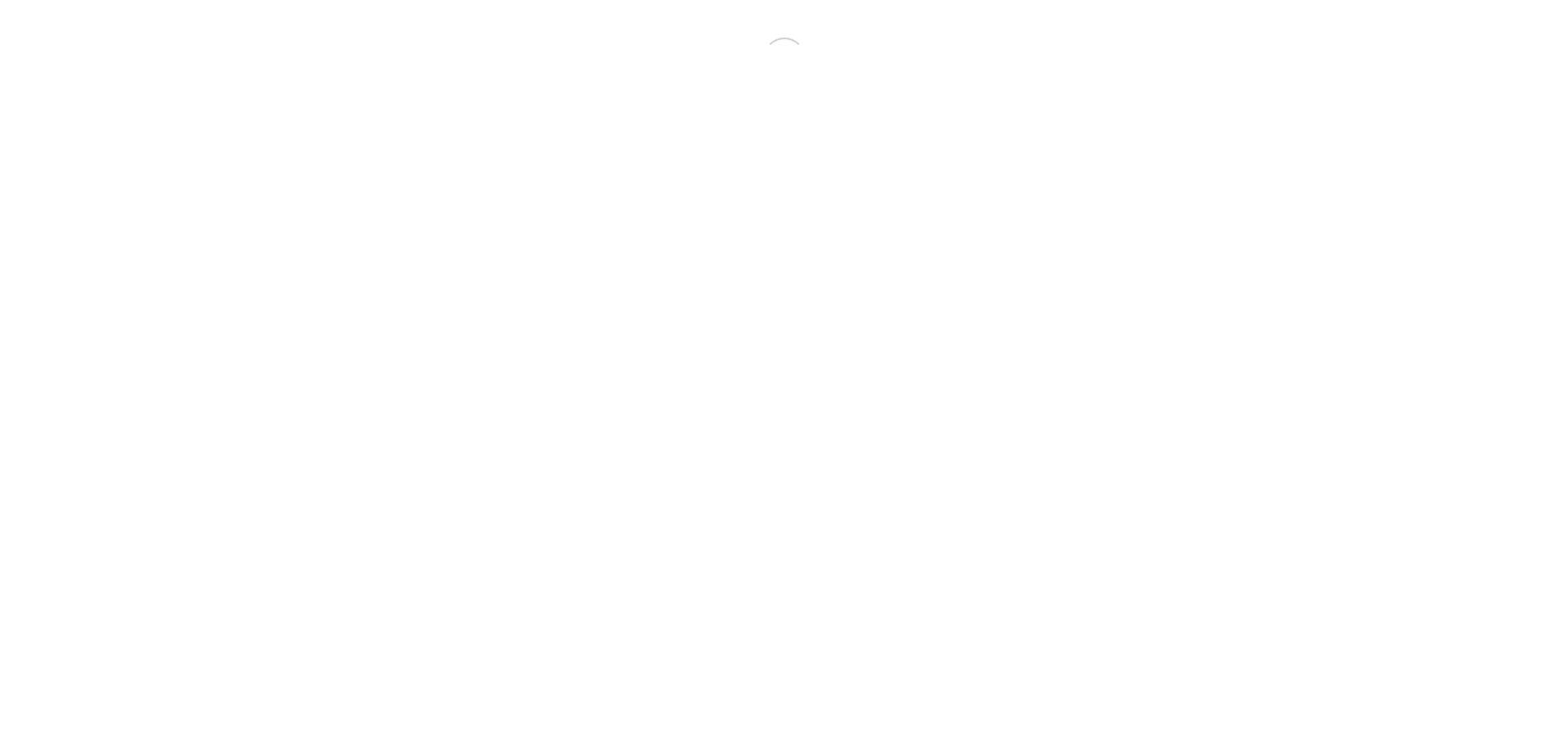 scroll, scrollTop: 0, scrollLeft: 0, axis: both 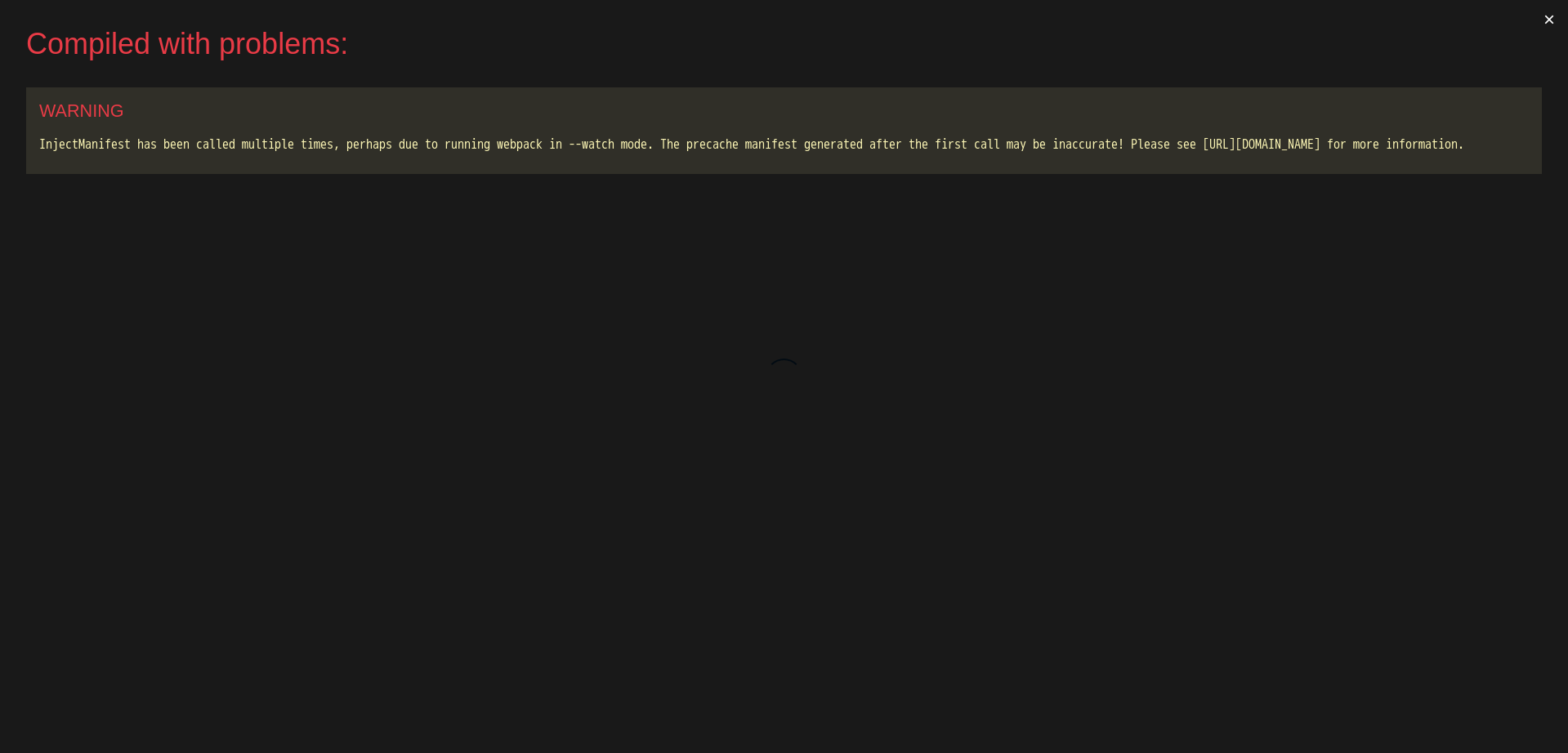 click on "×" at bounding box center (1549, 20) 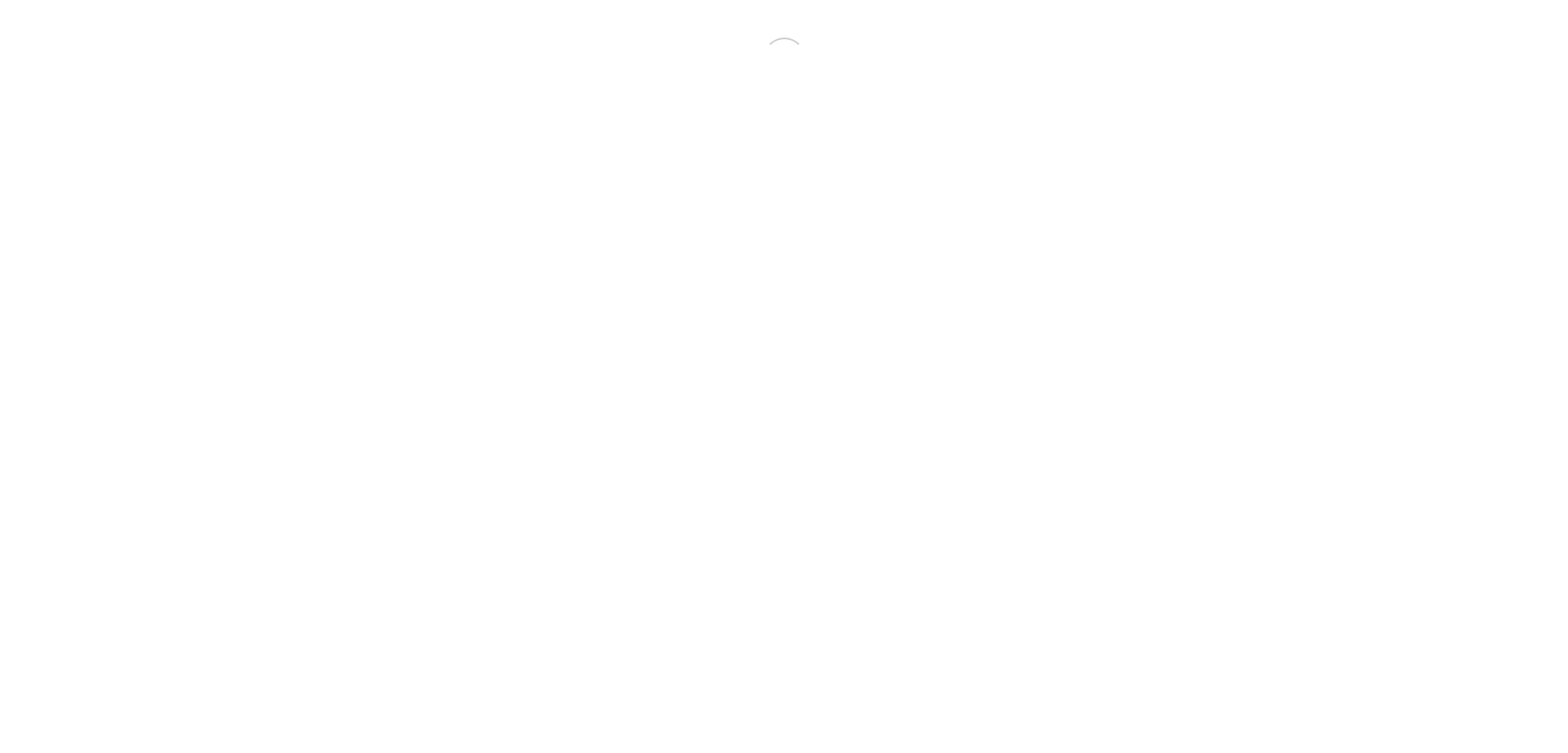scroll, scrollTop: 0, scrollLeft: 0, axis: both 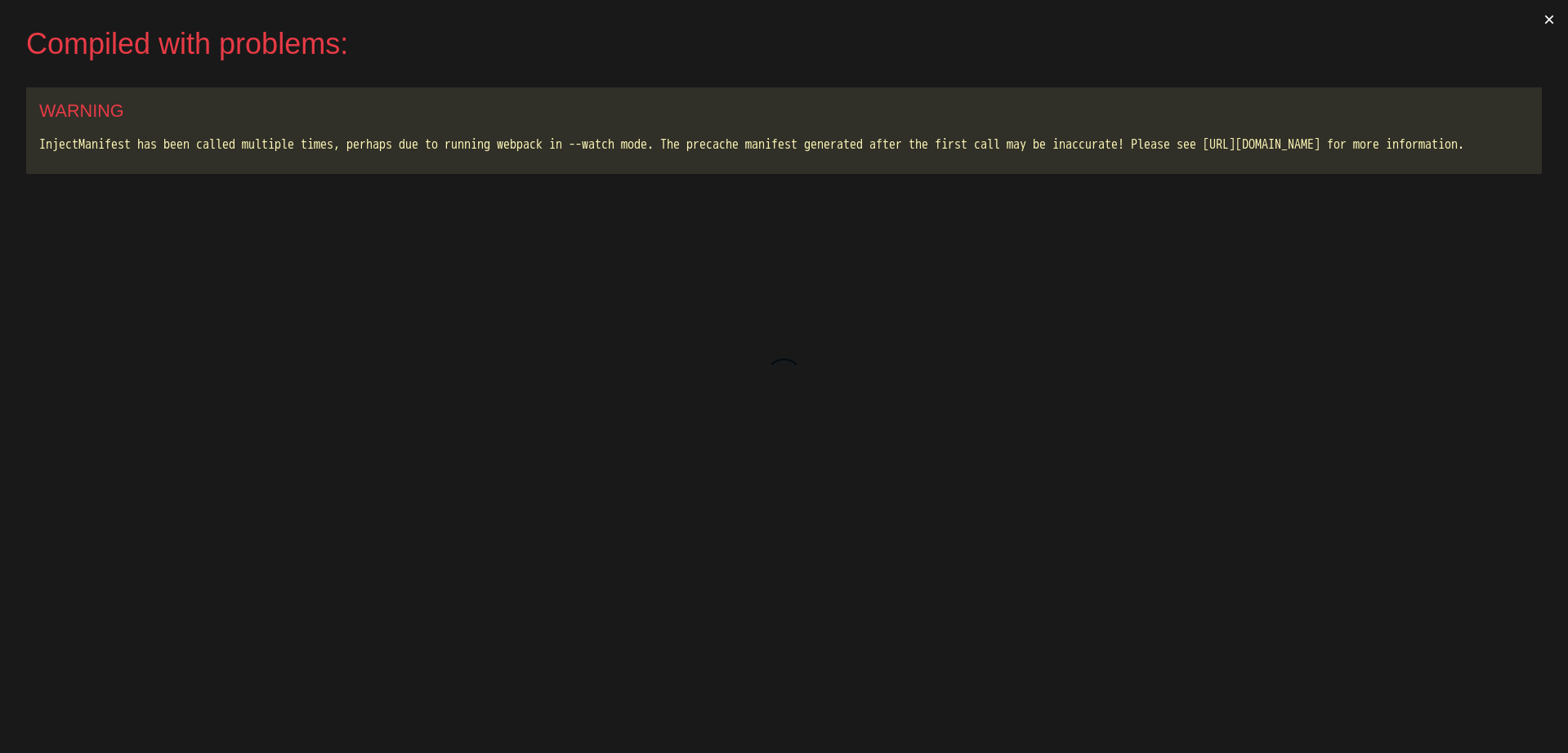 click on "×" at bounding box center (1549, 20) 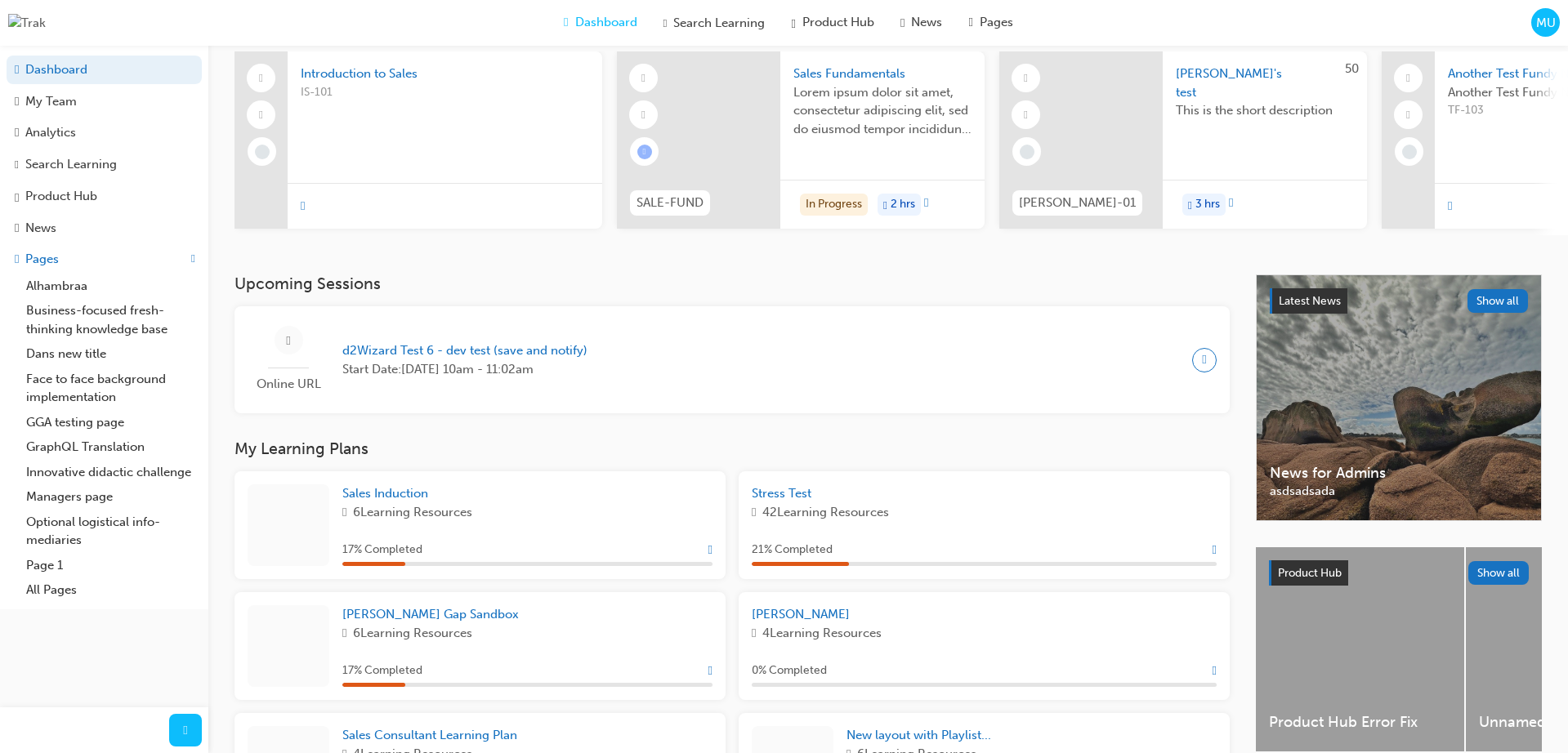 scroll, scrollTop: 127, scrollLeft: 0, axis: vertical 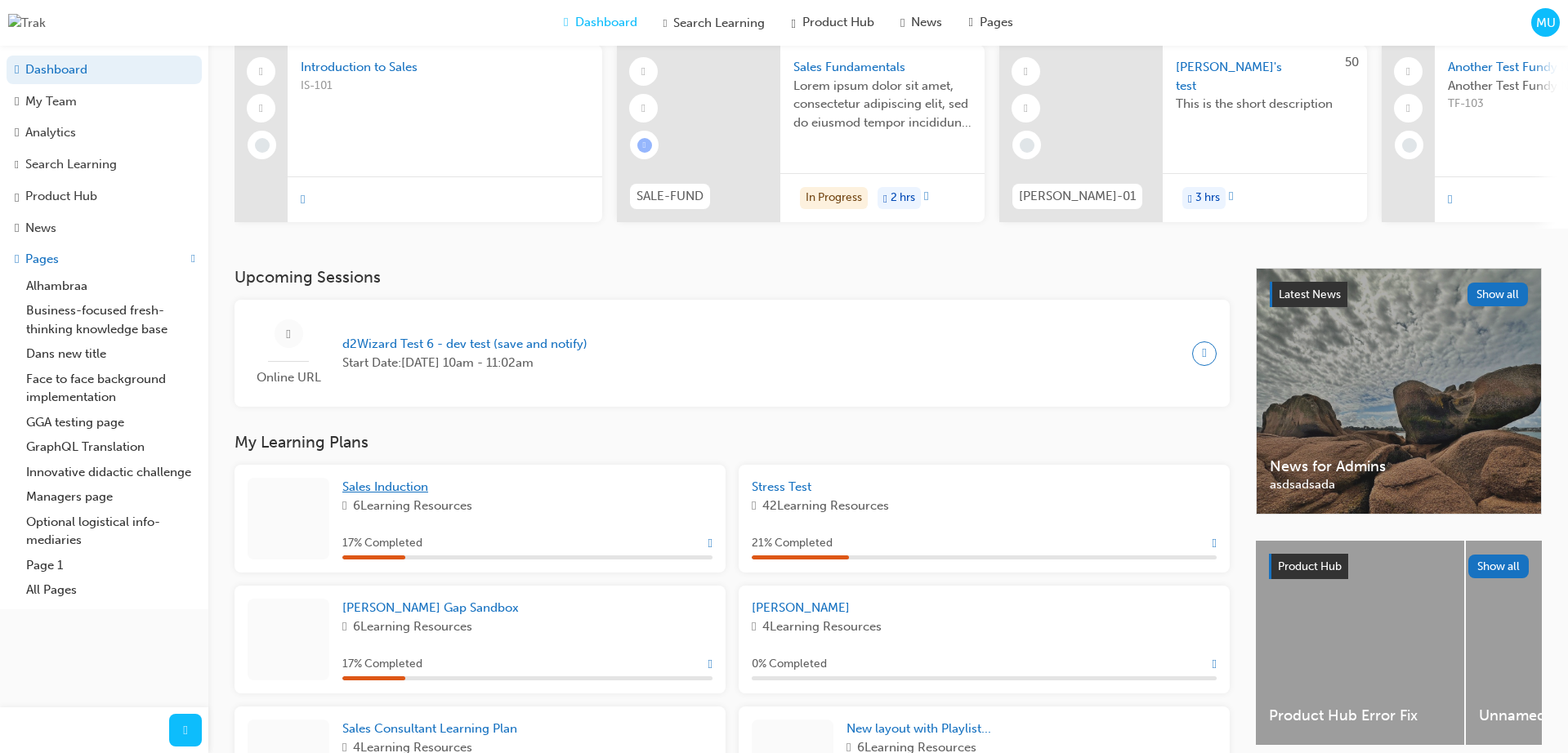 click on "Sales Induction" at bounding box center (385, 487) 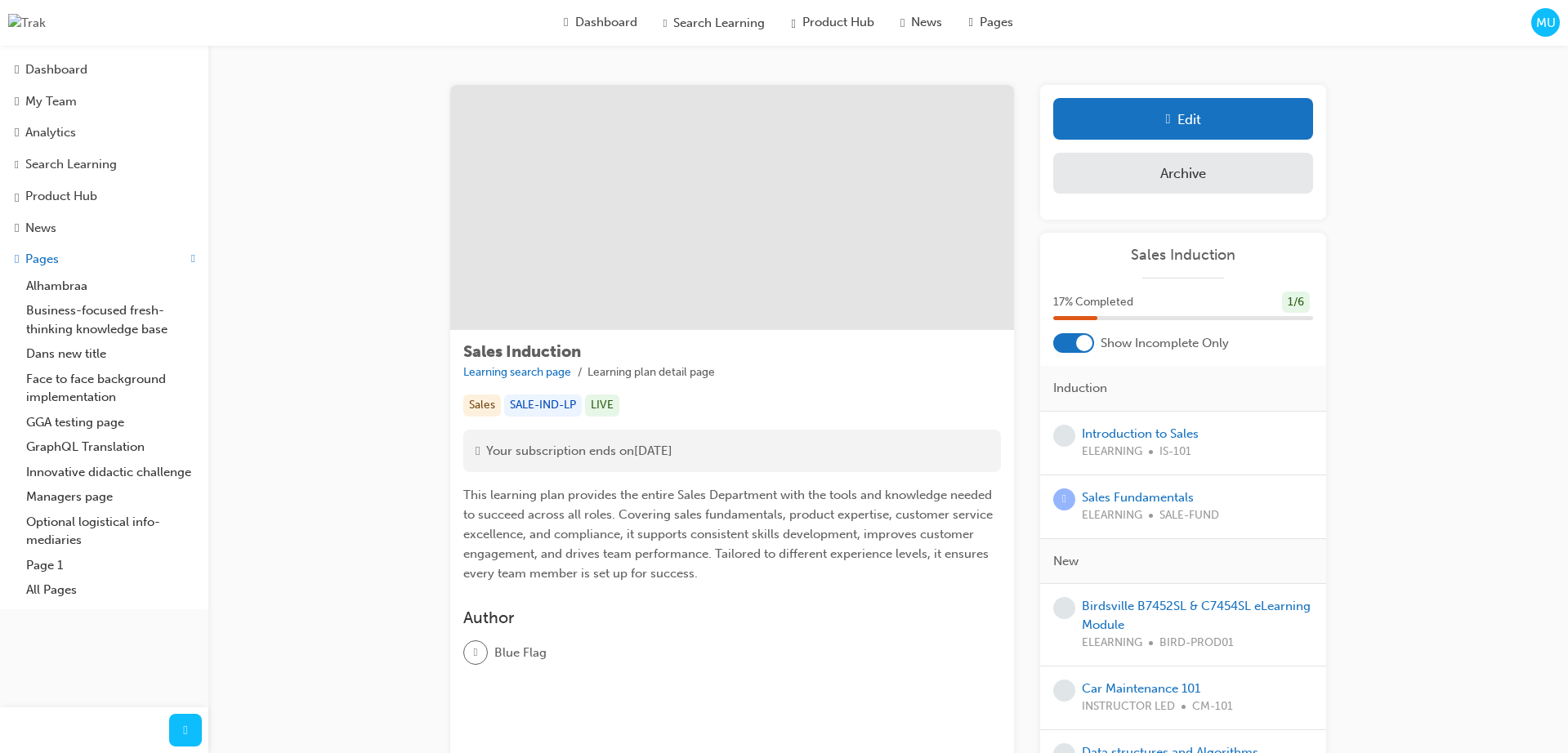 click on "Your subscription ends on  [DATE]" at bounding box center [579, 451] 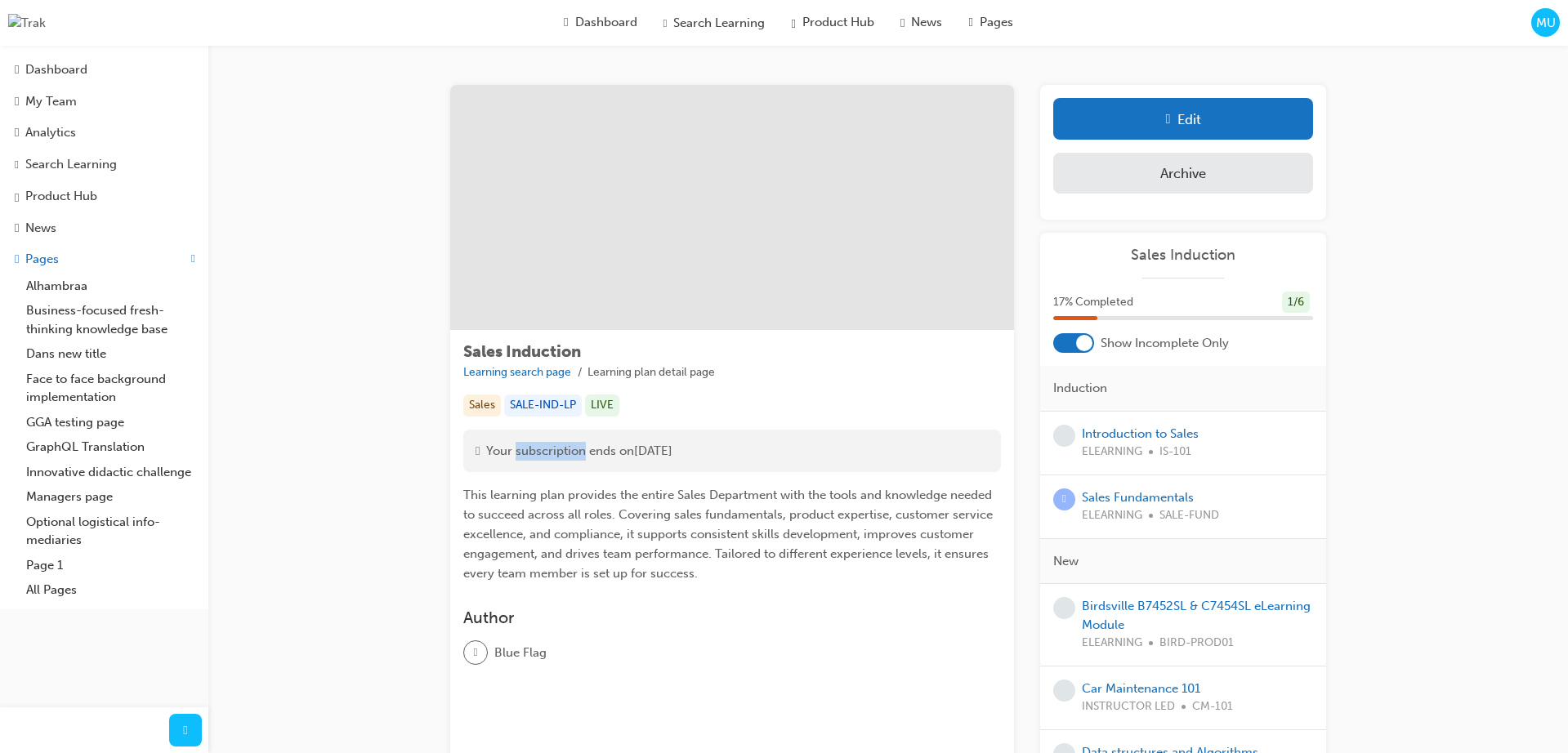 click on "Your subscription ends on  July 10, 2026" at bounding box center (579, 451) 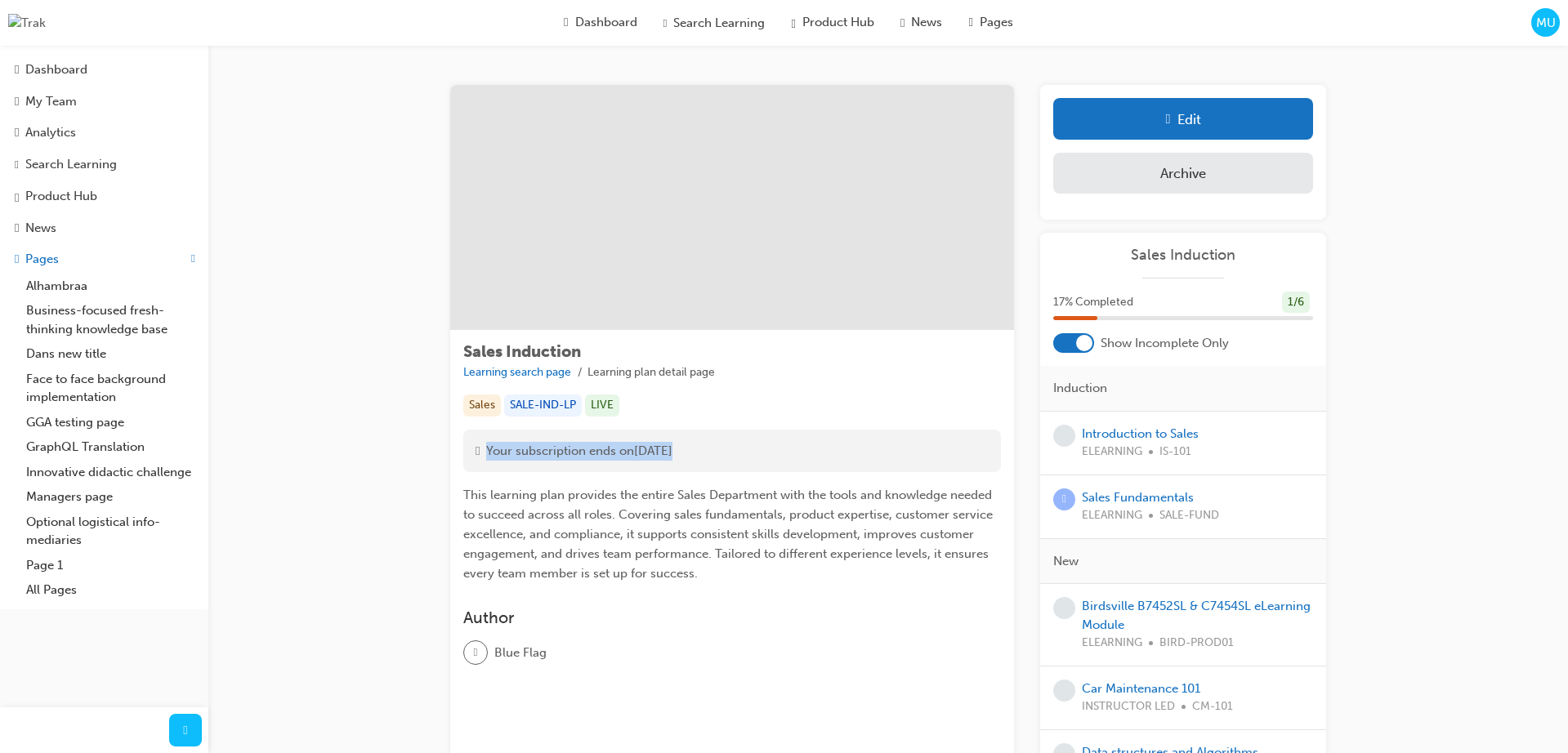 click on "Your subscription ends on  July 10, 2026" at bounding box center [579, 451] 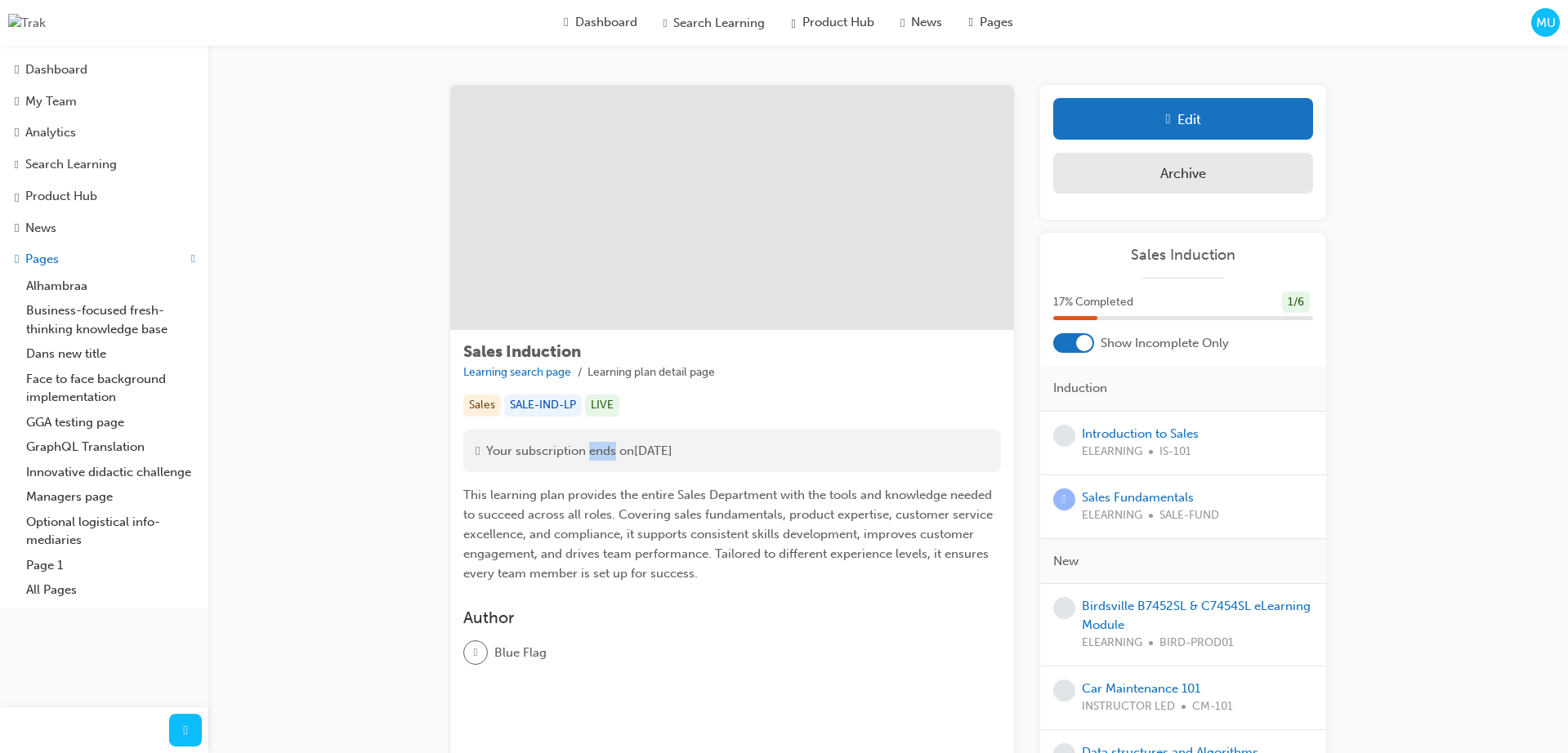 click on "Your subscription ends on  July 10, 2026" at bounding box center [579, 451] 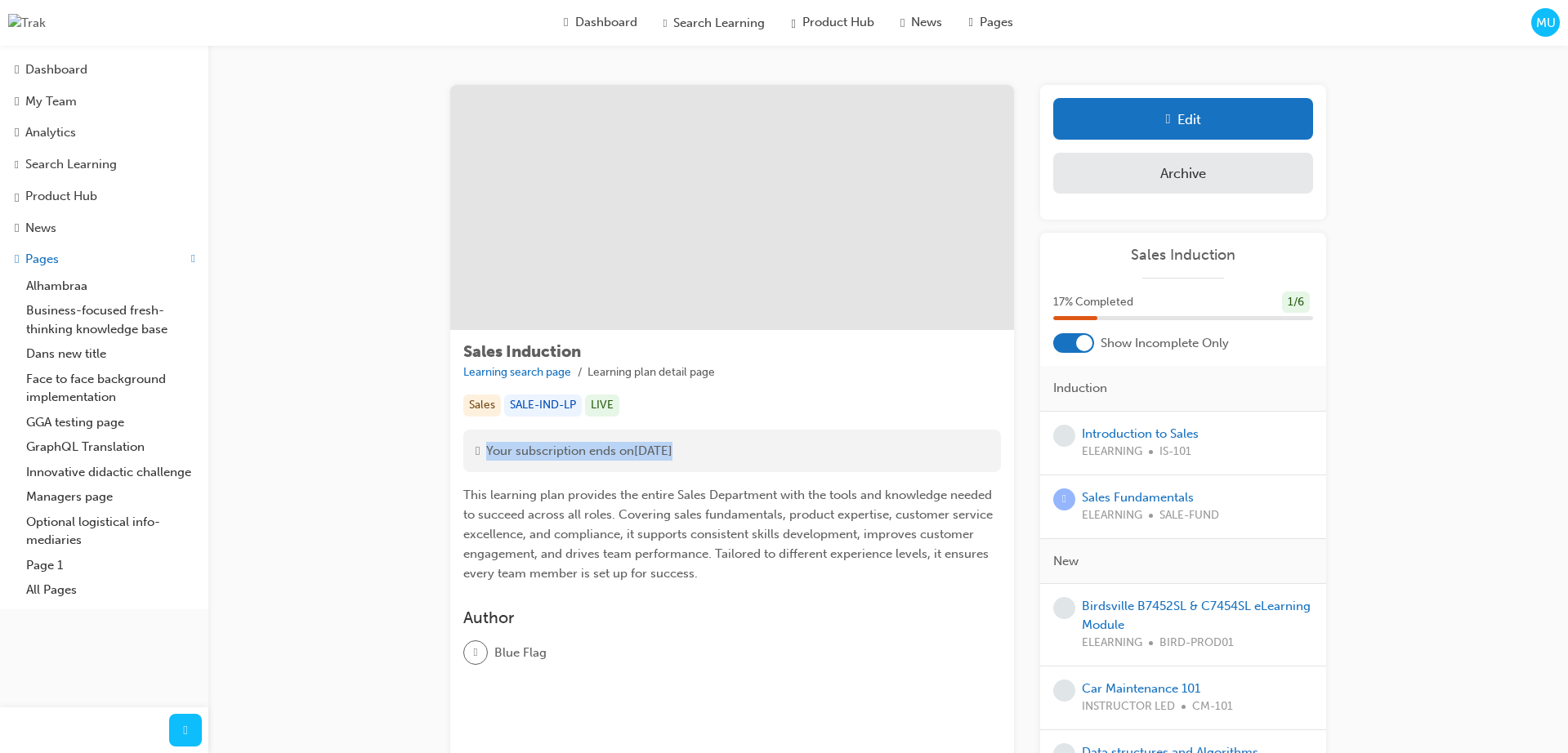 click on "Your subscription ends on  July 10, 2026" at bounding box center (579, 451) 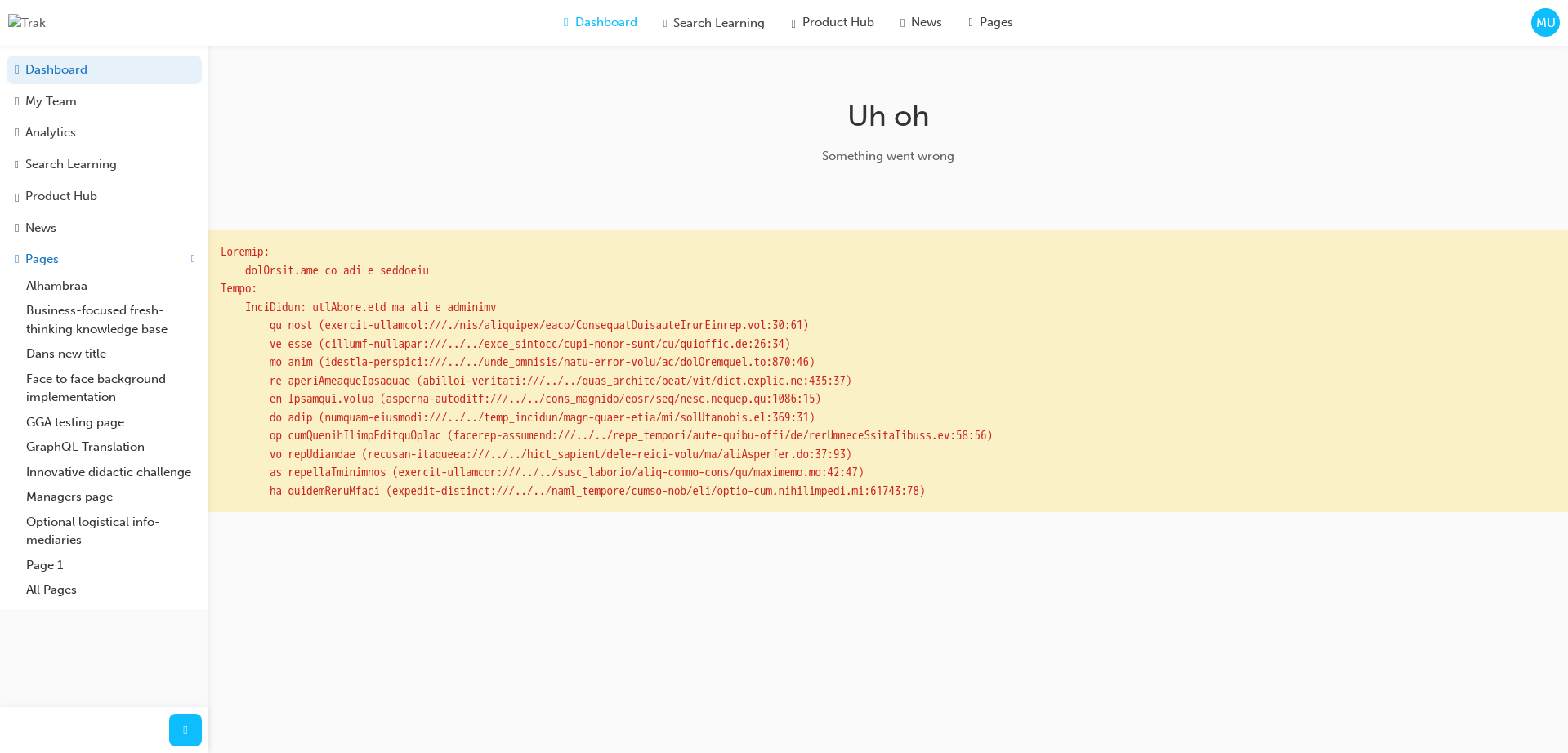 scroll, scrollTop: 0, scrollLeft: 0, axis: both 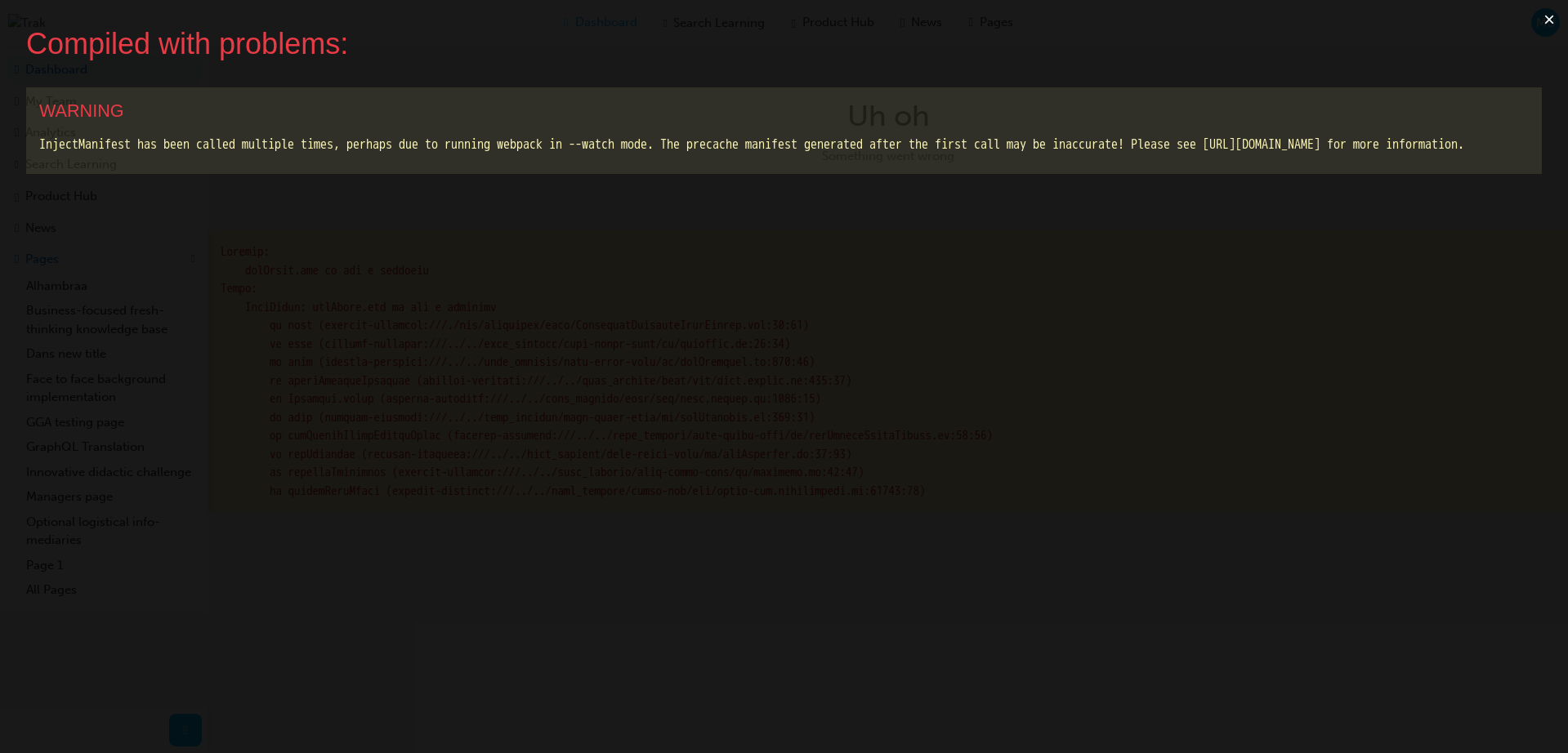 click on "×" at bounding box center [1549, 20] 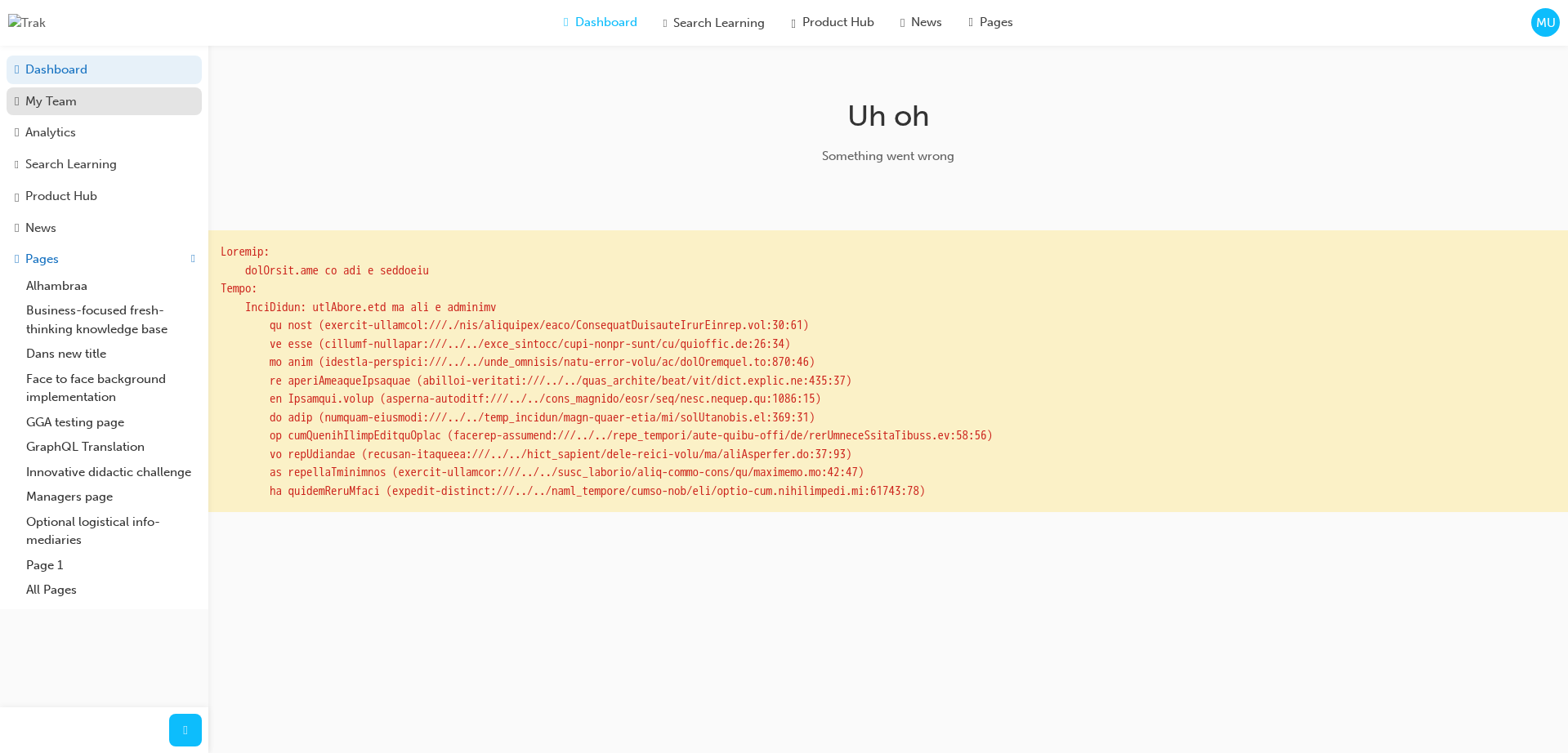click on "My Team" at bounding box center [51, 101] 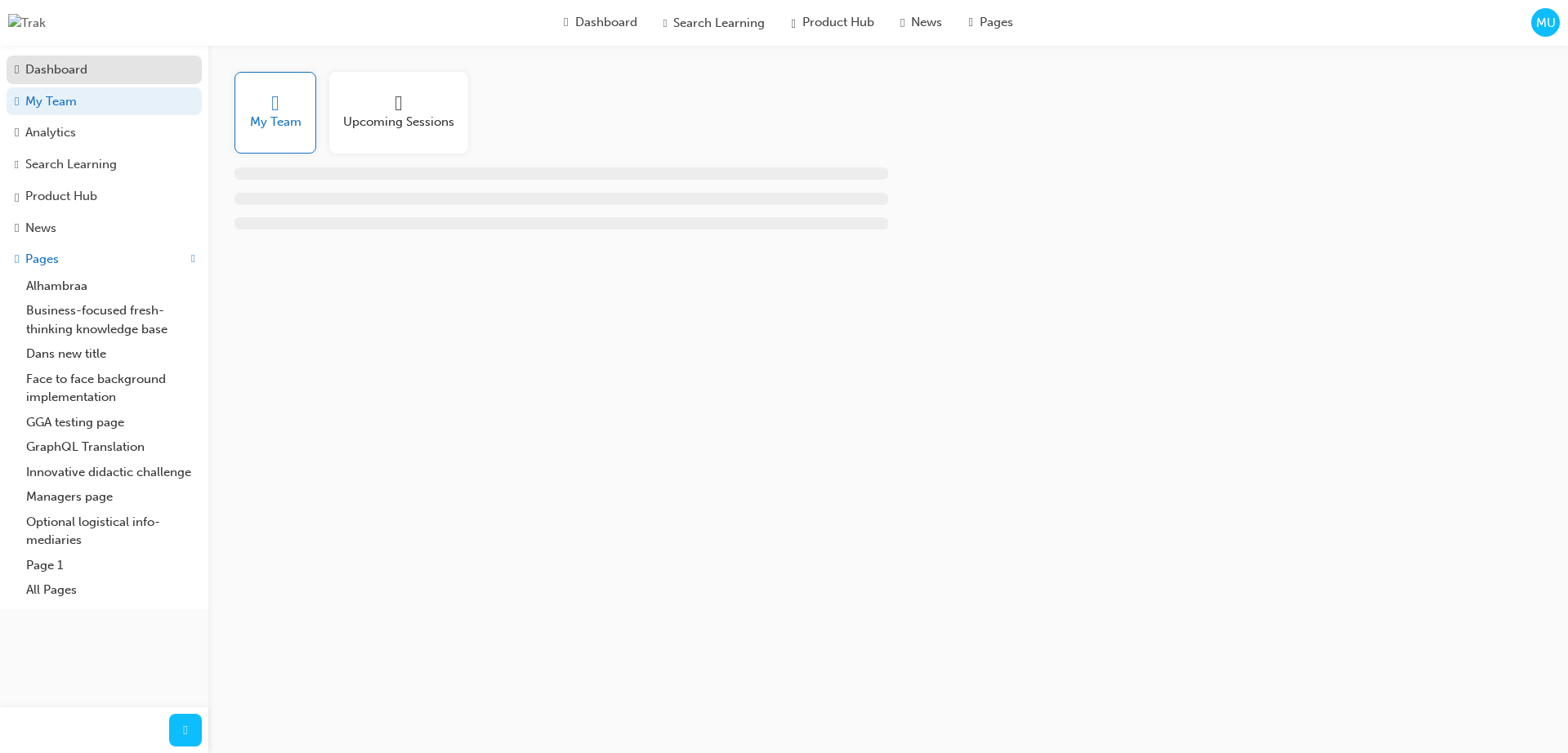 click on "Dashboard" at bounding box center (56, 69) 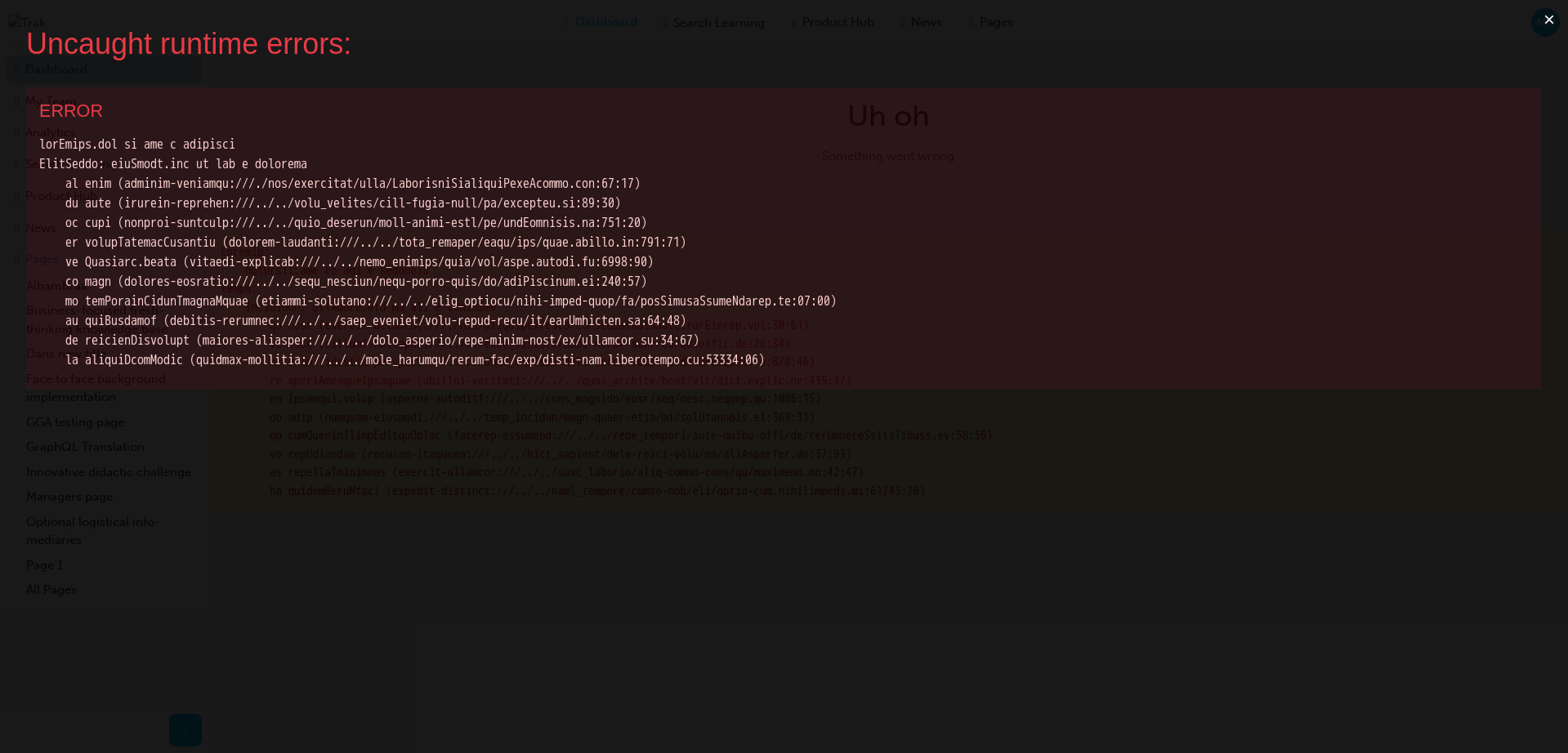 scroll, scrollTop: 0, scrollLeft: 0, axis: both 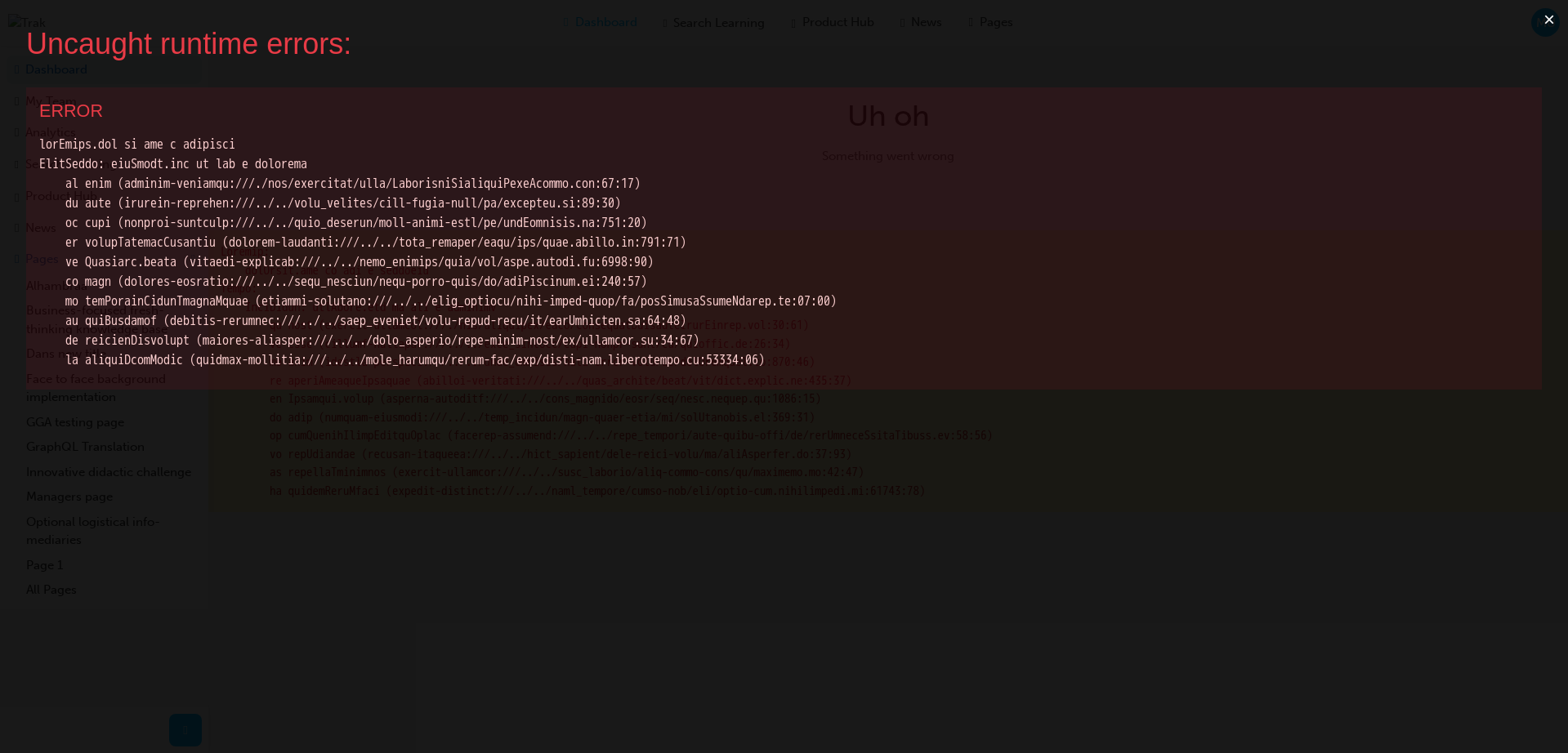 click at bounding box center [784, 252] 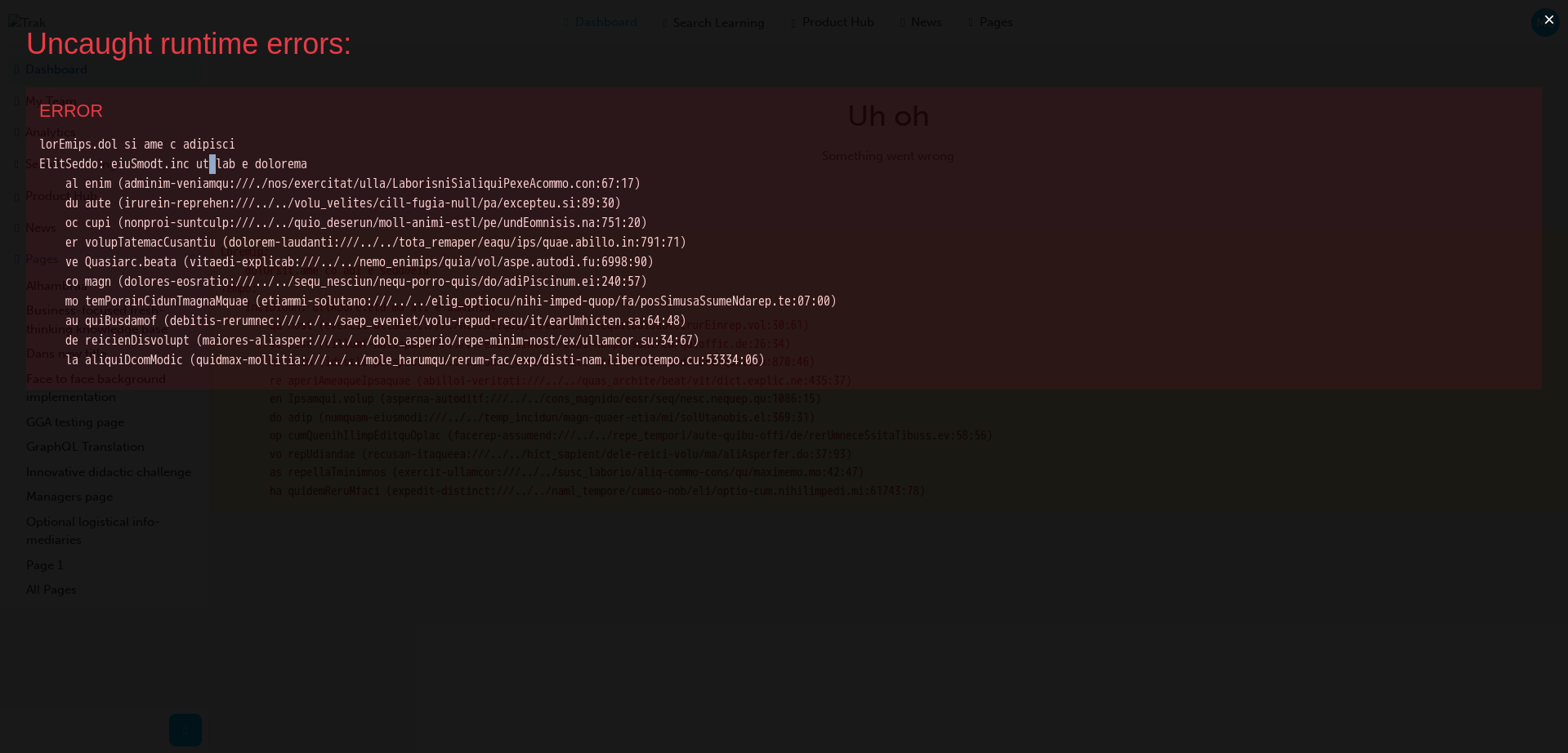 click at bounding box center (784, 252) 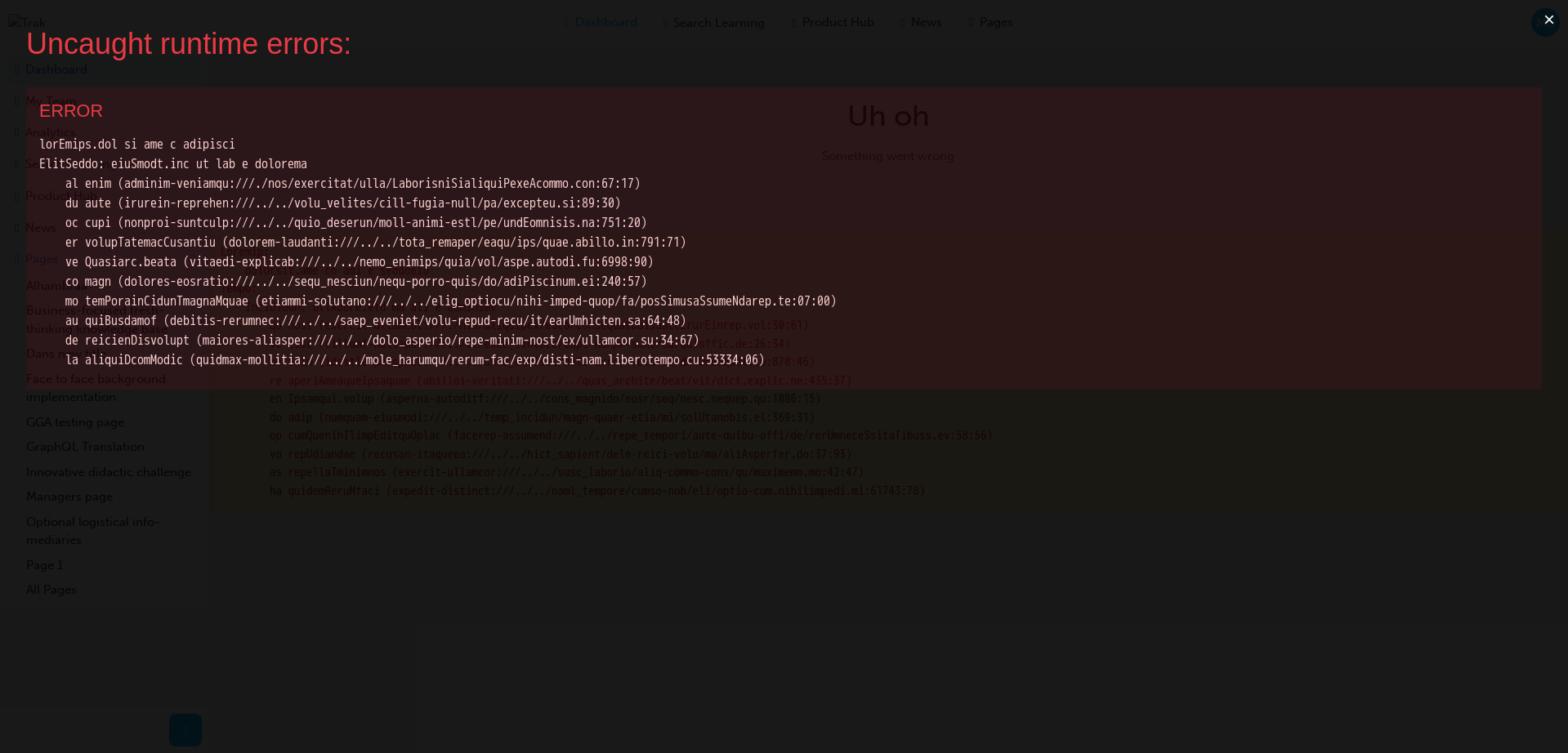 click at bounding box center [784, 252] 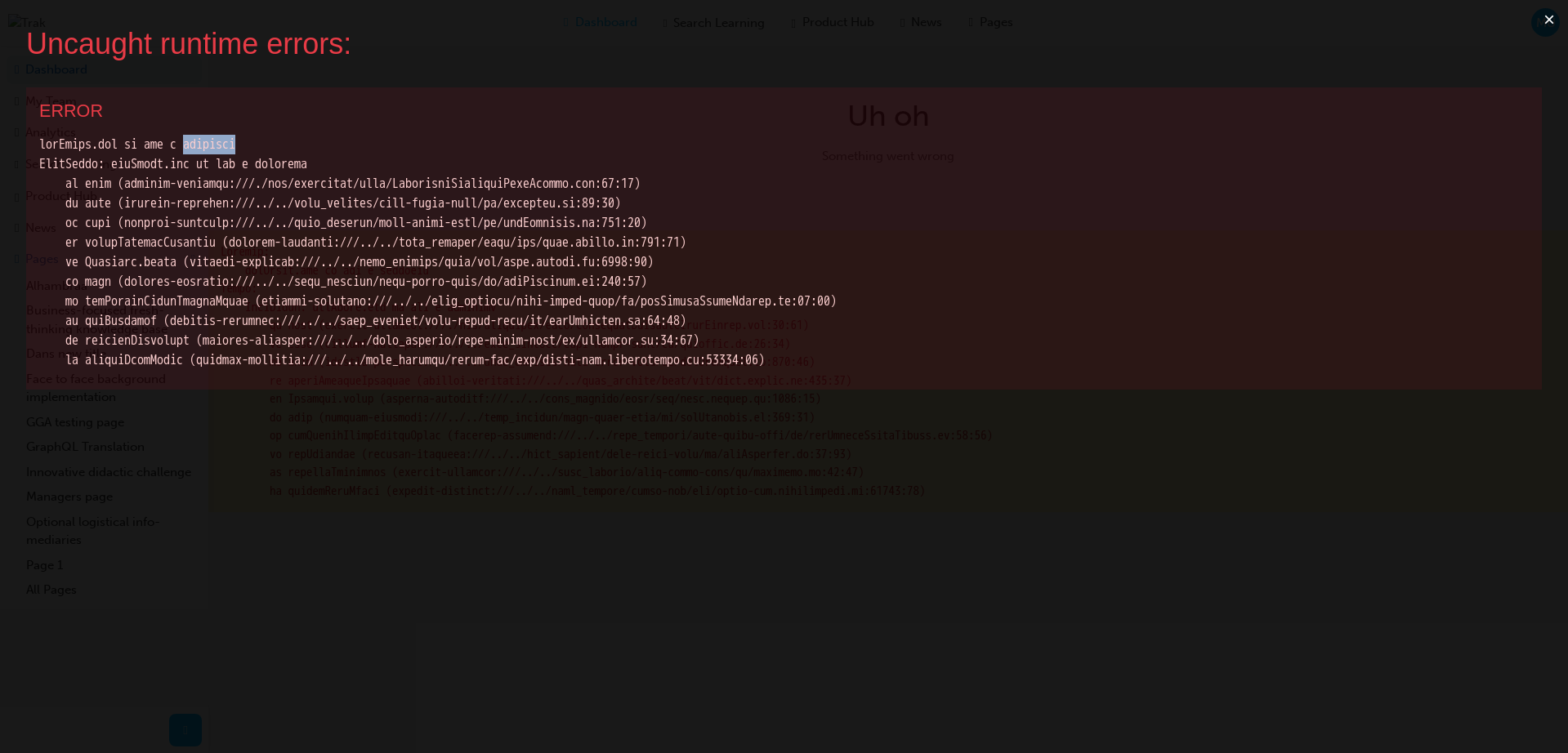 click at bounding box center [784, 252] 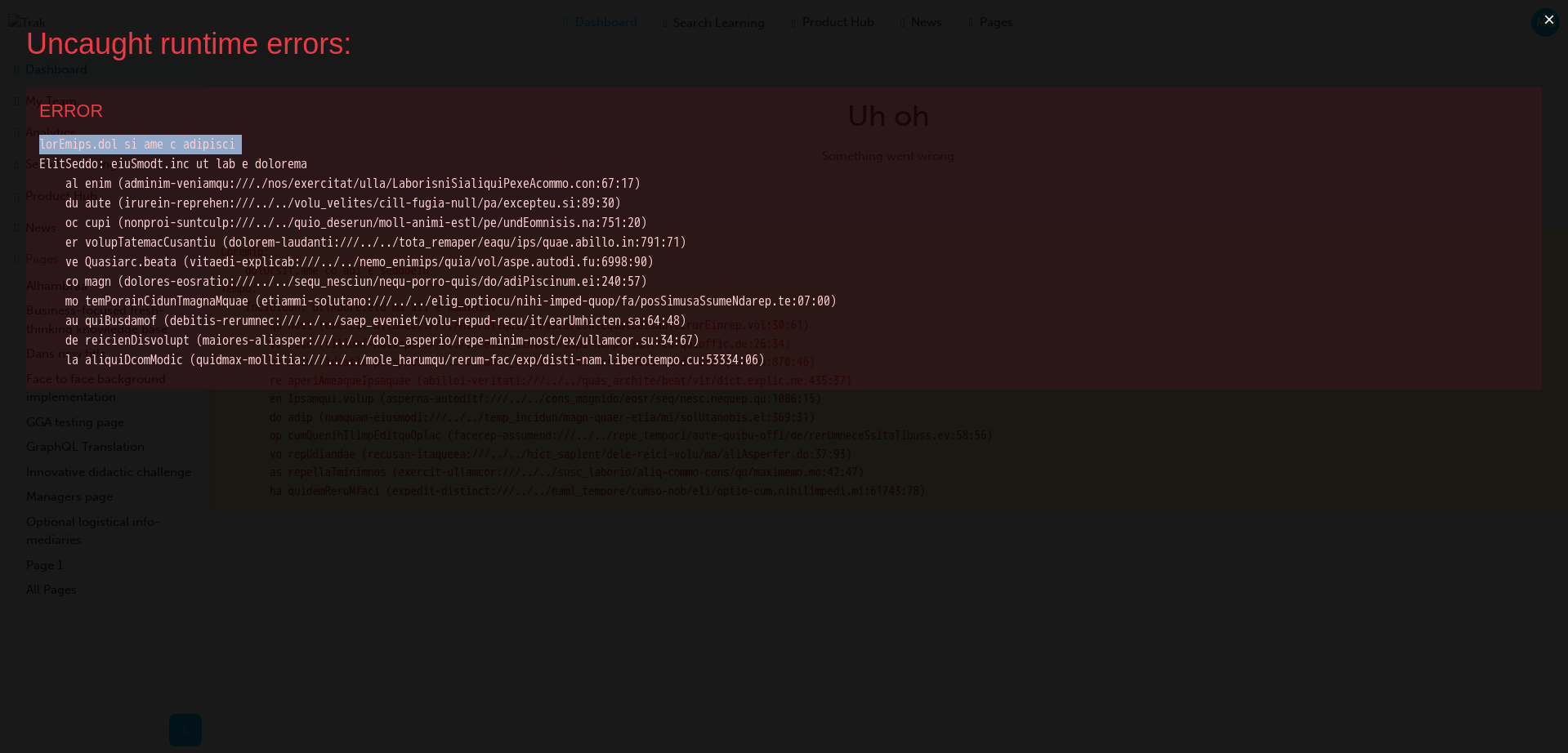 click at bounding box center (784, 252) 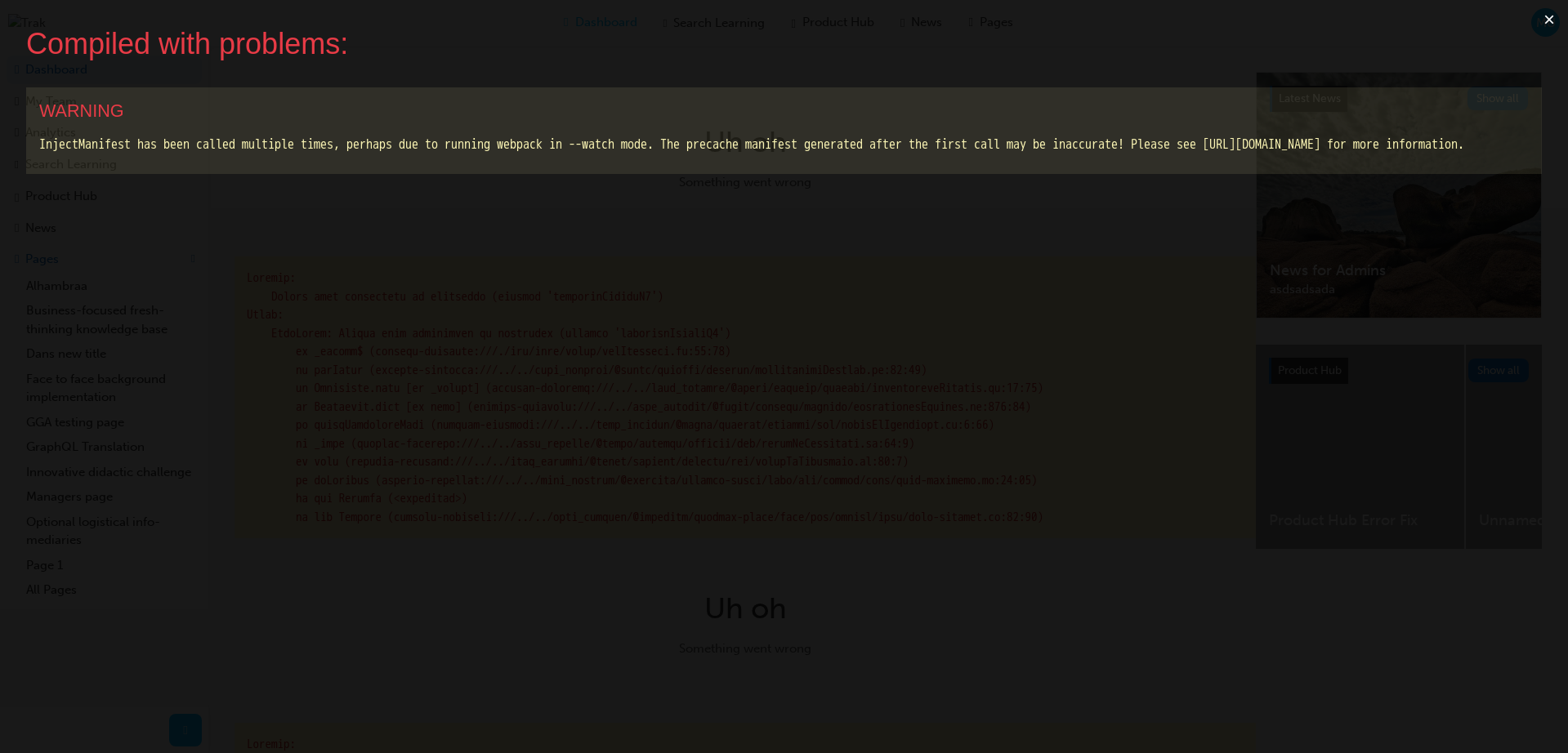scroll, scrollTop: 0, scrollLeft: 0, axis: both 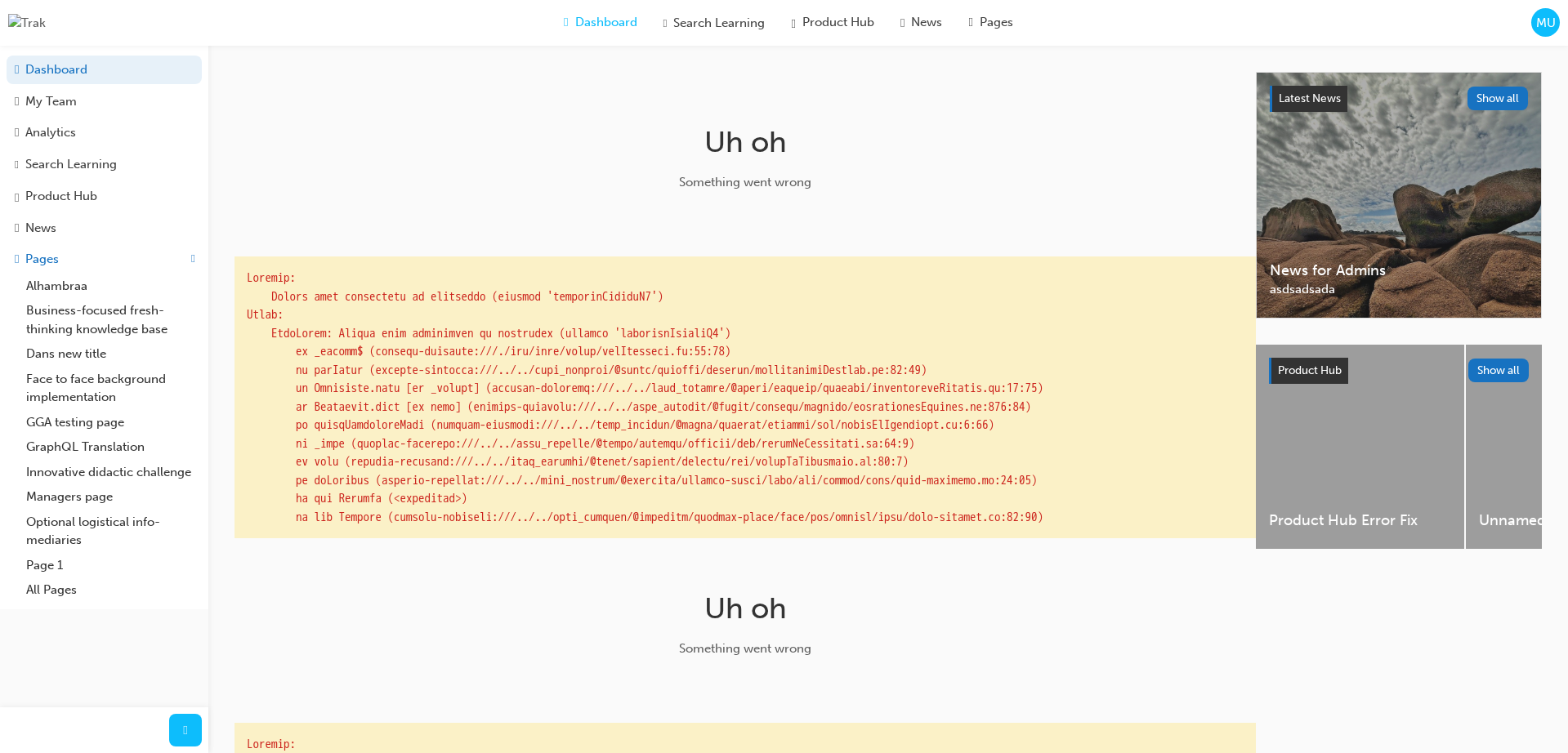 click on "Dashboard My Team Analytics Search Learning Product Hub News Pages" at bounding box center [104, 149] 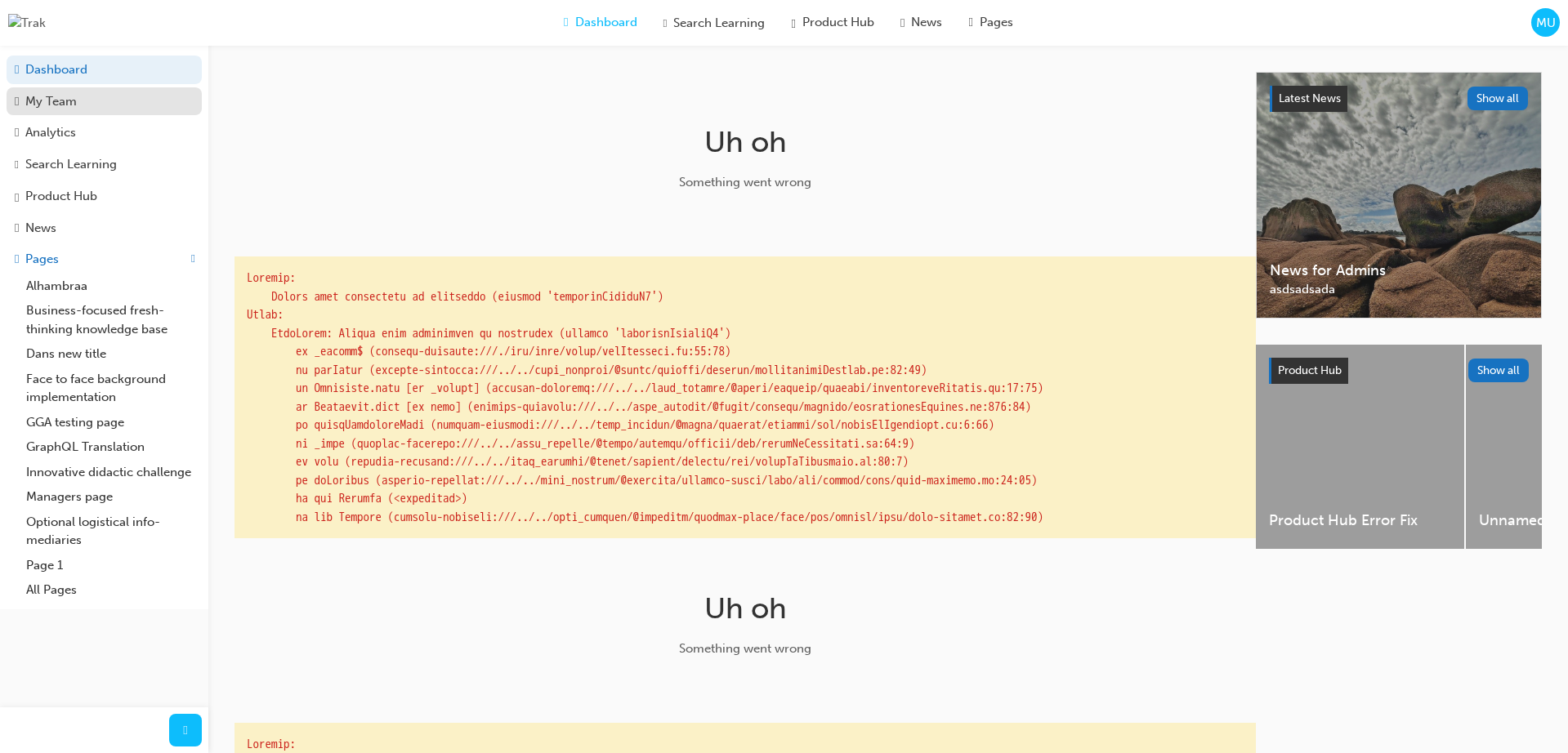 click on "My Team" at bounding box center [104, 101] 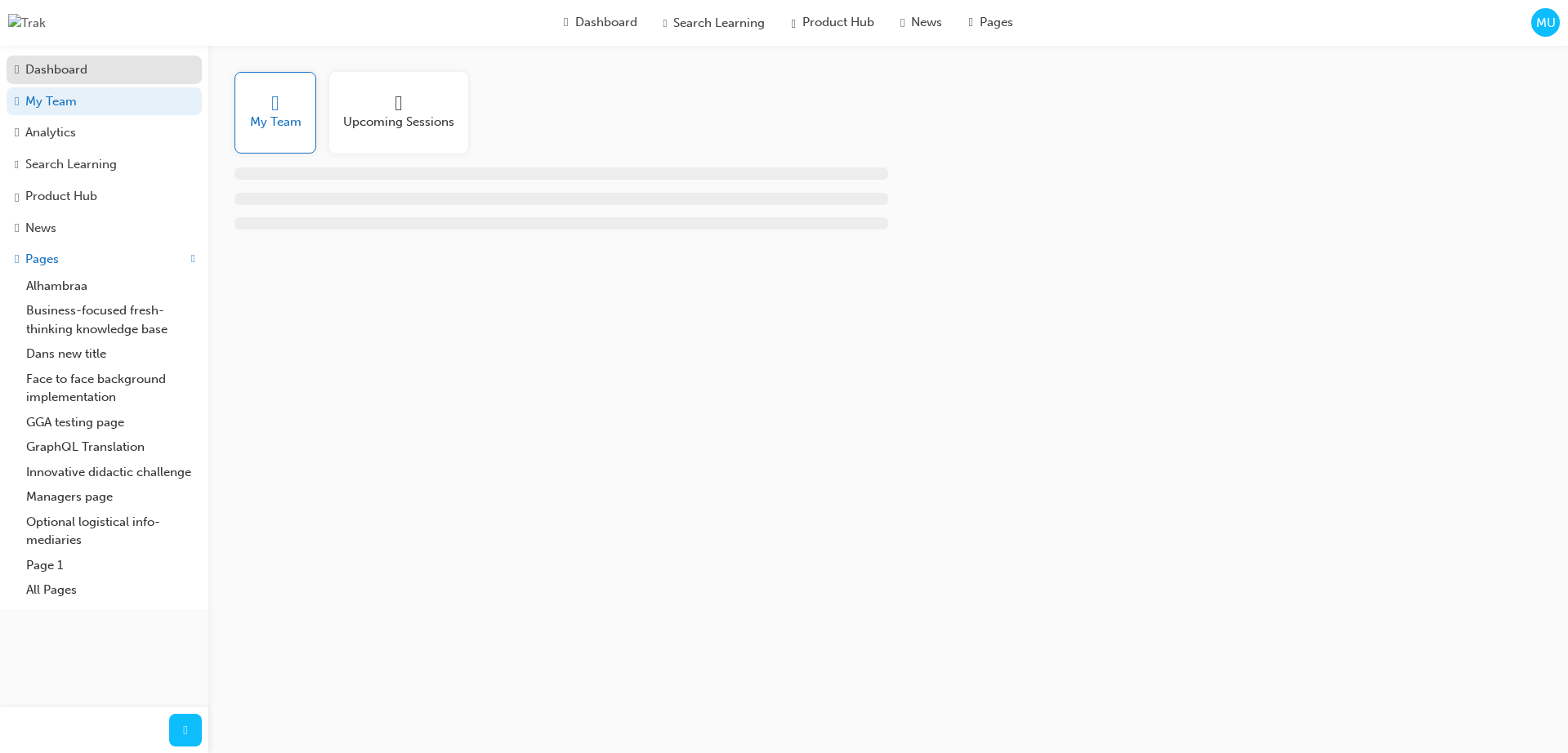 click on "Dashboard" at bounding box center (56, 69) 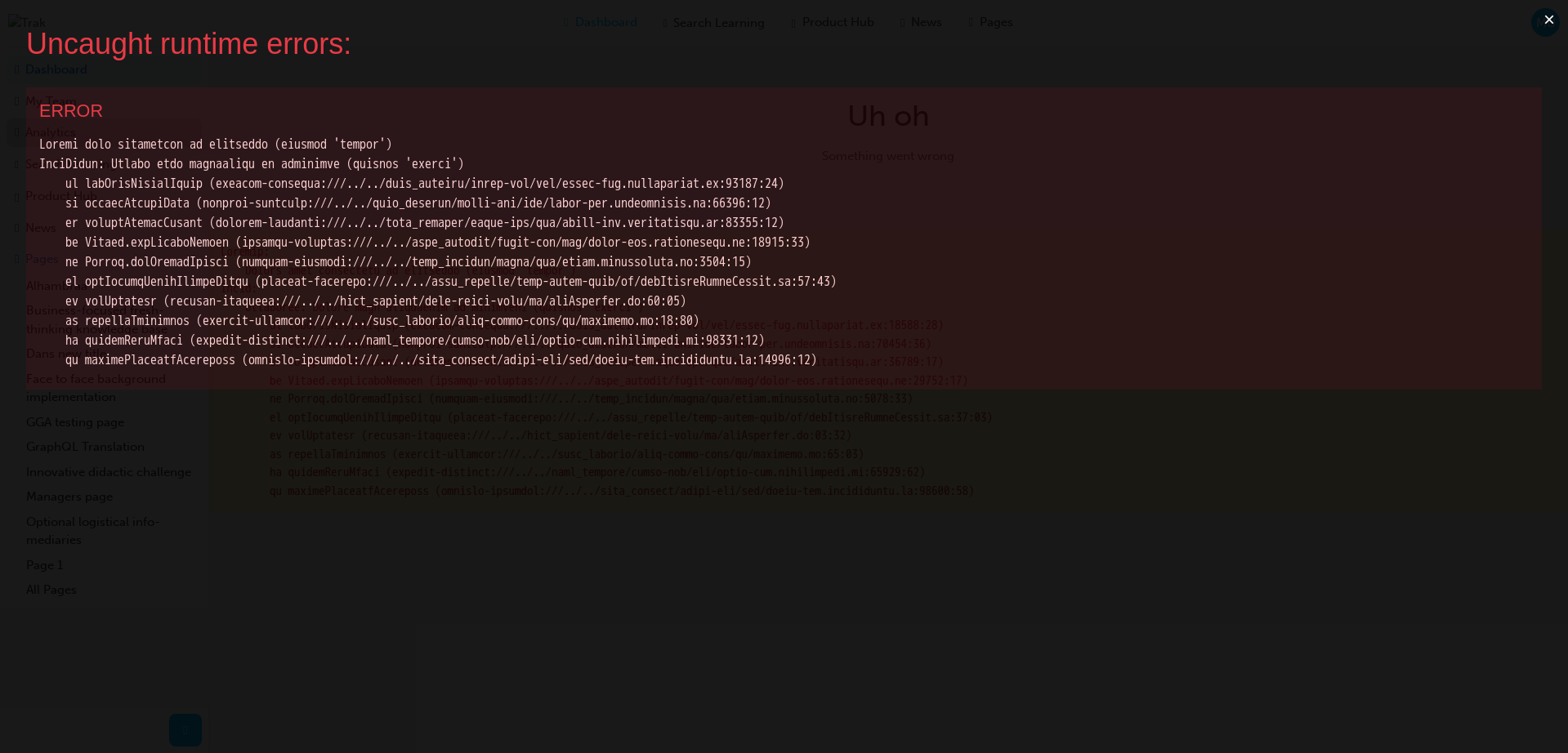 scroll, scrollTop: 0, scrollLeft: 0, axis: both 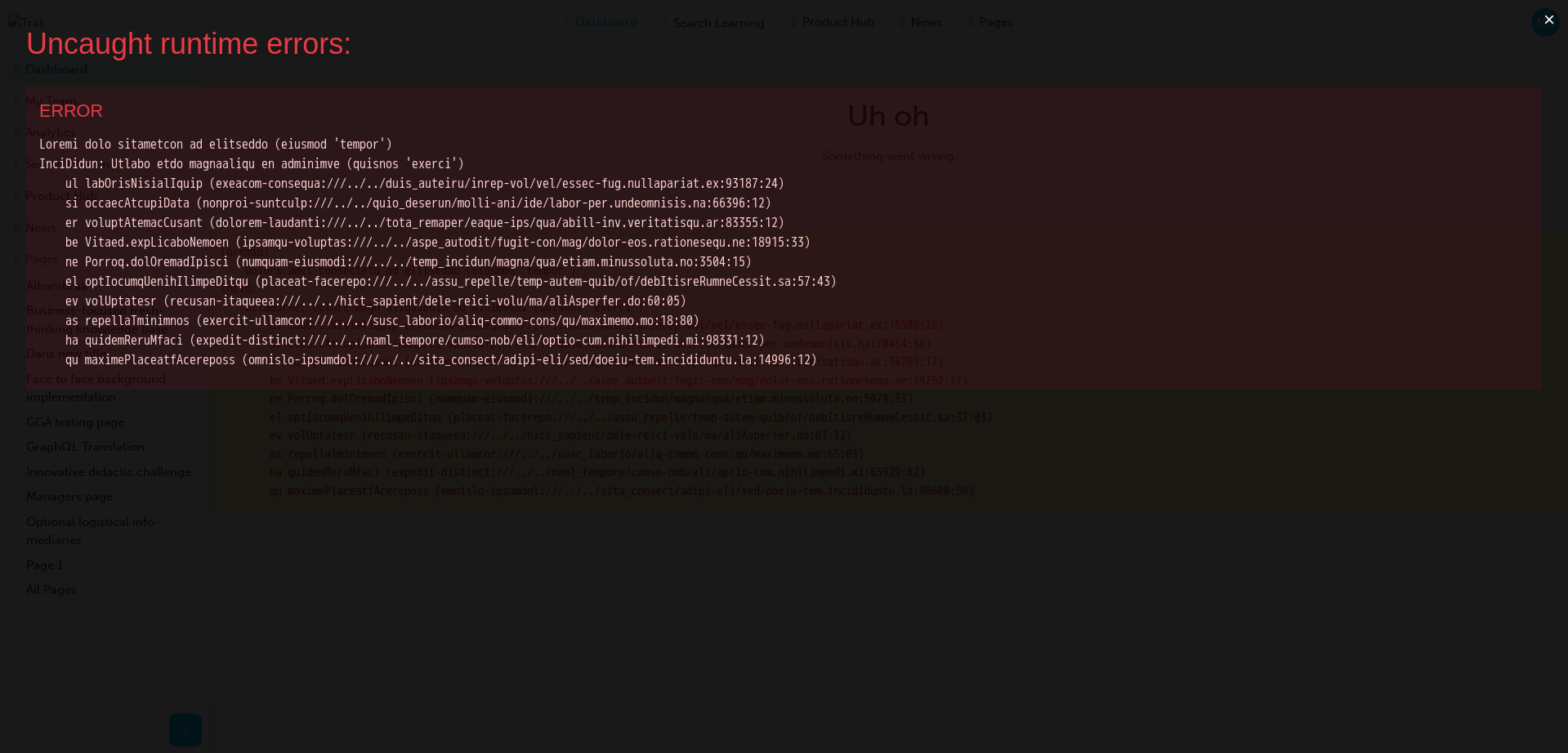 click on "×" at bounding box center [1549, 20] 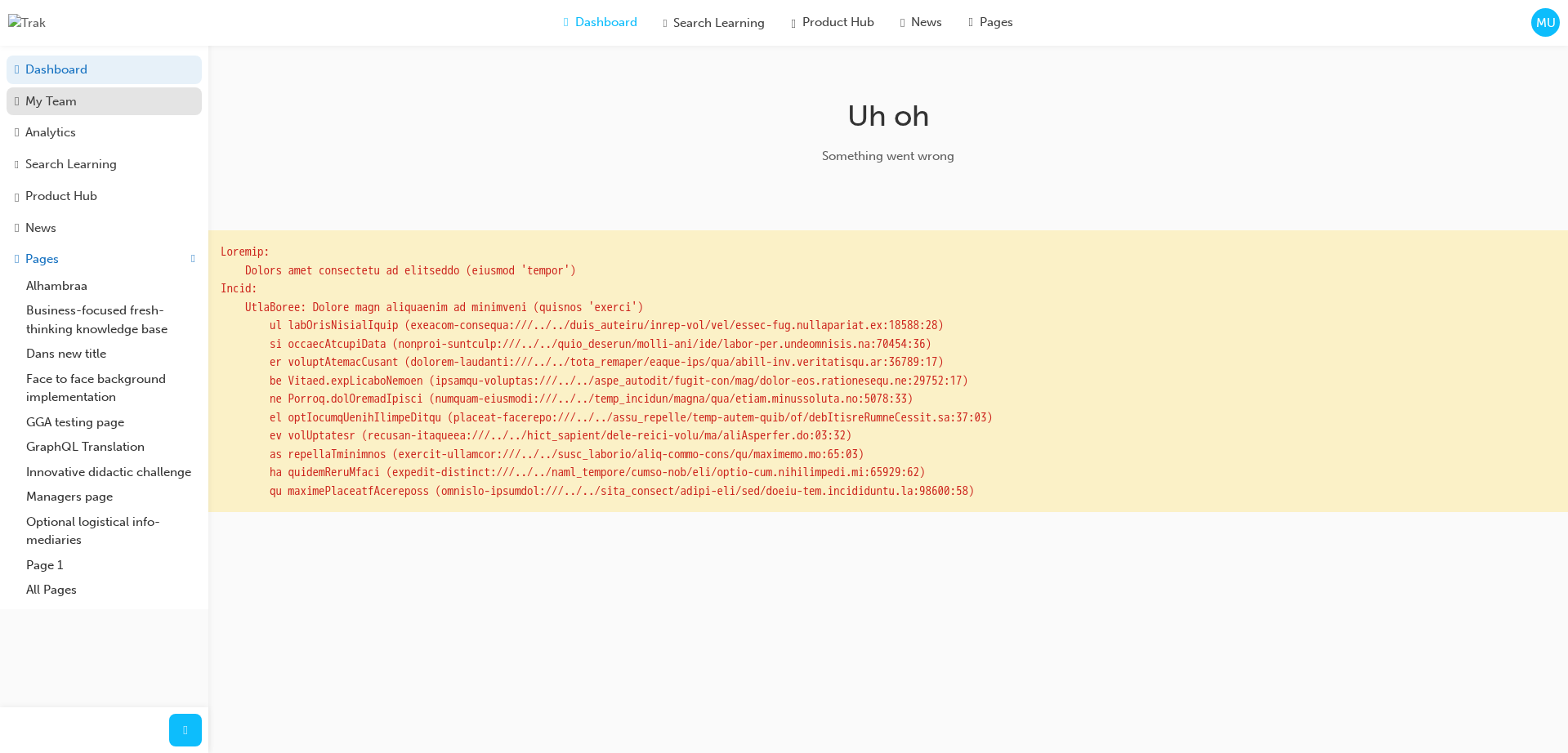 click on "My Team" at bounding box center [51, 101] 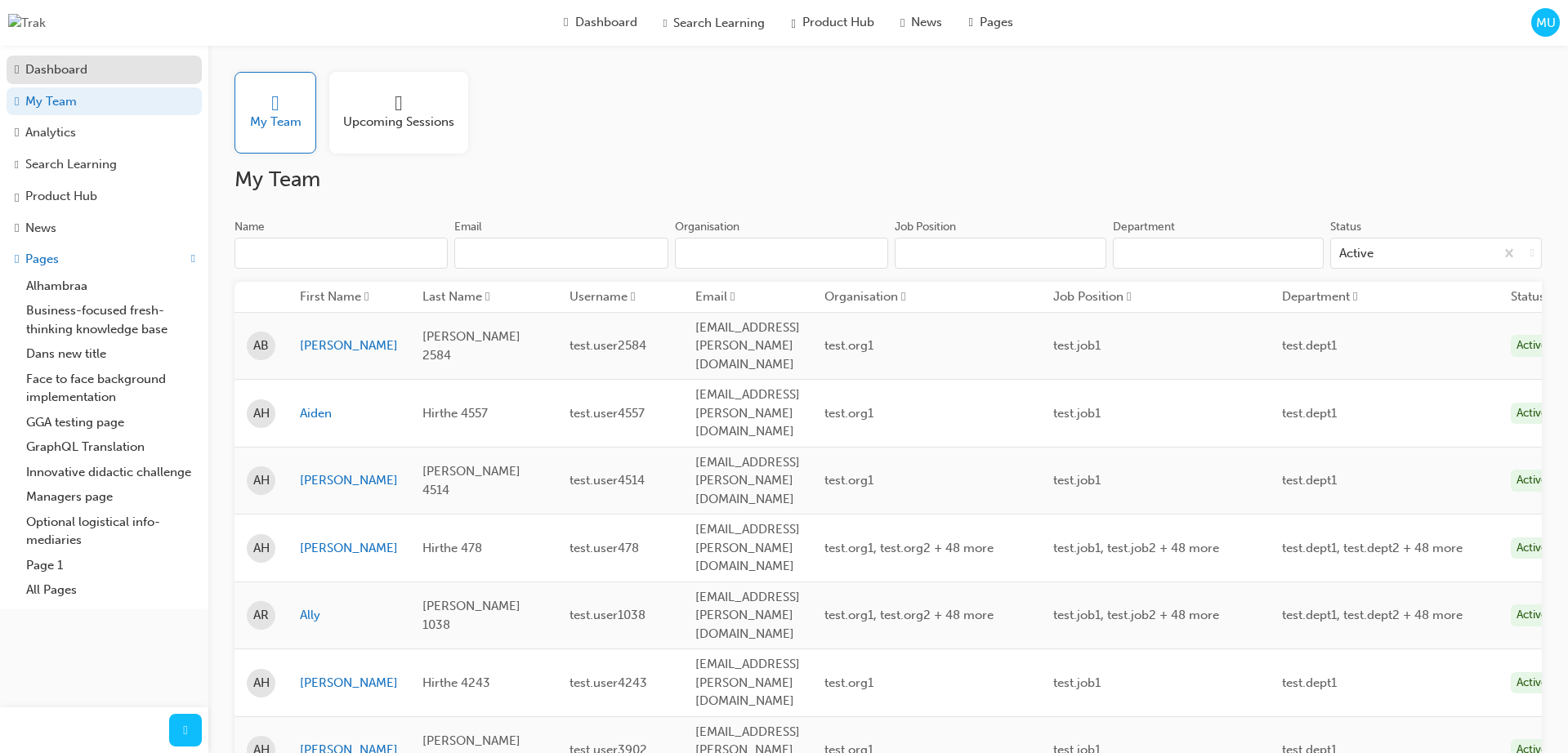click on "Dashboard" at bounding box center (56, 69) 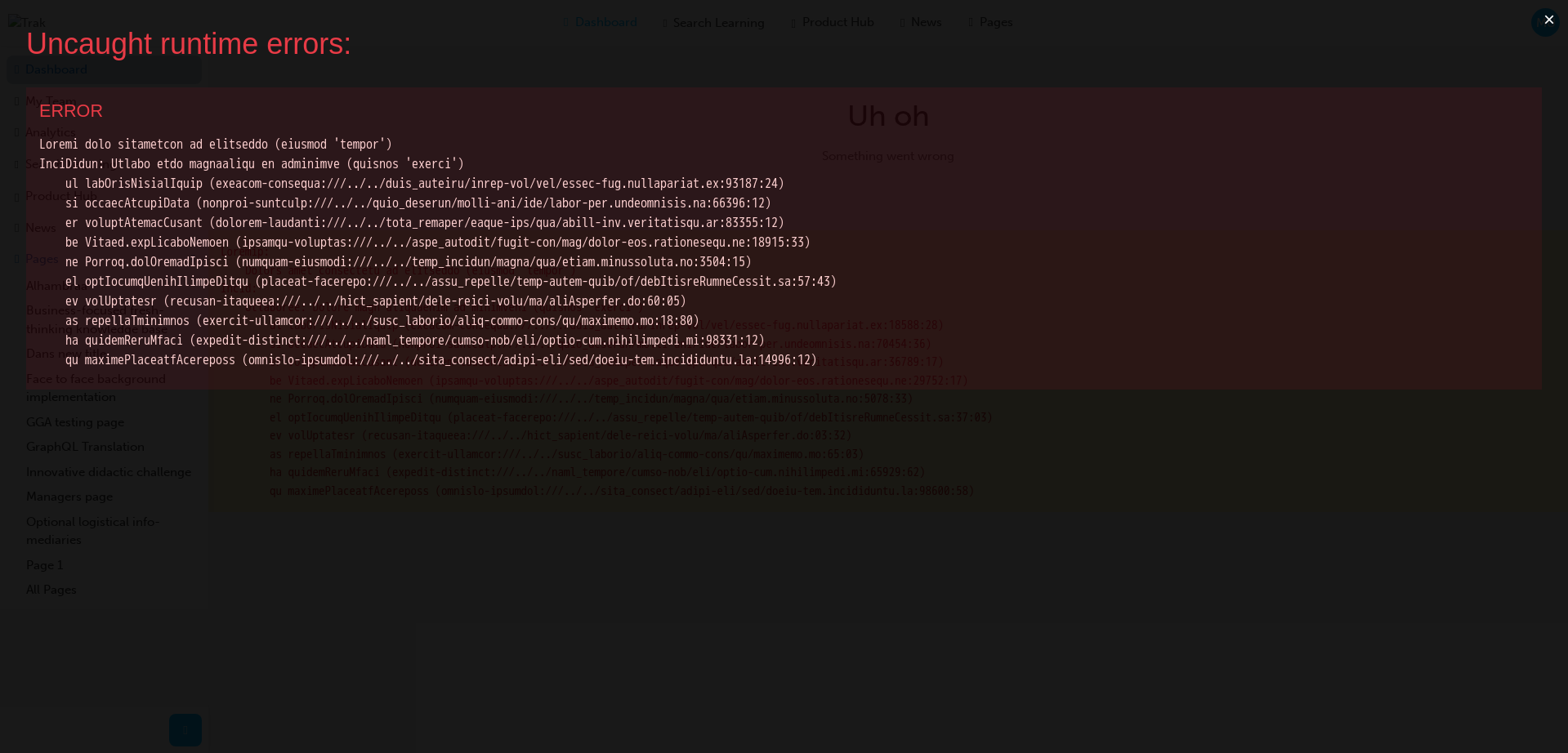 scroll, scrollTop: 0, scrollLeft: 0, axis: both 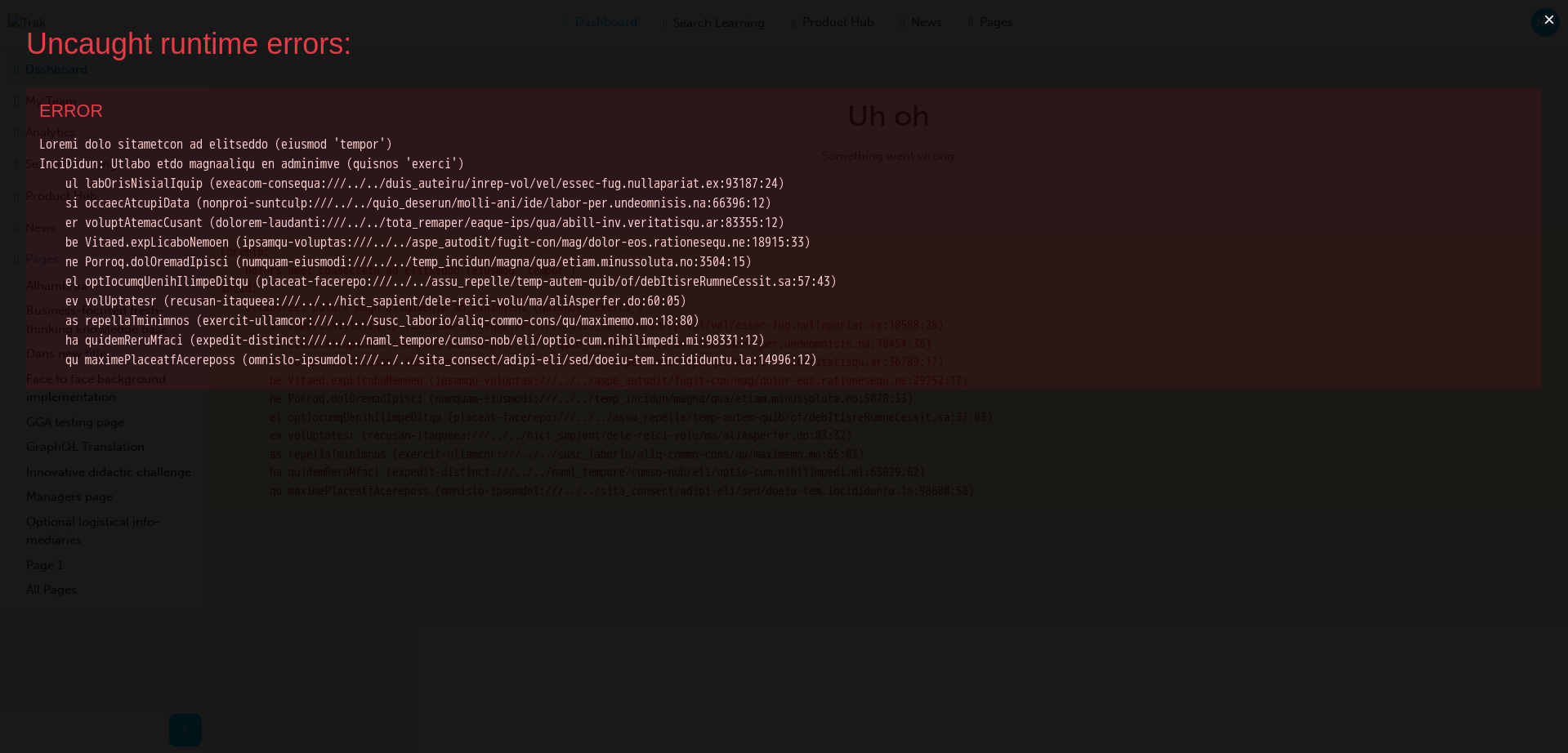 click on "×" at bounding box center [1549, 20] 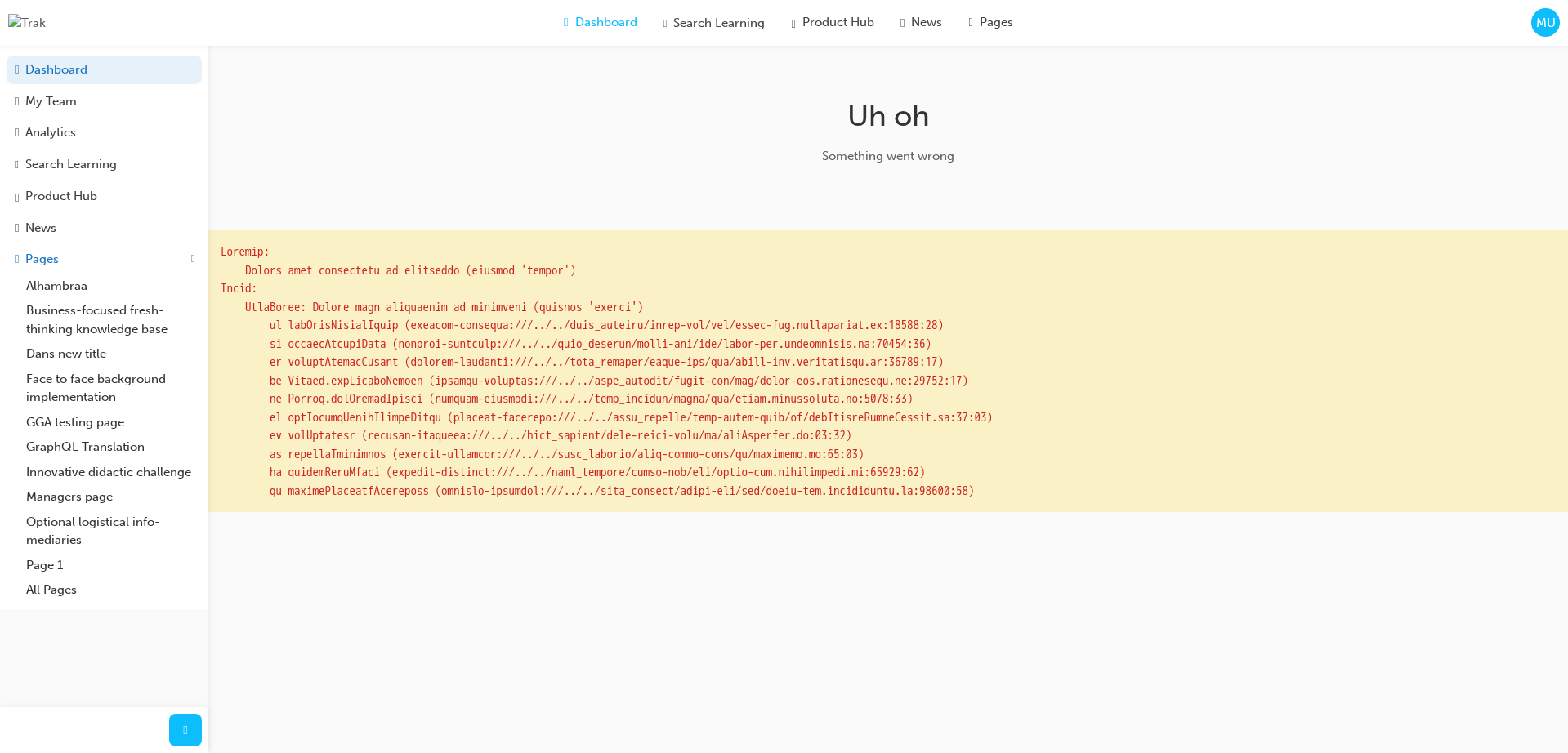 click at bounding box center (888, 371) 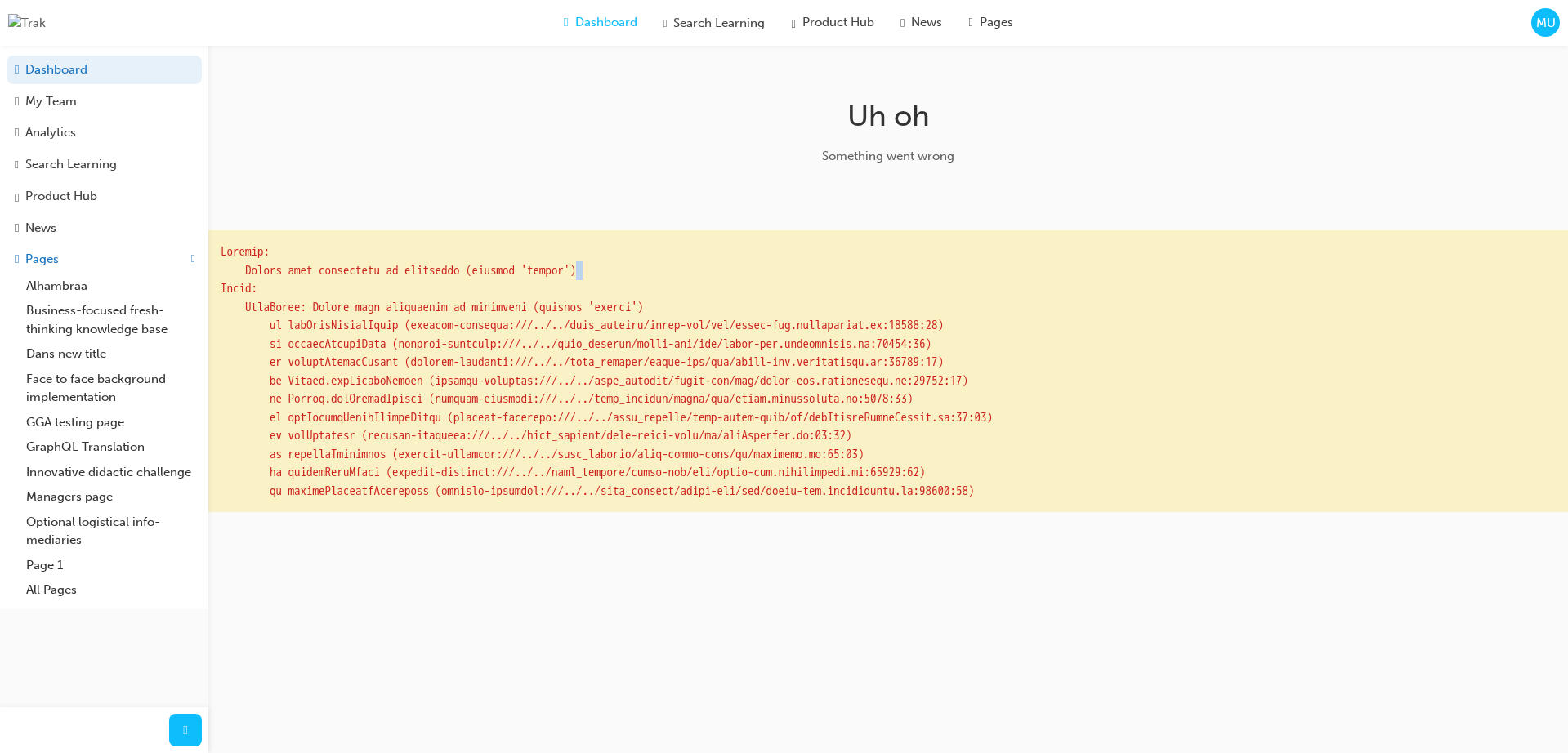 click at bounding box center (888, 371) 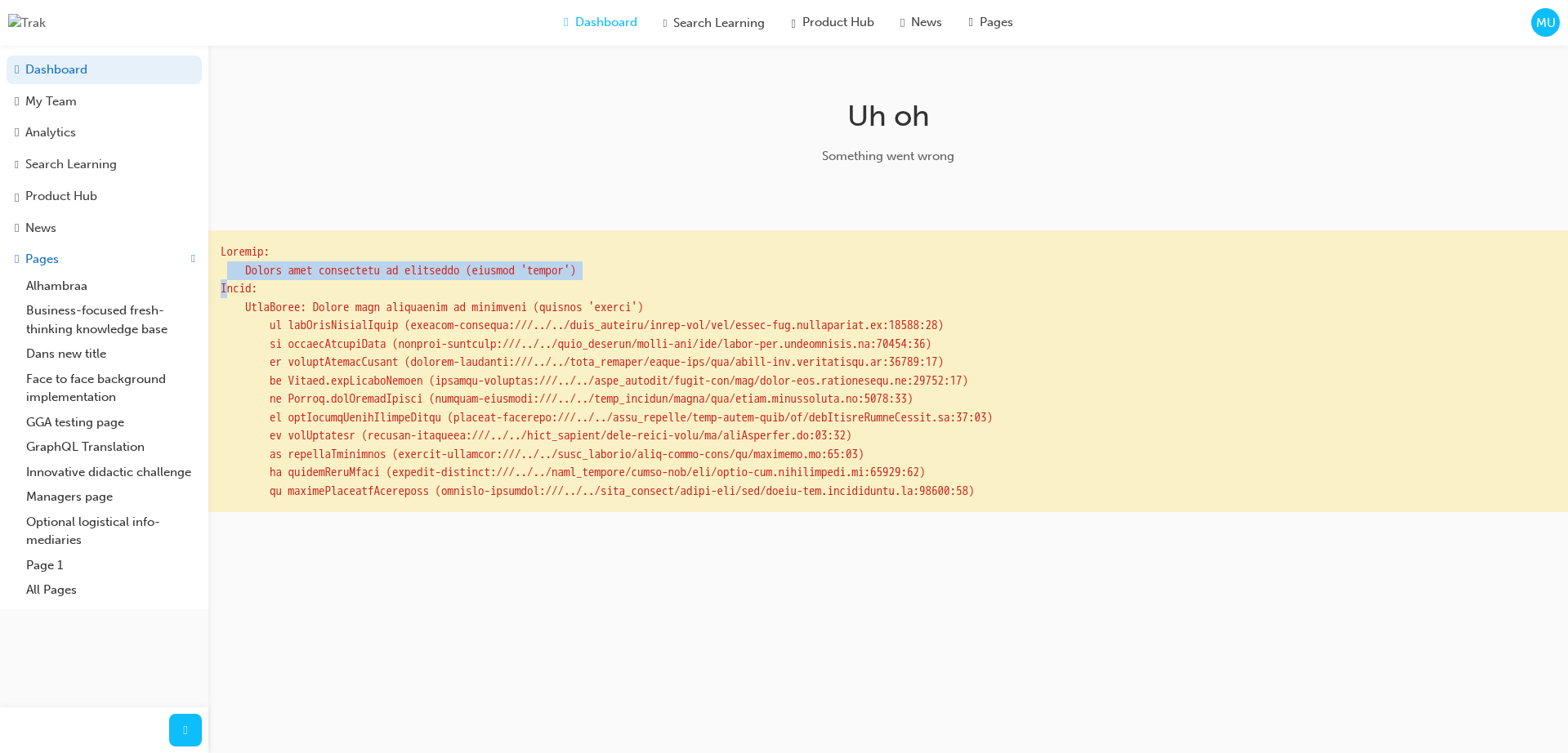 click at bounding box center (888, 371) 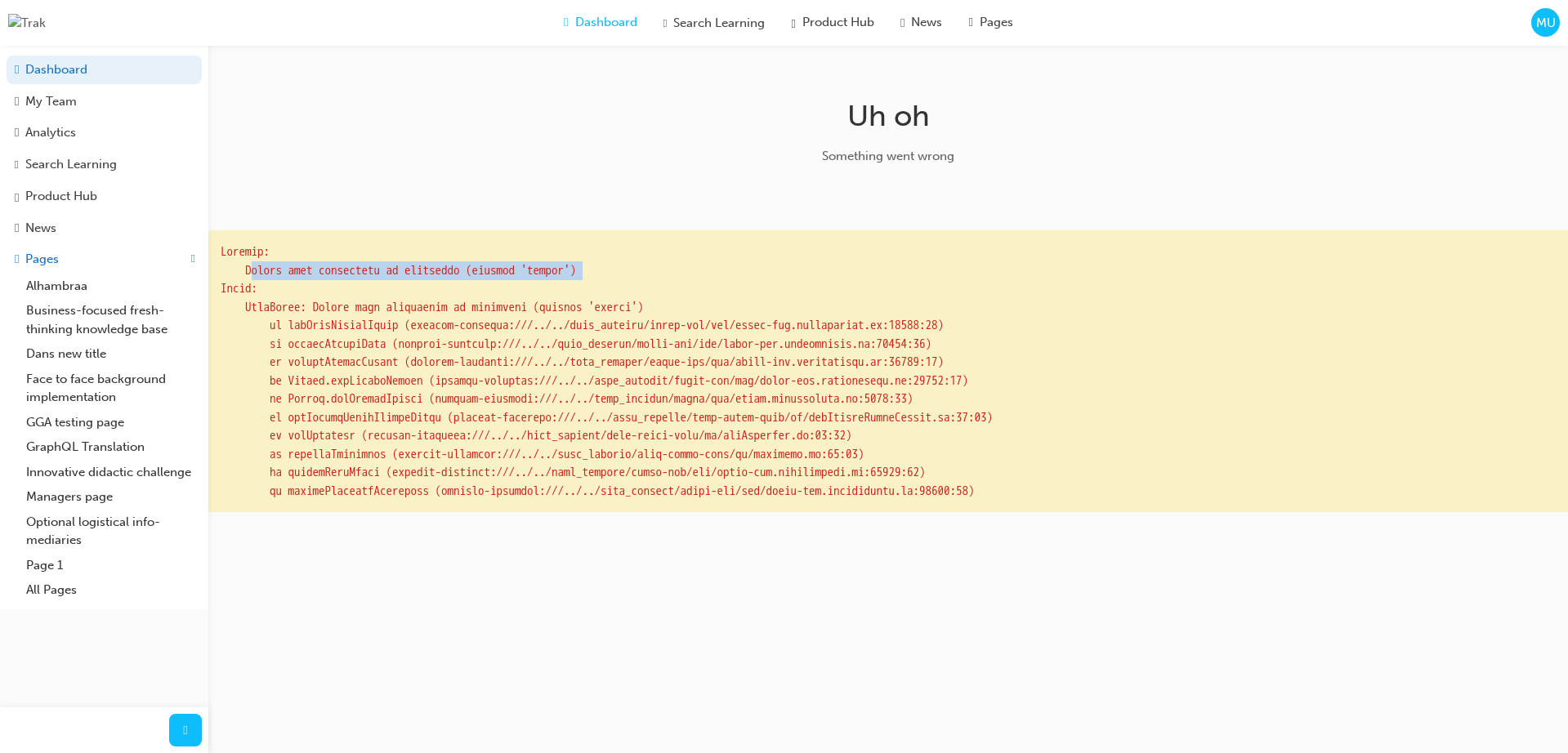 drag, startPoint x: 648, startPoint y: 288, endPoint x: 250, endPoint y: 289, distance: 398.00126 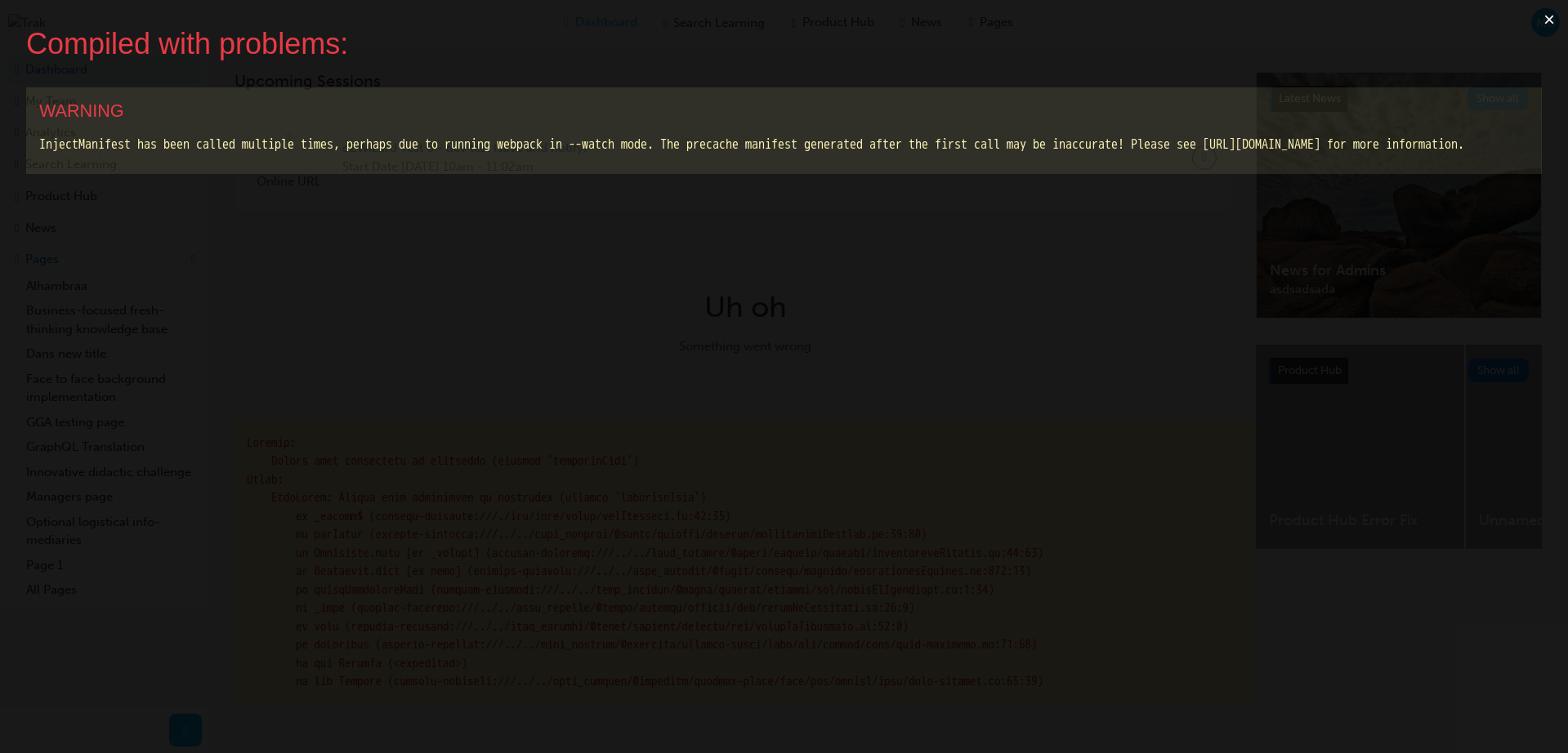 scroll, scrollTop: 0, scrollLeft: 0, axis: both 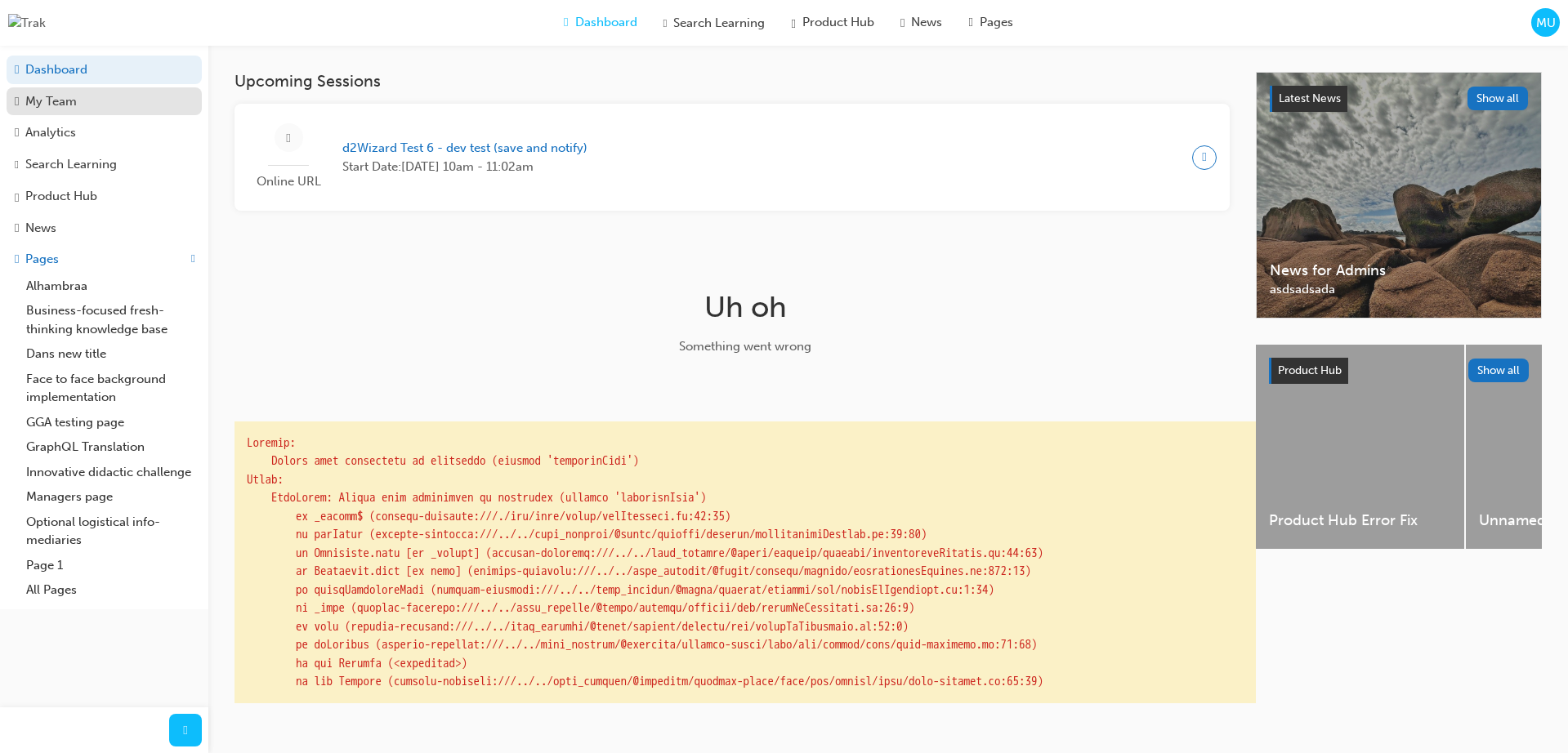 click on "My Team" at bounding box center [104, 101] 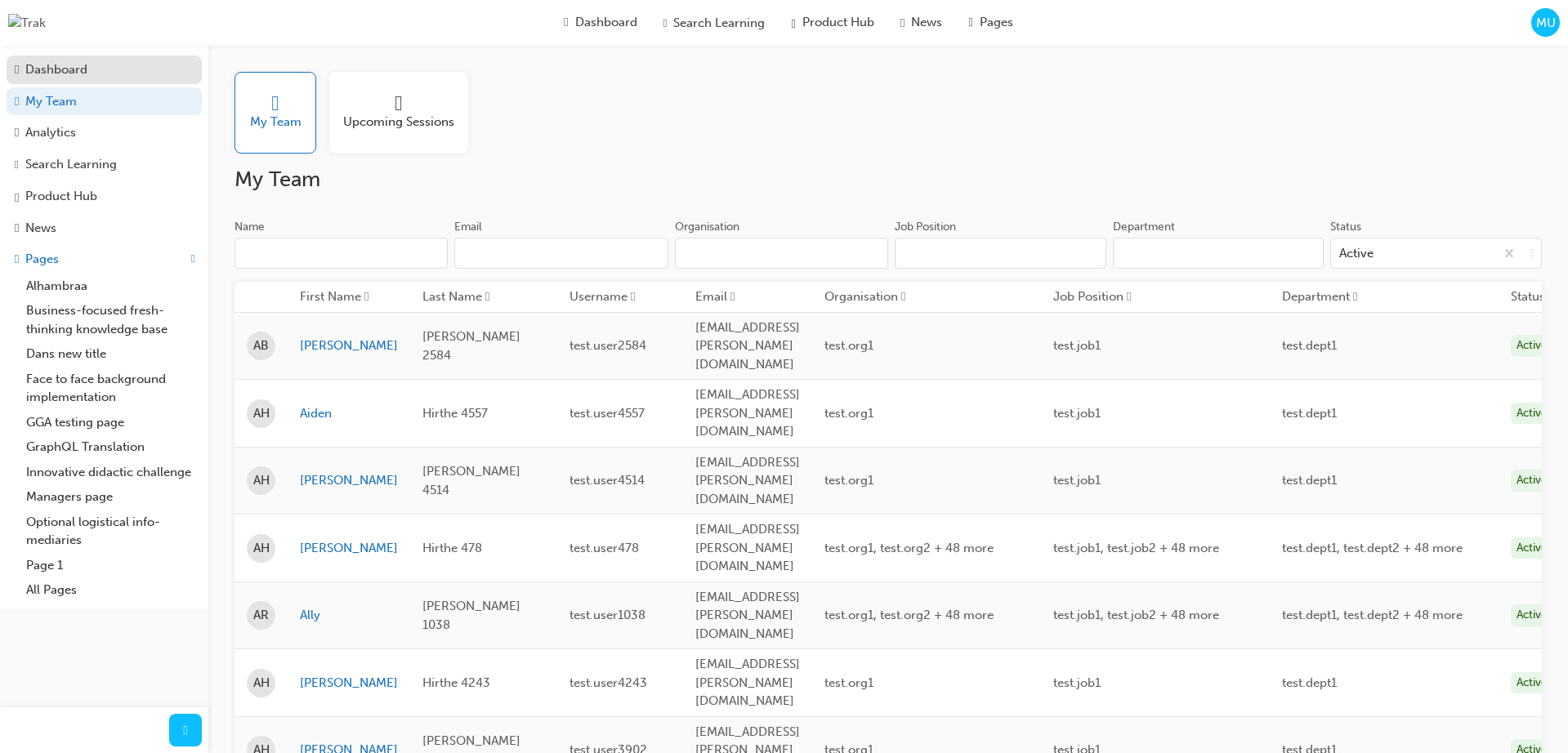click on "Dashboard" at bounding box center (56, 69) 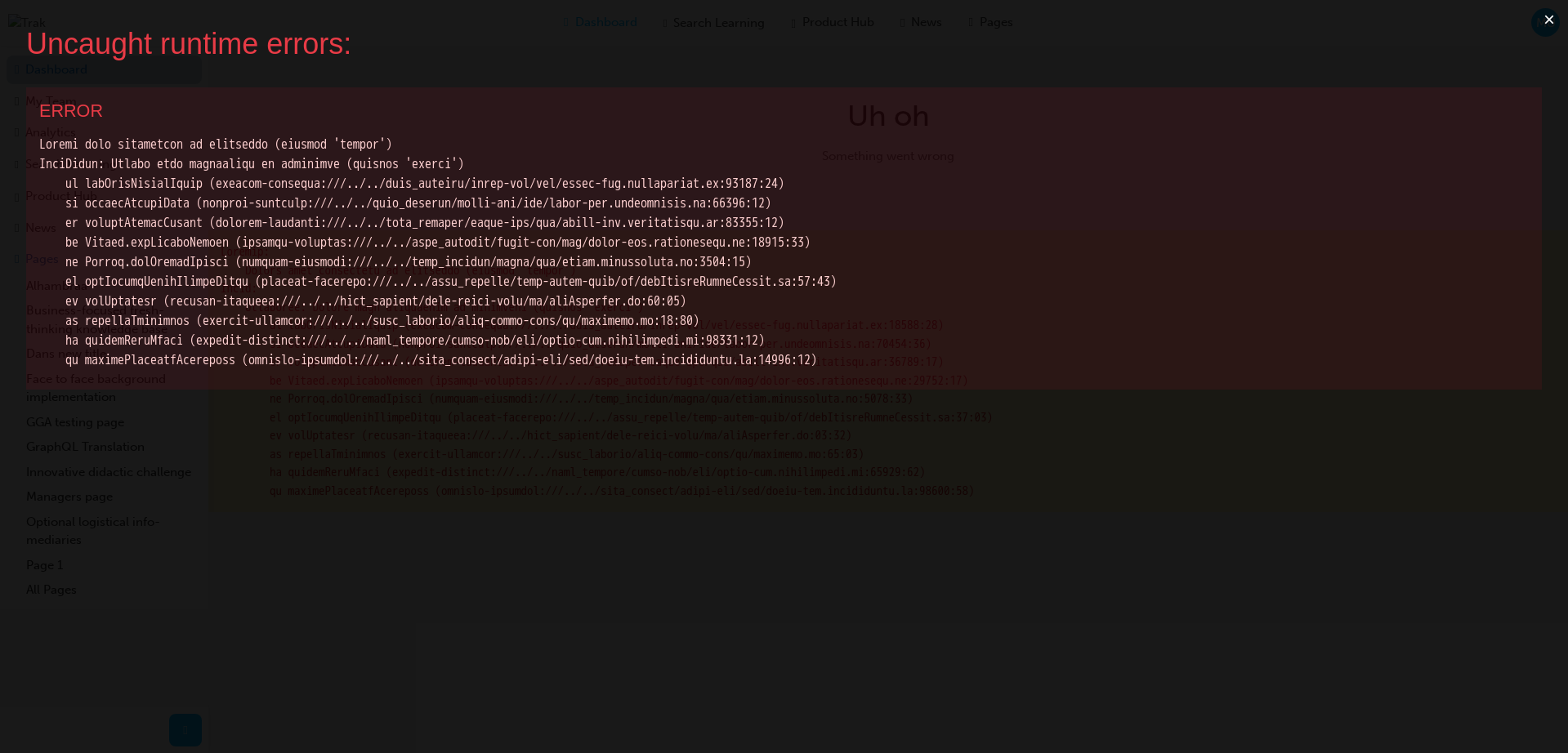 scroll, scrollTop: 0, scrollLeft: 0, axis: both 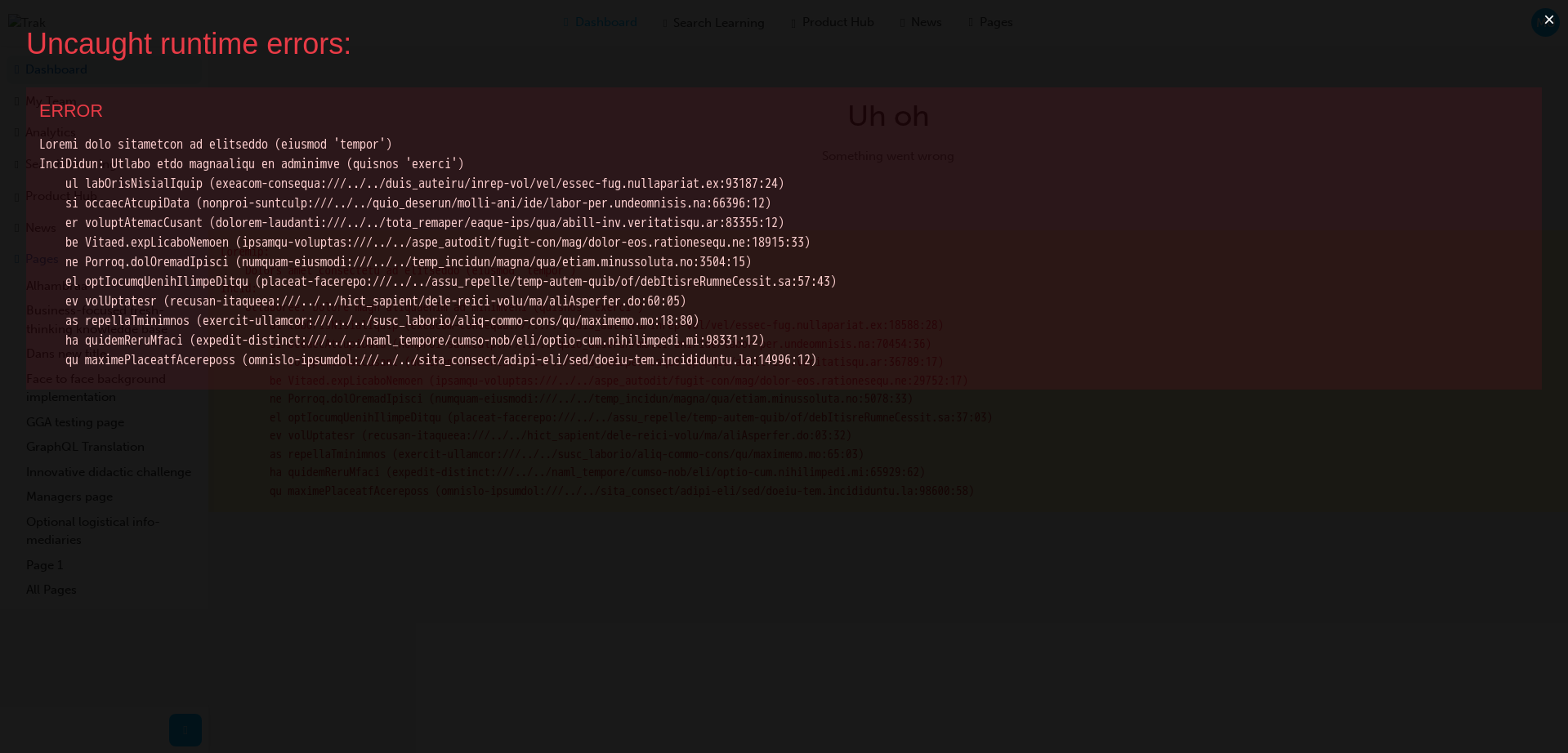 click on "×" at bounding box center (1549, 20) 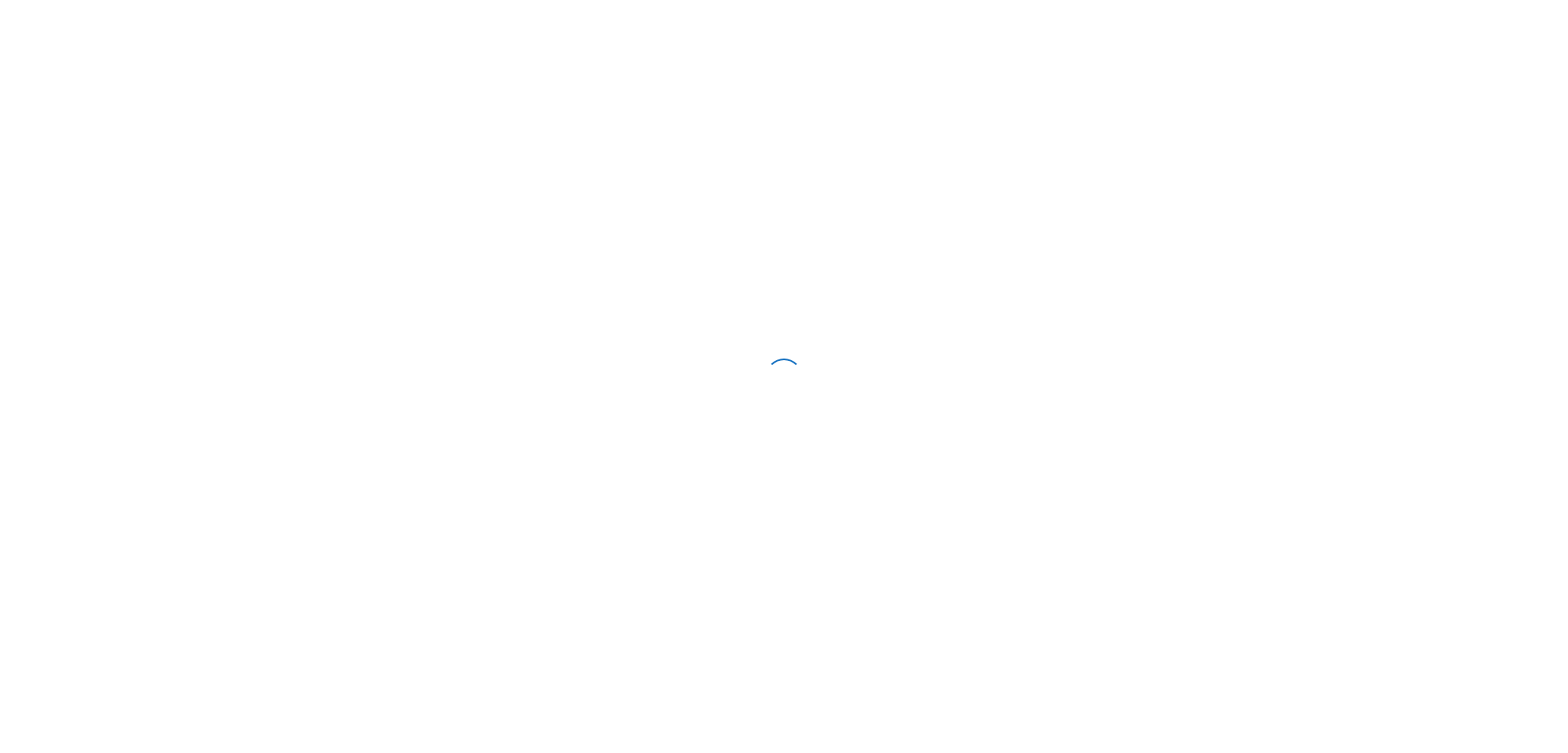 scroll, scrollTop: 0, scrollLeft: 0, axis: both 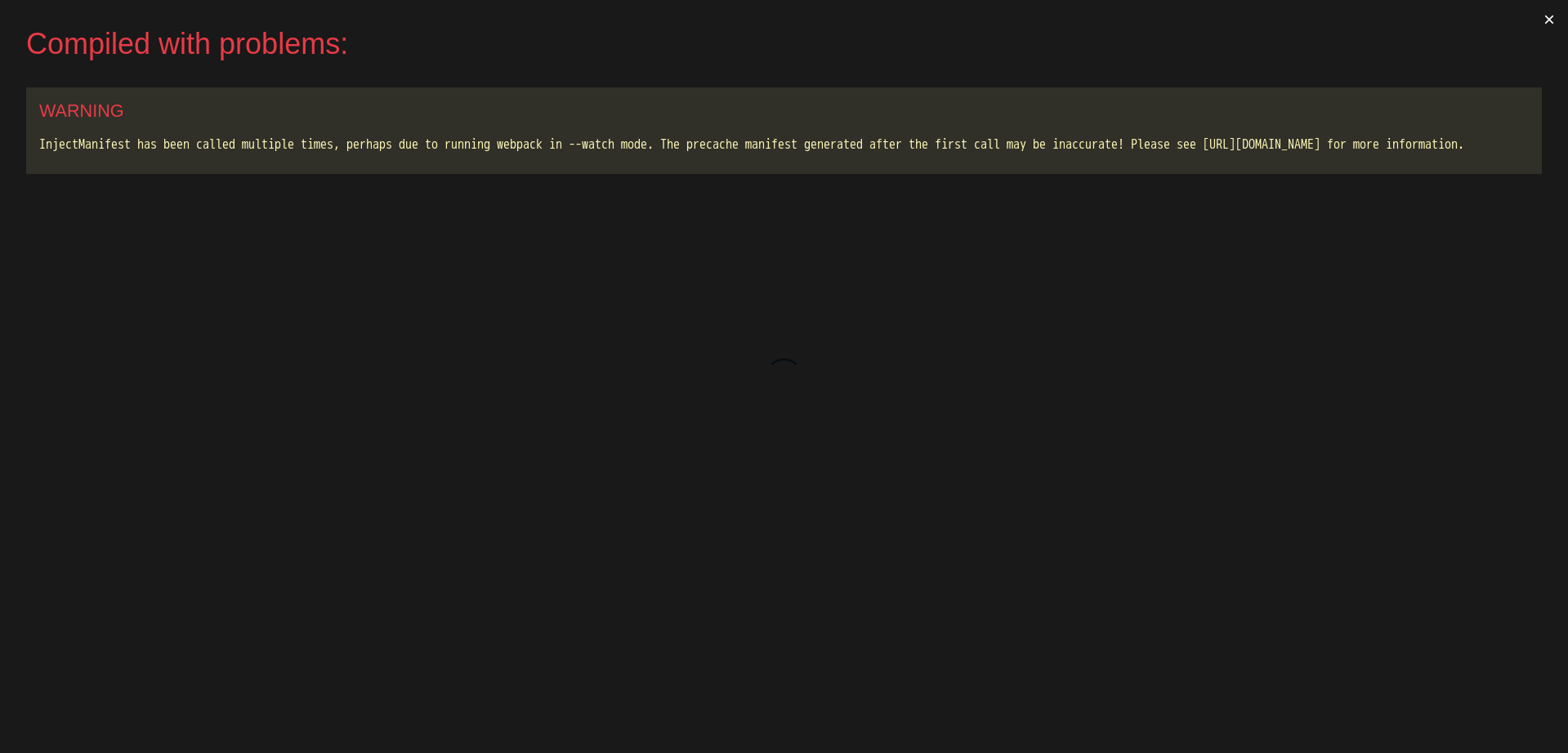 click on "×" at bounding box center (1549, 20) 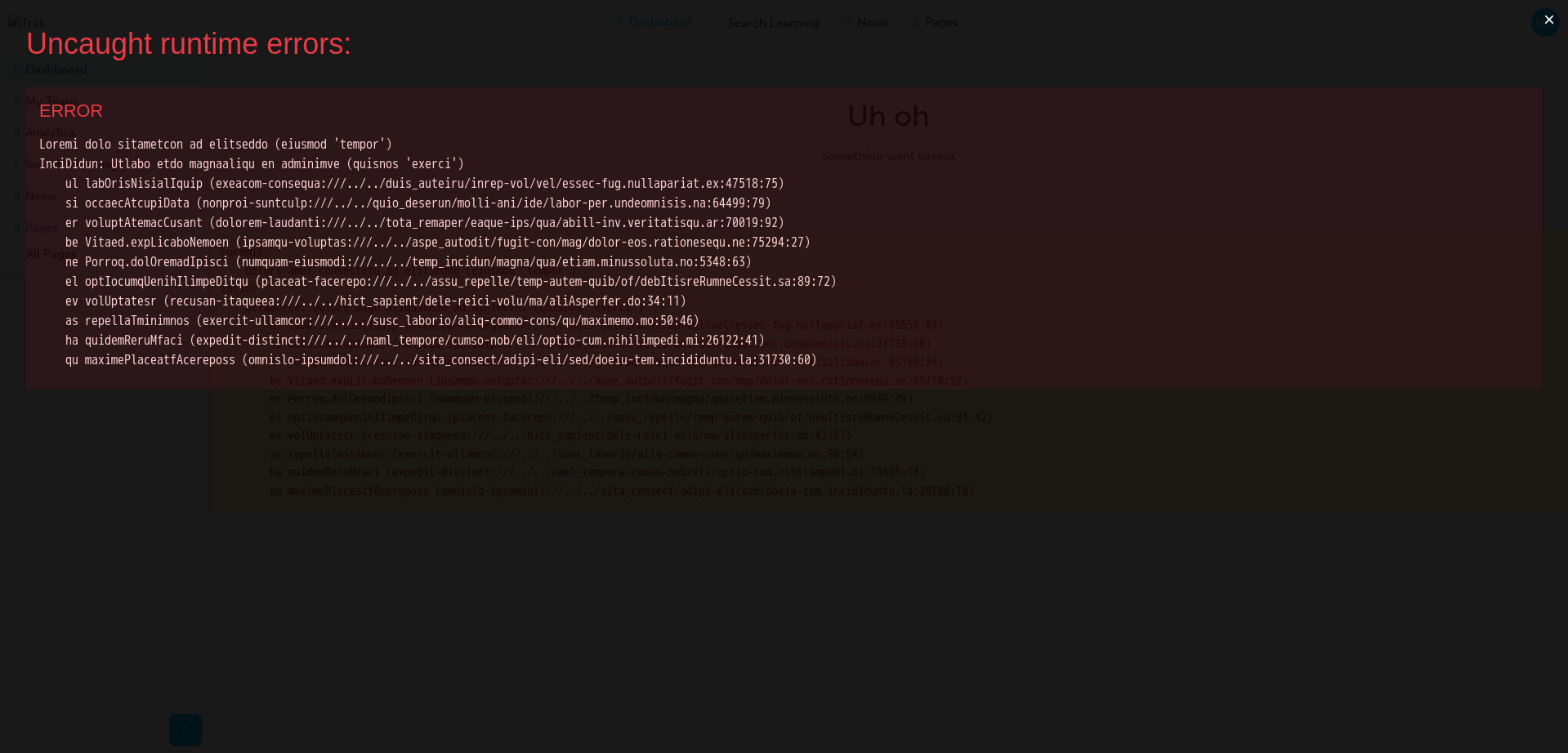 scroll, scrollTop: 0, scrollLeft: 0, axis: both 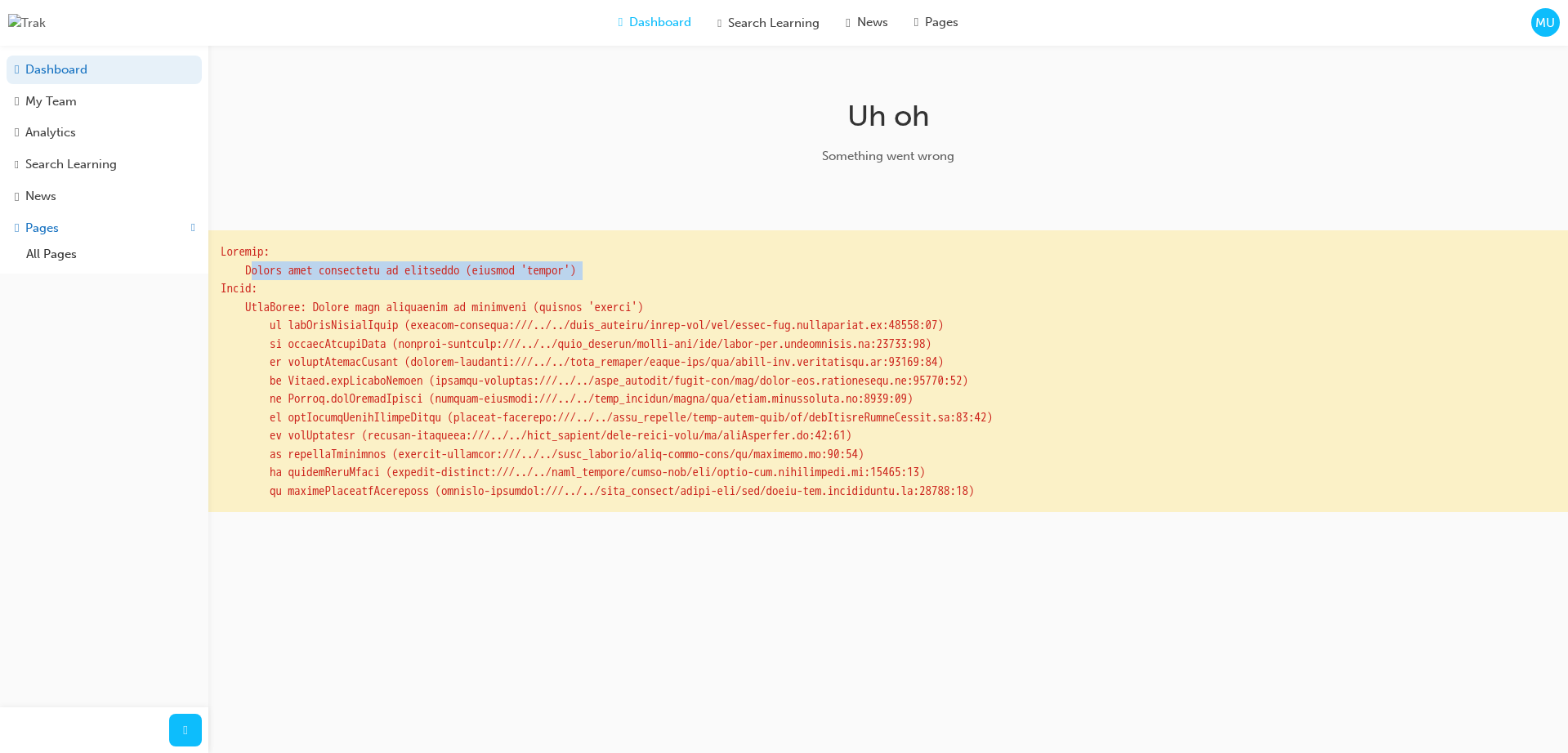 drag, startPoint x: 670, startPoint y: 284, endPoint x: 252, endPoint y: 290, distance: 418.04306 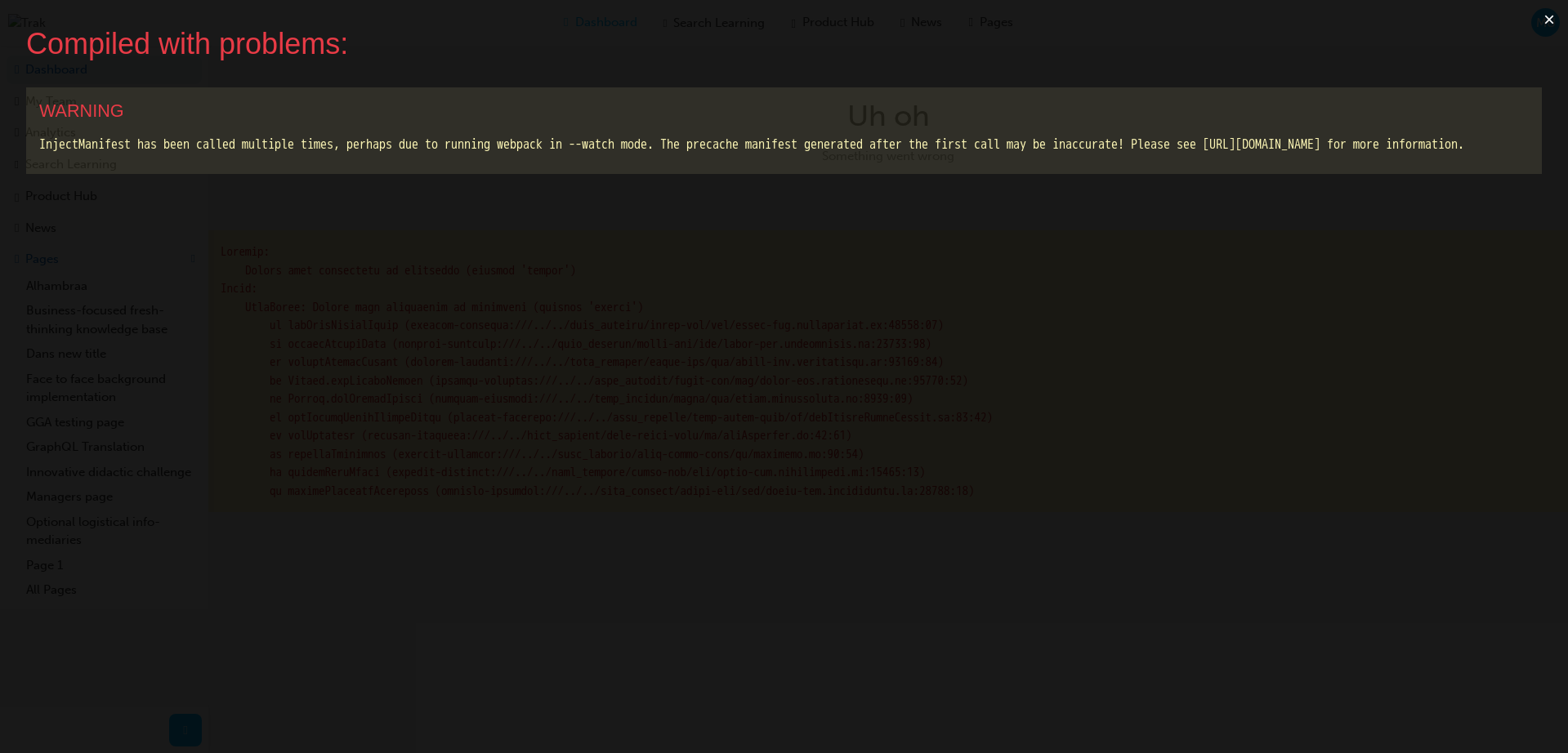 scroll, scrollTop: 0, scrollLeft: 0, axis: both 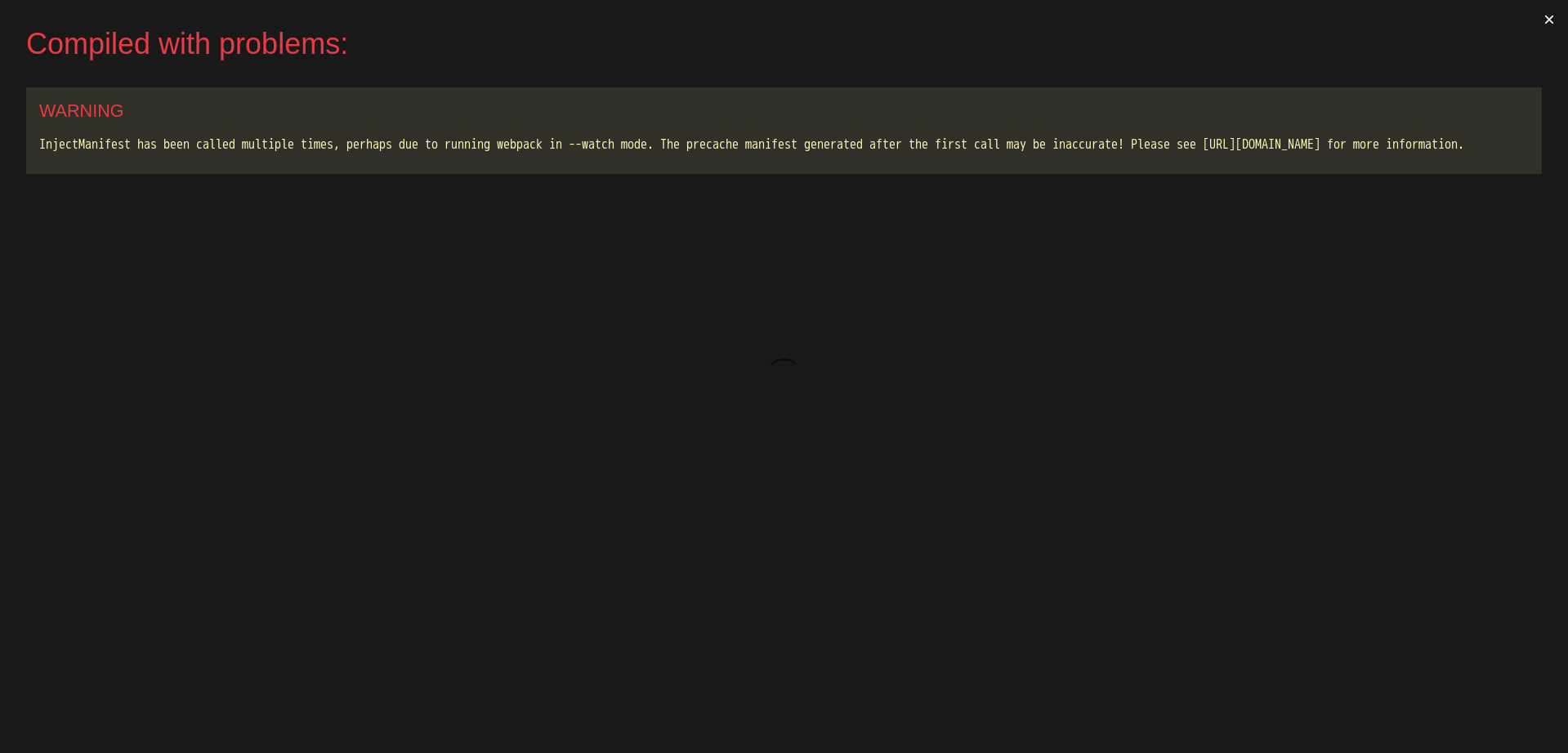 click on "×" at bounding box center (1549, 20) 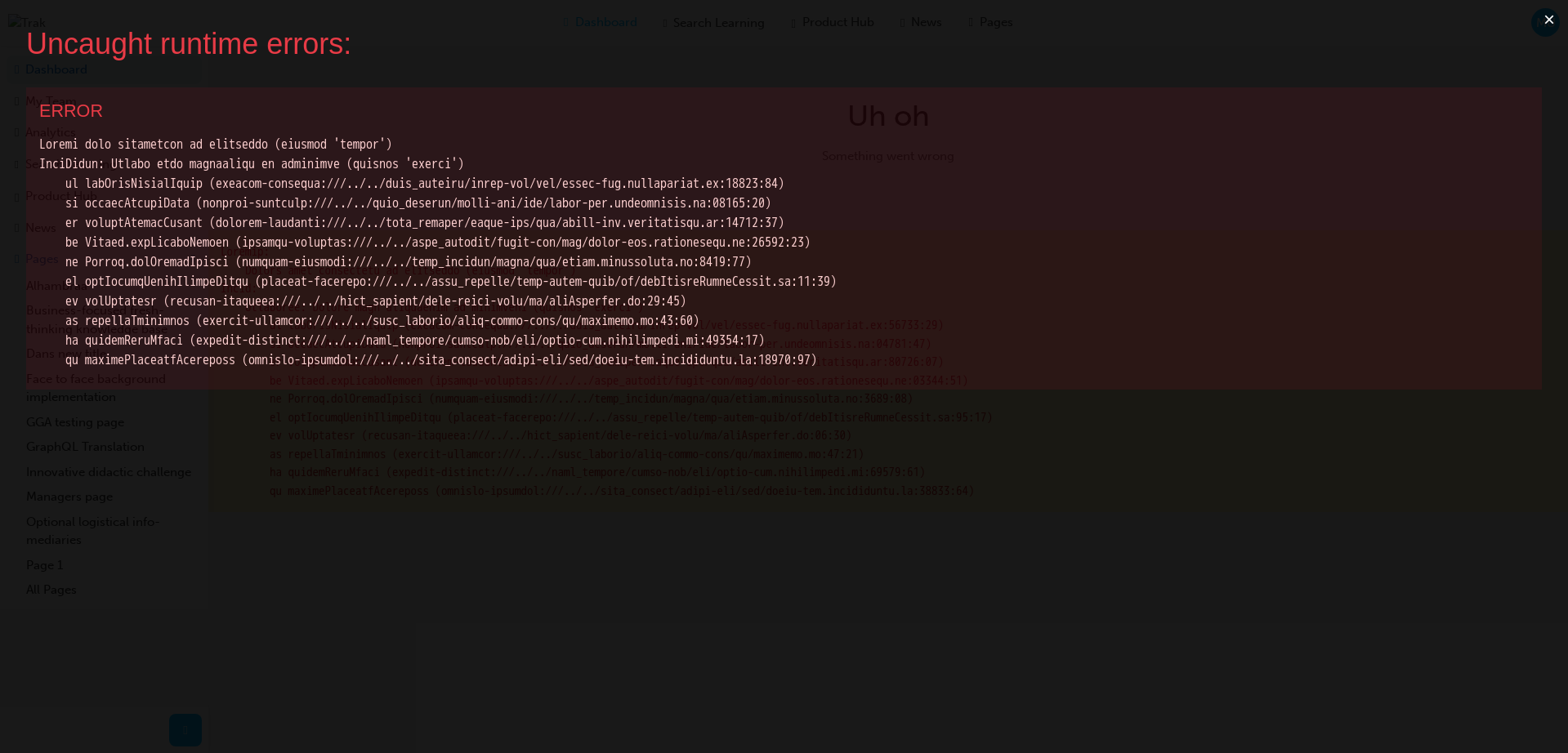 scroll, scrollTop: 0, scrollLeft: 0, axis: both 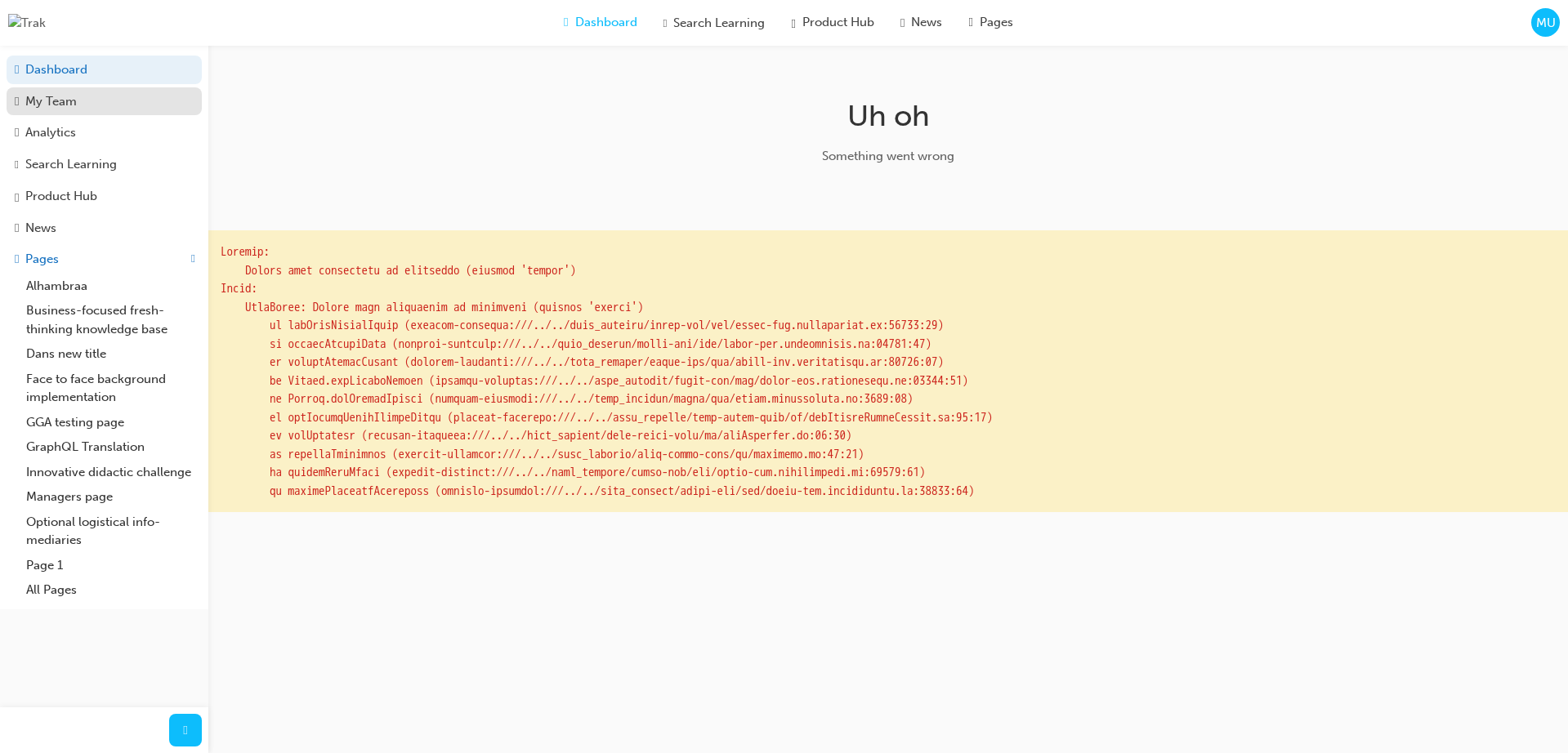 click on "My Team" at bounding box center [51, 101] 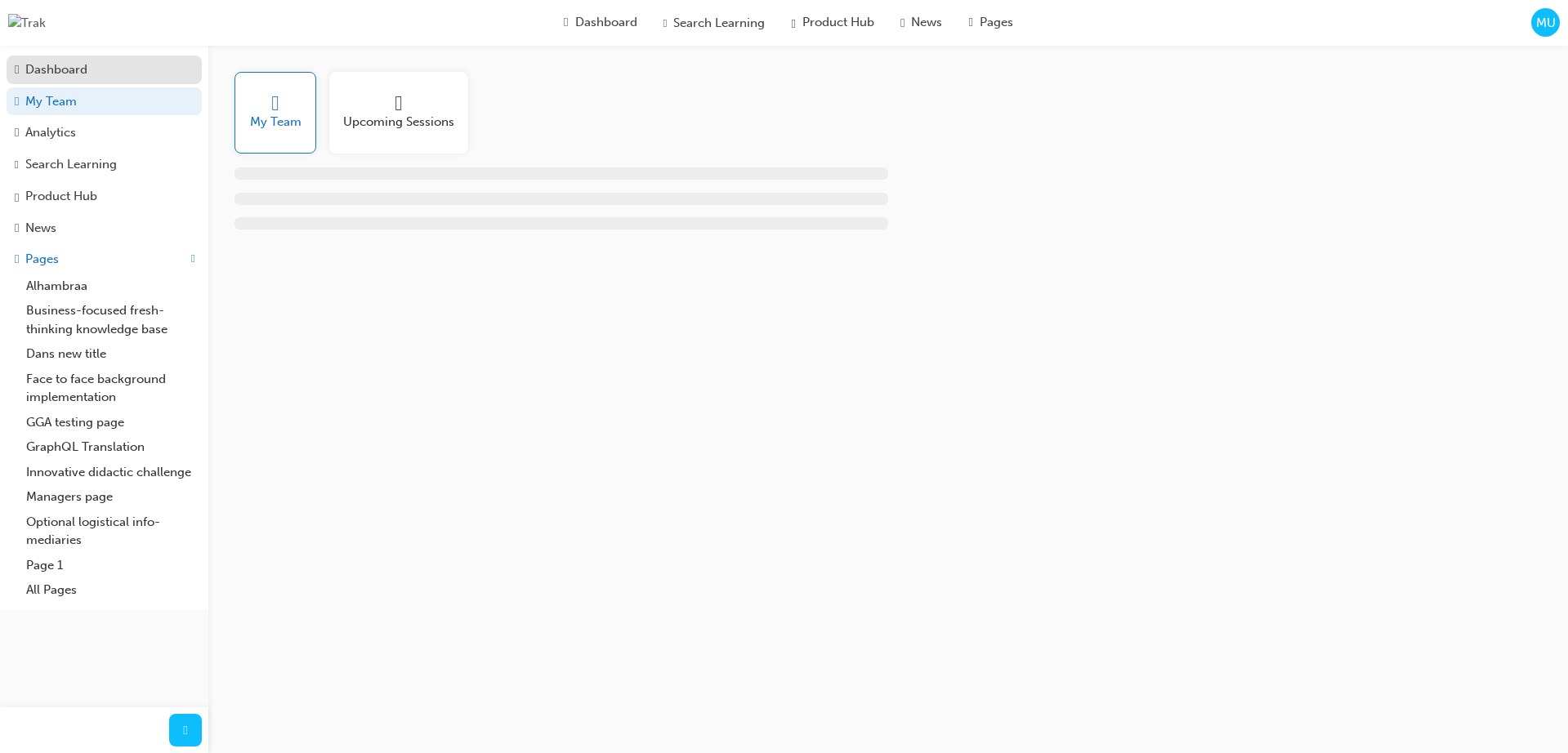 click on "Dashboard" at bounding box center [56, 69] 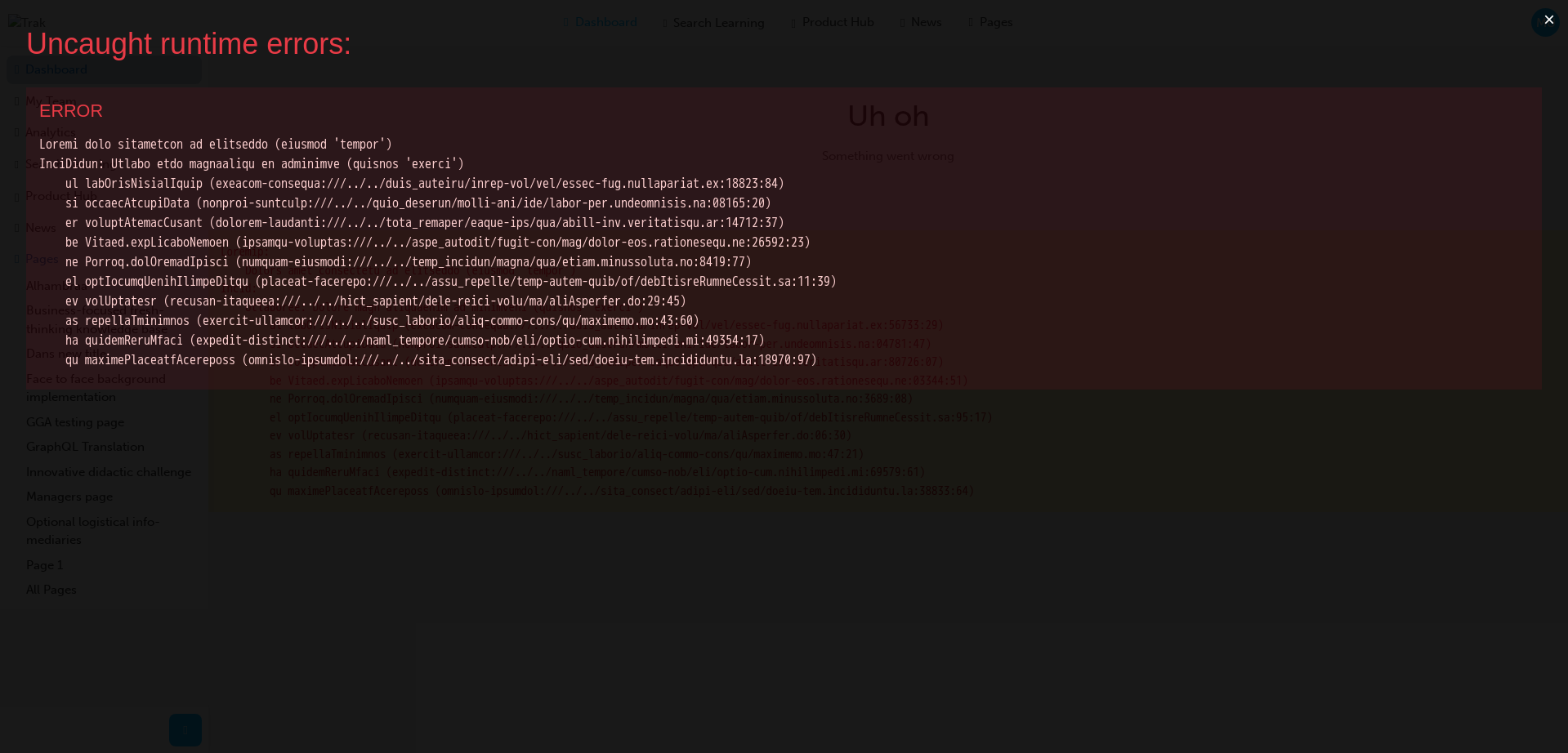 scroll, scrollTop: 0, scrollLeft: 0, axis: both 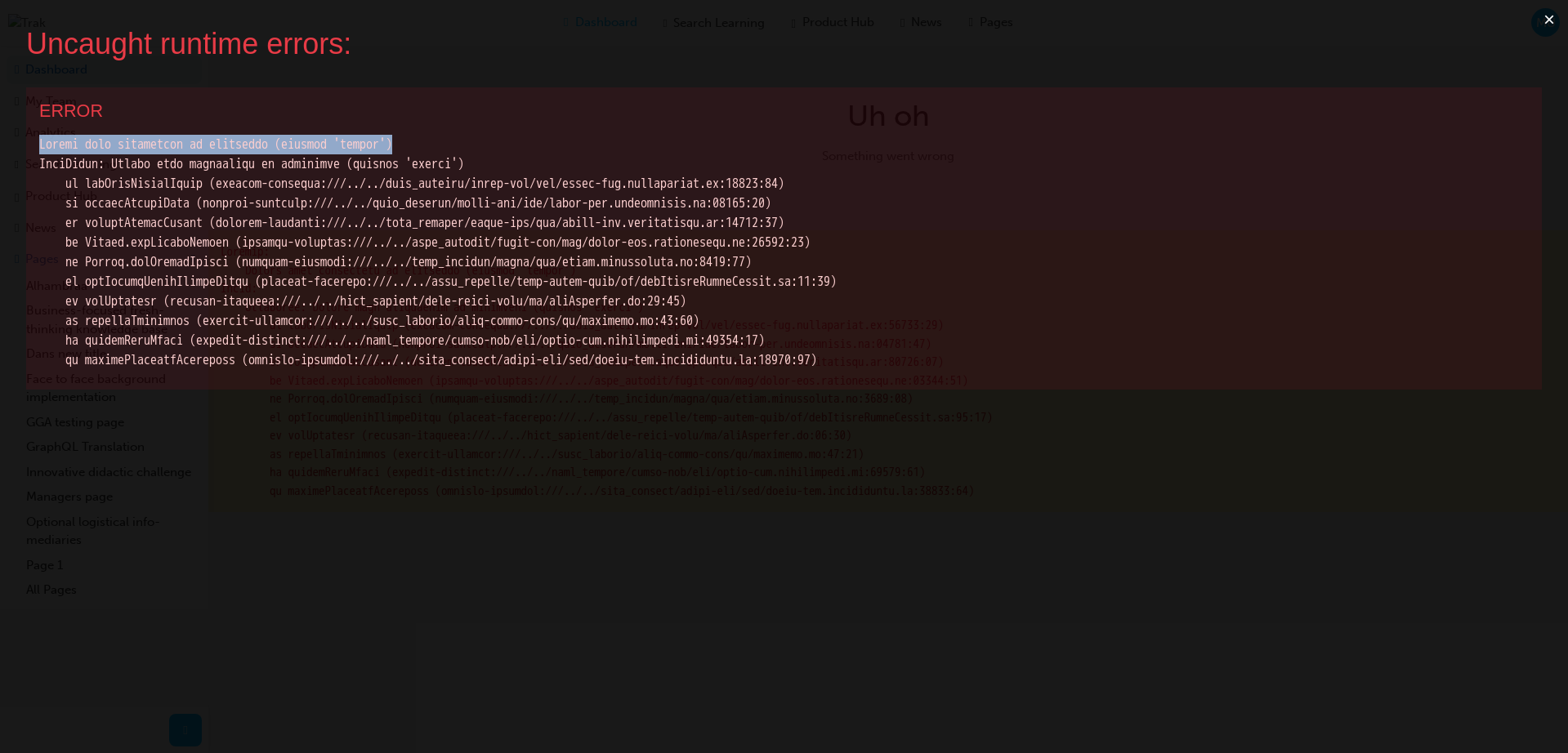drag, startPoint x: 485, startPoint y: 143, endPoint x: 38, endPoint y: 142, distance: 447.0011 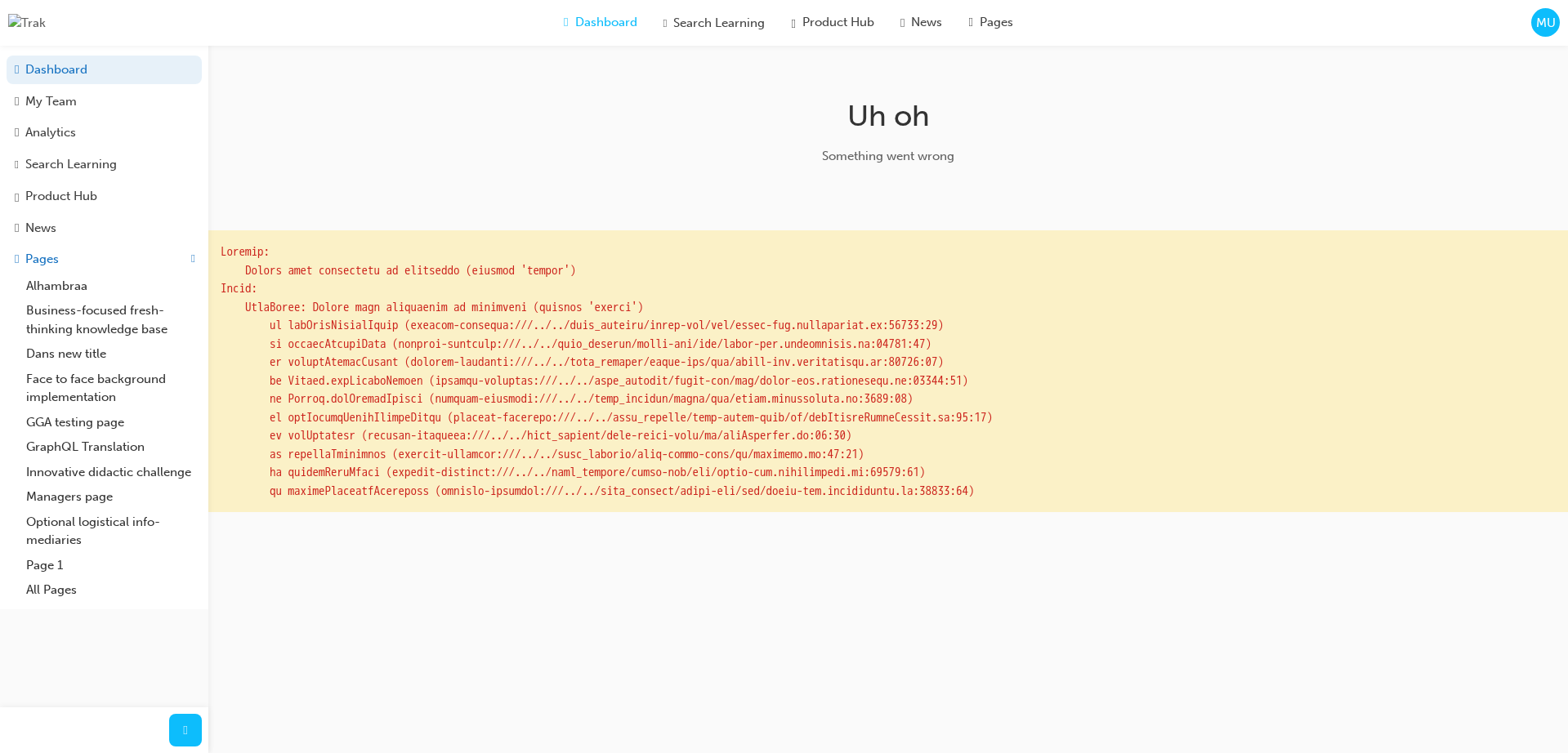 drag, startPoint x: 569, startPoint y: 305, endPoint x: 638, endPoint y: 286, distance: 71.5681 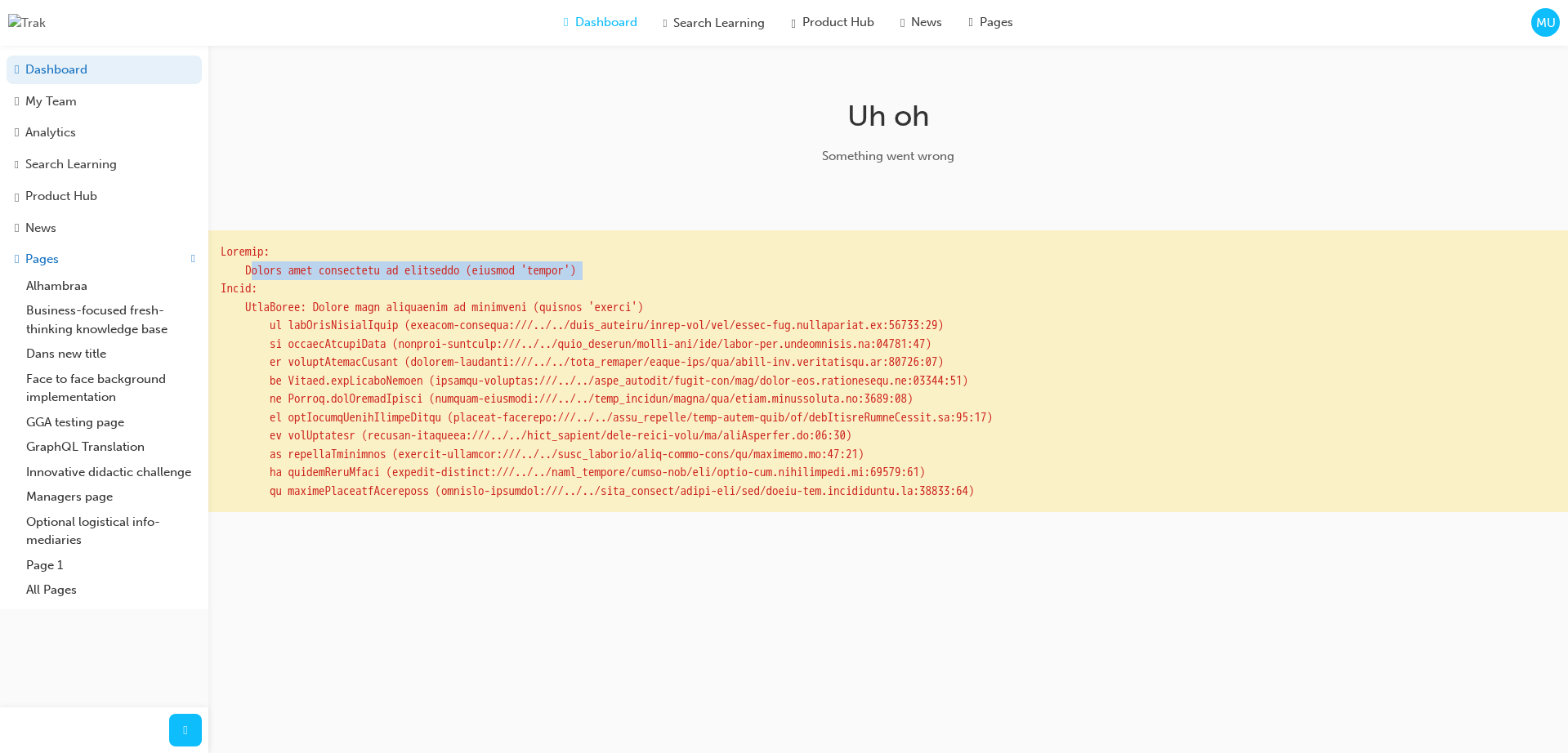 drag, startPoint x: 508, startPoint y: 279, endPoint x: 275, endPoint y: 287, distance: 233.1373 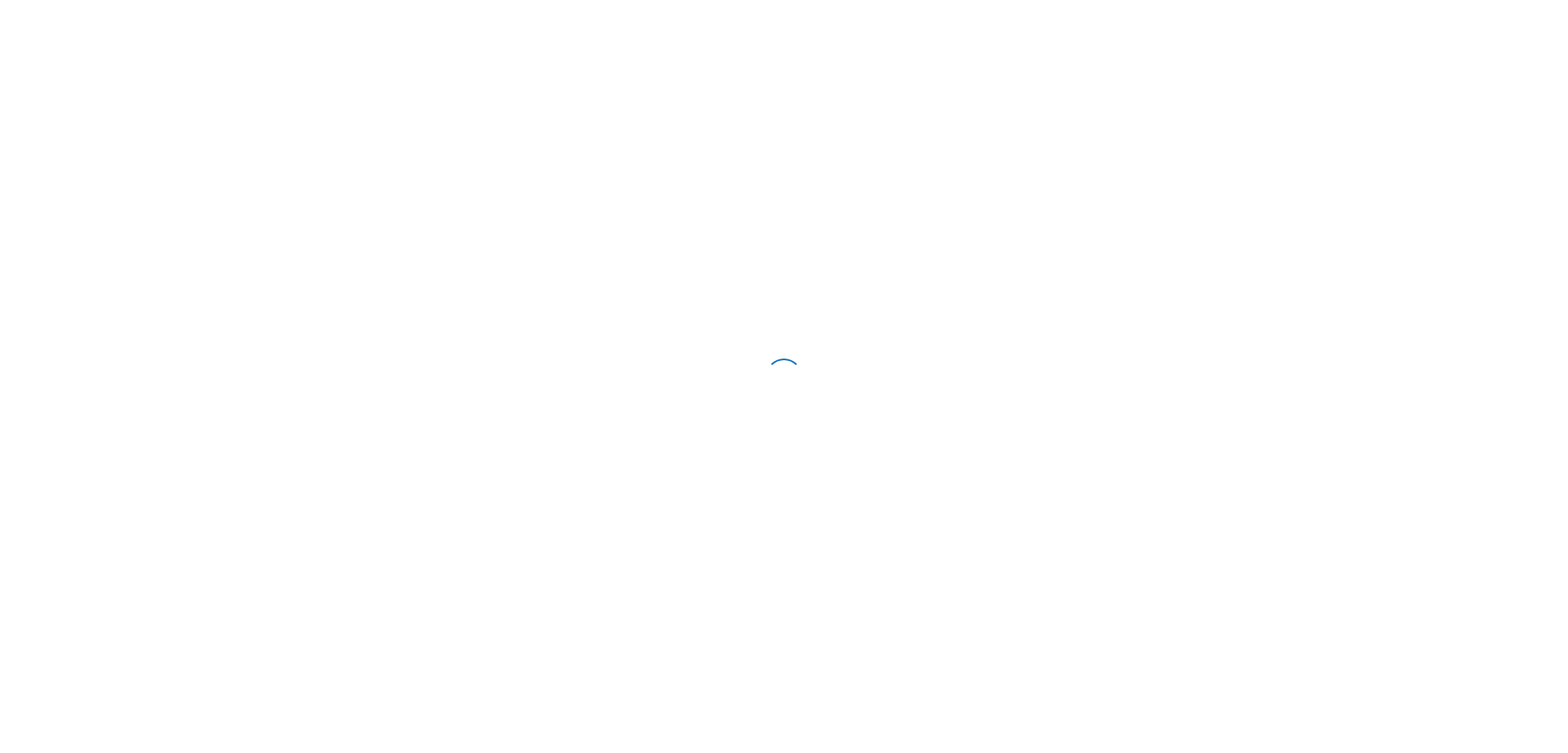 scroll, scrollTop: 0, scrollLeft: 0, axis: both 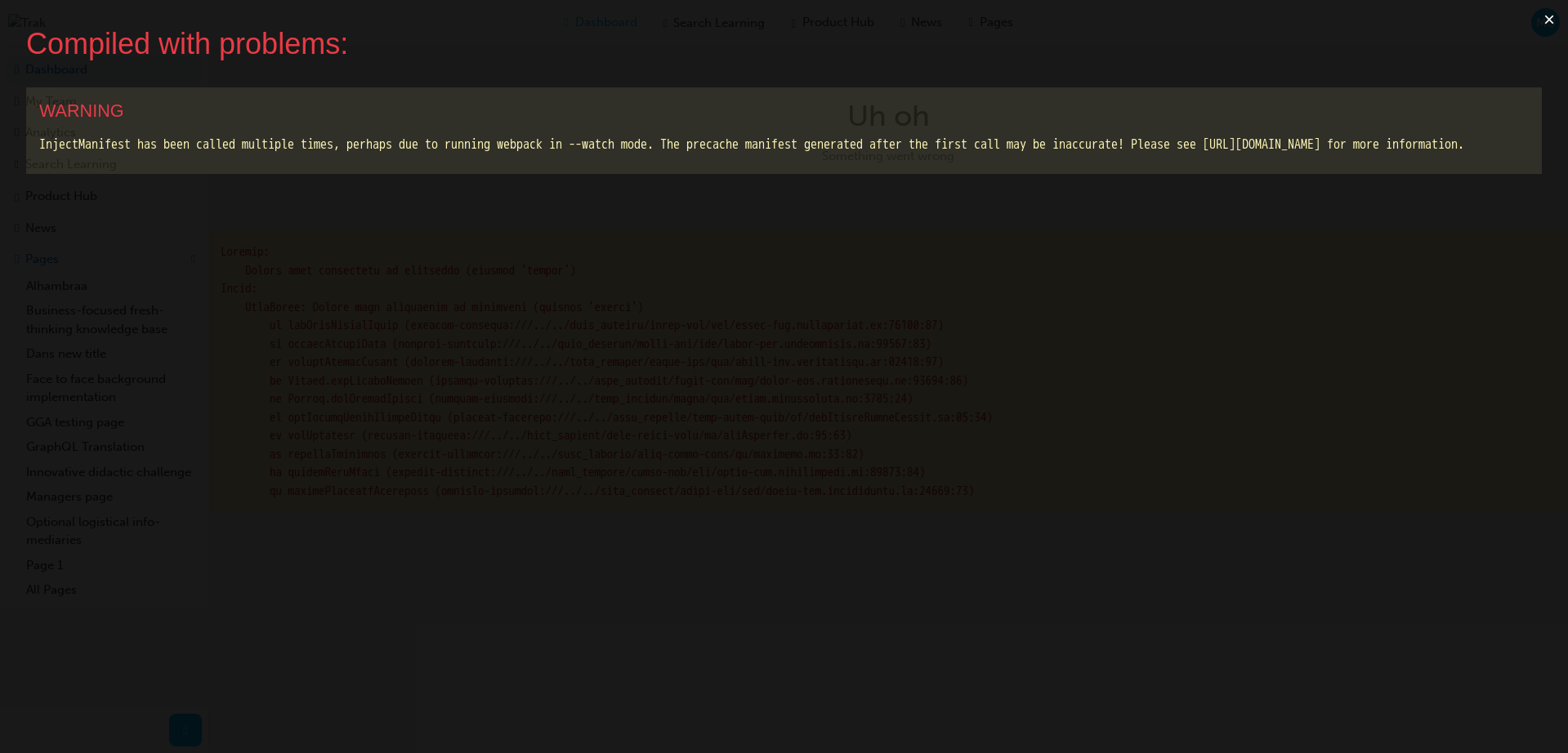 click on "×" at bounding box center [1549, 20] 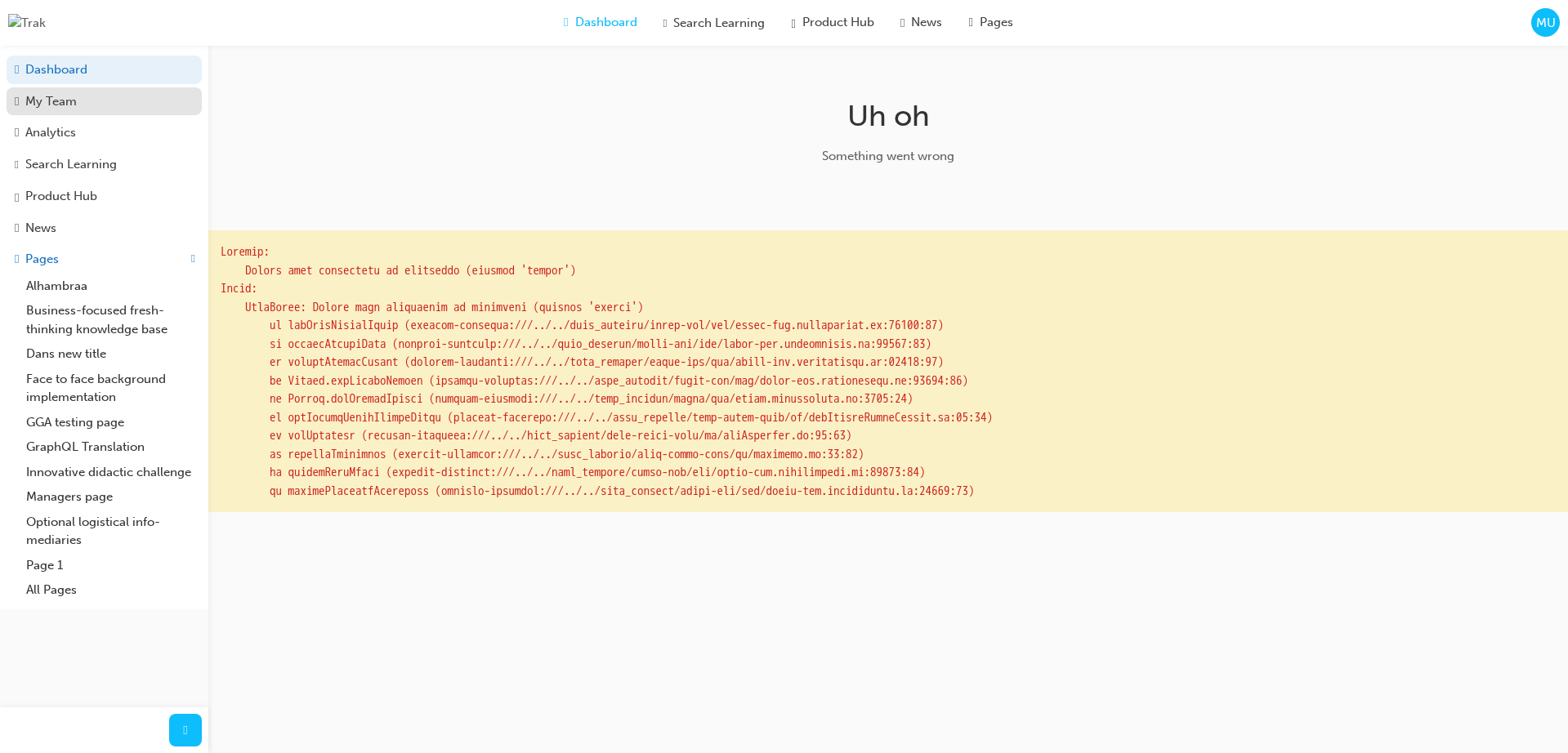 click on "My Team" at bounding box center (51, 101) 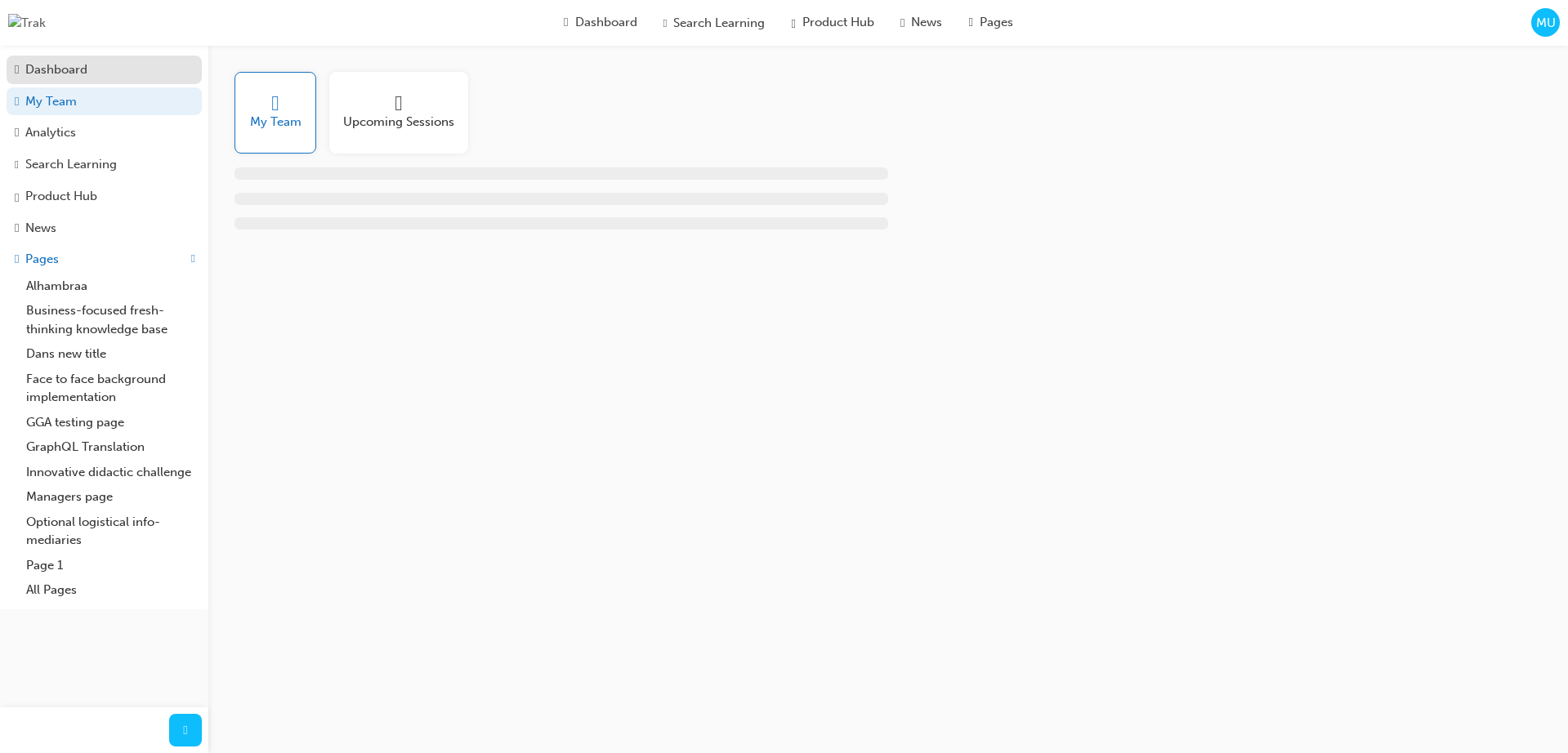 click on "Dashboard" at bounding box center (56, 69) 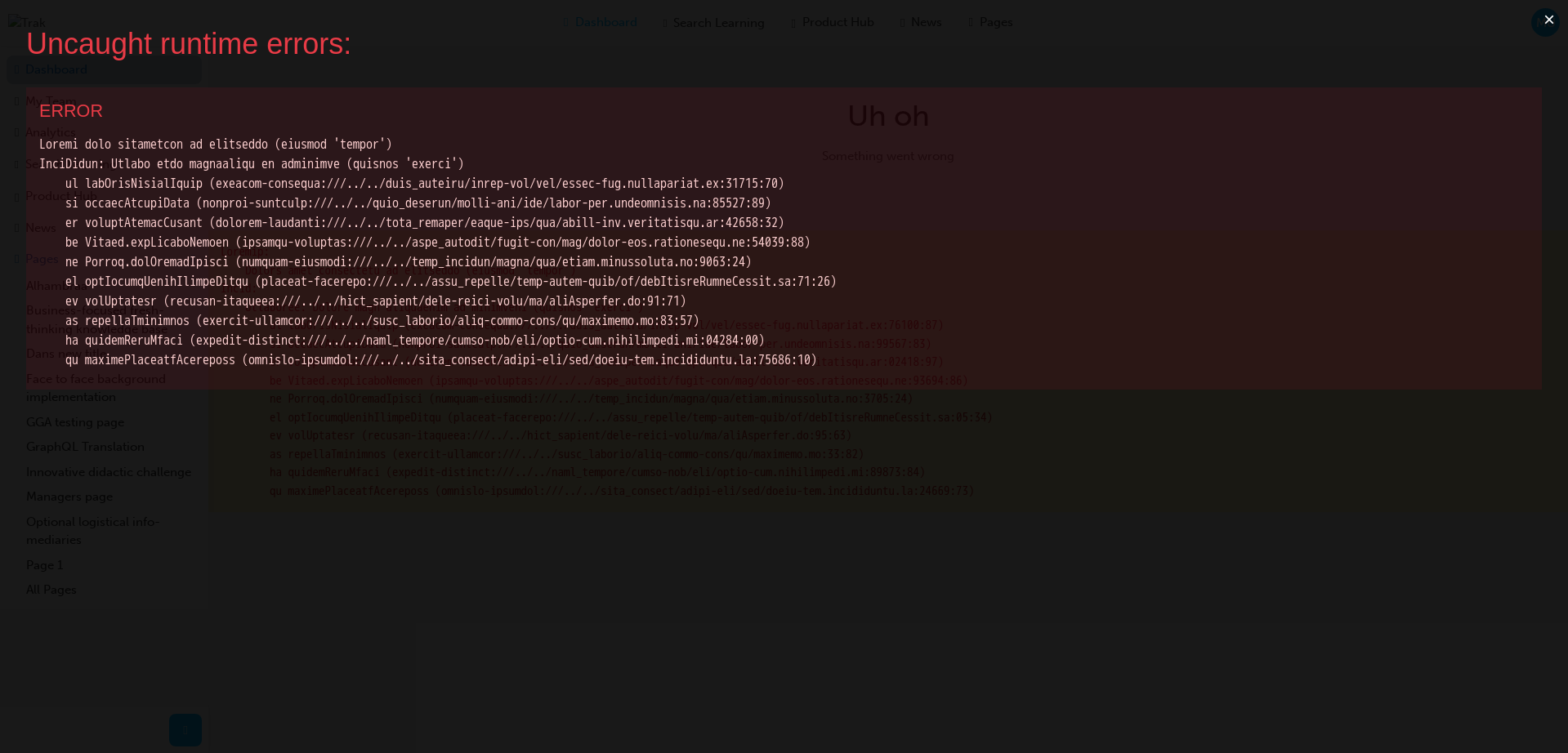 scroll, scrollTop: 0, scrollLeft: 0, axis: both 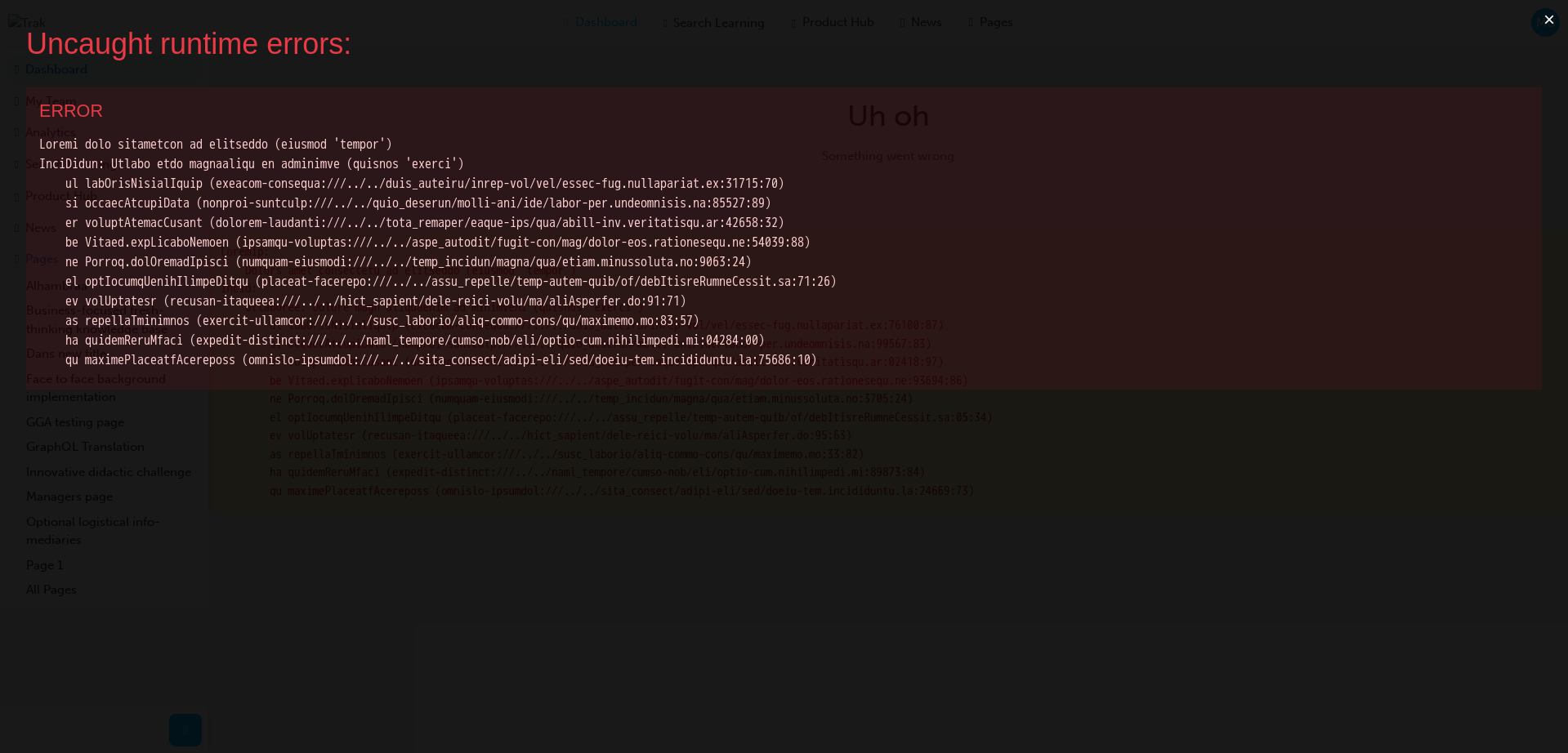 click on "×" at bounding box center [1549, 20] 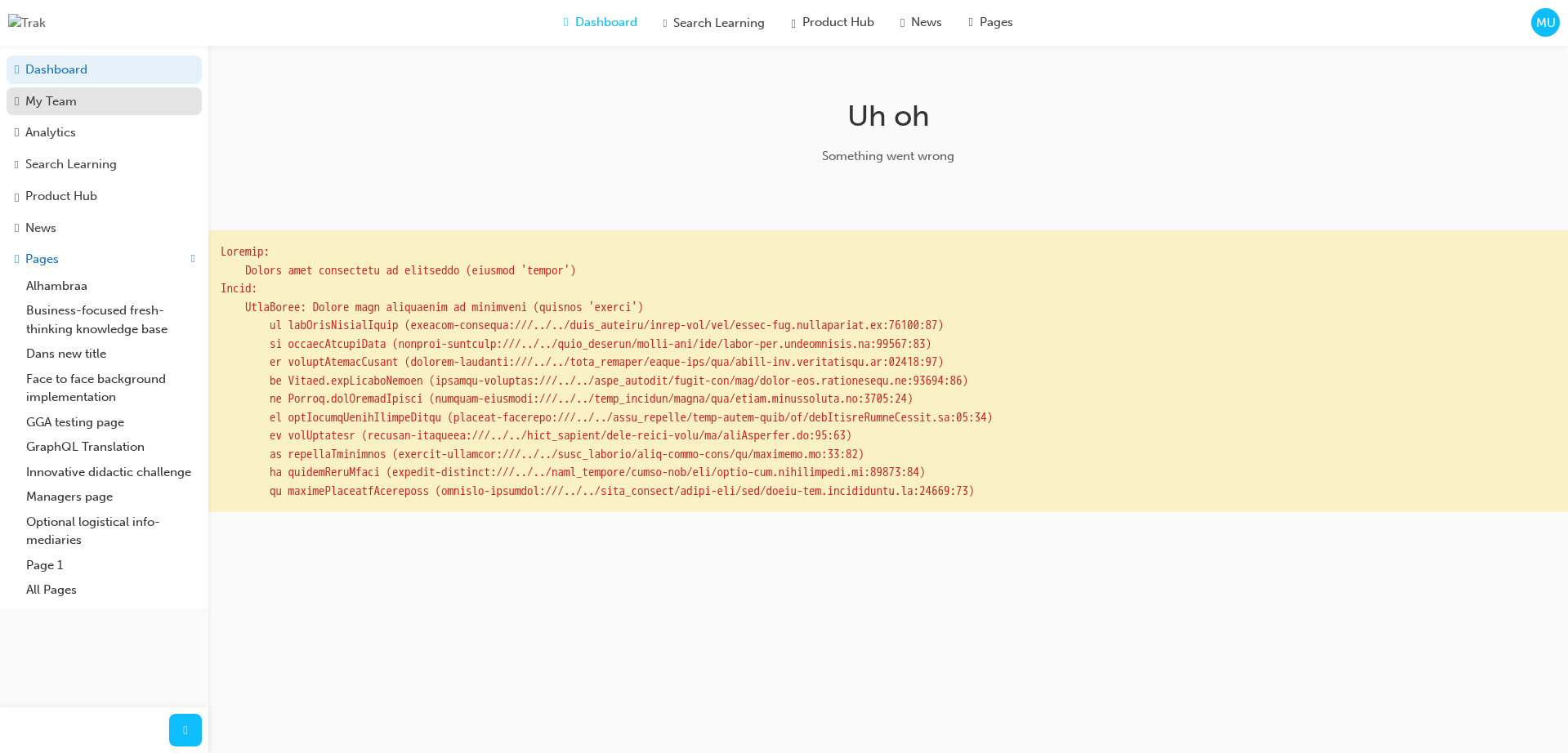 click on "My Team" at bounding box center (51, 101) 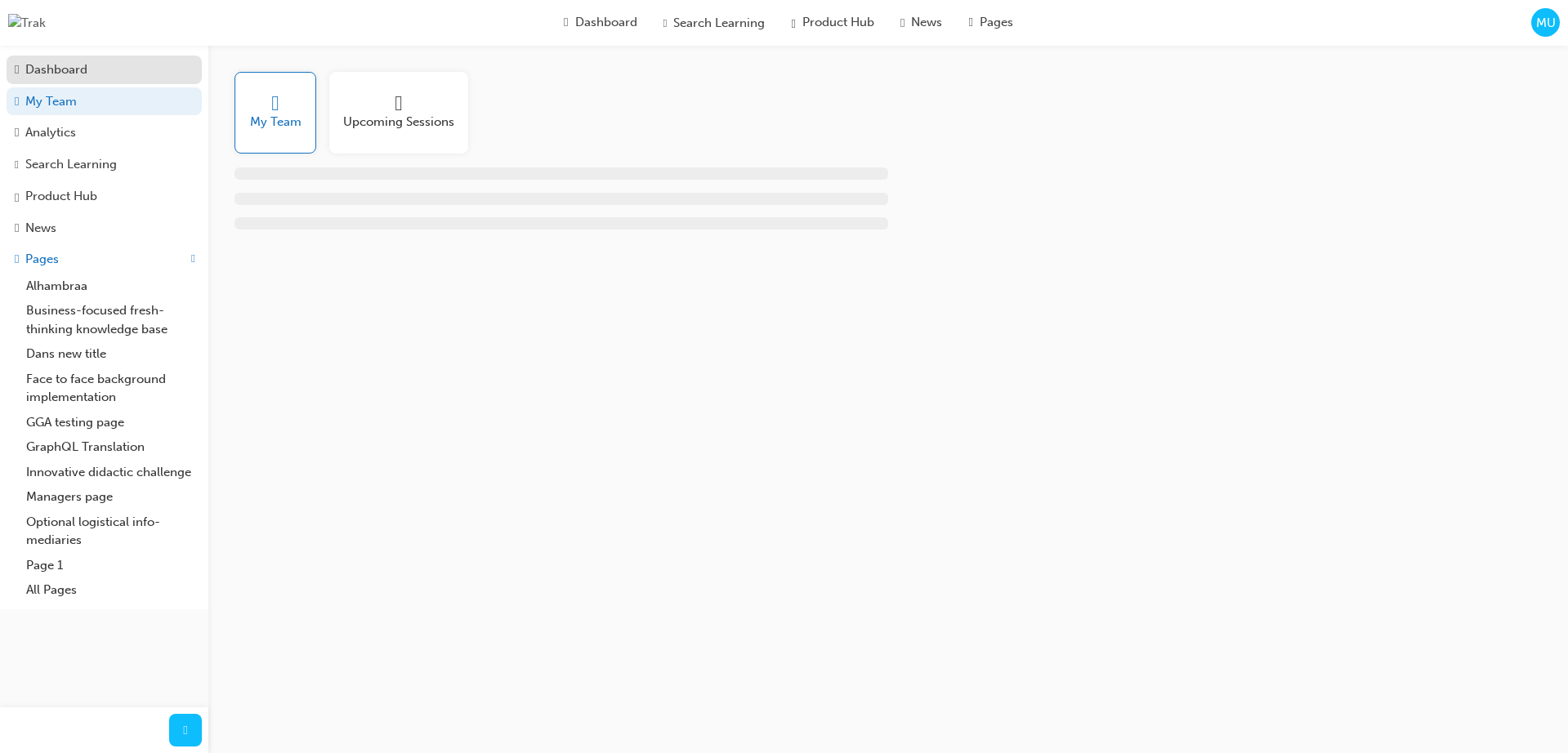 click on "Dashboard" at bounding box center [56, 69] 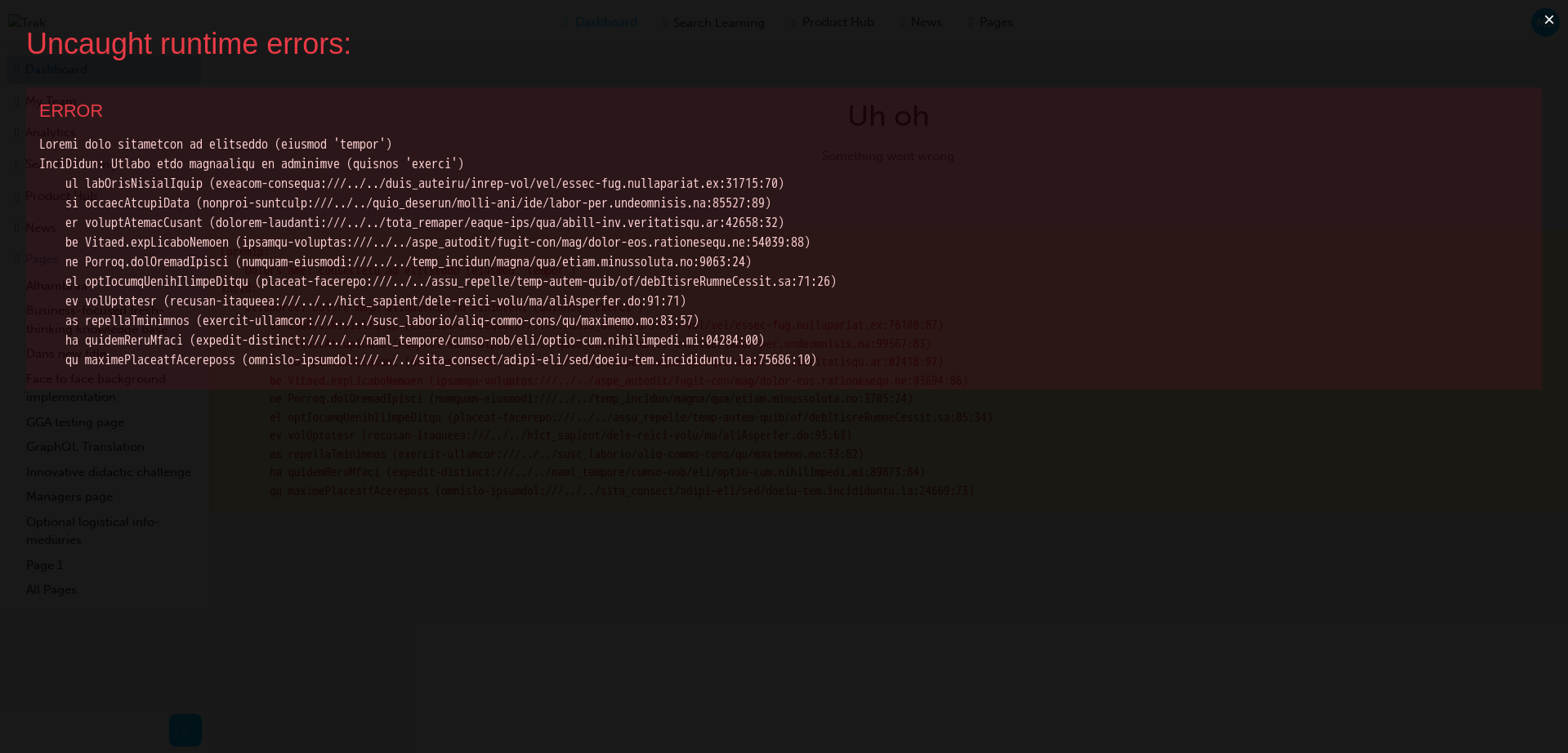scroll, scrollTop: 0, scrollLeft: 0, axis: both 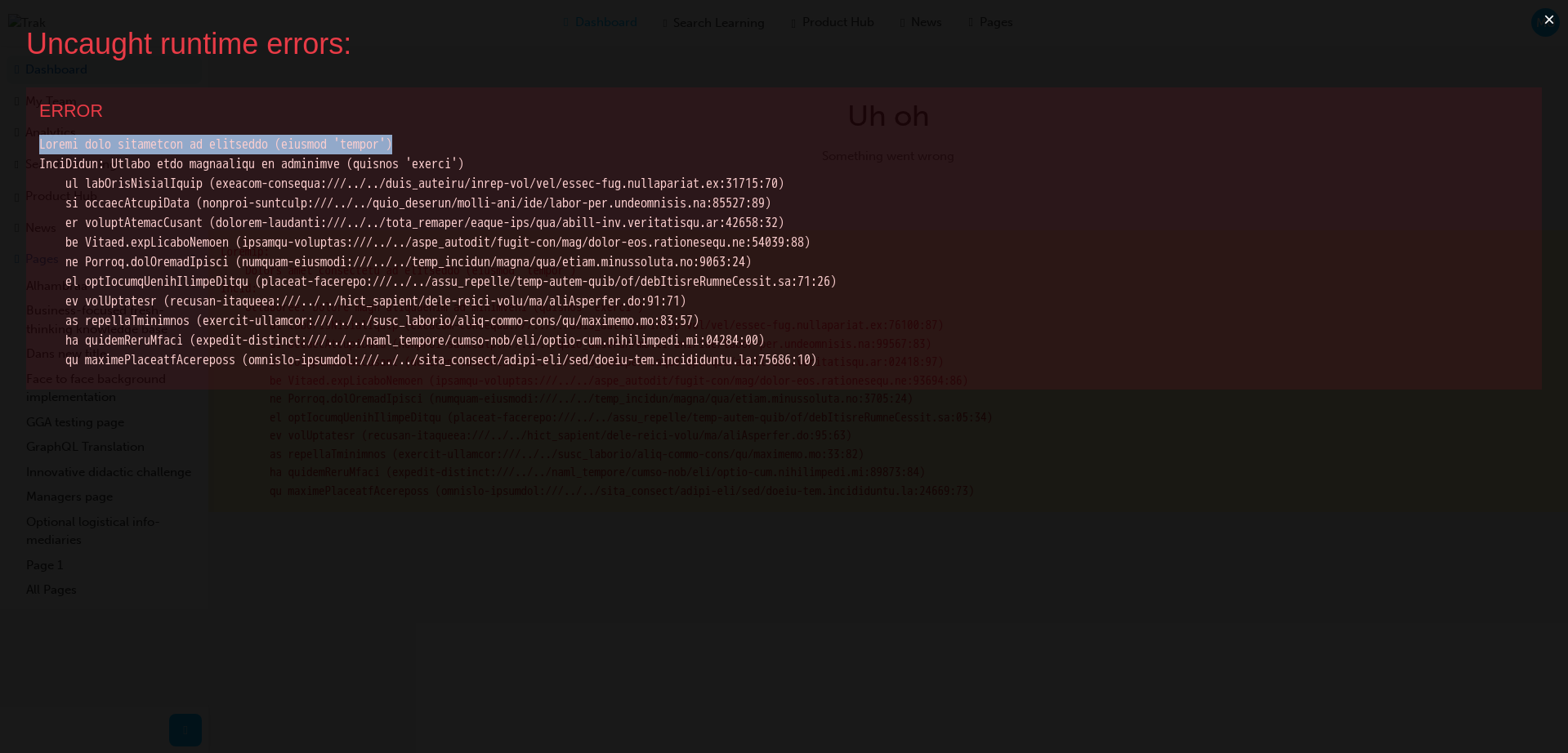 drag, startPoint x: 471, startPoint y: 145, endPoint x: 40, endPoint y: 141, distance: 431.01856 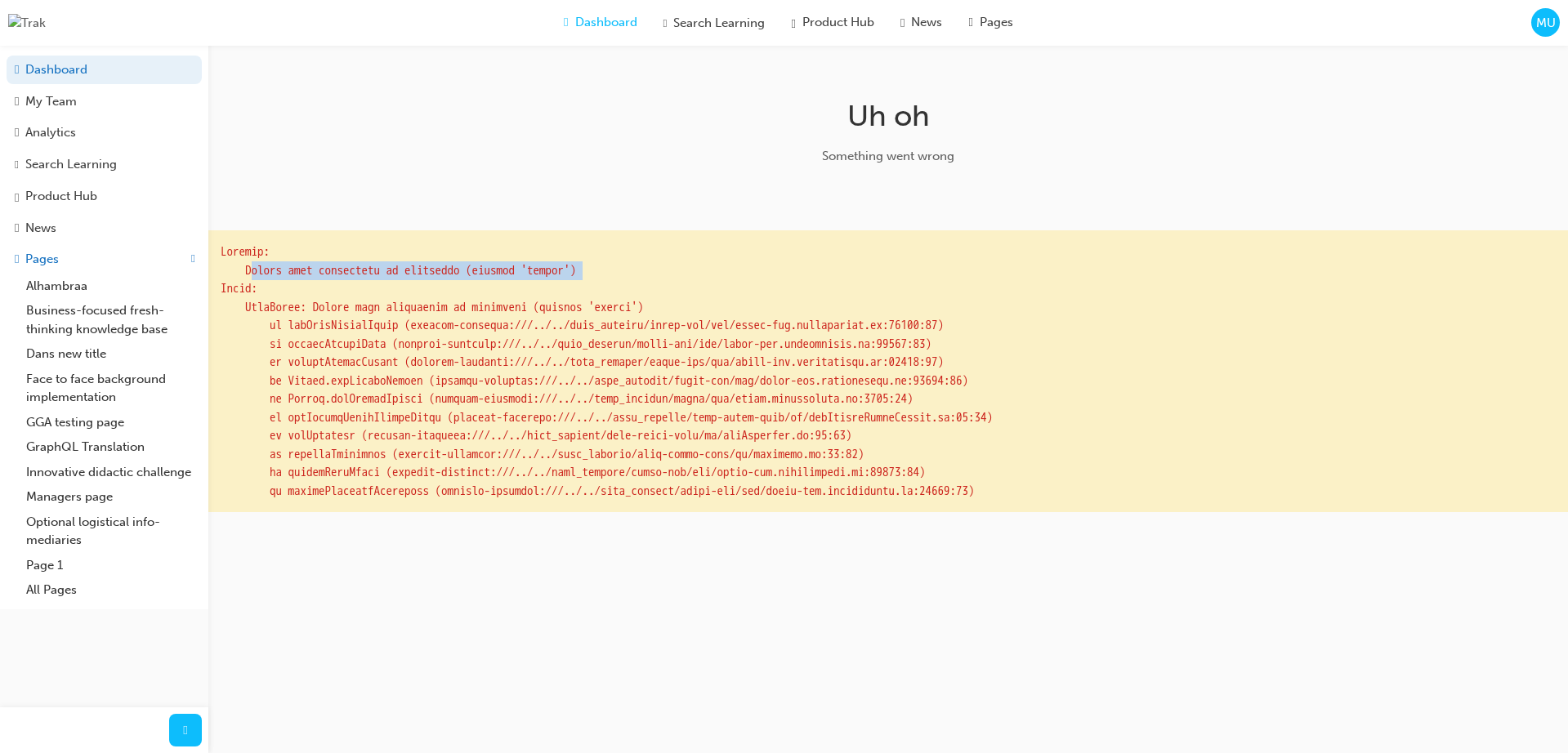 drag, startPoint x: 659, startPoint y: 289, endPoint x: 251, endPoint y: 287, distance: 408.005 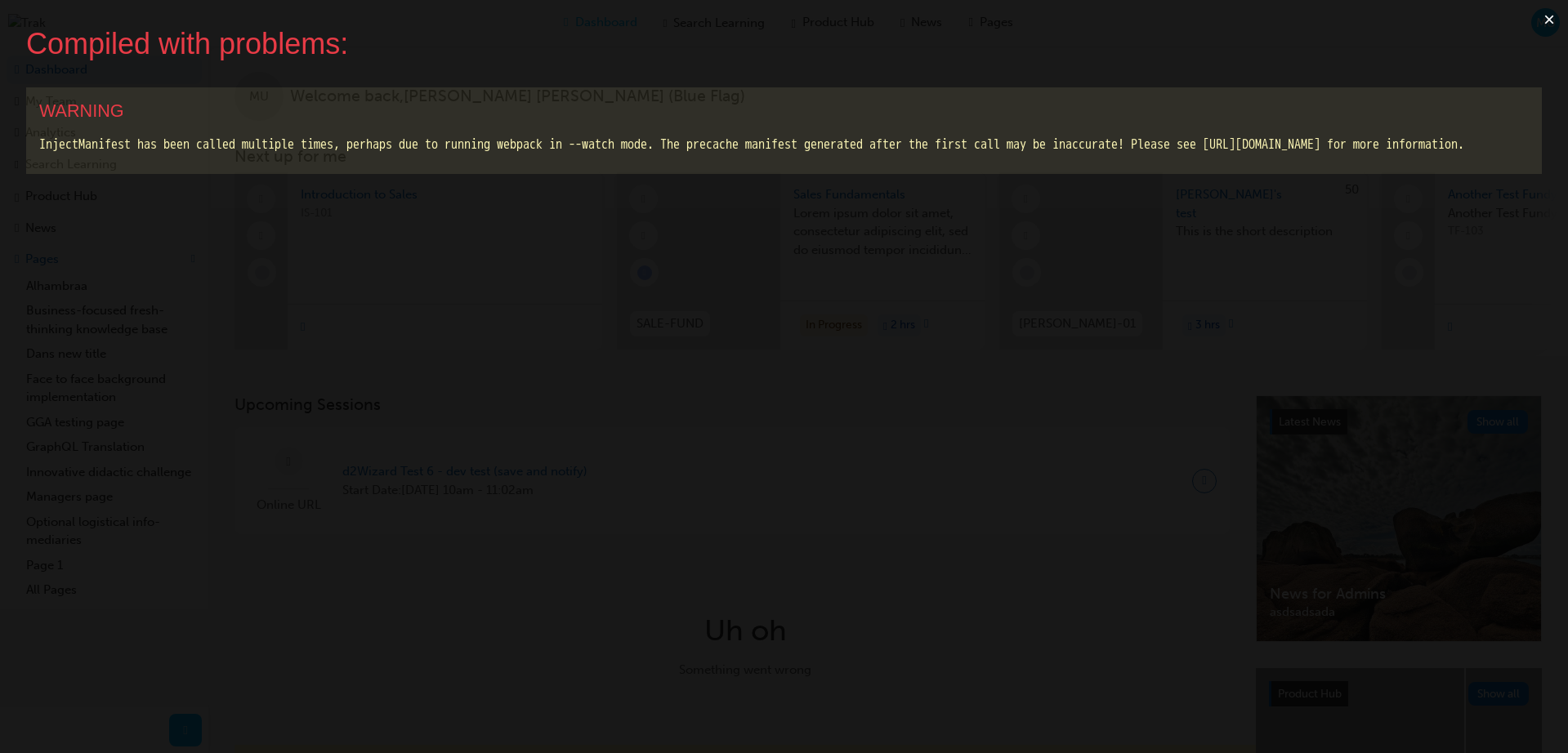 scroll, scrollTop: 0, scrollLeft: 0, axis: both 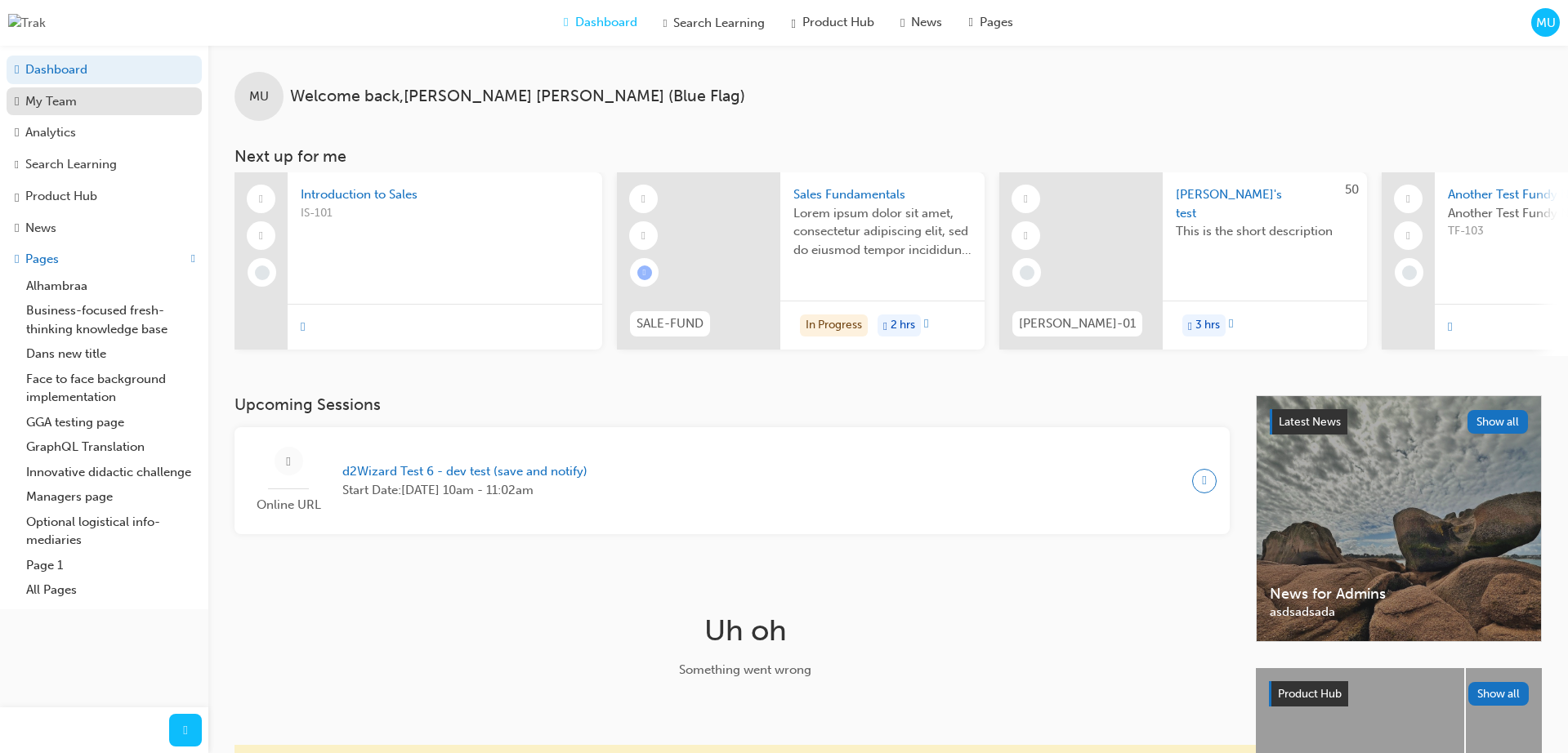 click on "My Team" at bounding box center [104, 101] 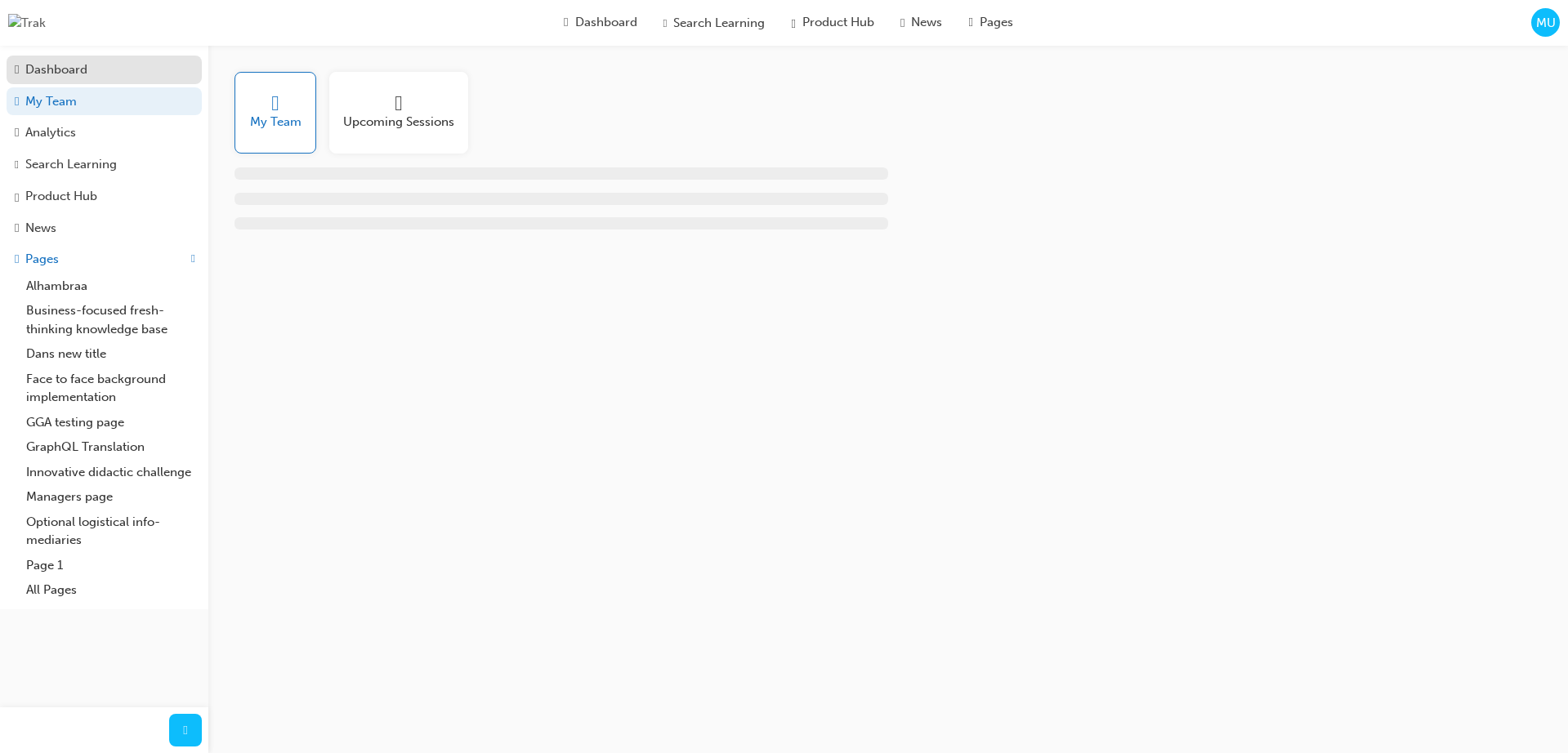 click on "Dashboard" at bounding box center [56, 69] 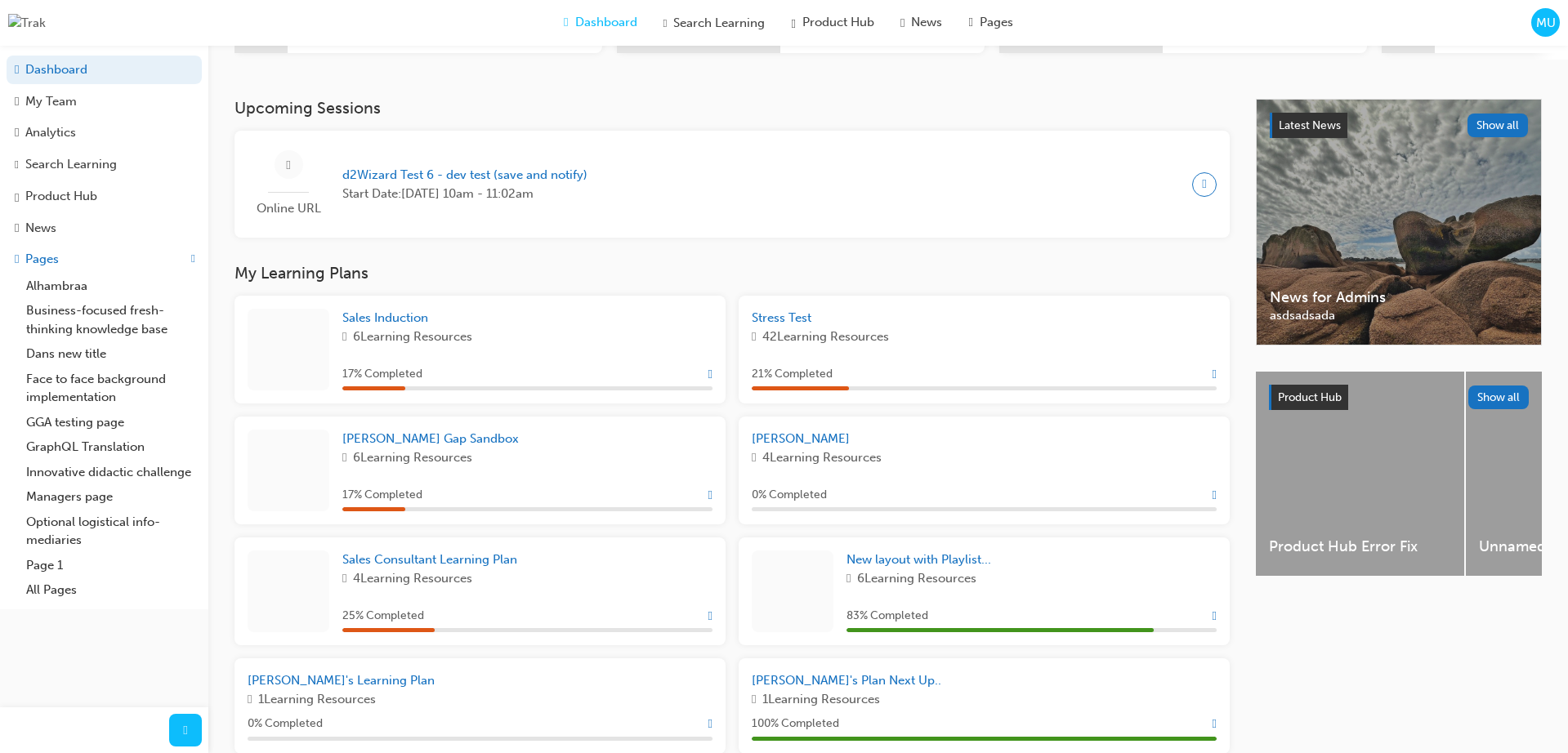 scroll, scrollTop: 316, scrollLeft: 0, axis: vertical 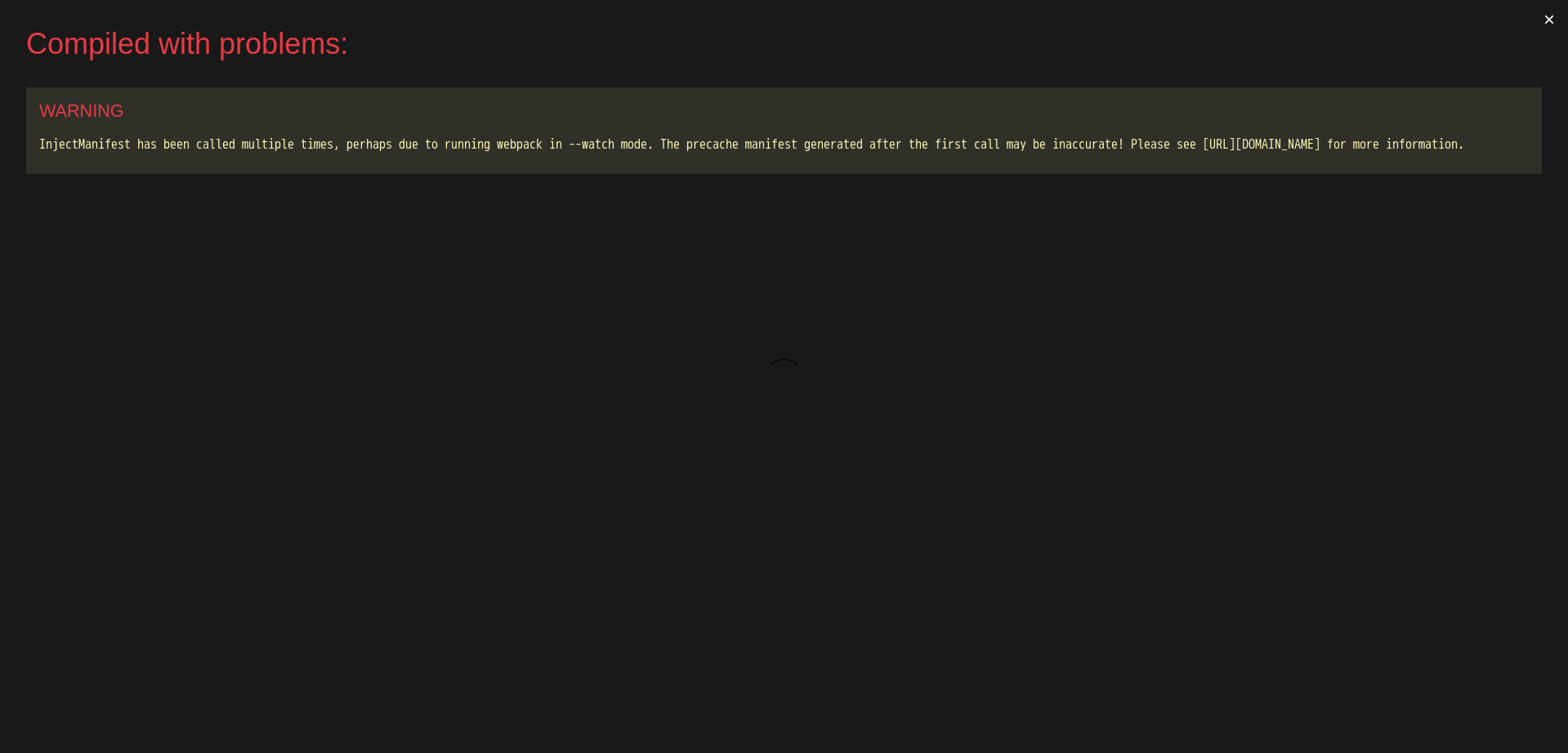 click on "×" at bounding box center (1549, 20) 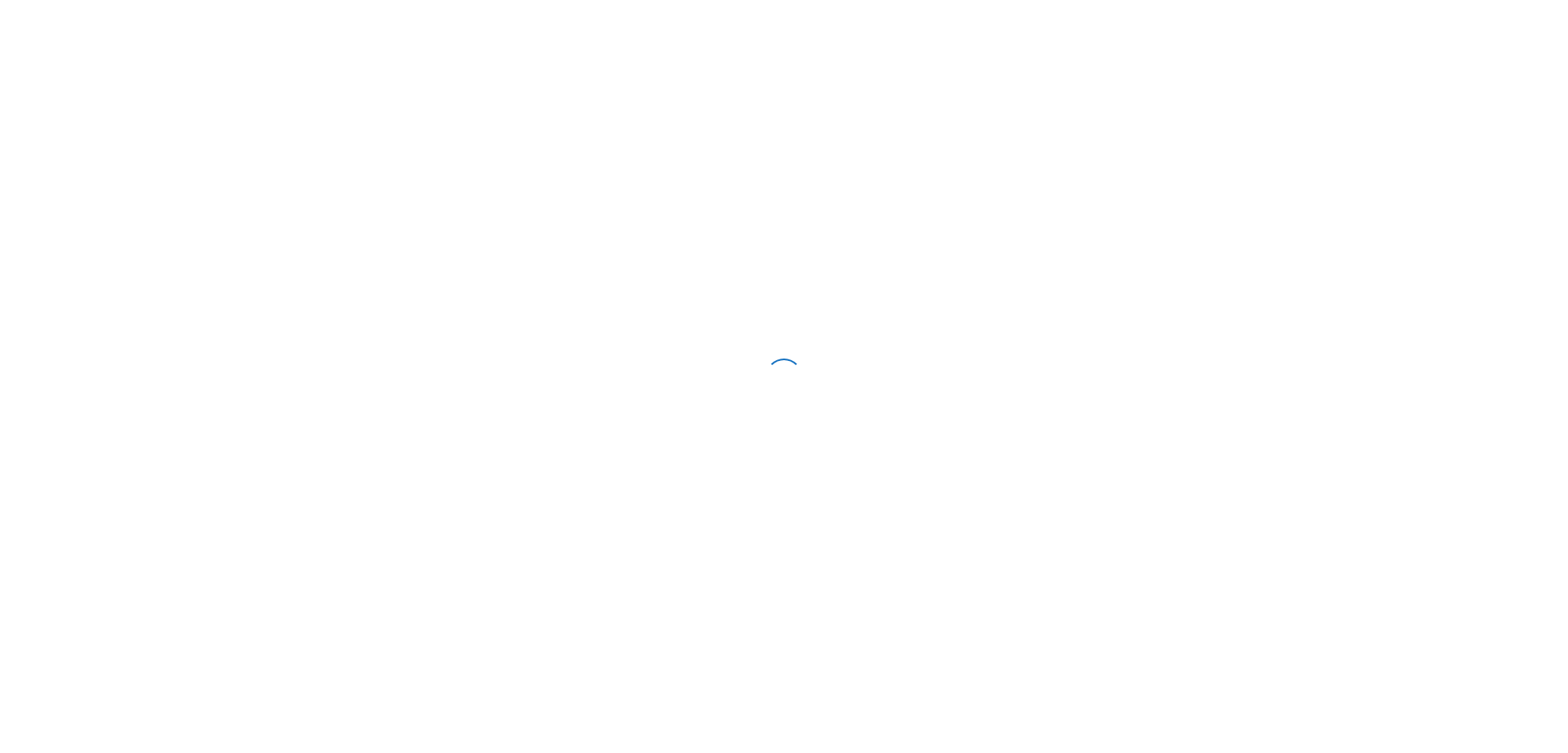click at bounding box center [784, 376] 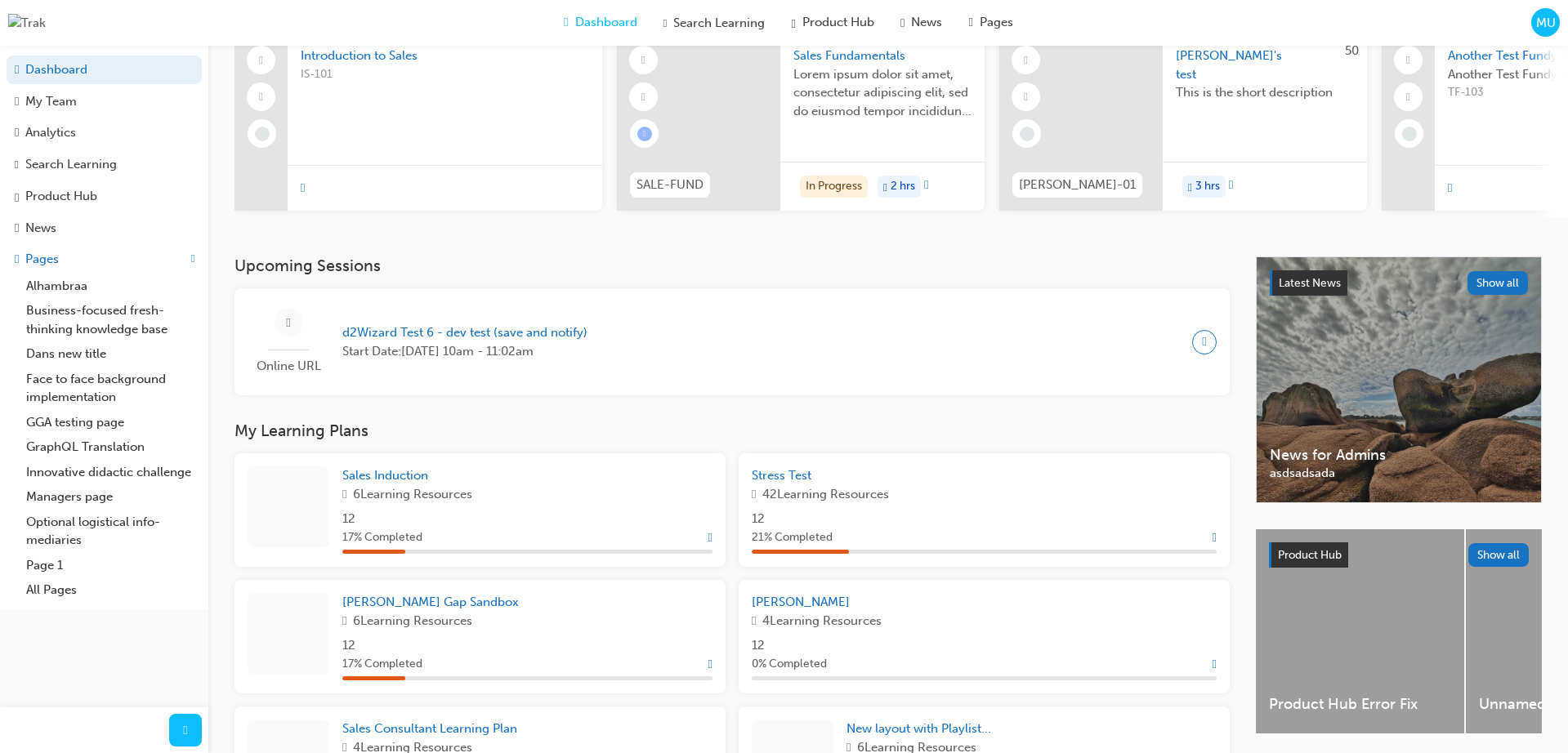 scroll, scrollTop: 186, scrollLeft: 0, axis: vertical 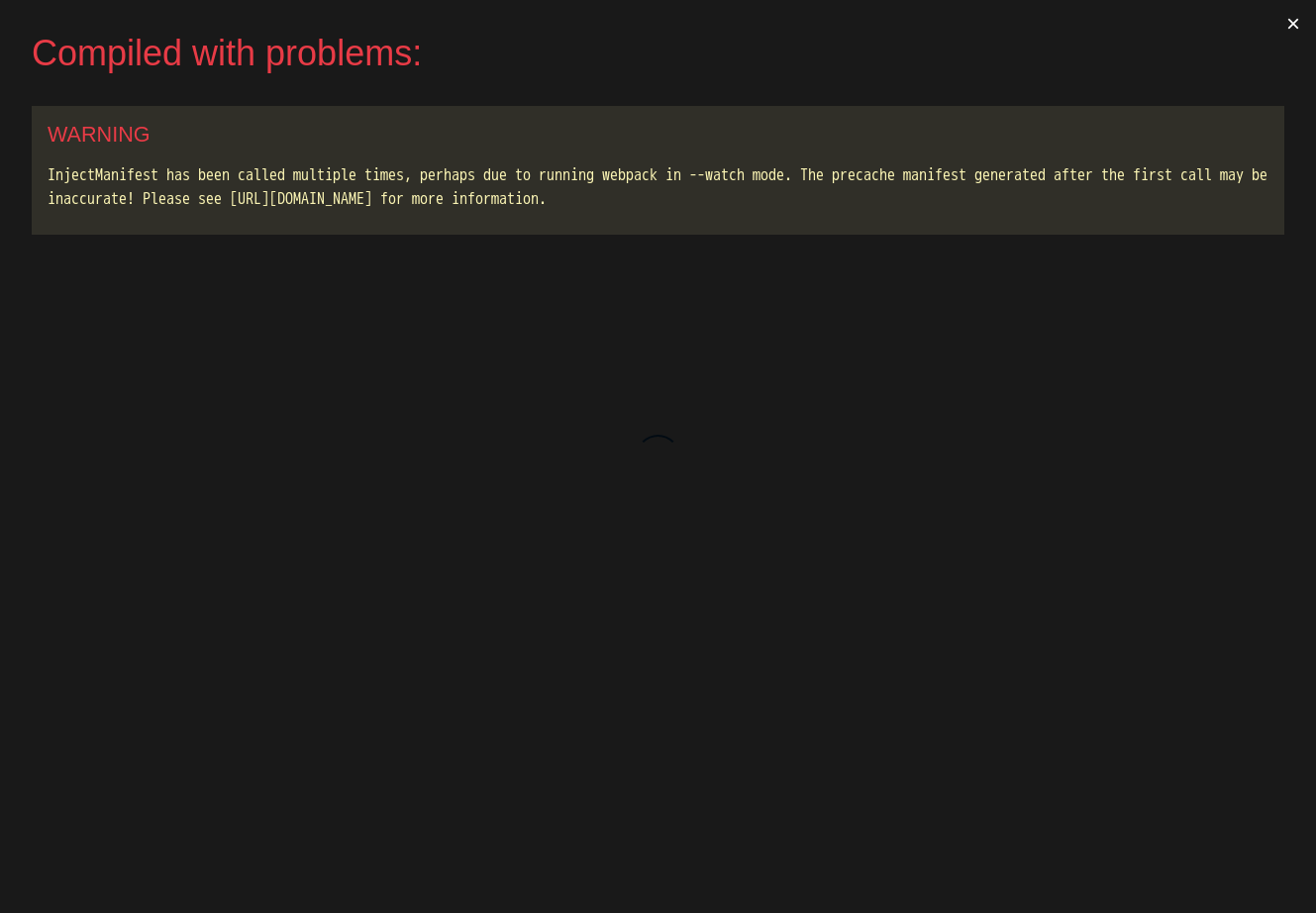 click on "×" at bounding box center (1293, 24) 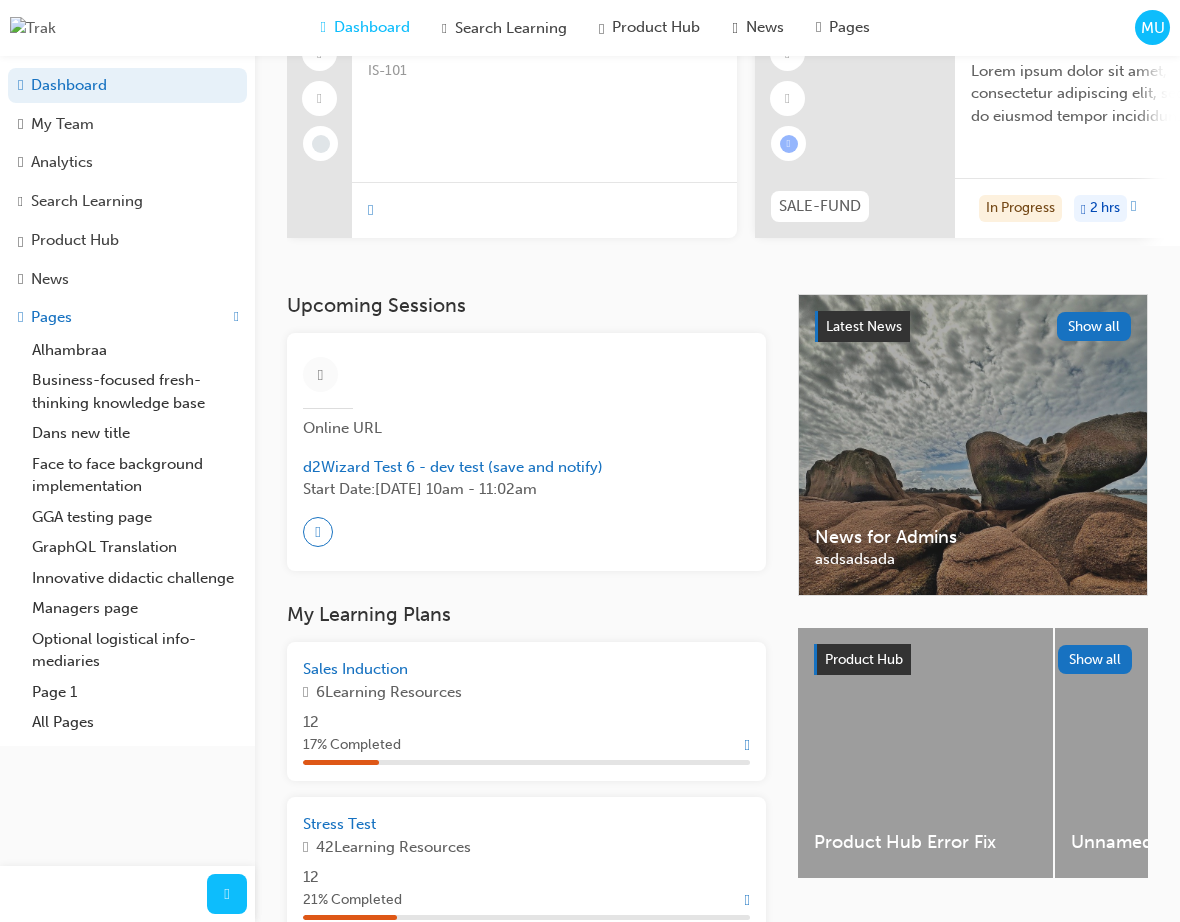 scroll, scrollTop: 388, scrollLeft: 0, axis: vertical 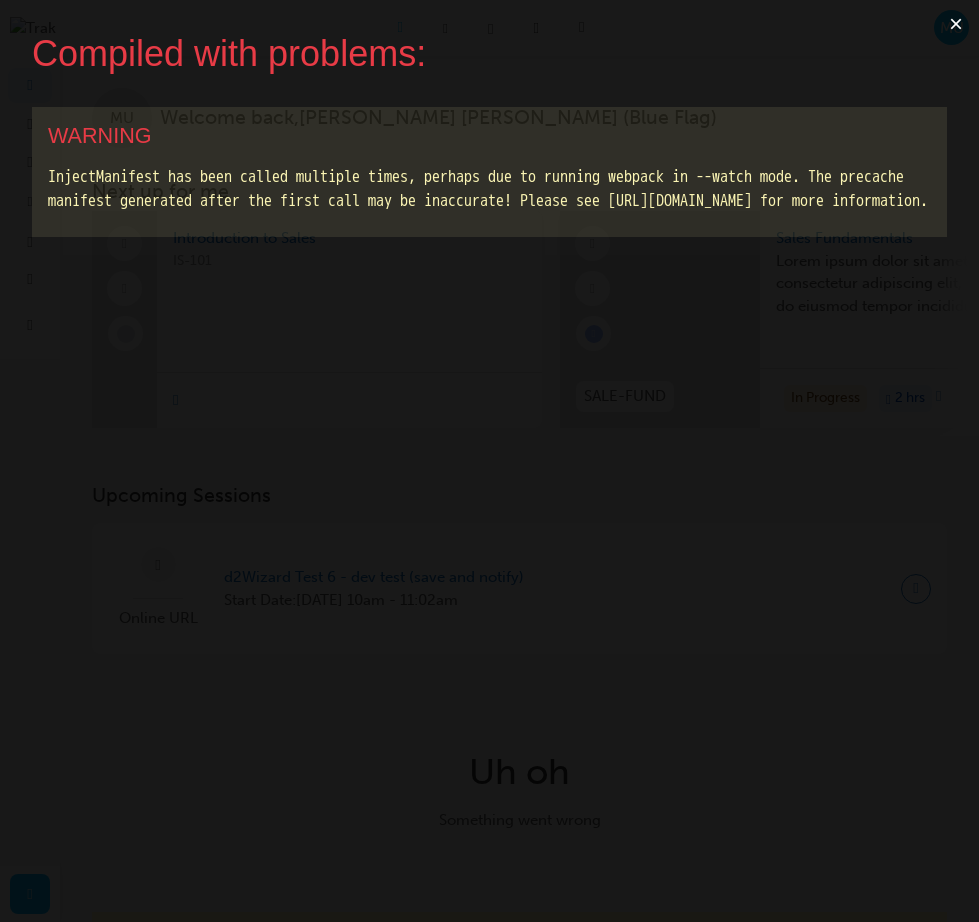 click on "×" at bounding box center (956, 24) 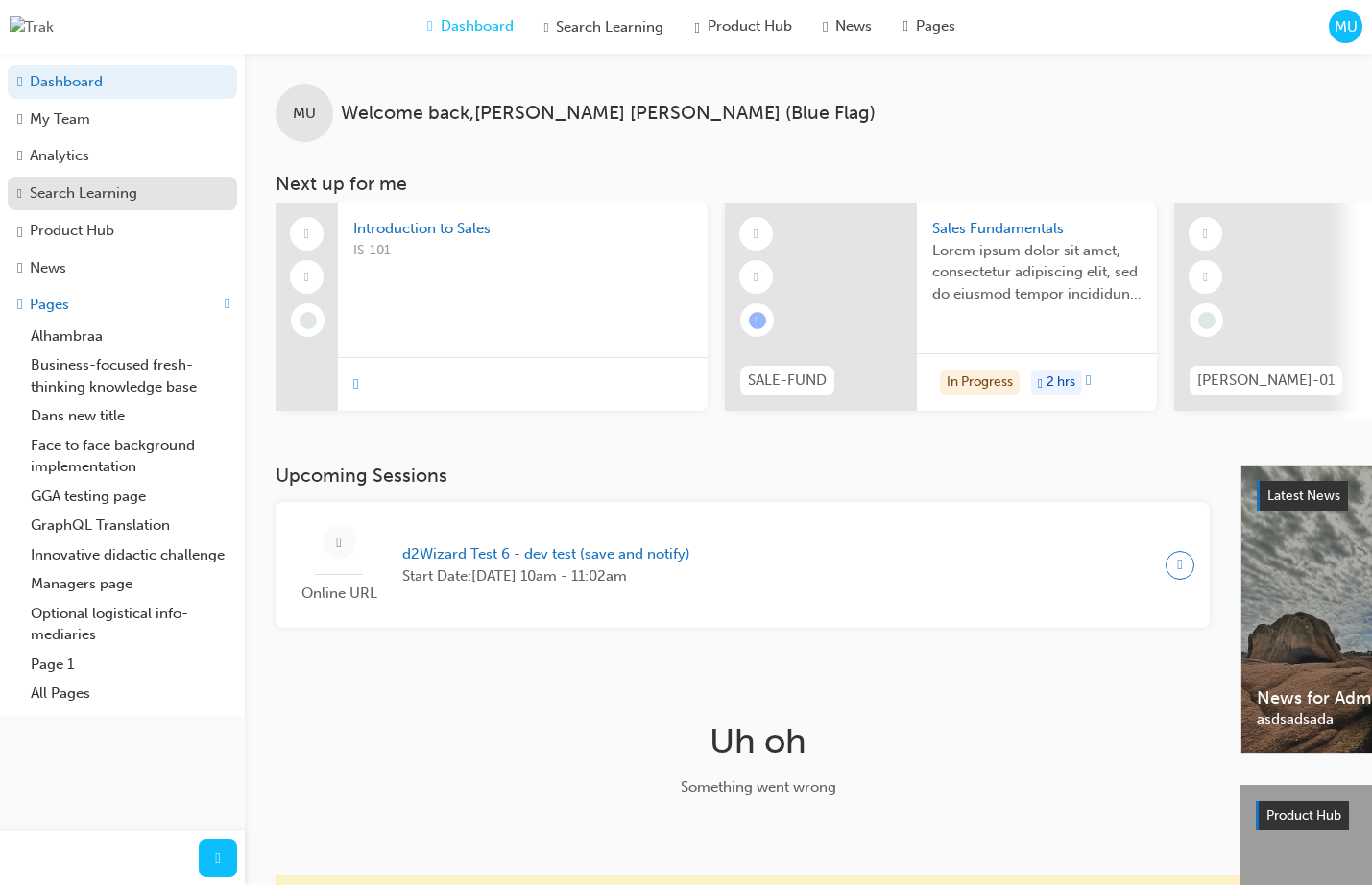 click on "Search Learning" at bounding box center (122, 194) 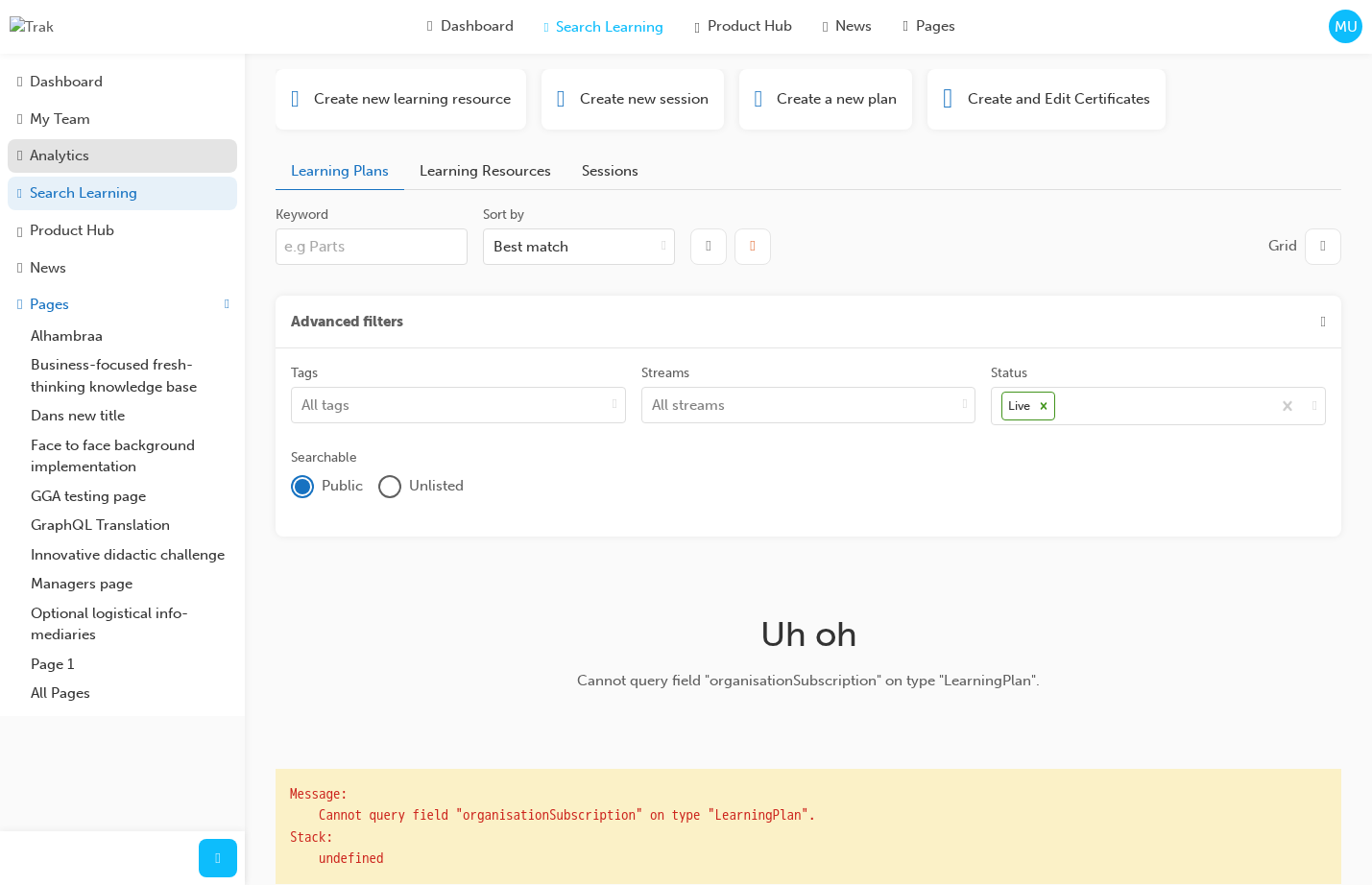 click on "Analytics" at bounding box center (122, 155) 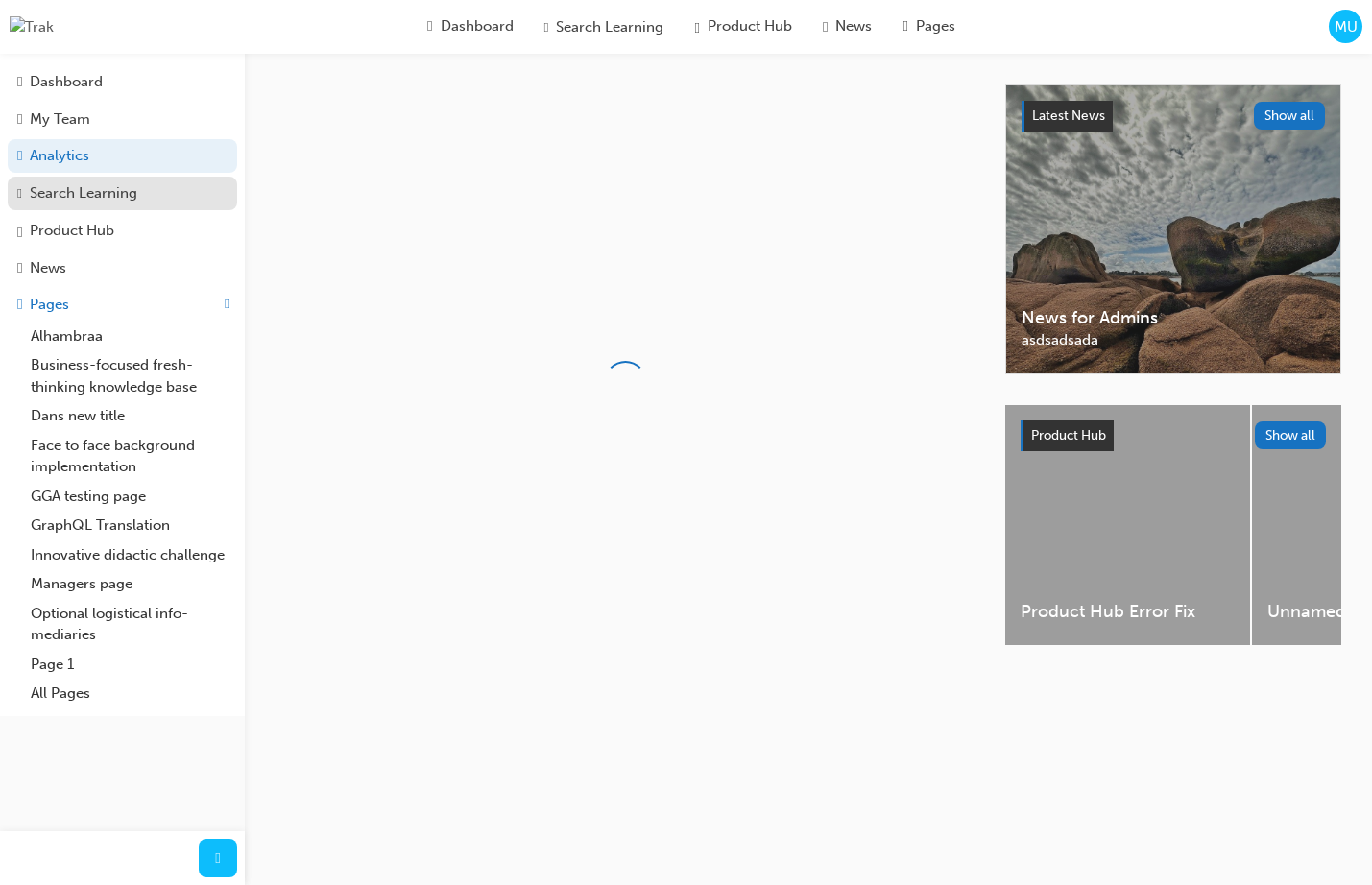 click on "Search Learning" at bounding box center [122, 194] 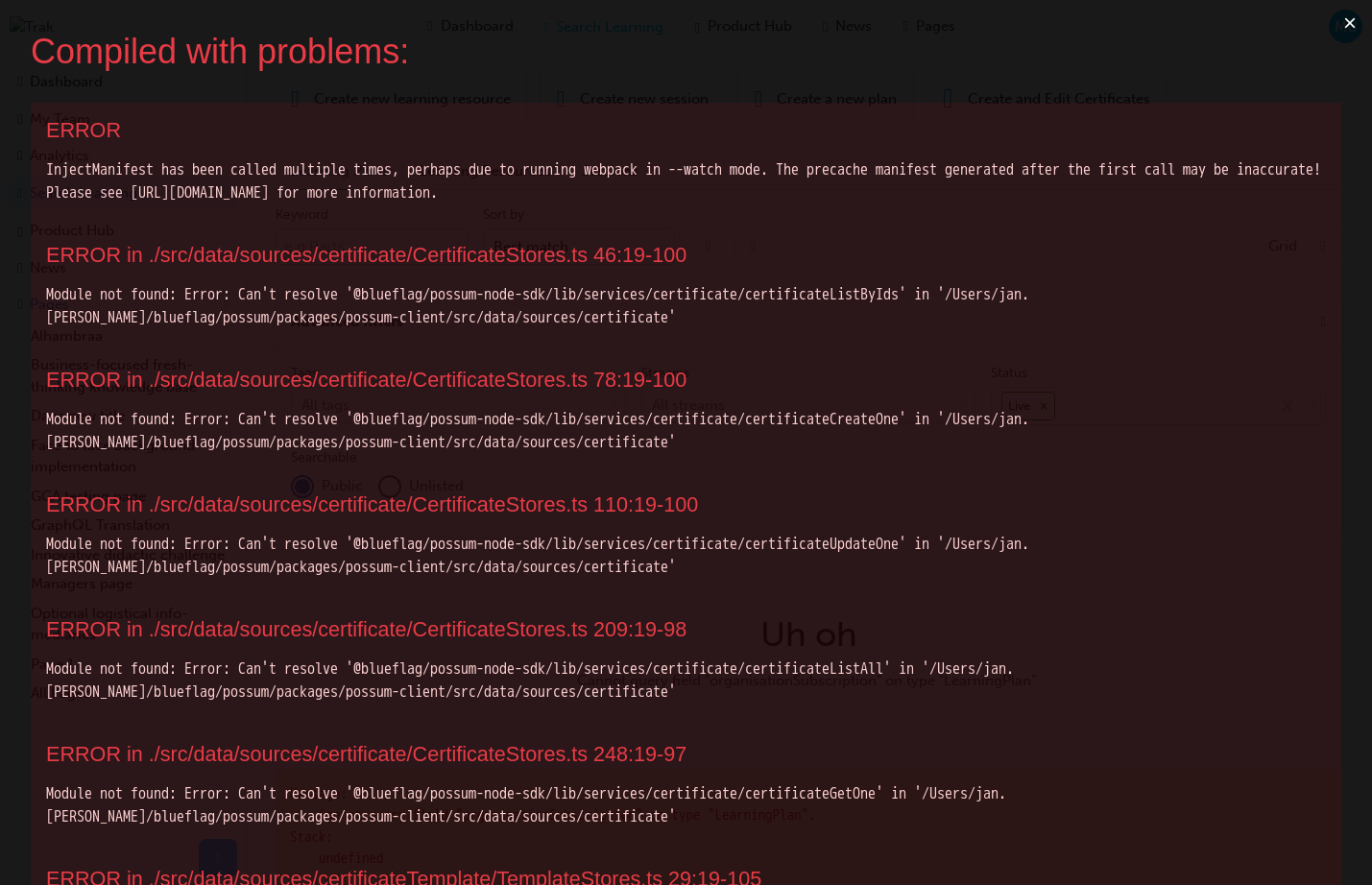 scroll, scrollTop: 0, scrollLeft: 0, axis: both 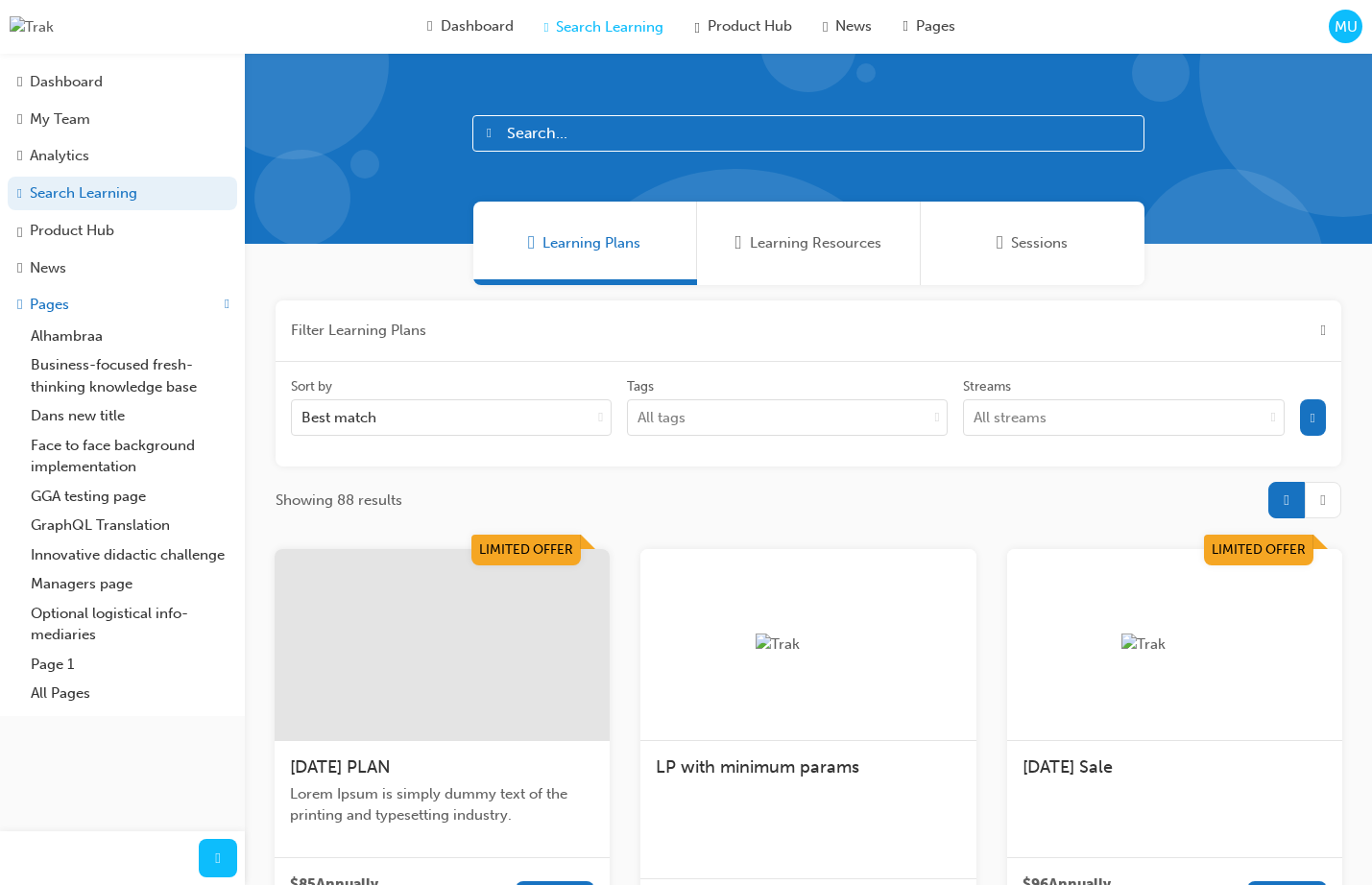 click at bounding box center [808, 133] 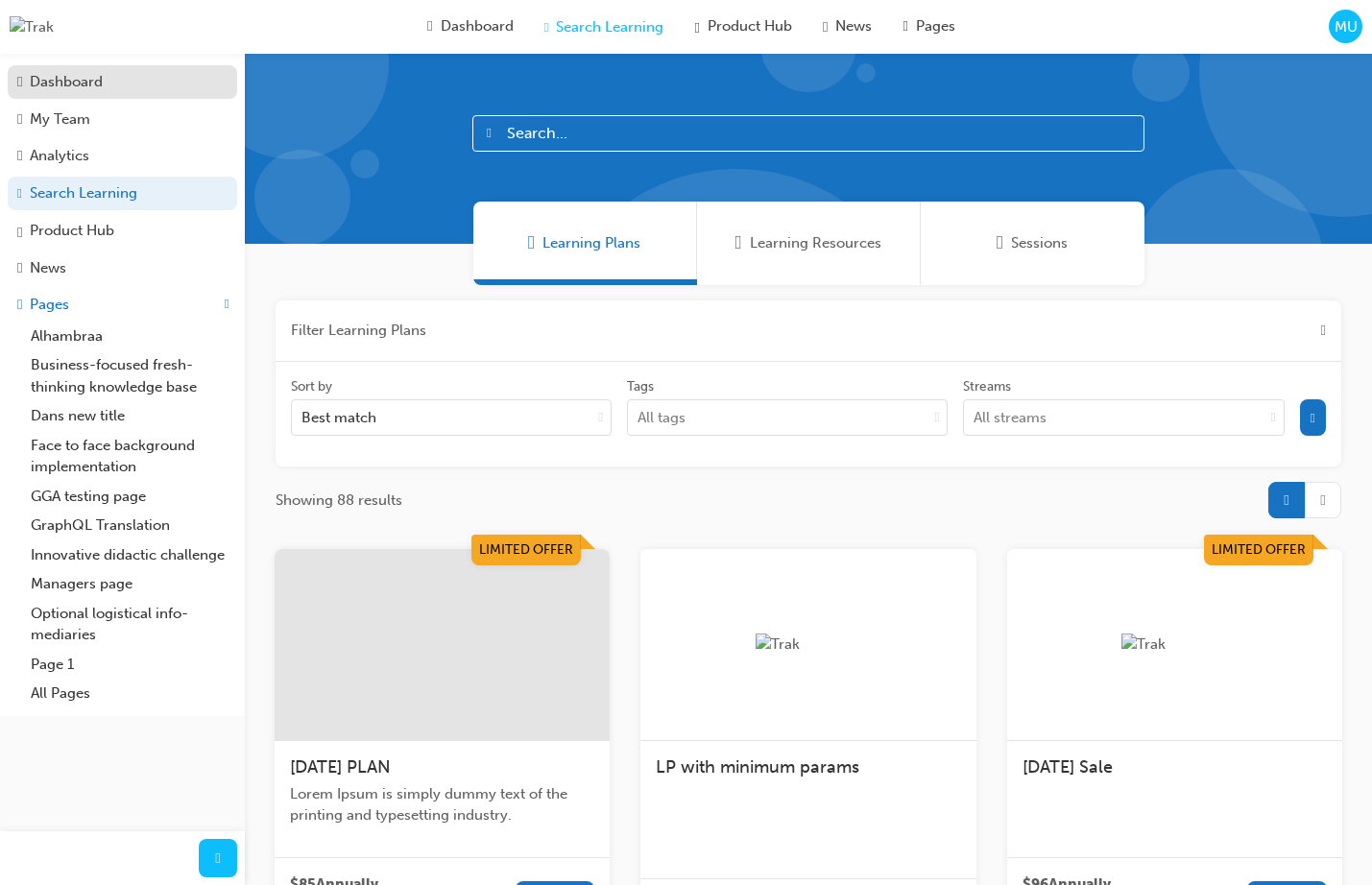click on "Dashboard" at bounding box center [122, 82] 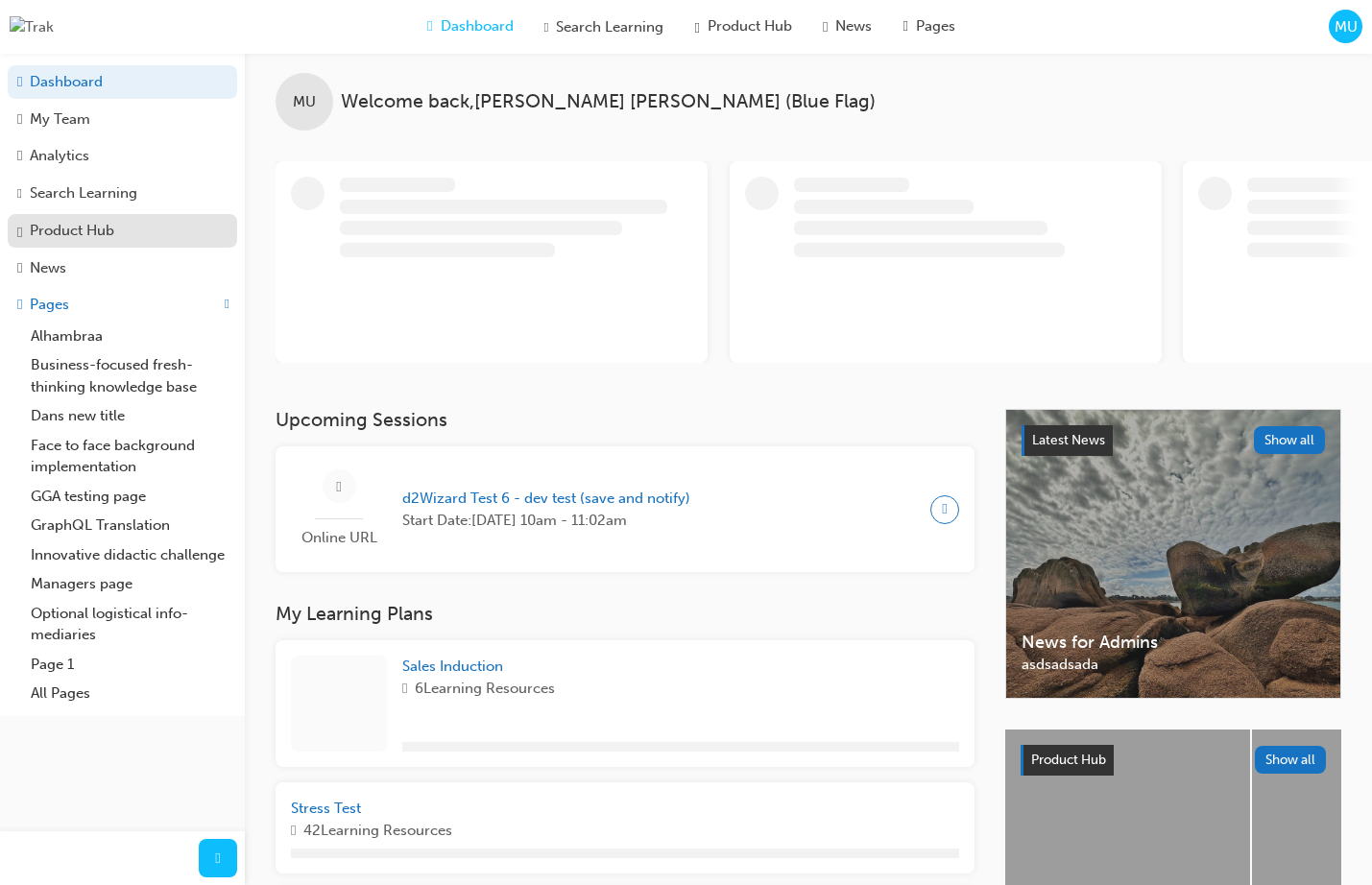 scroll, scrollTop: 0, scrollLeft: 0, axis: both 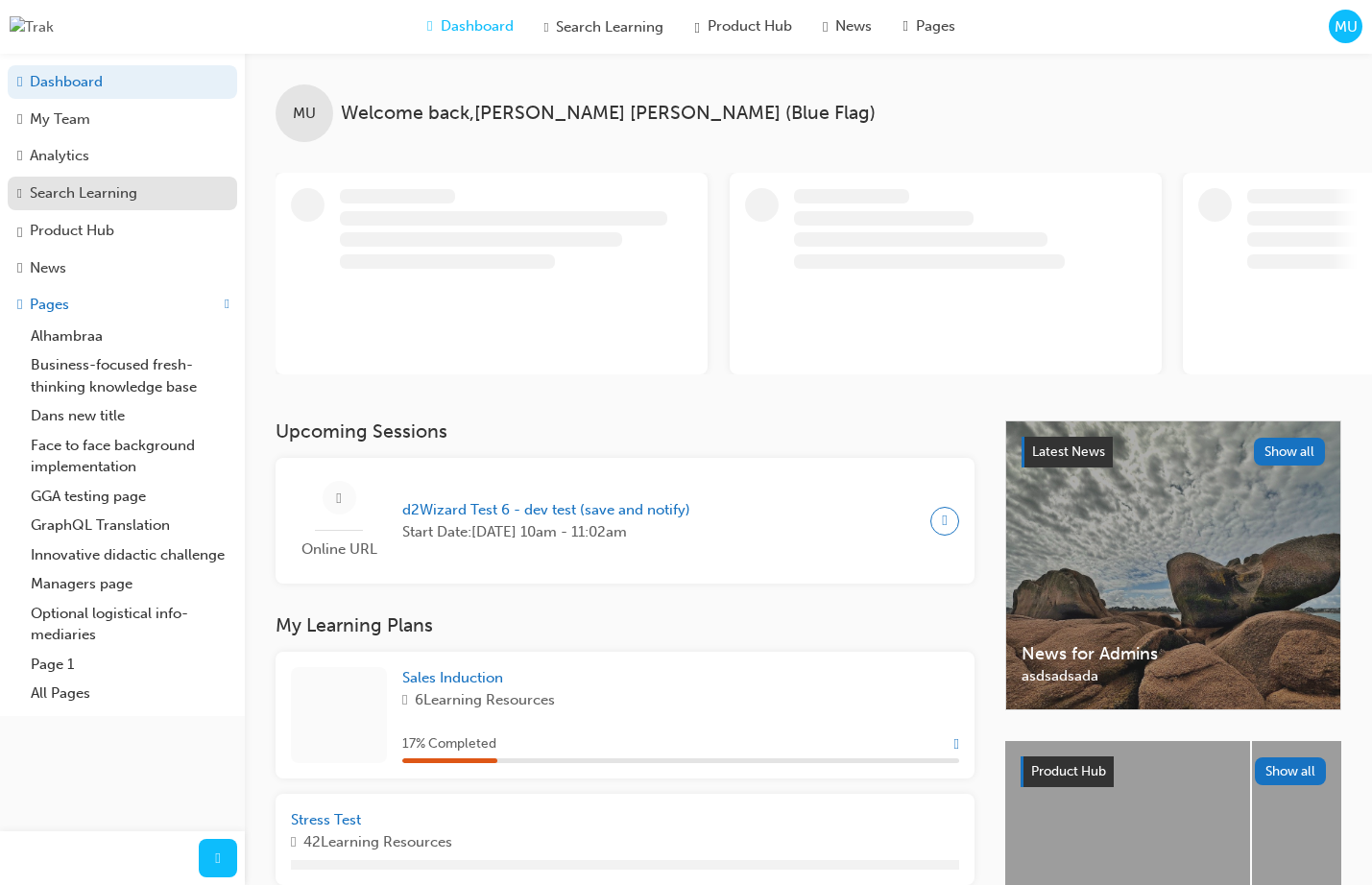 click on "Search Learning" at bounding box center (84, 193) 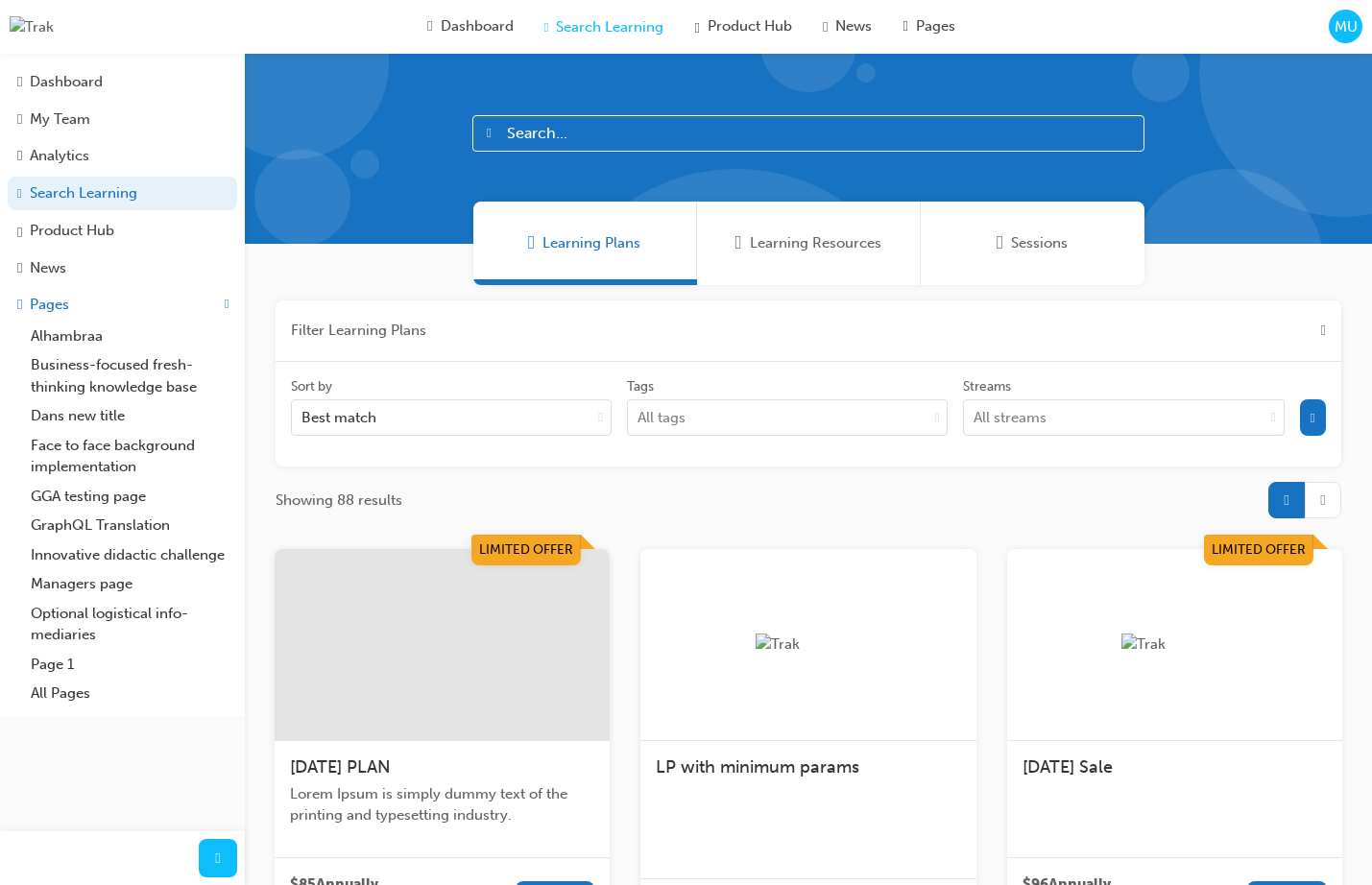 click at bounding box center [808, 133] 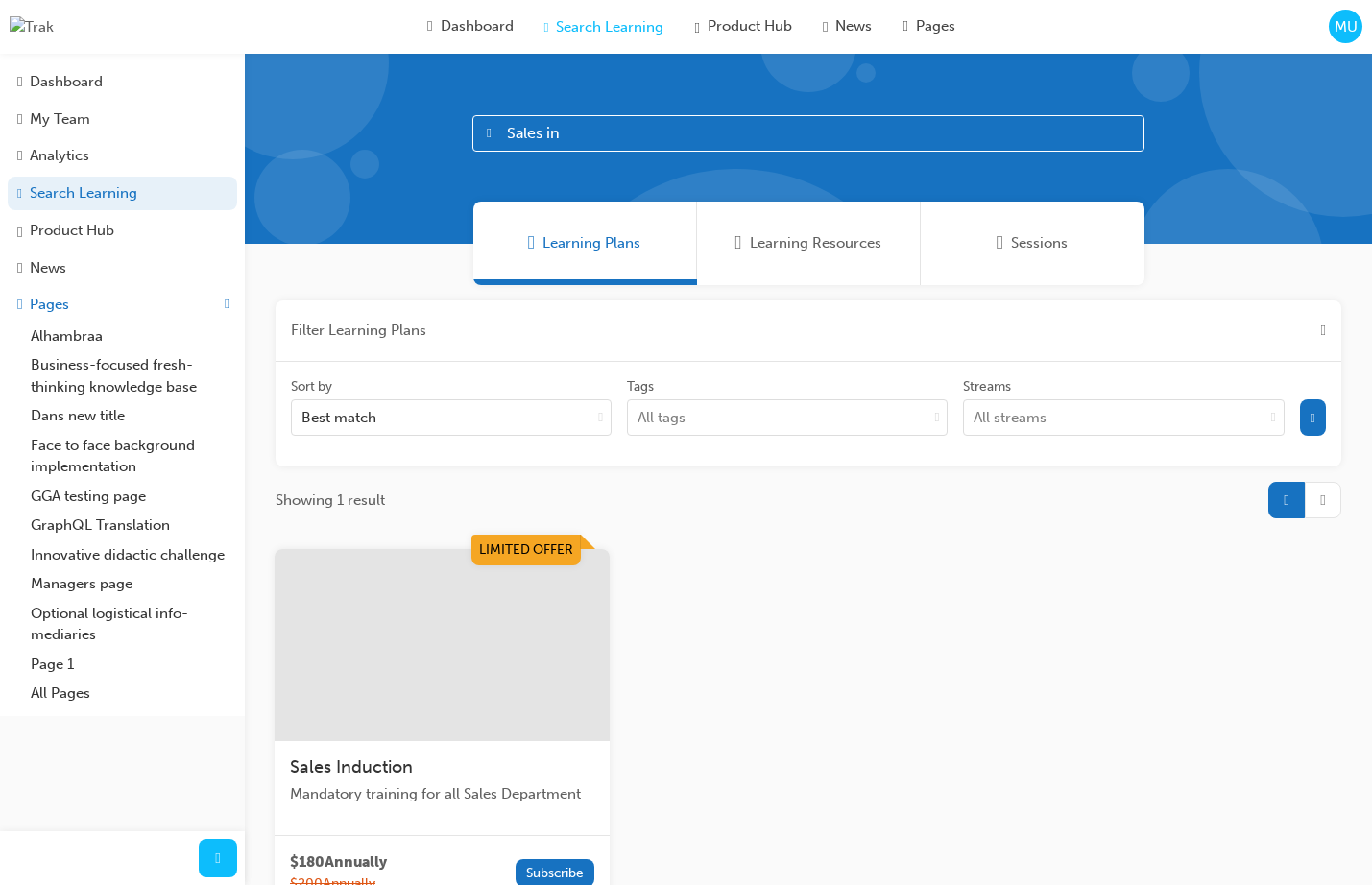 scroll, scrollTop: 103, scrollLeft: 0, axis: vertical 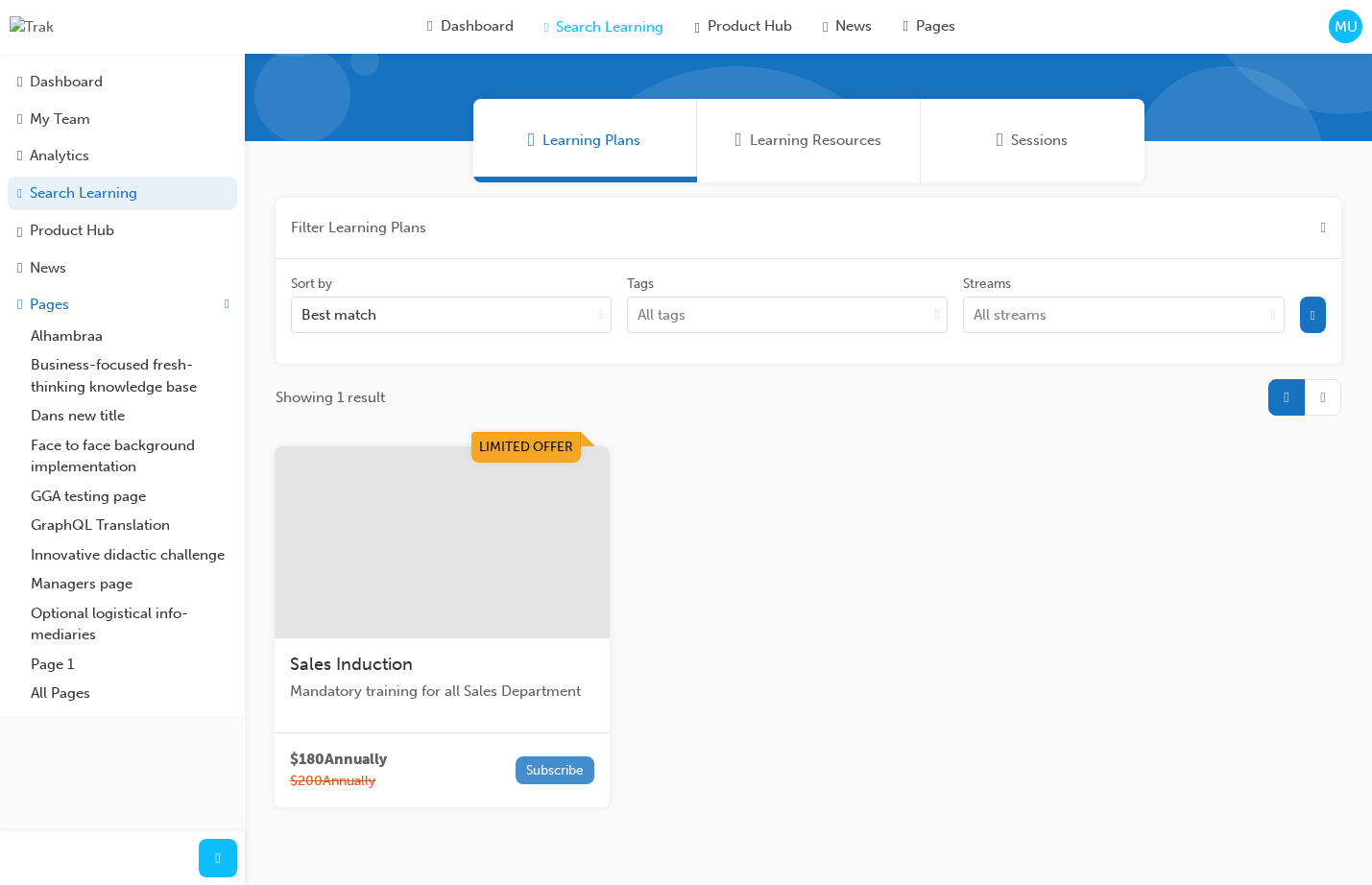 type on "Sales in" 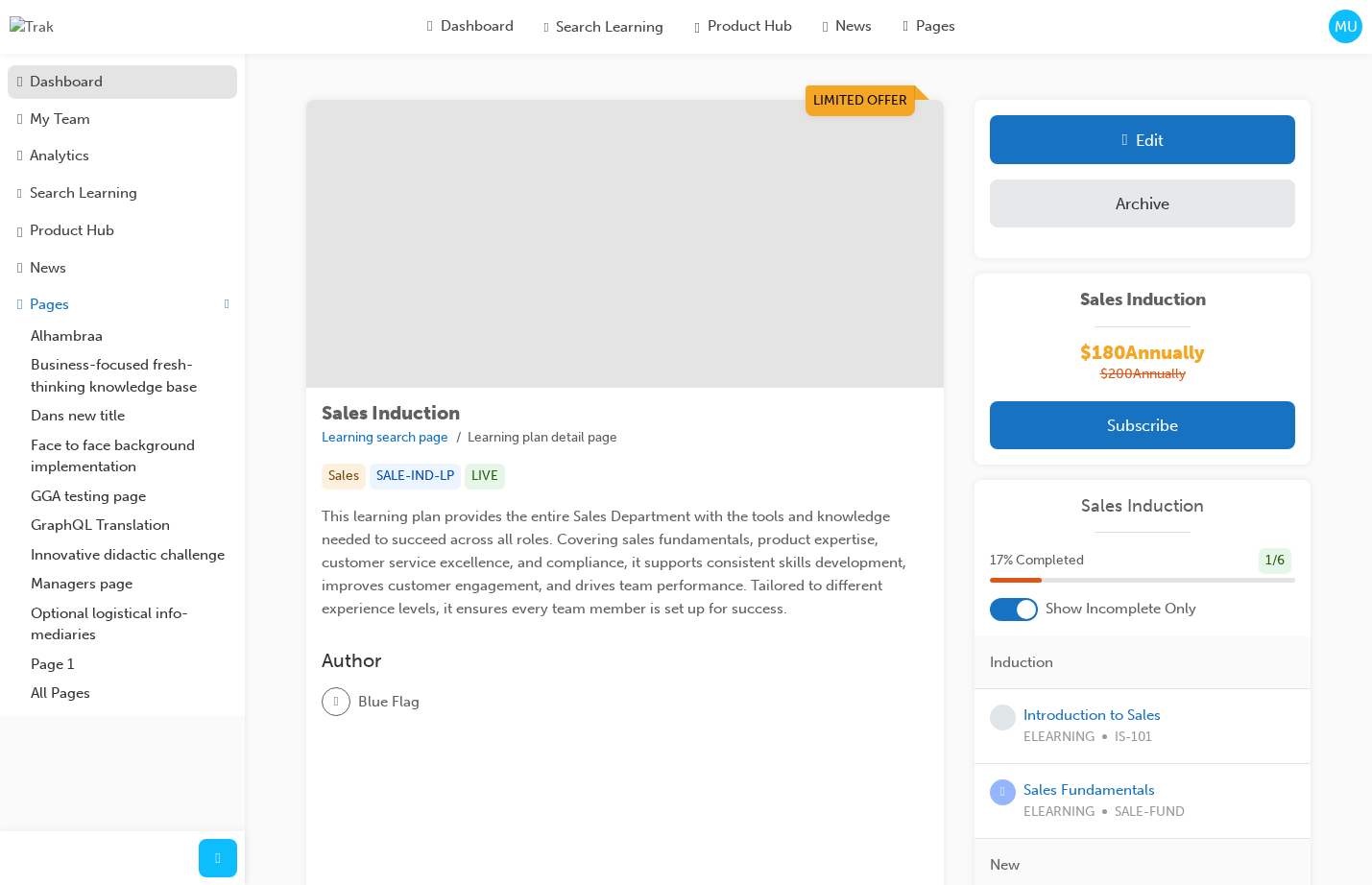 click on "Dashboard" at bounding box center (122, 82) 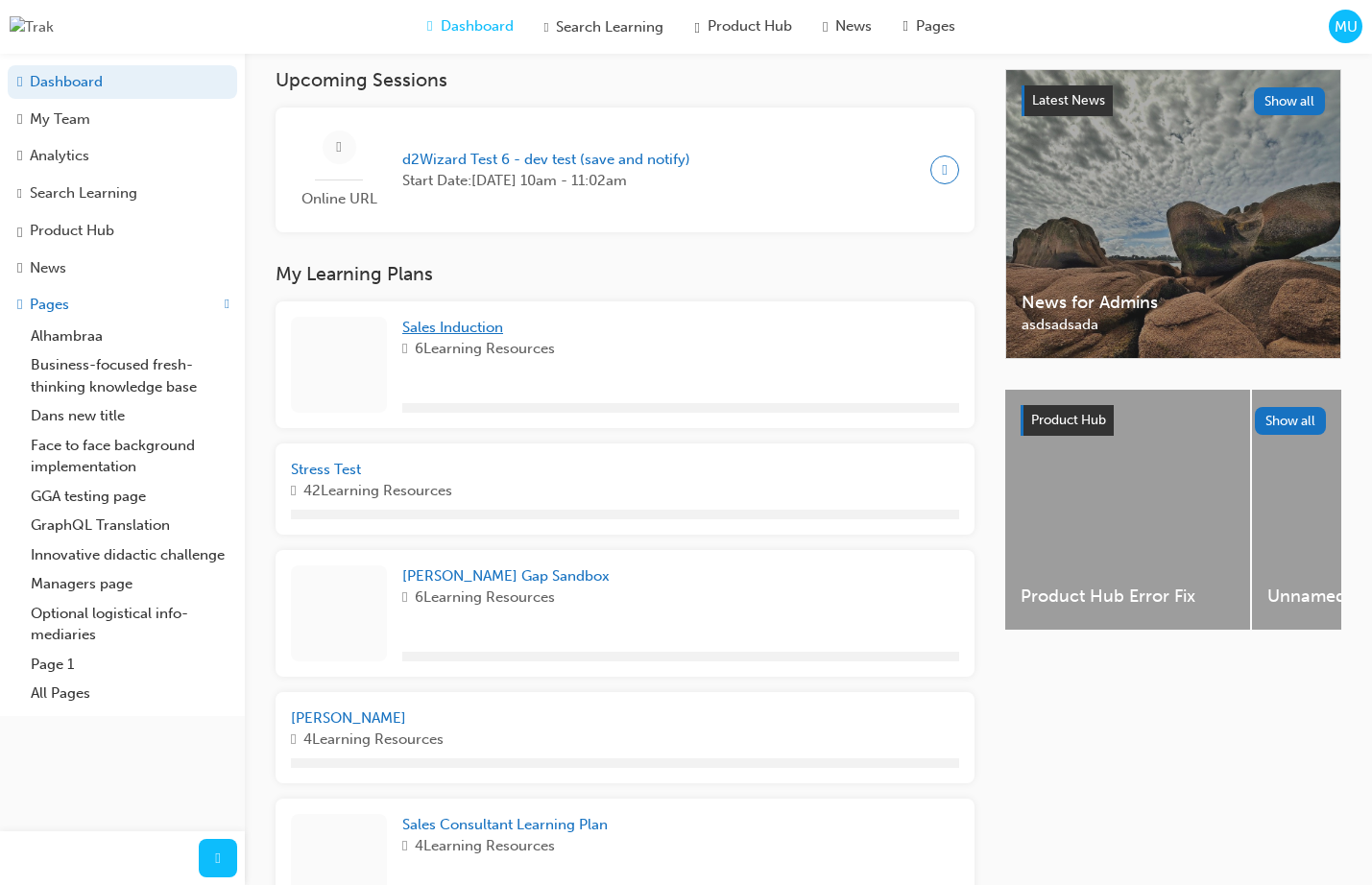 scroll, scrollTop: 399, scrollLeft: 0, axis: vertical 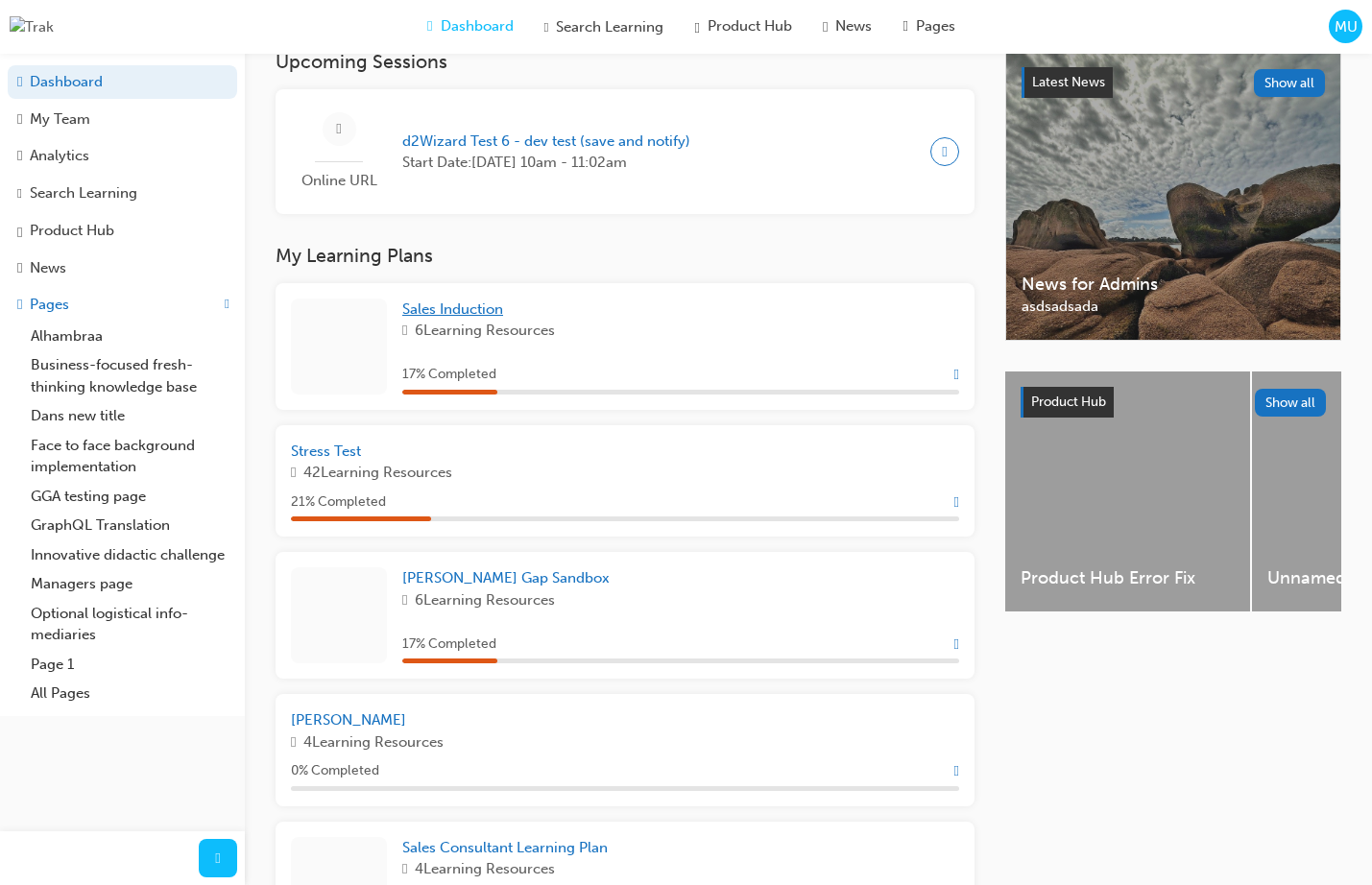 click on "Sales Induction" at bounding box center [452, 309] 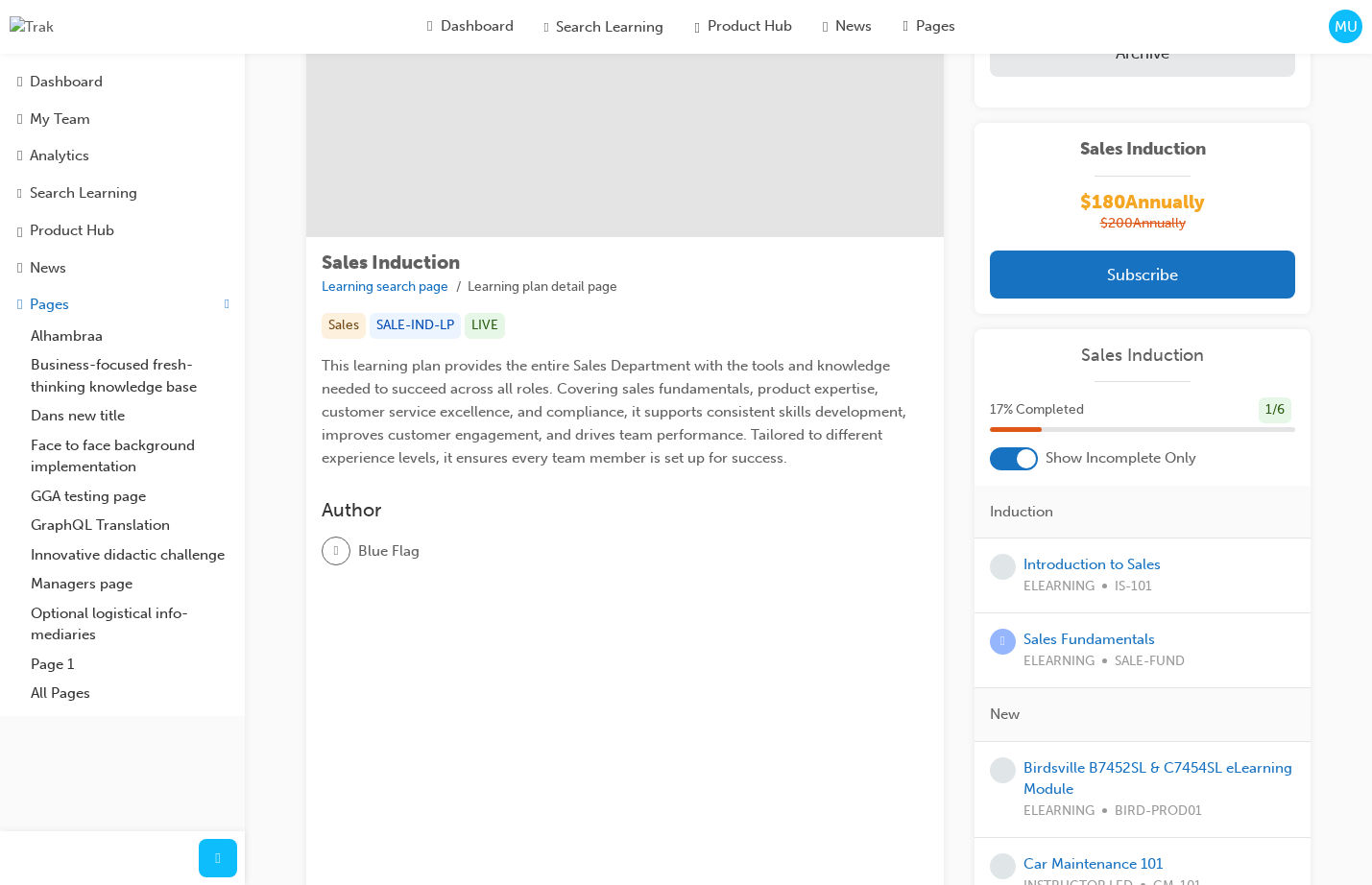 scroll, scrollTop: 0, scrollLeft: 0, axis: both 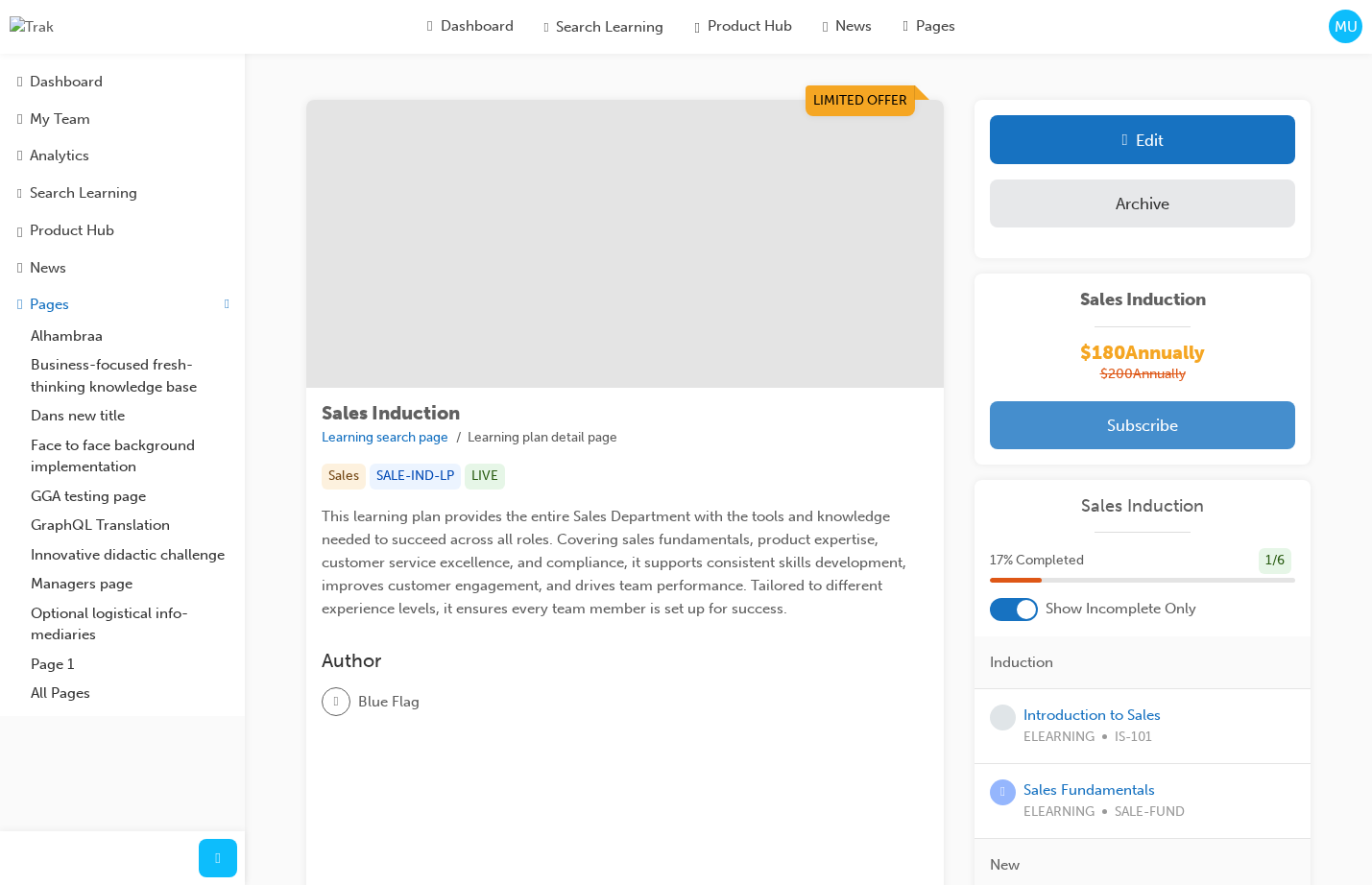 click on "Subscribe" at bounding box center (1143, 425) 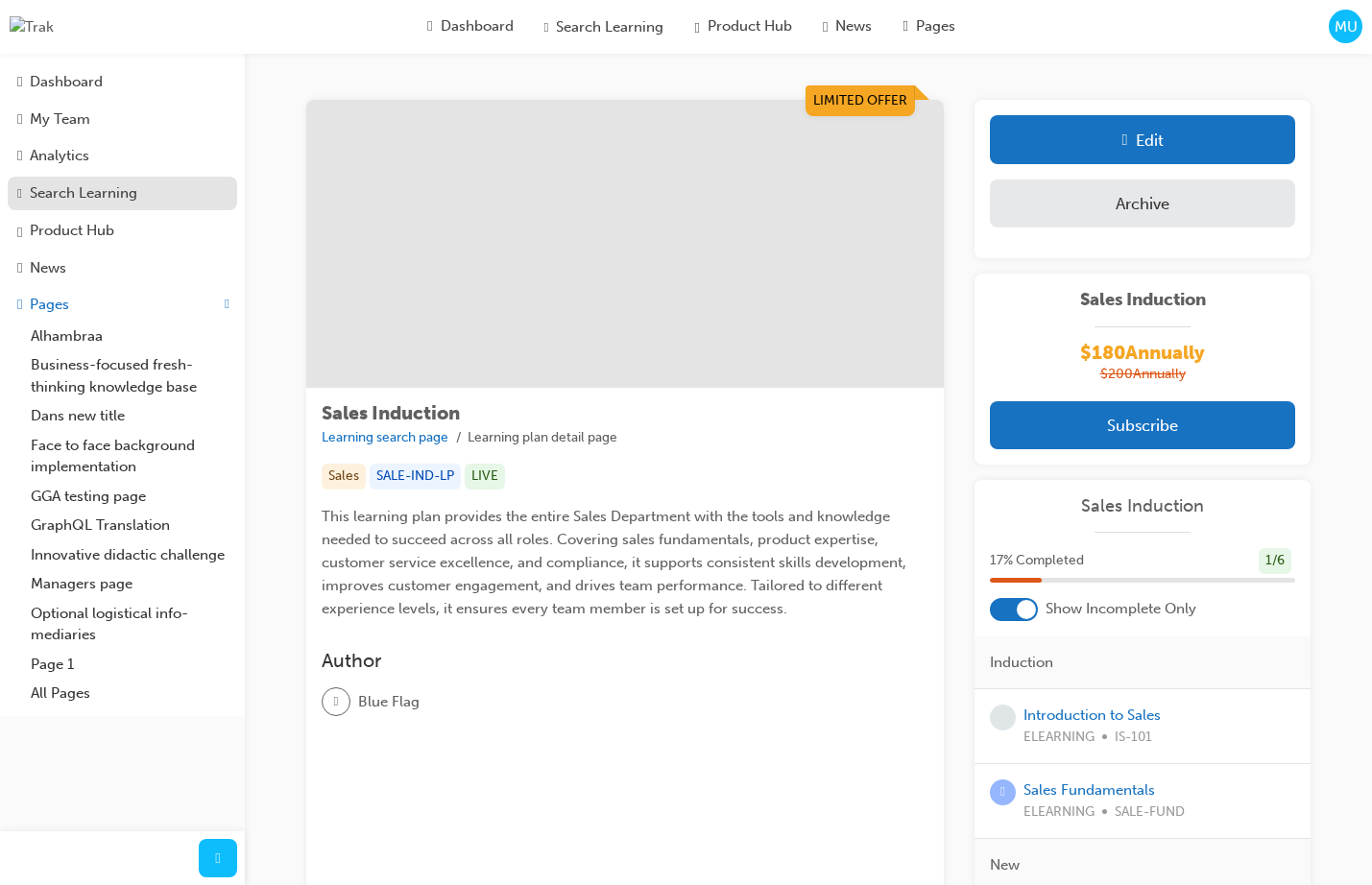 click on "Search Learning" at bounding box center (84, 193) 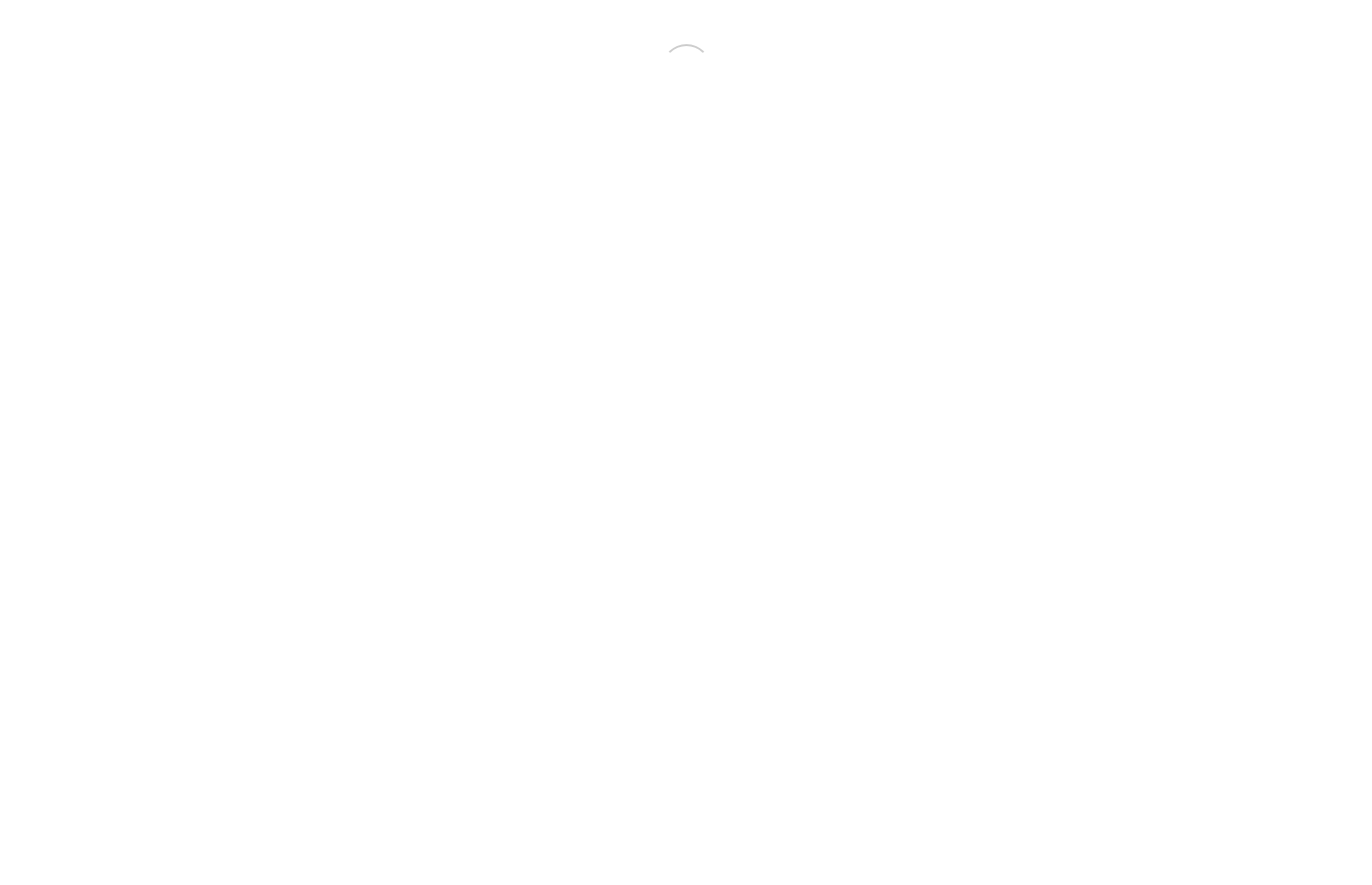 scroll, scrollTop: 0, scrollLeft: 0, axis: both 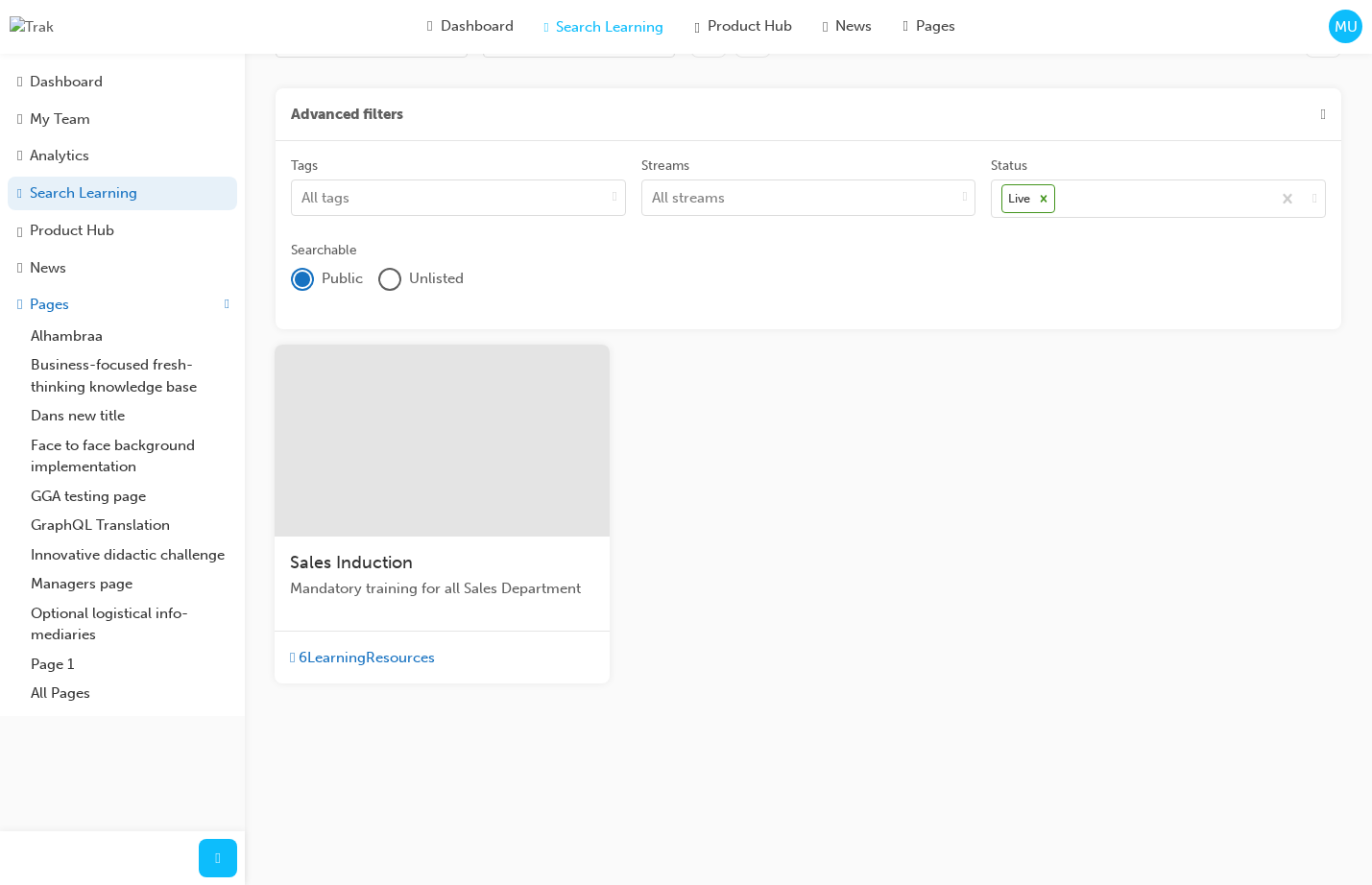 click at bounding box center (442, 441) 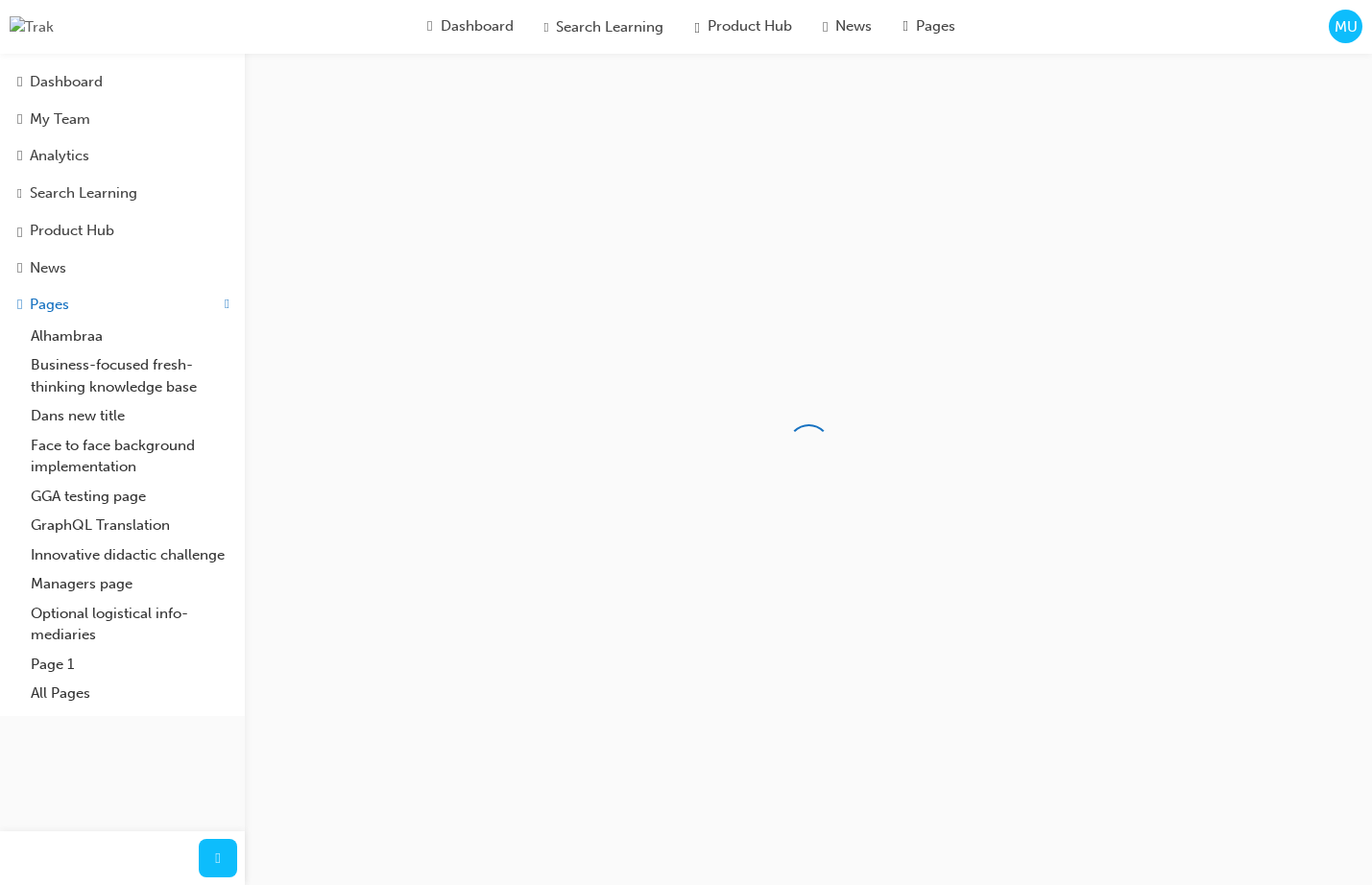 scroll, scrollTop: 0, scrollLeft: 0, axis: both 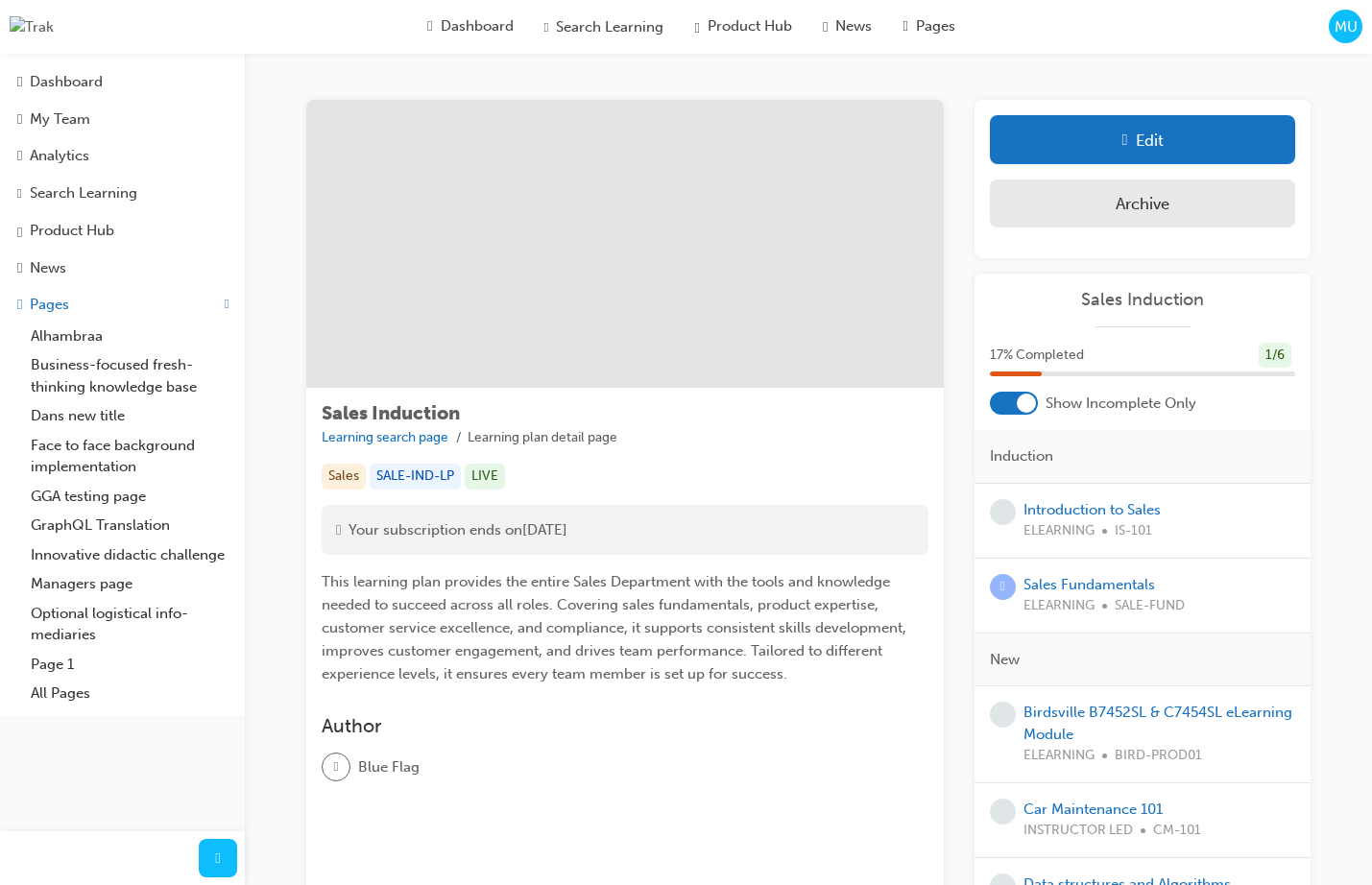click on "Your subscription ends on  [DATE]" at bounding box center (458, 530) 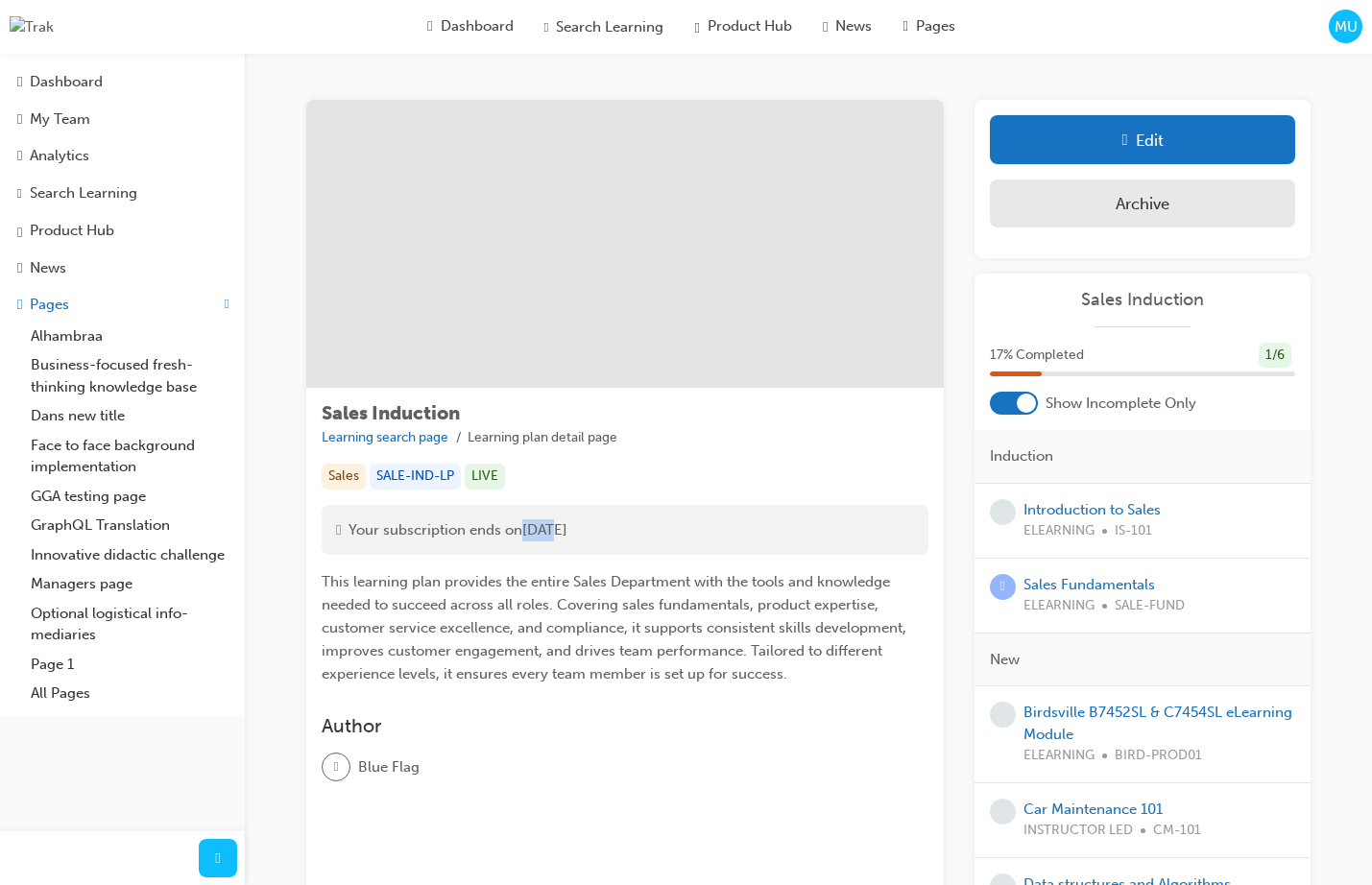 click on "Your subscription ends on  [DATE]" at bounding box center (458, 530) 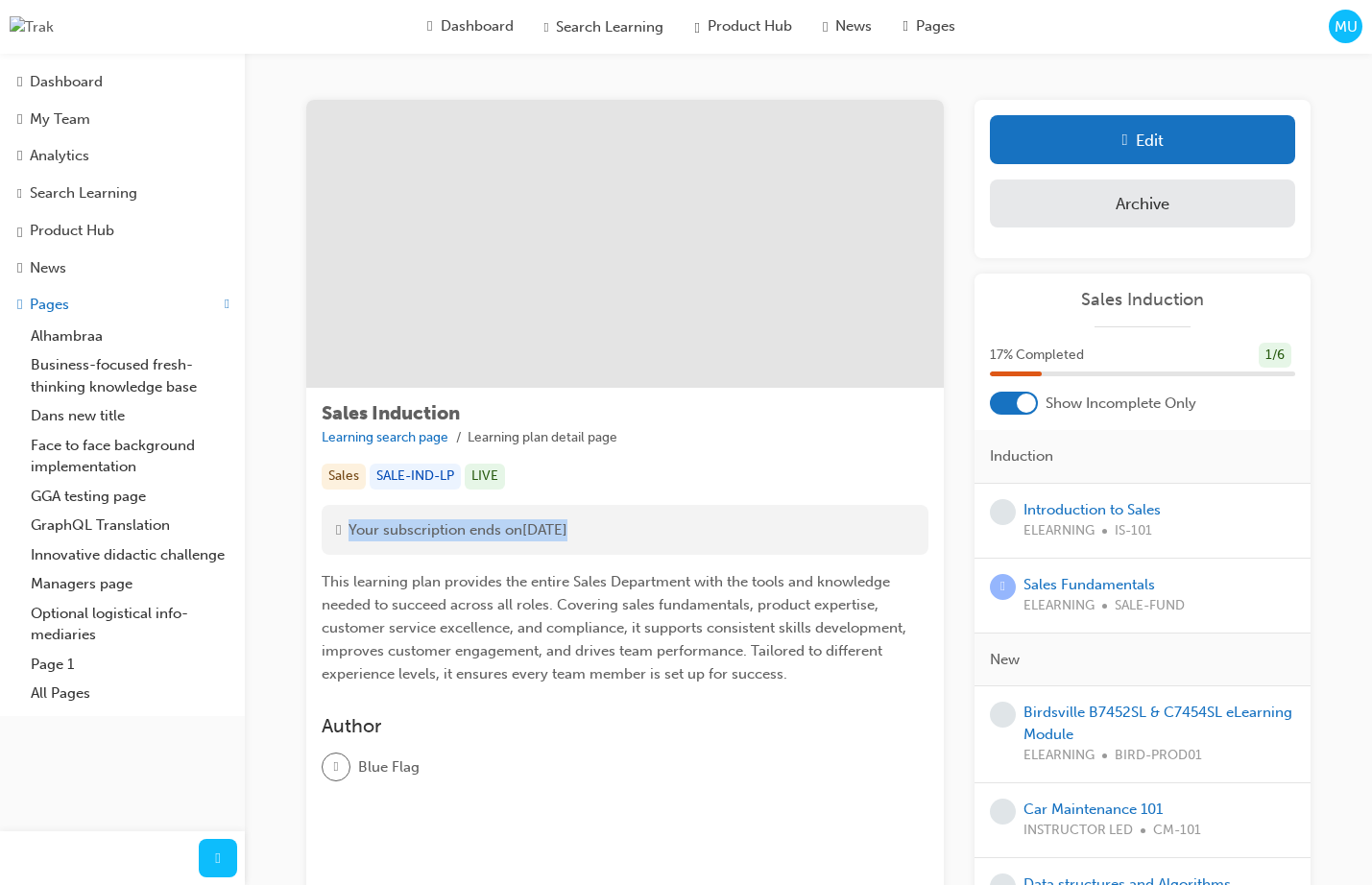 click on "Your subscription ends on  [DATE]" at bounding box center [458, 530] 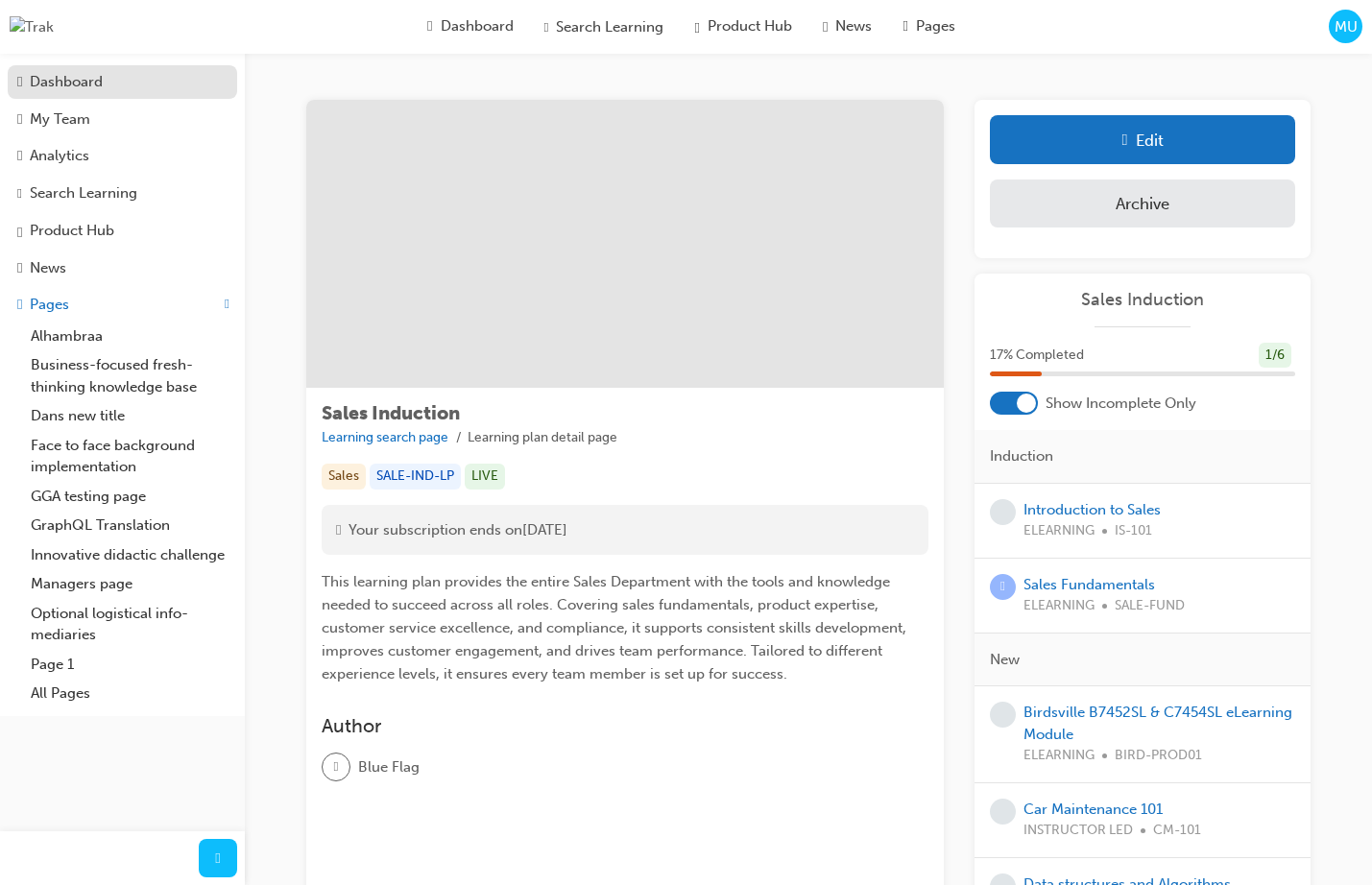 click on "Dashboard" at bounding box center (66, 82) 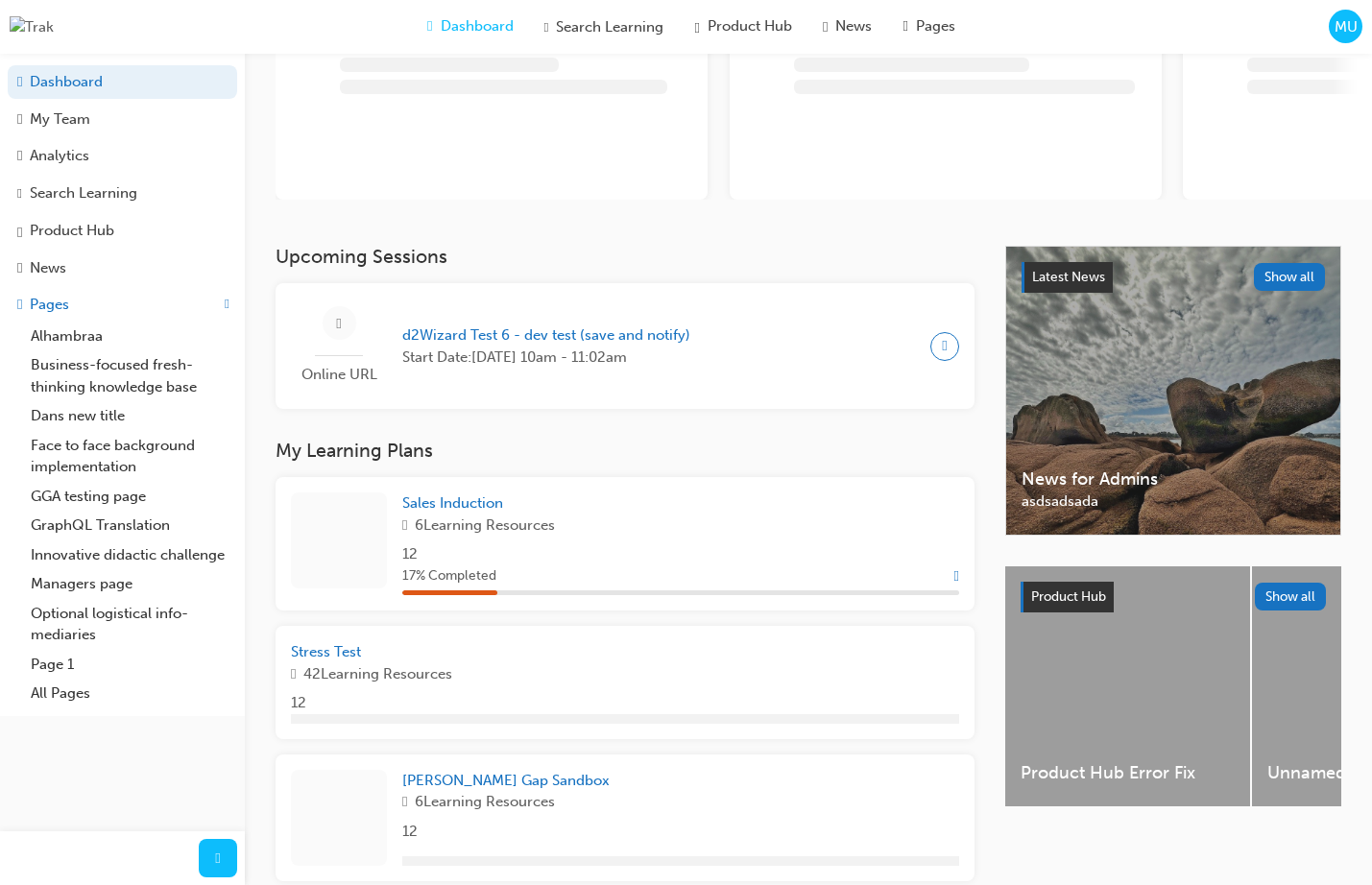 scroll, scrollTop: 179, scrollLeft: 0, axis: vertical 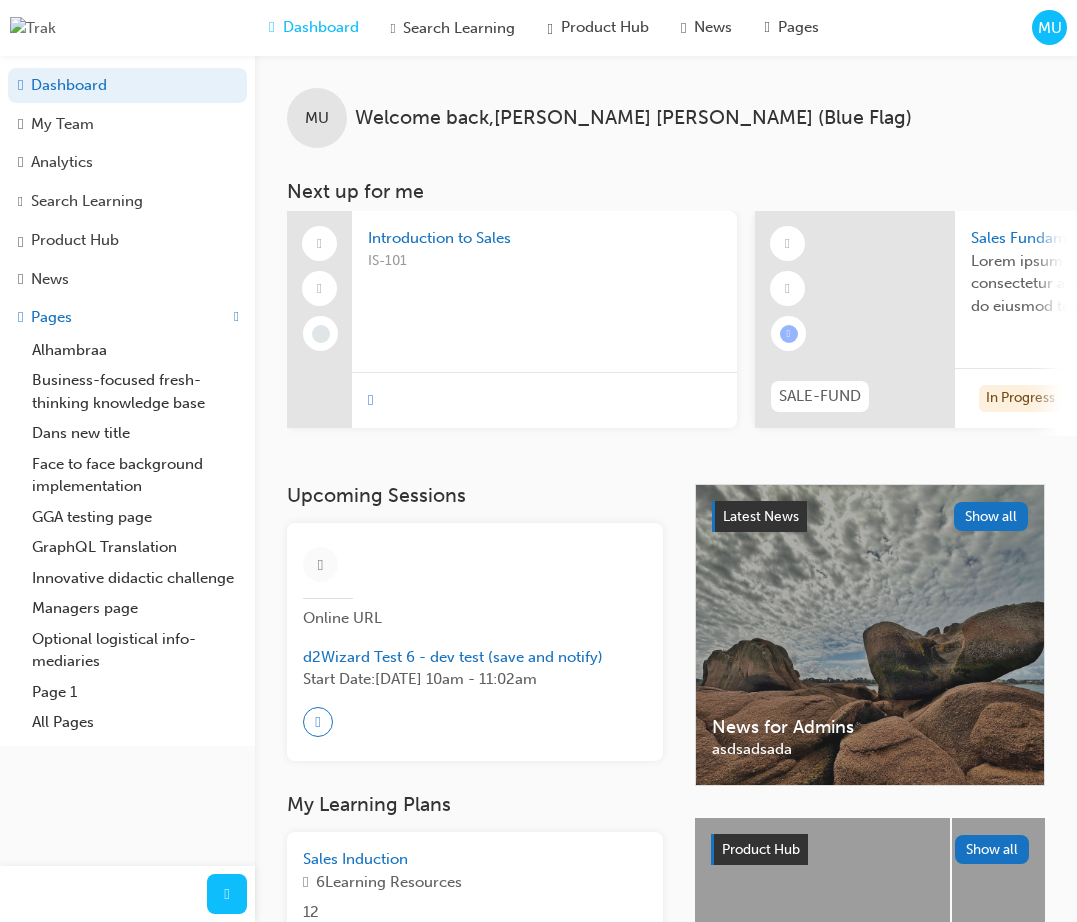 click on "Upcoming Sessions" at bounding box center [475, 495] 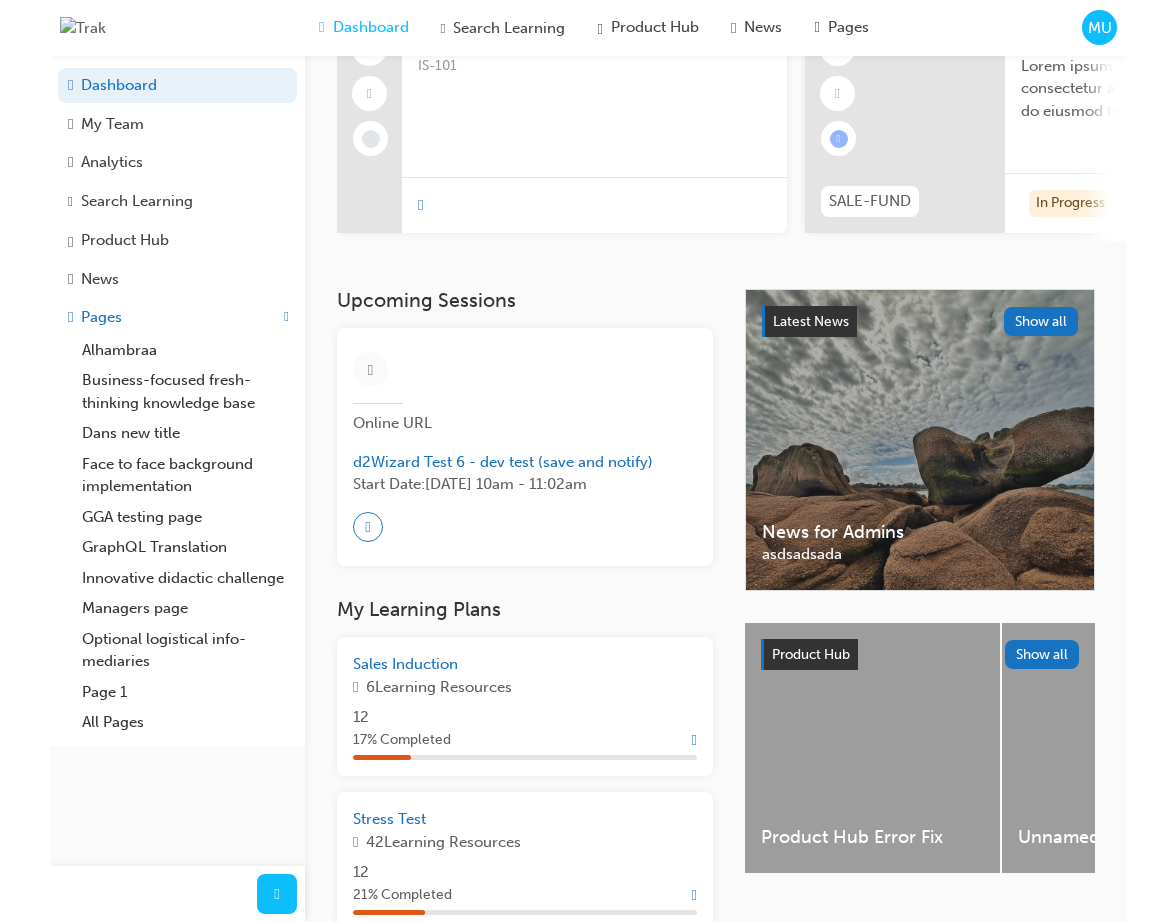 scroll, scrollTop: 222, scrollLeft: 0, axis: vertical 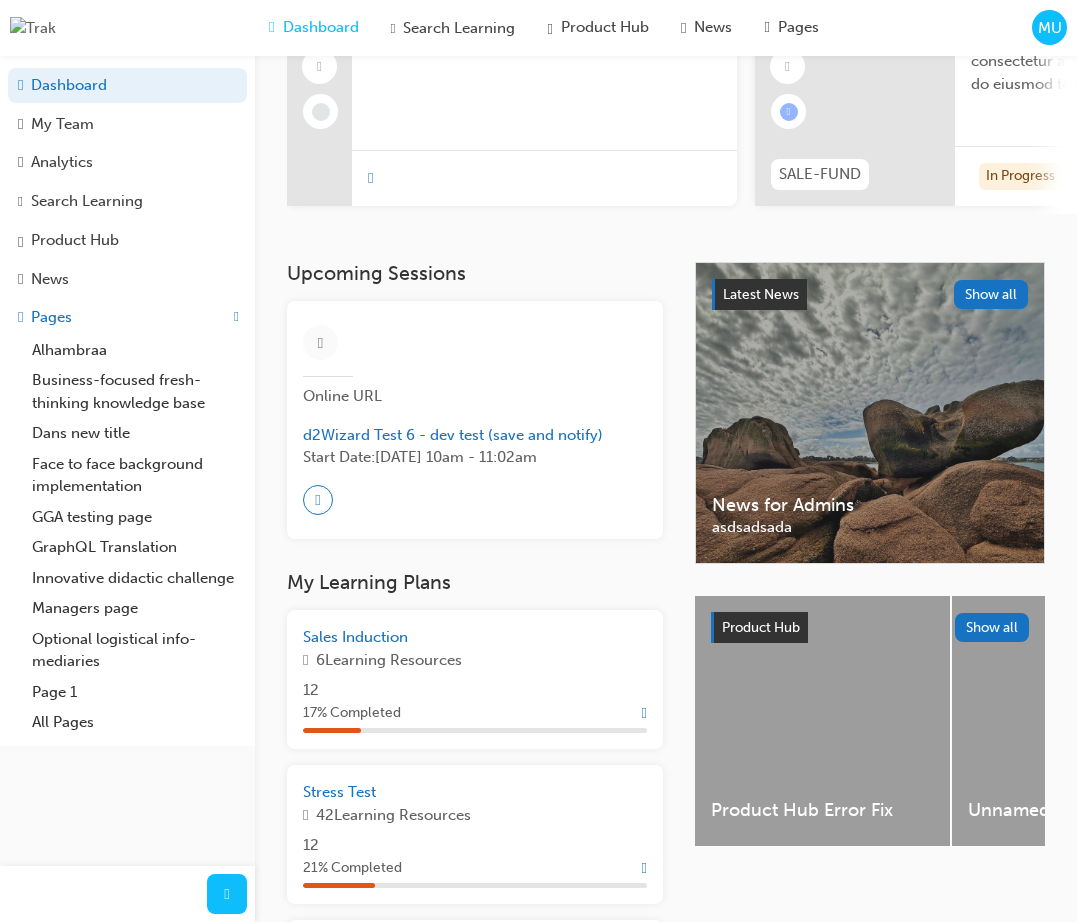 click on "MU Welcome back ,  [PERSON_NAME] (Blue Flag) Next up for me Introduction to Sales IS-101 SALE-FUND Sales Fundamentals Lorem ipsum dolor sit amet, consectetur adipiscing elit, sed do eiusmod tempor incididunt ut labore et dolore magna aliqua. Ut enim ad minim veniam, quis nostrud exercitation ullamco laboris nisi ut aliquip ex ea commodo consequat. In Progress 2 hrs 50 [PERSON_NAME]-01 [PERSON_NAME]'s test This is the short description 3 hrs Another Test Fundy New CF Another Test Fundy New CF
TF-103 Introduction to Sales IS-101 View all" at bounding box center (666, 48) 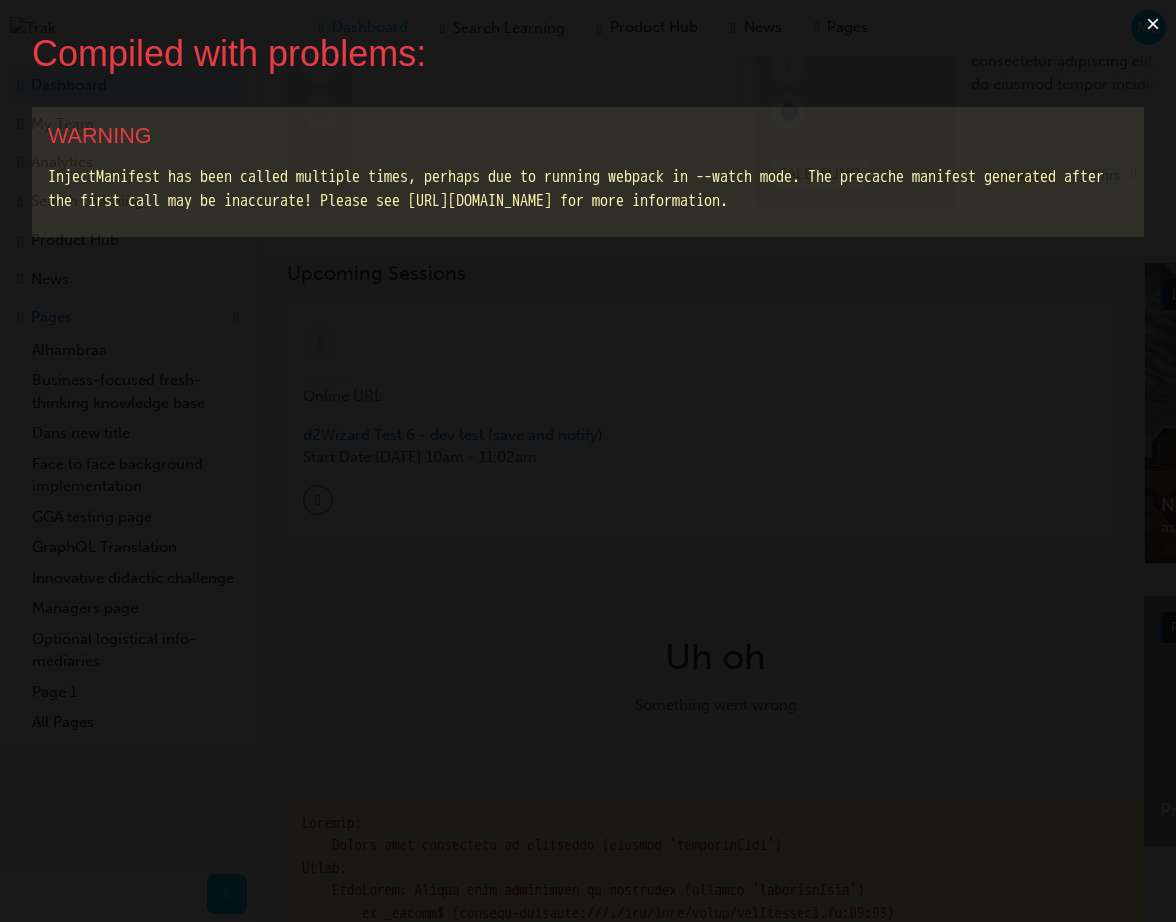 scroll, scrollTop: 0, scrollLeft: 0, axis: both 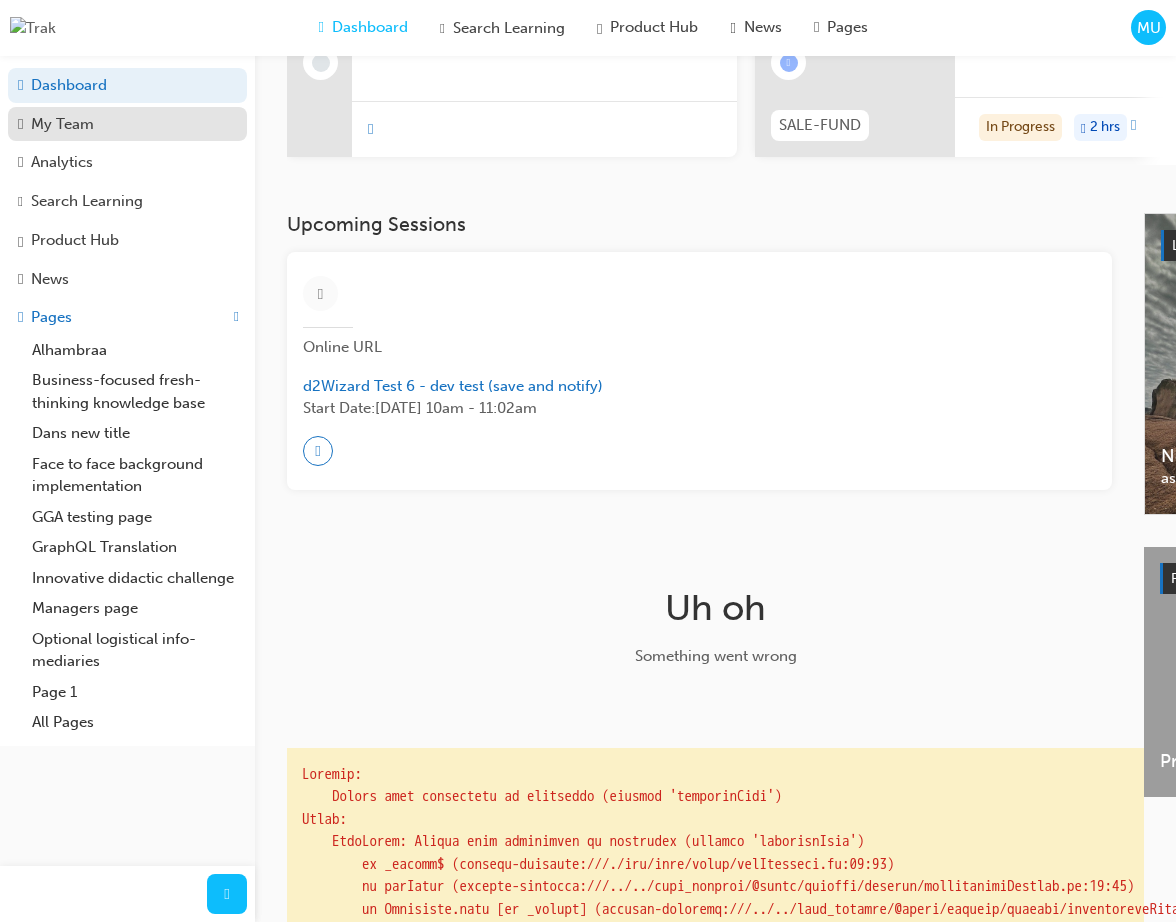 click on "My Team" at bounding box center [127, 124] 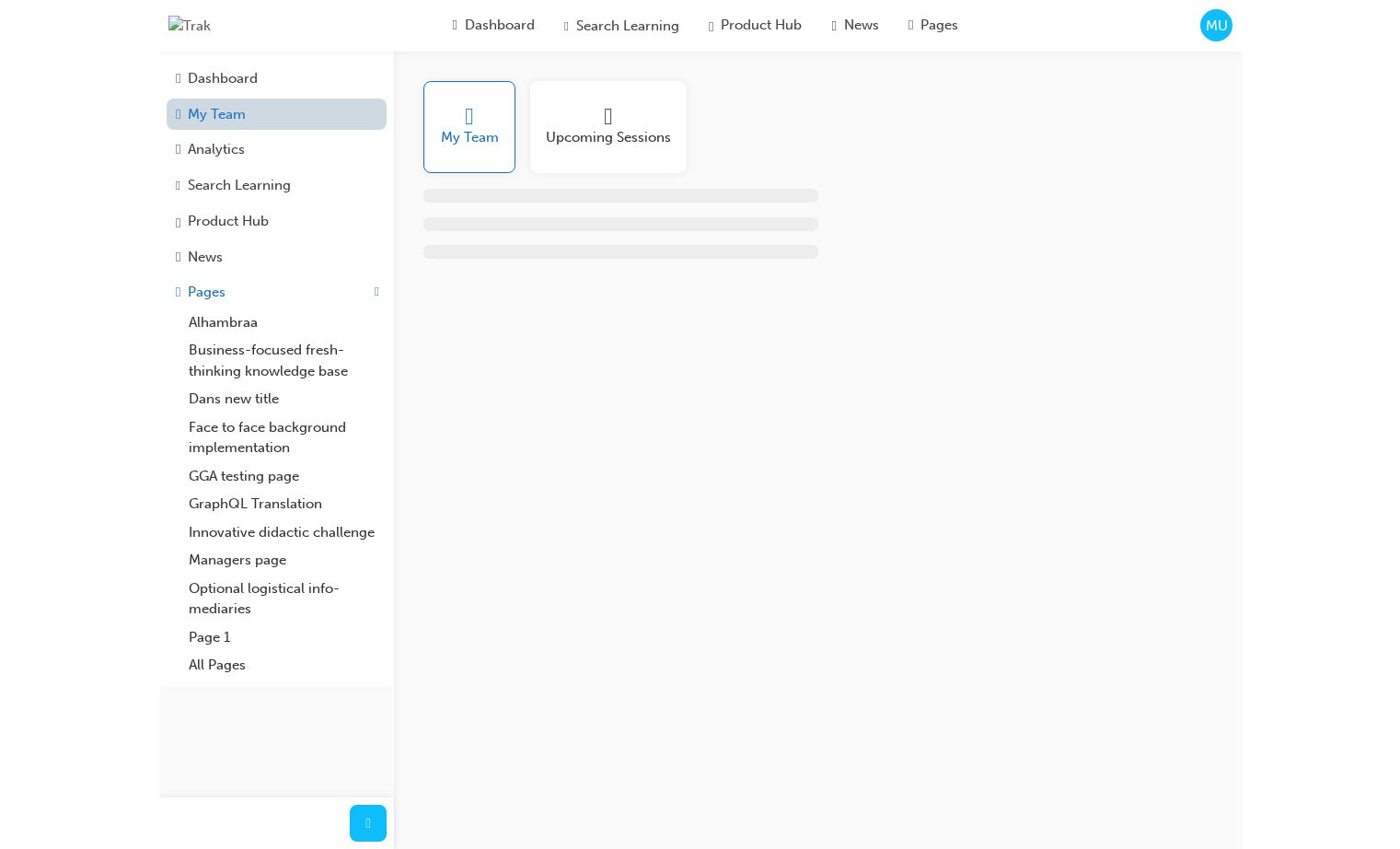 scroll, scrollTop: 0, scrollLeft: 0, axis: both 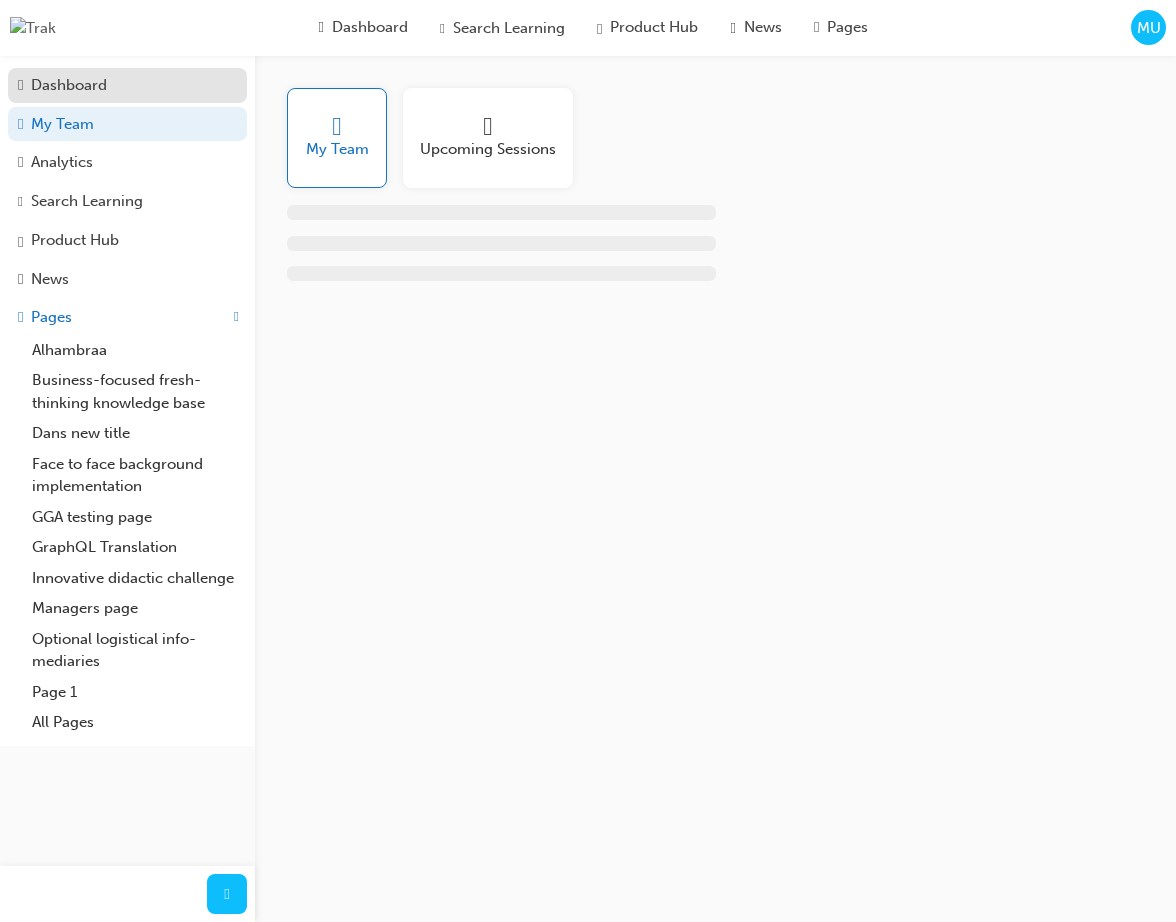 click on "Dashboard" at bounding box center [69, 85] 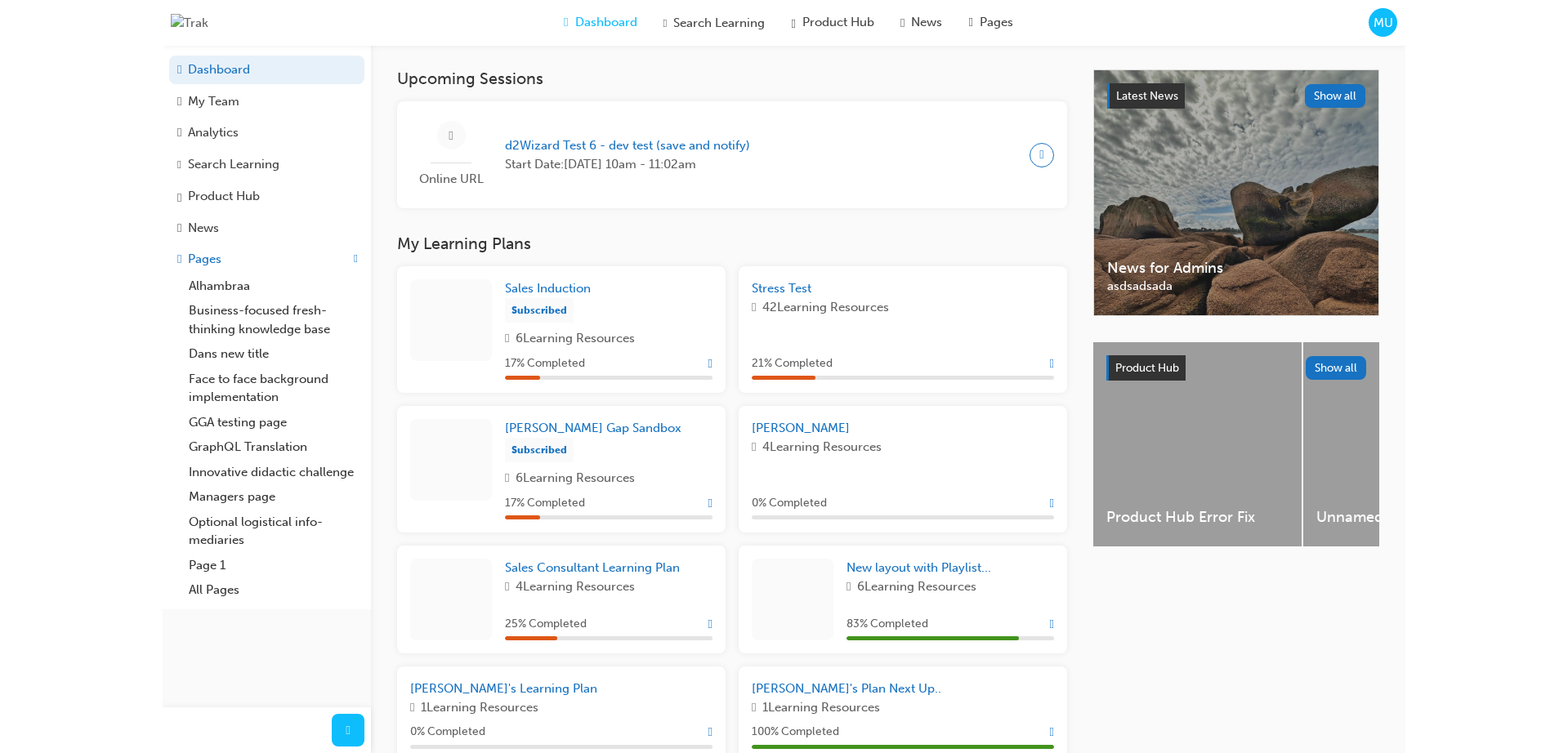 scroll, scrollTop: 330, scrollLeft: 0, axis: vertical 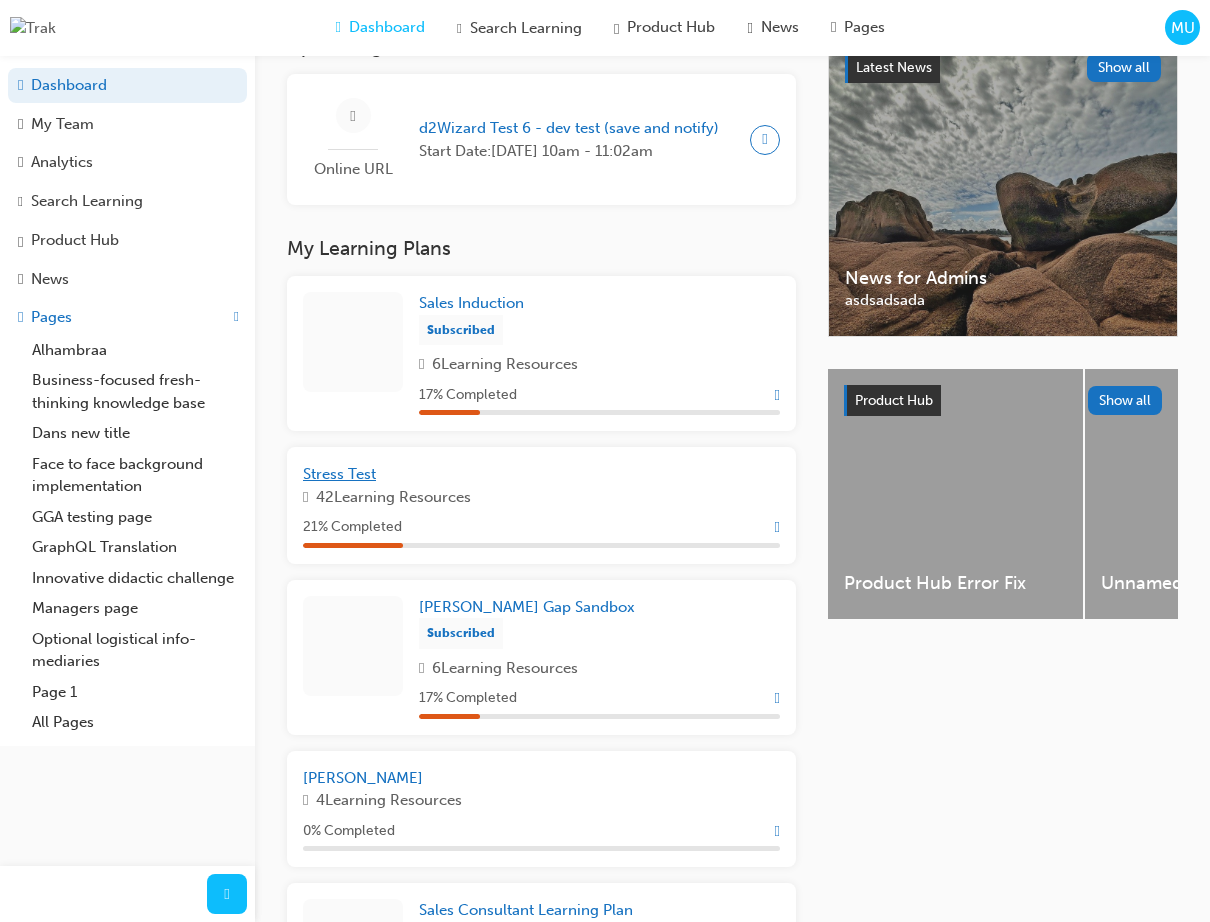 click on "Stress Test" at bounding box center [339, 474] 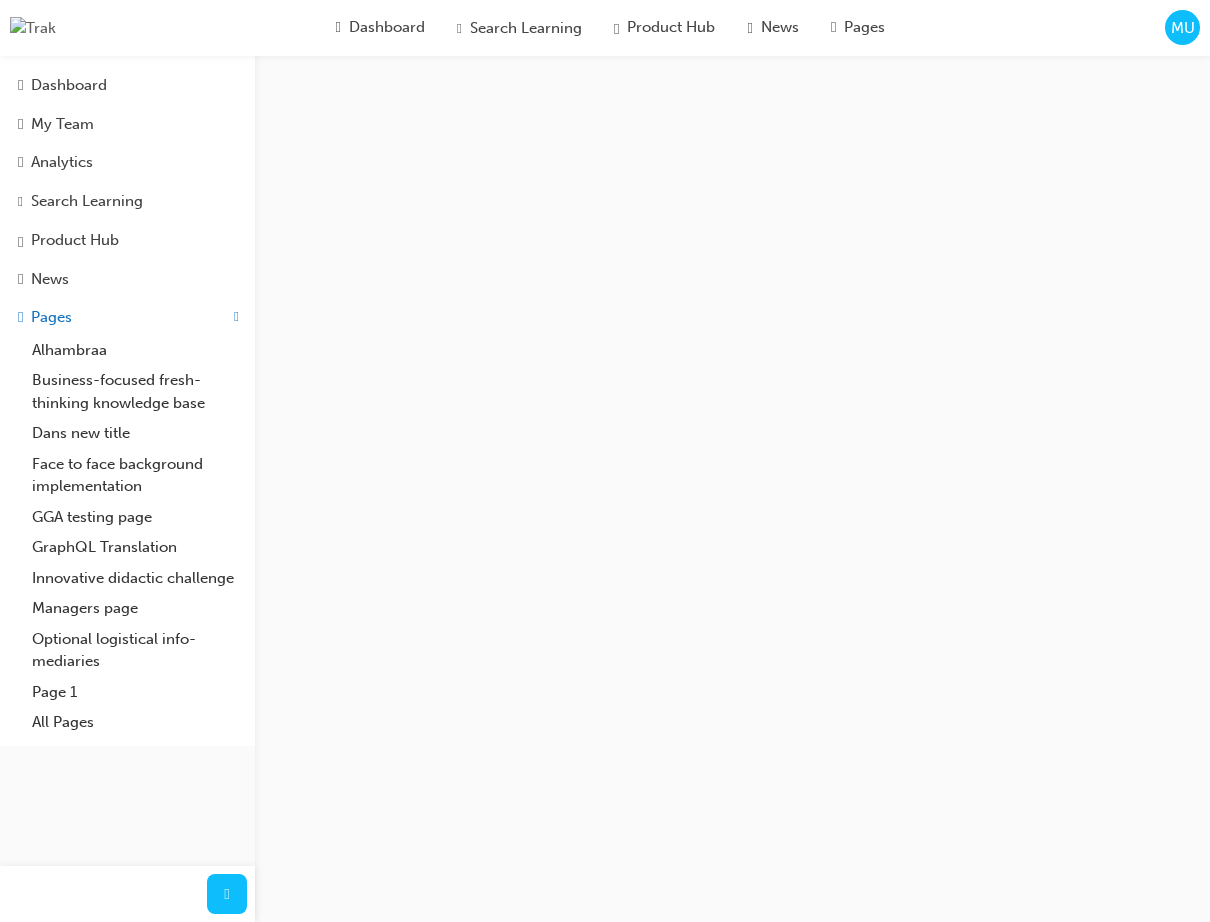 scroll, scrollTop: 0, scrollLeft: 0, axis: both 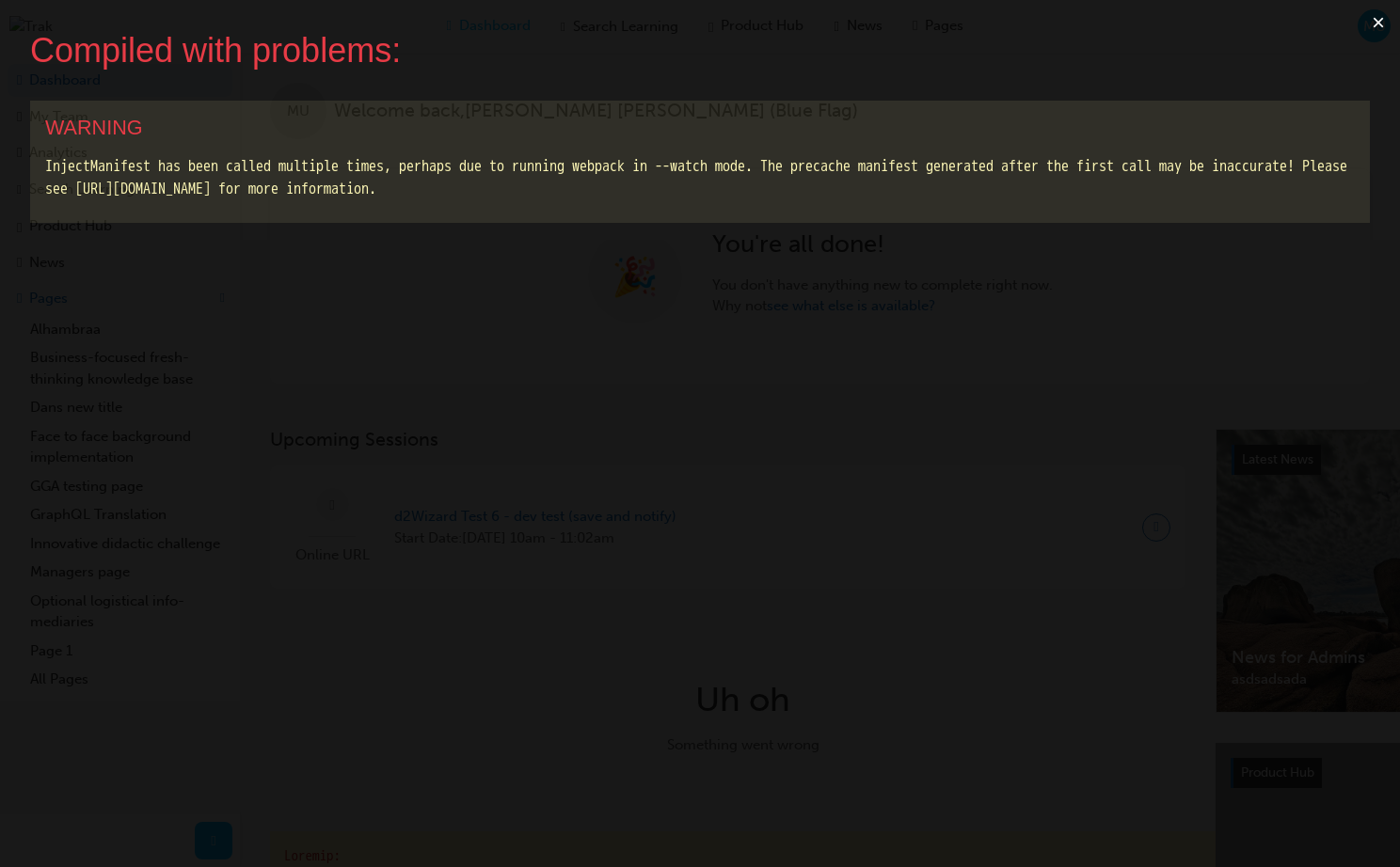 click on "×" at bounding box center [1378, 23] 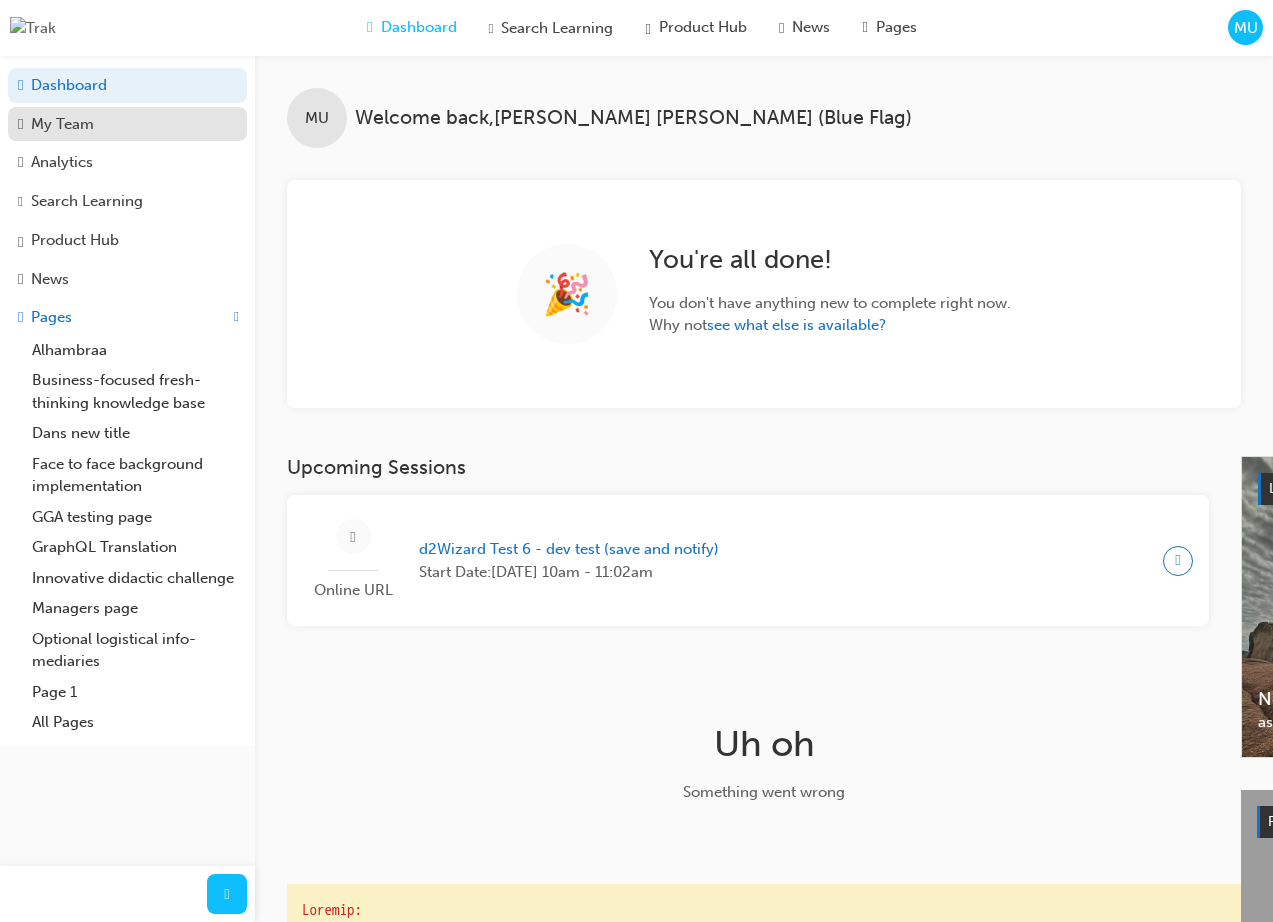 click on "My Team" at bounding box center (127, 124) 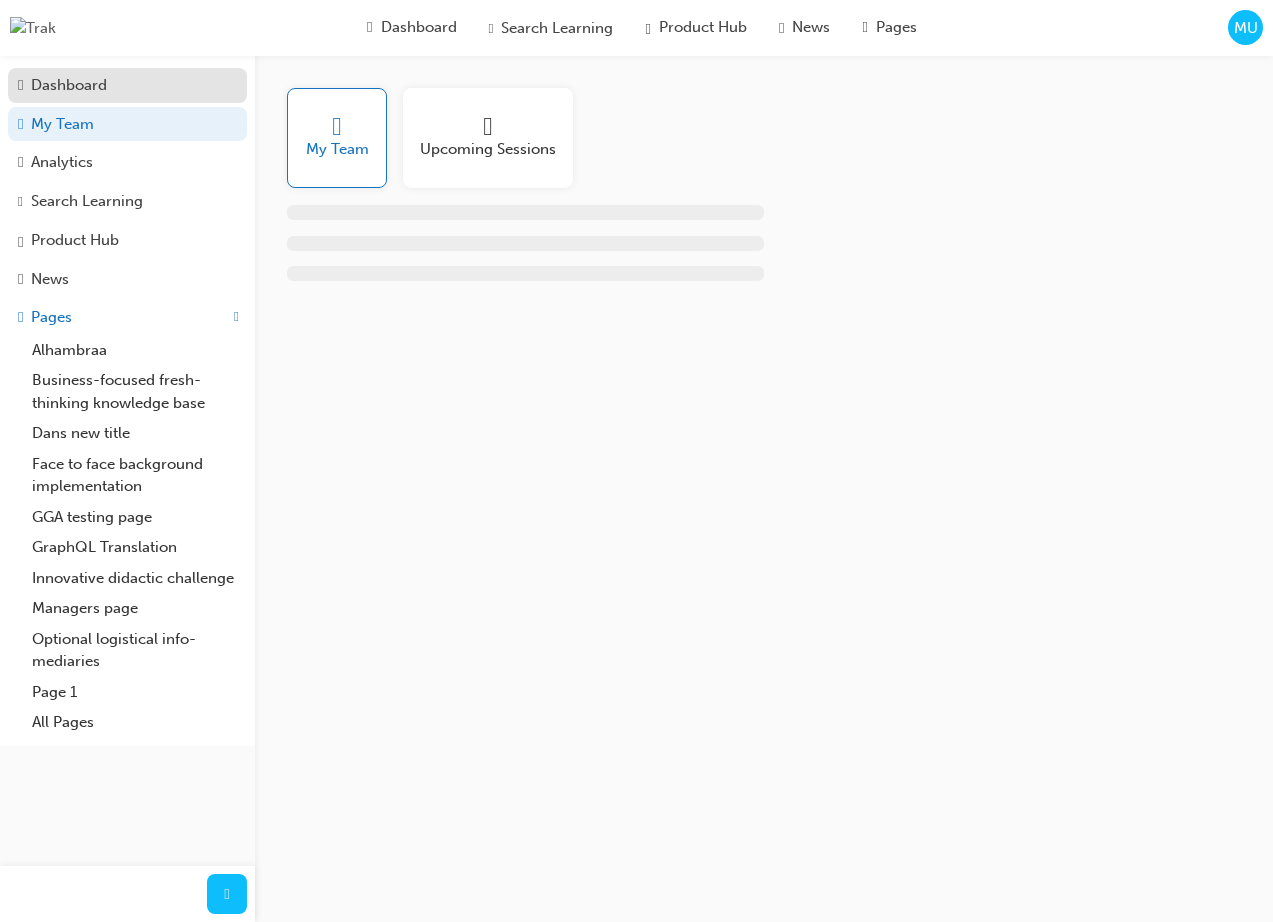 click on "Dashboard" at bounding box center (69, 85) 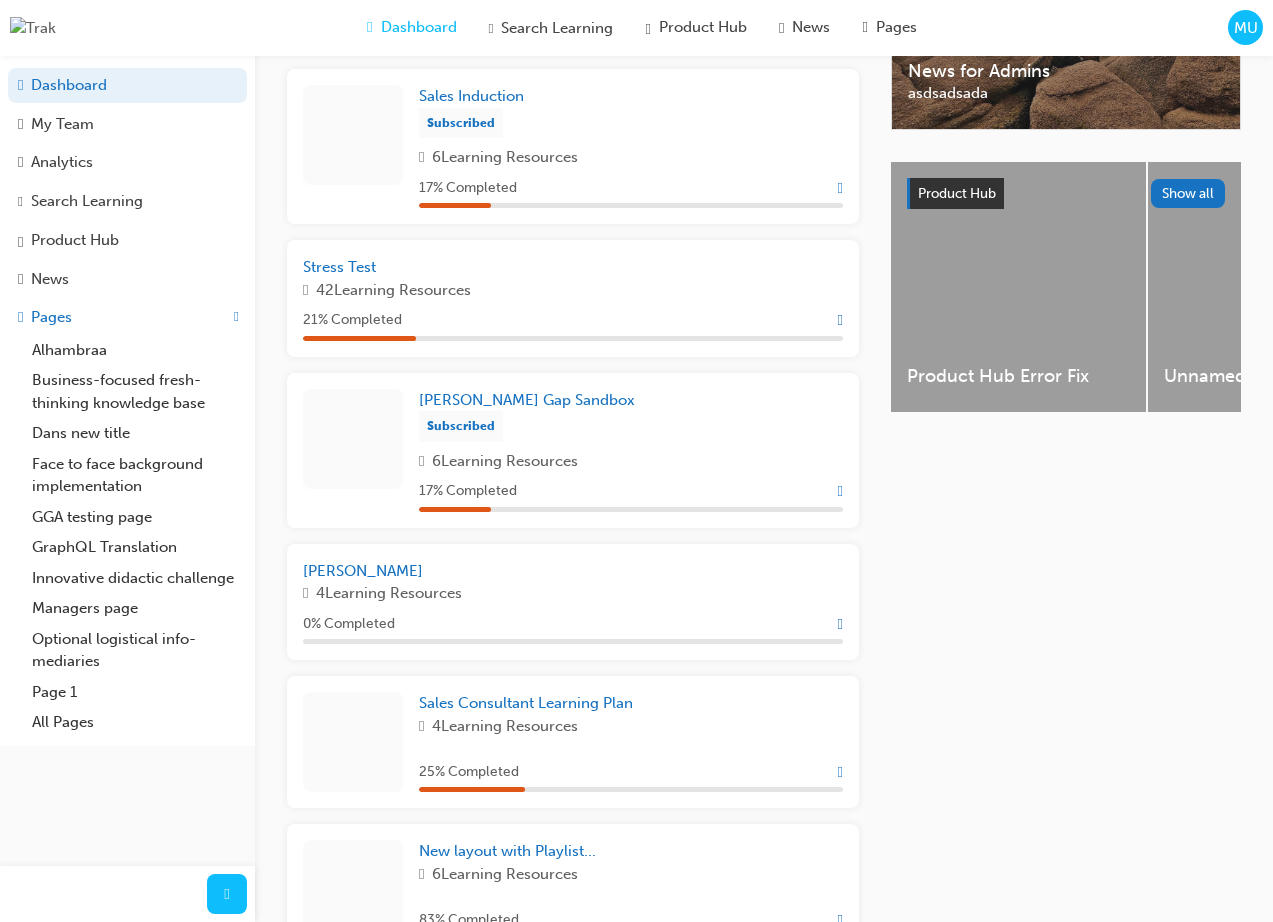 scroll, scrollTop: 703, scrollLeft: 0, axis: vertical 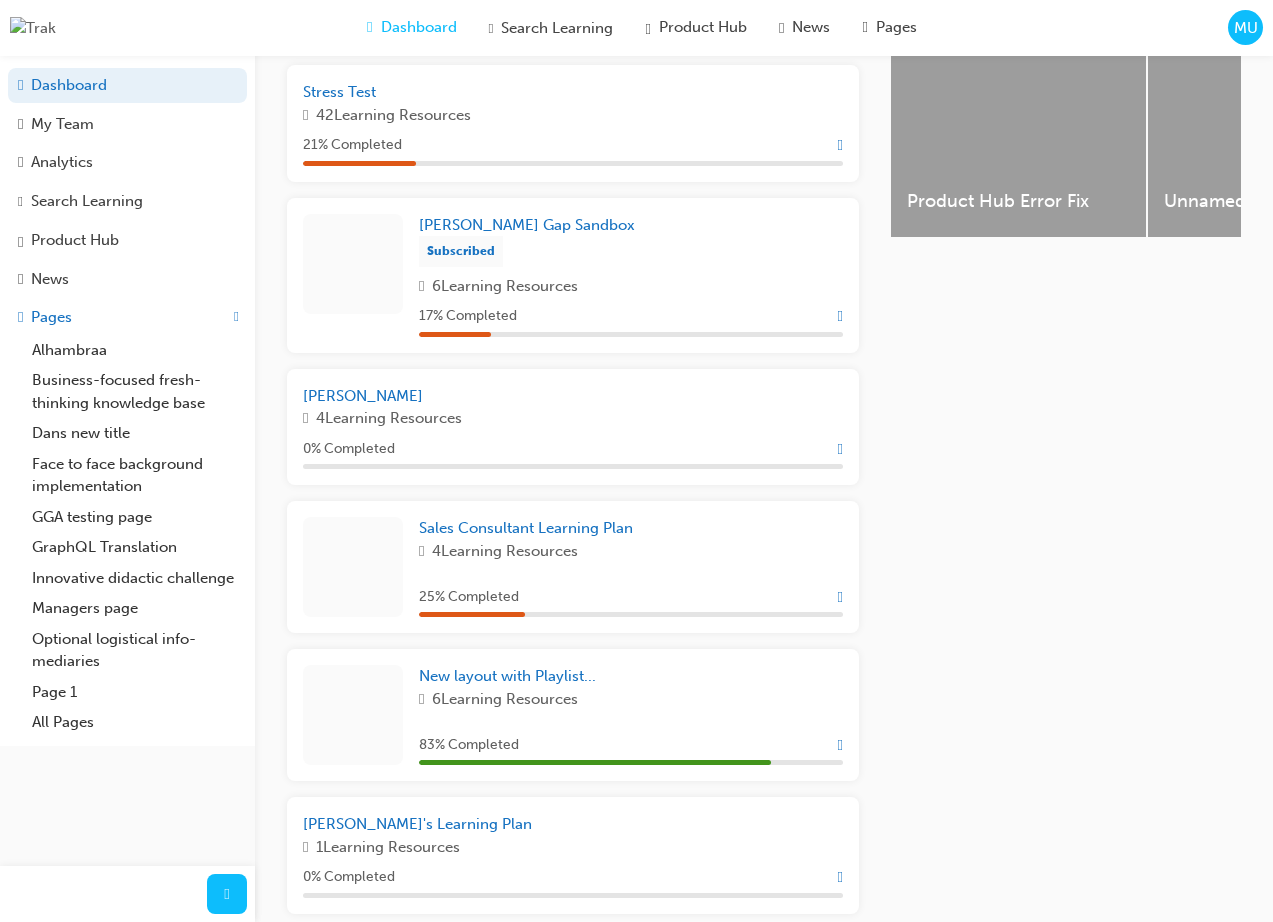 drag, startPoint x: 947, startPoint y: 408, endPoint x: 781, endPoint y: 358, distance: 173.36667 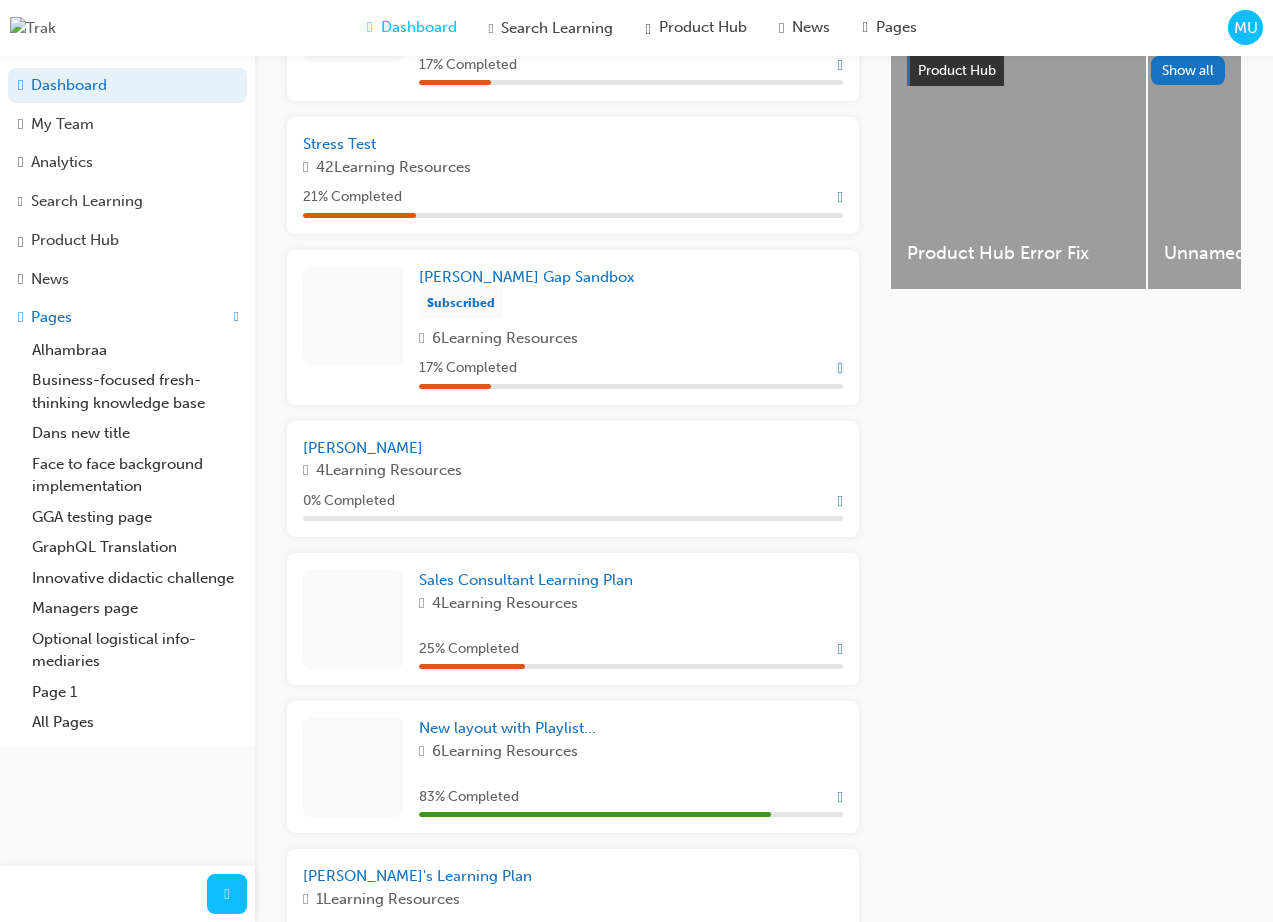 scroll, scrollTop: 772, scrollLeft: 0, axis: vertical 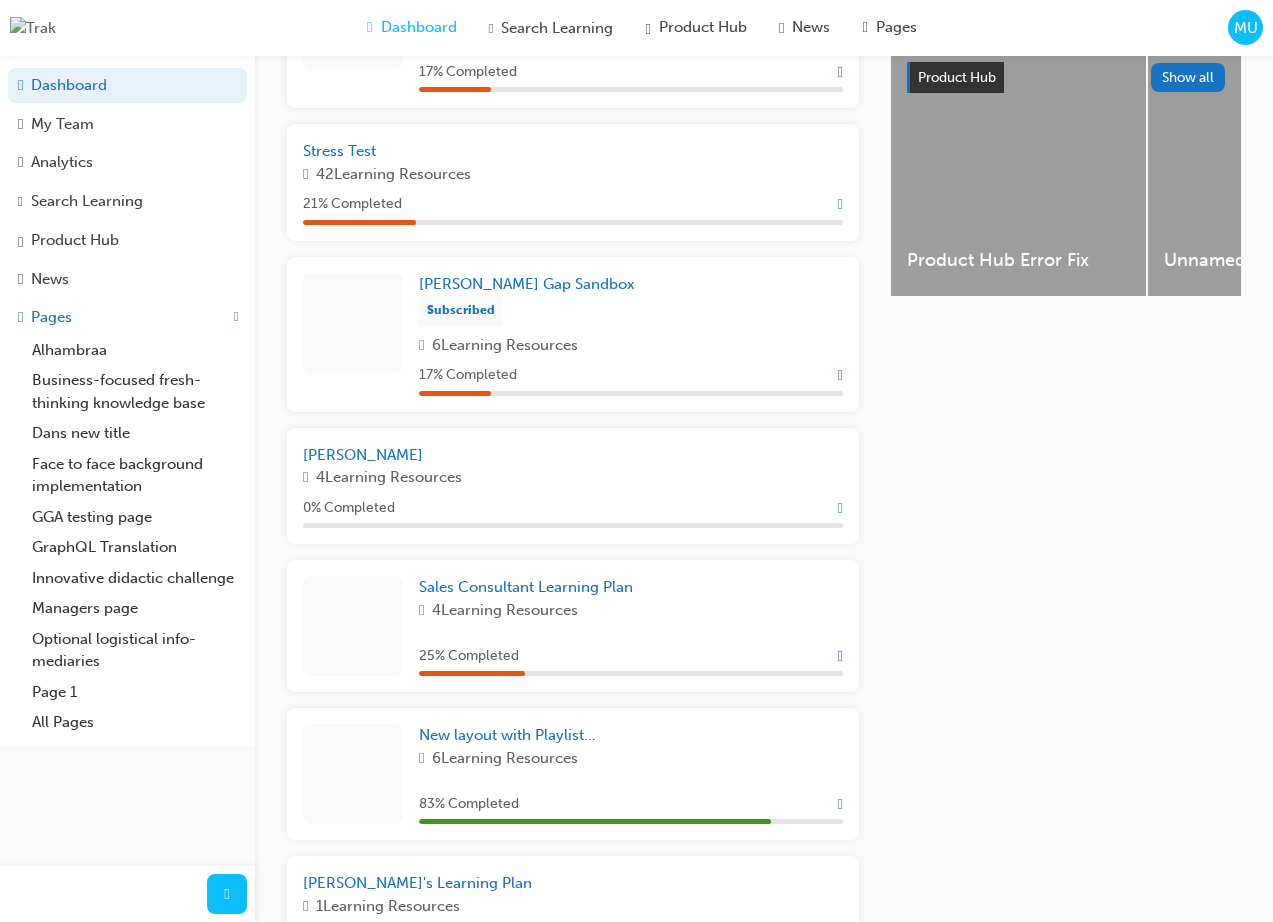 click at bounding box center [840, 375] 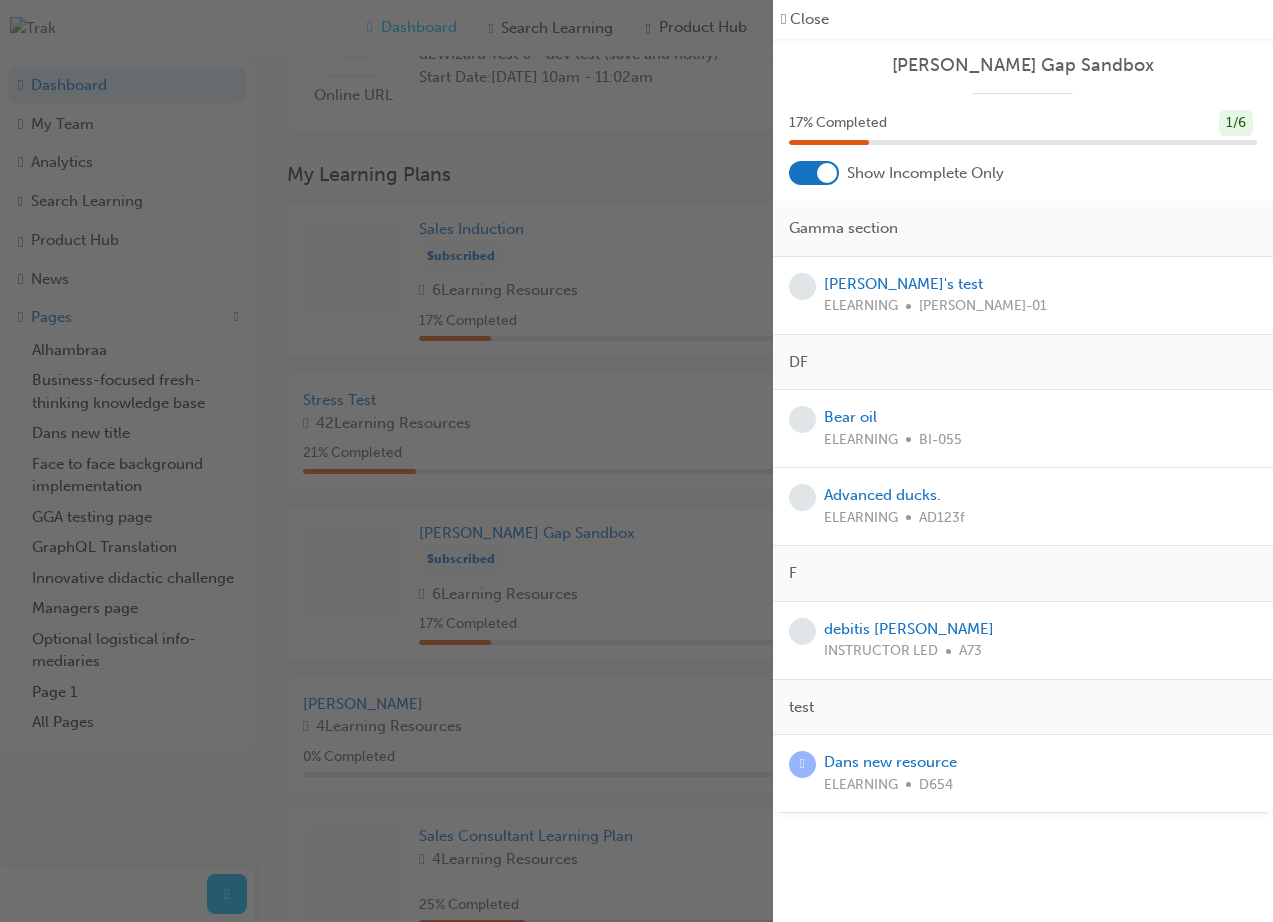 scroll, scrollTop: 365, scrollLeft: 0, axis: vertical 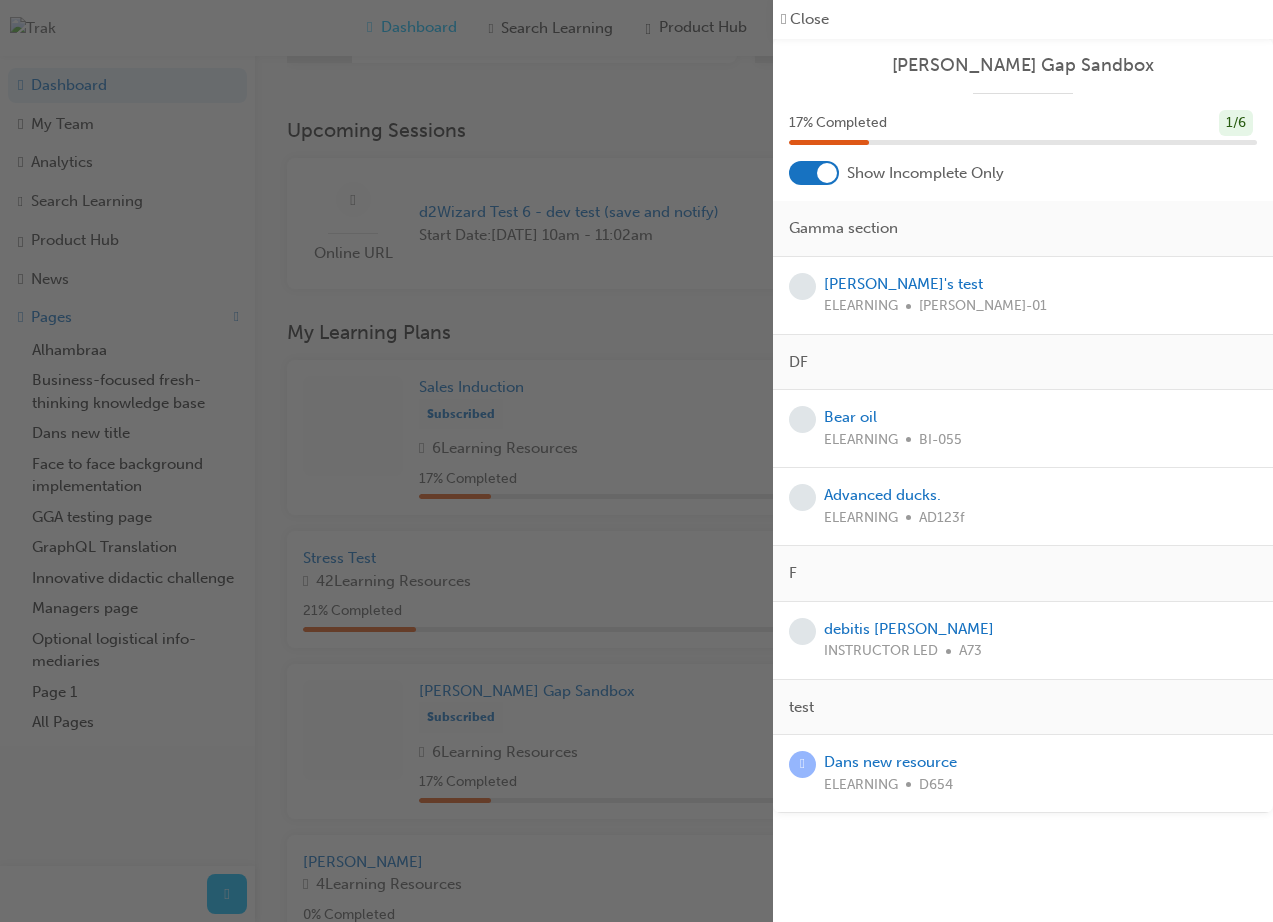 click on "Close" at bounding box center (1023, 19) 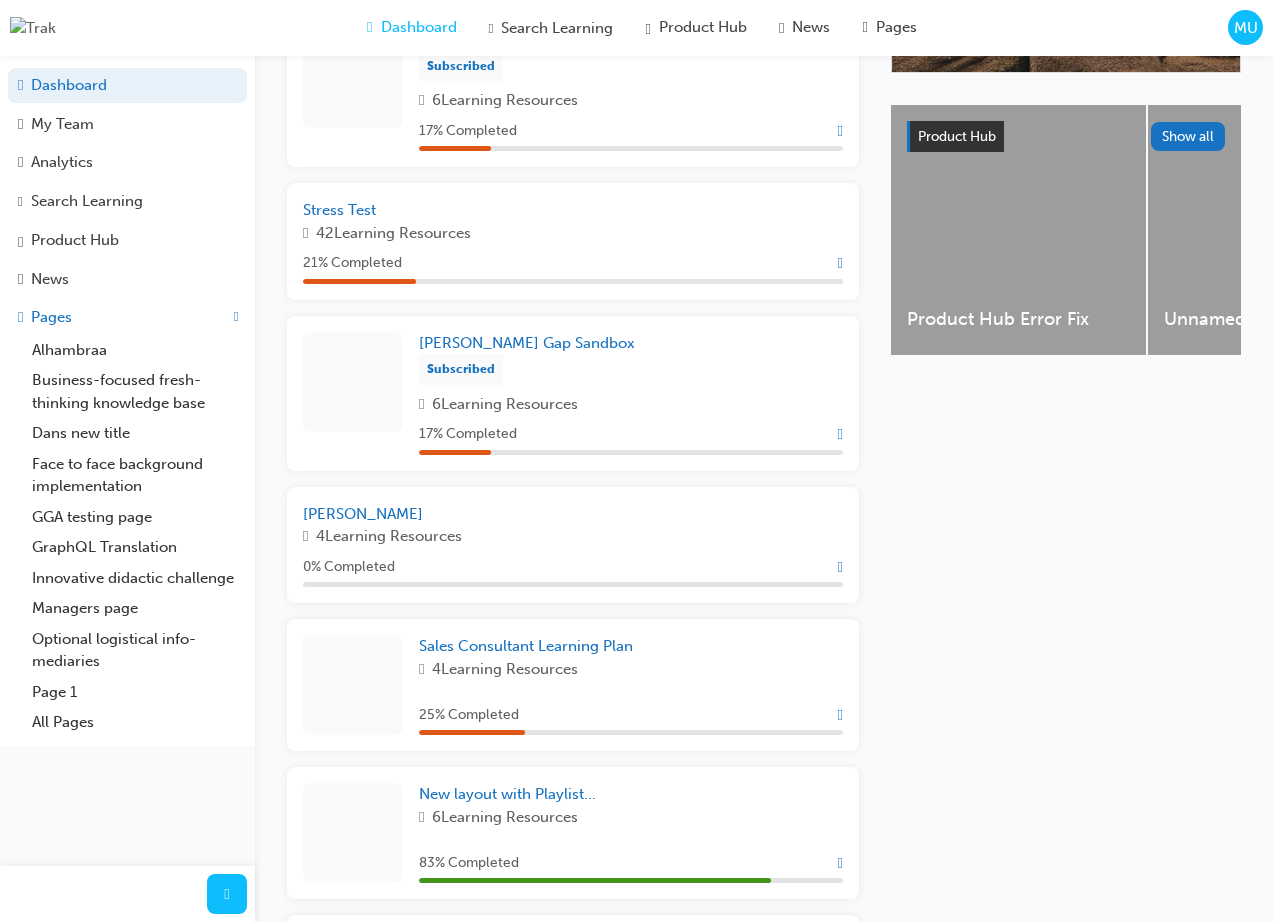 scroll, scrollTop: 513, scrollLeft: 0, axis: vertical 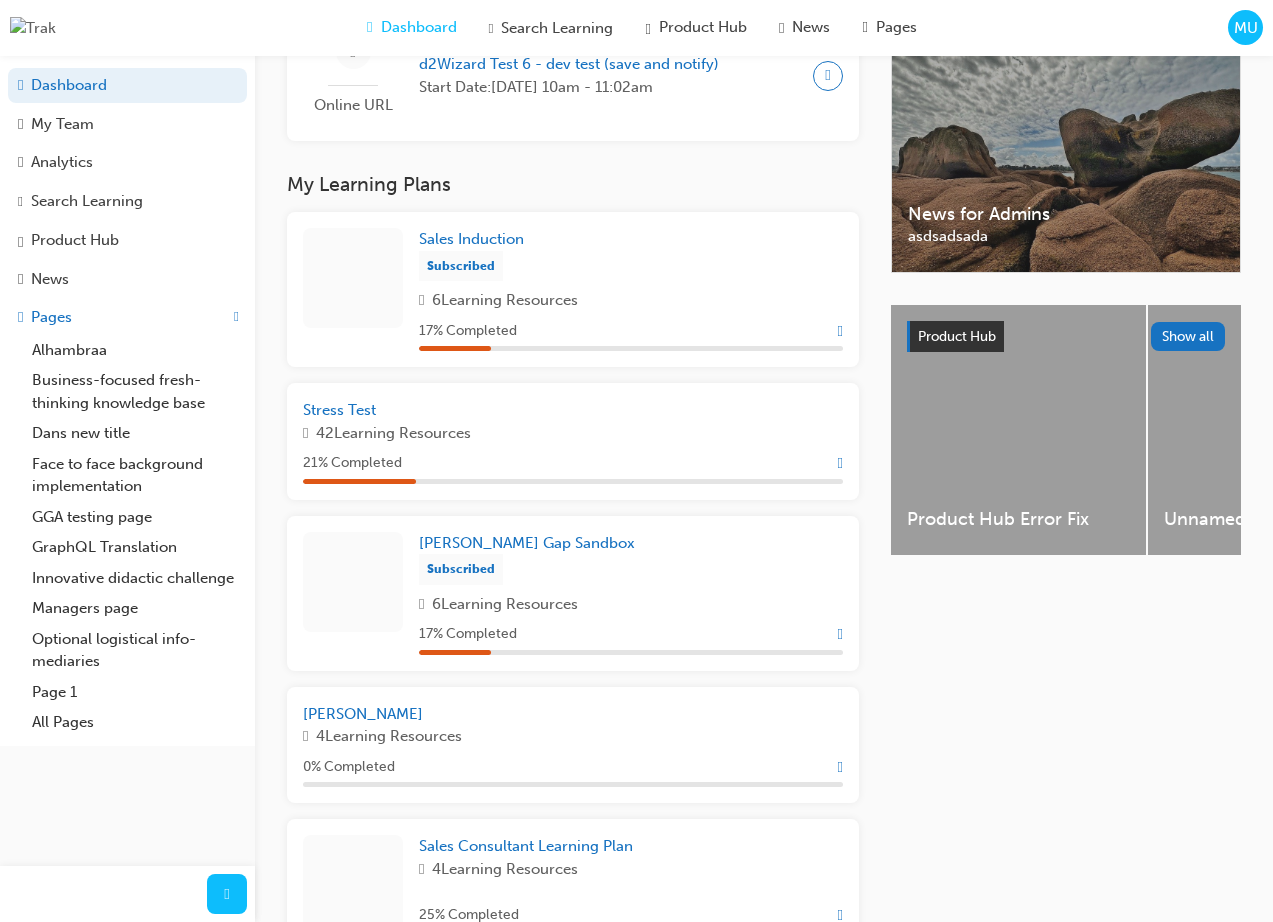 click on "42  Learning Resources" at bounding box center (393, 433) 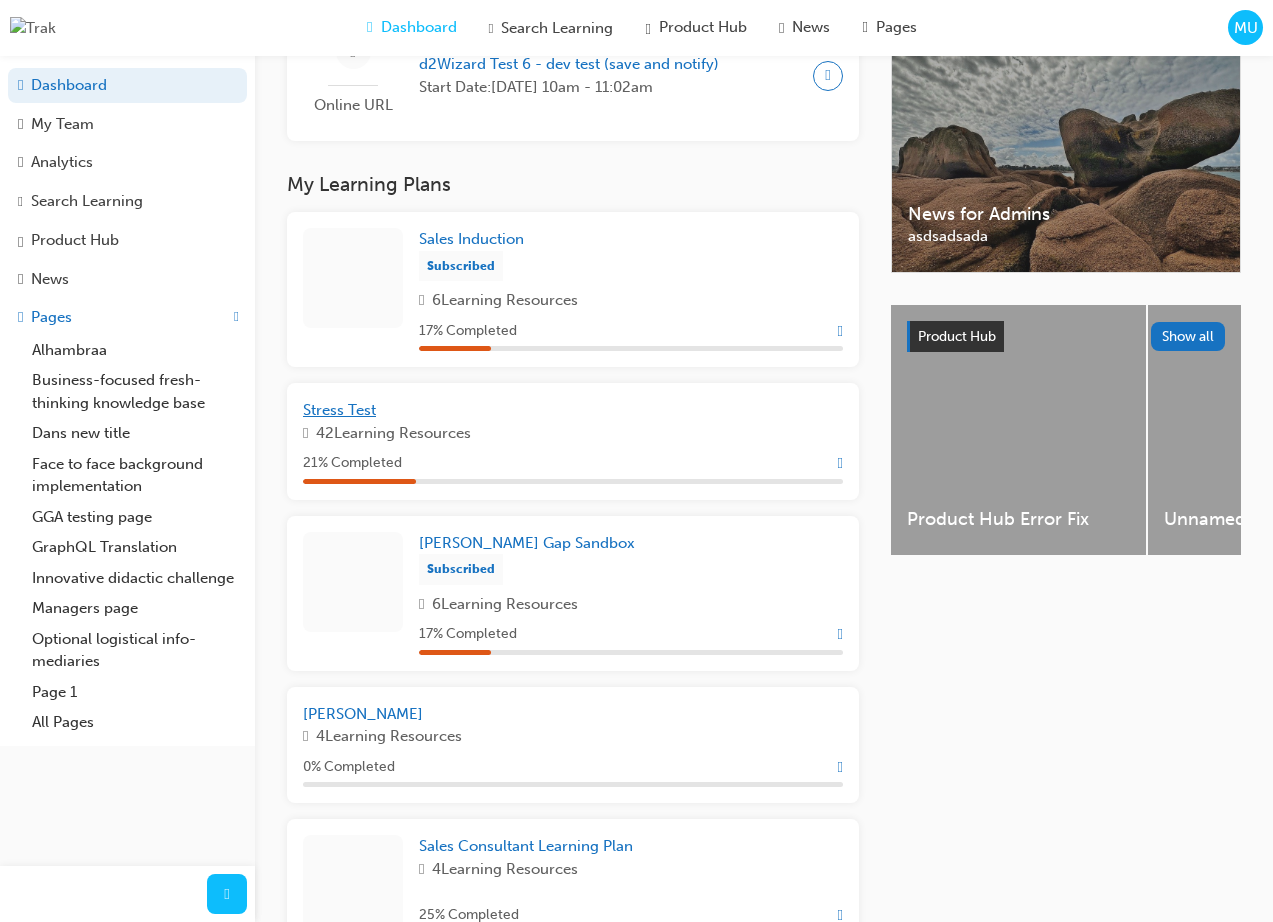 click on "Stress Test" at bounding box center [339, 410] 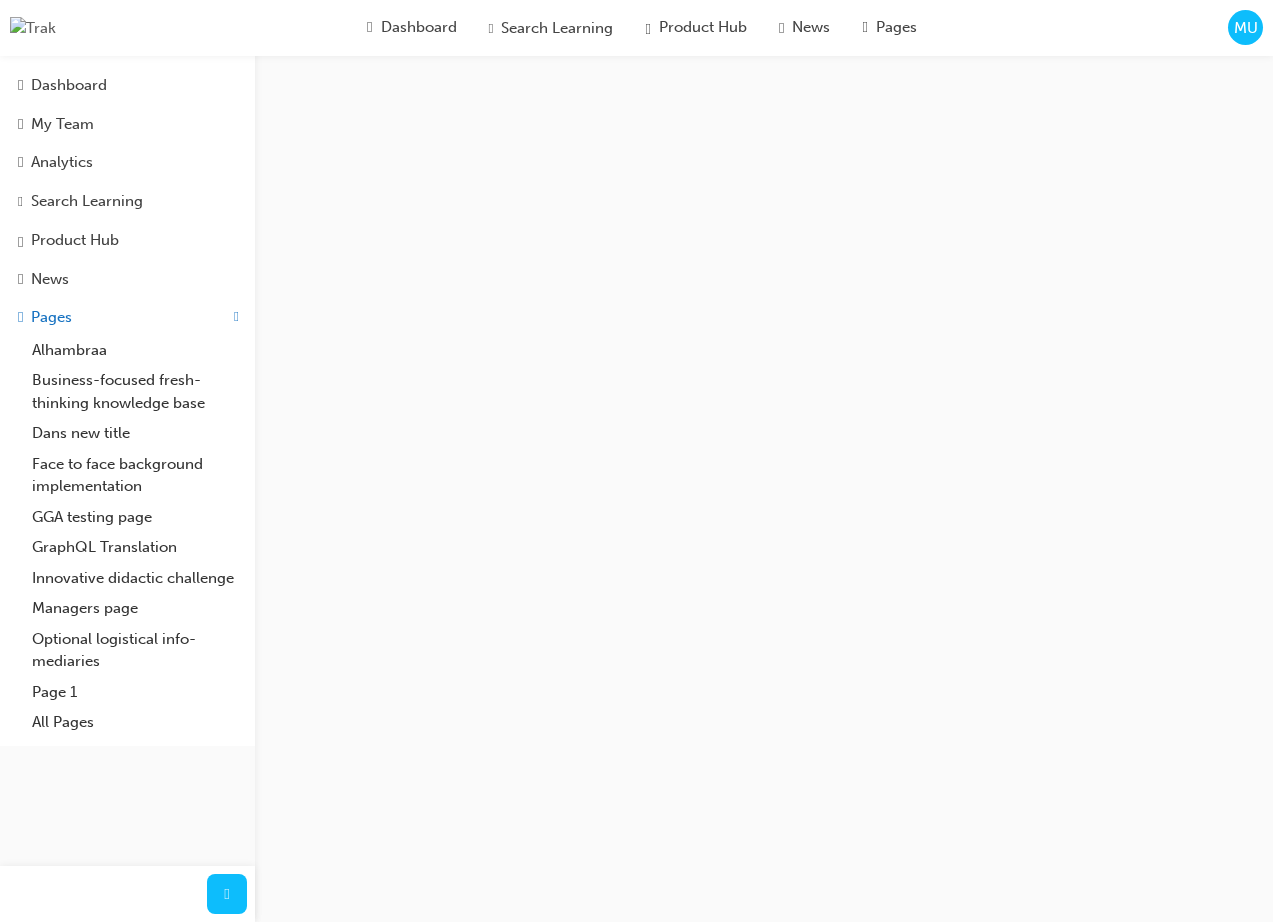 scroll, scrollTop: 0, scrollLeft: 0, axis: both 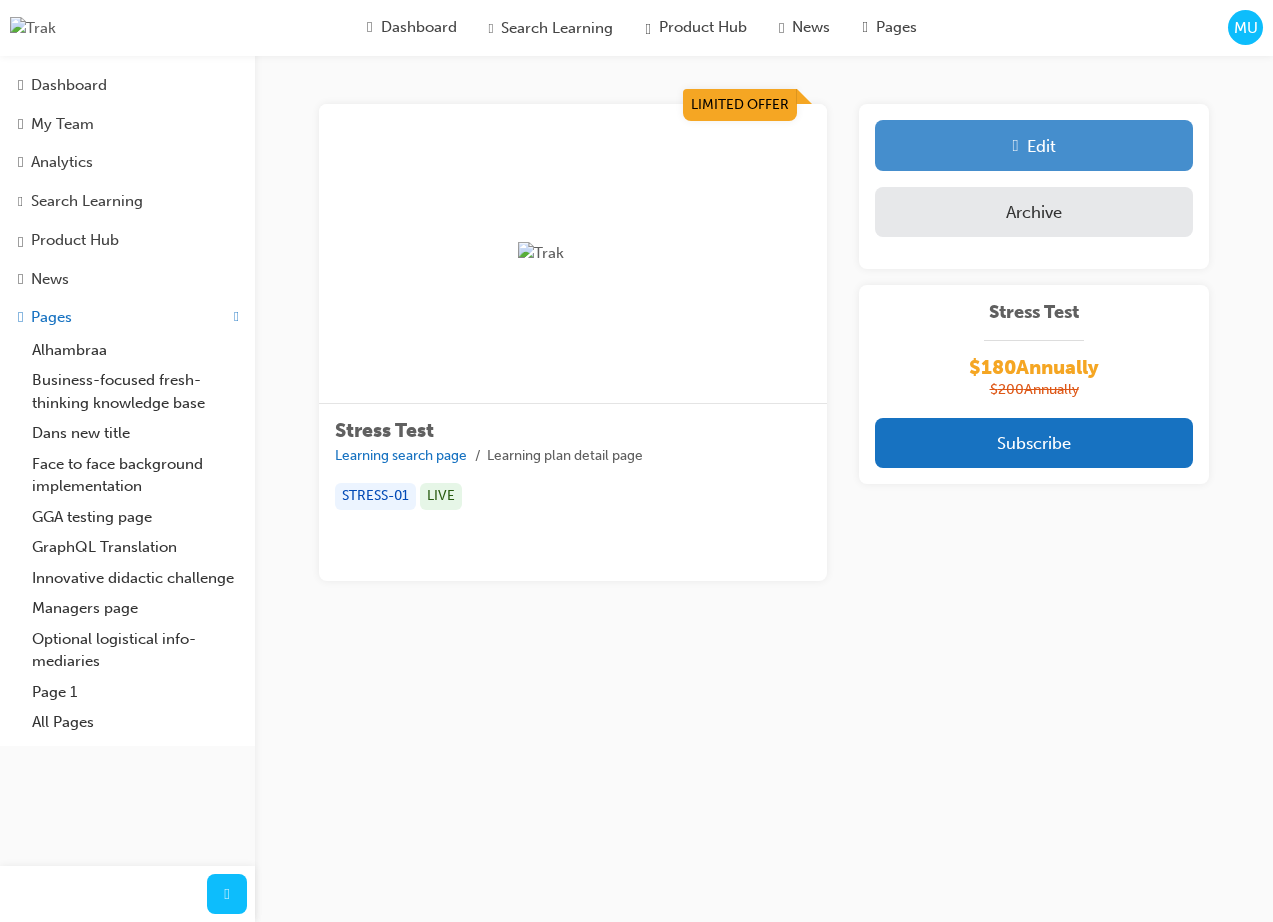 click on "Edit" at bounding box center [1034, 145] 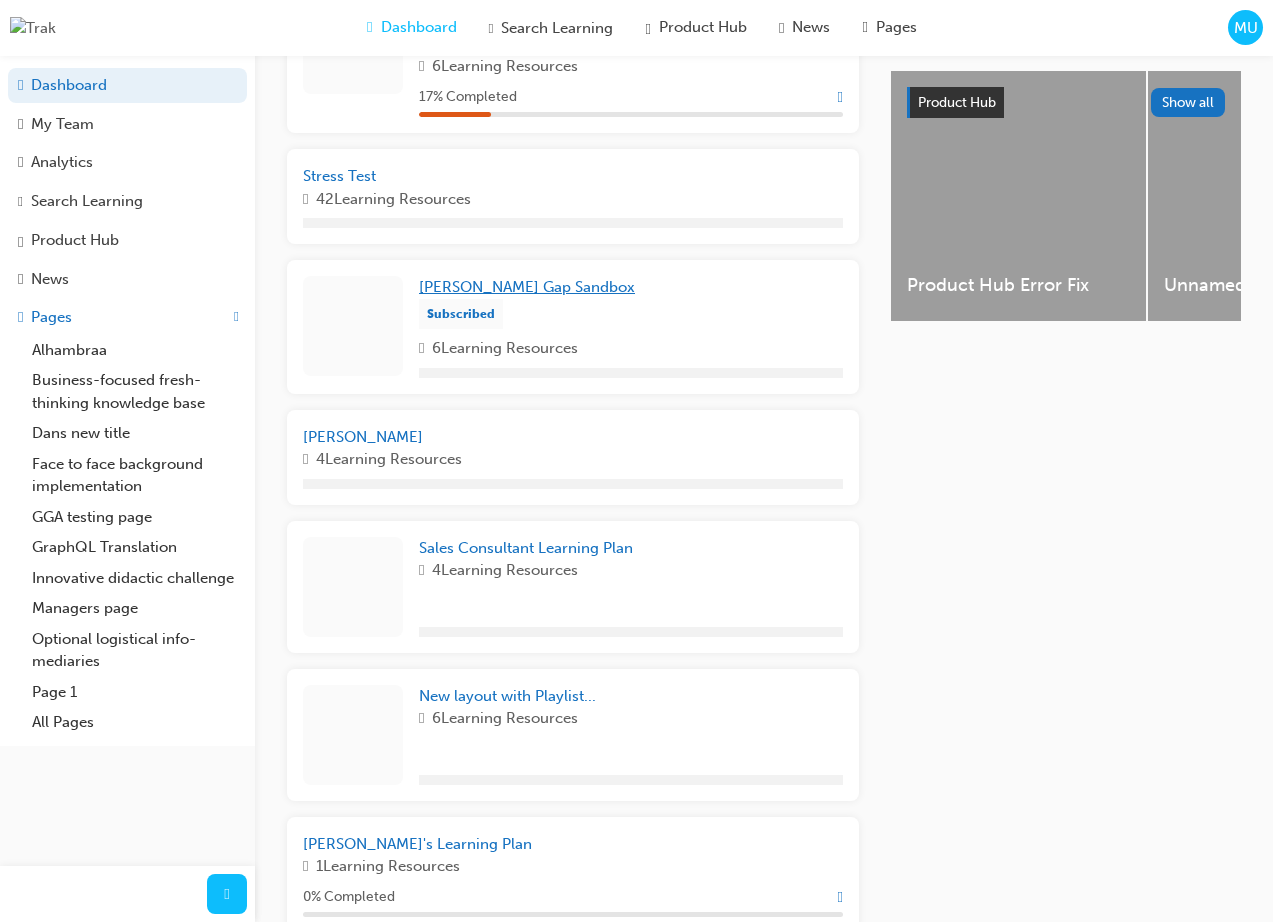 scroll, scrollTop: 807, scrollLeft: 0, axis: vertical 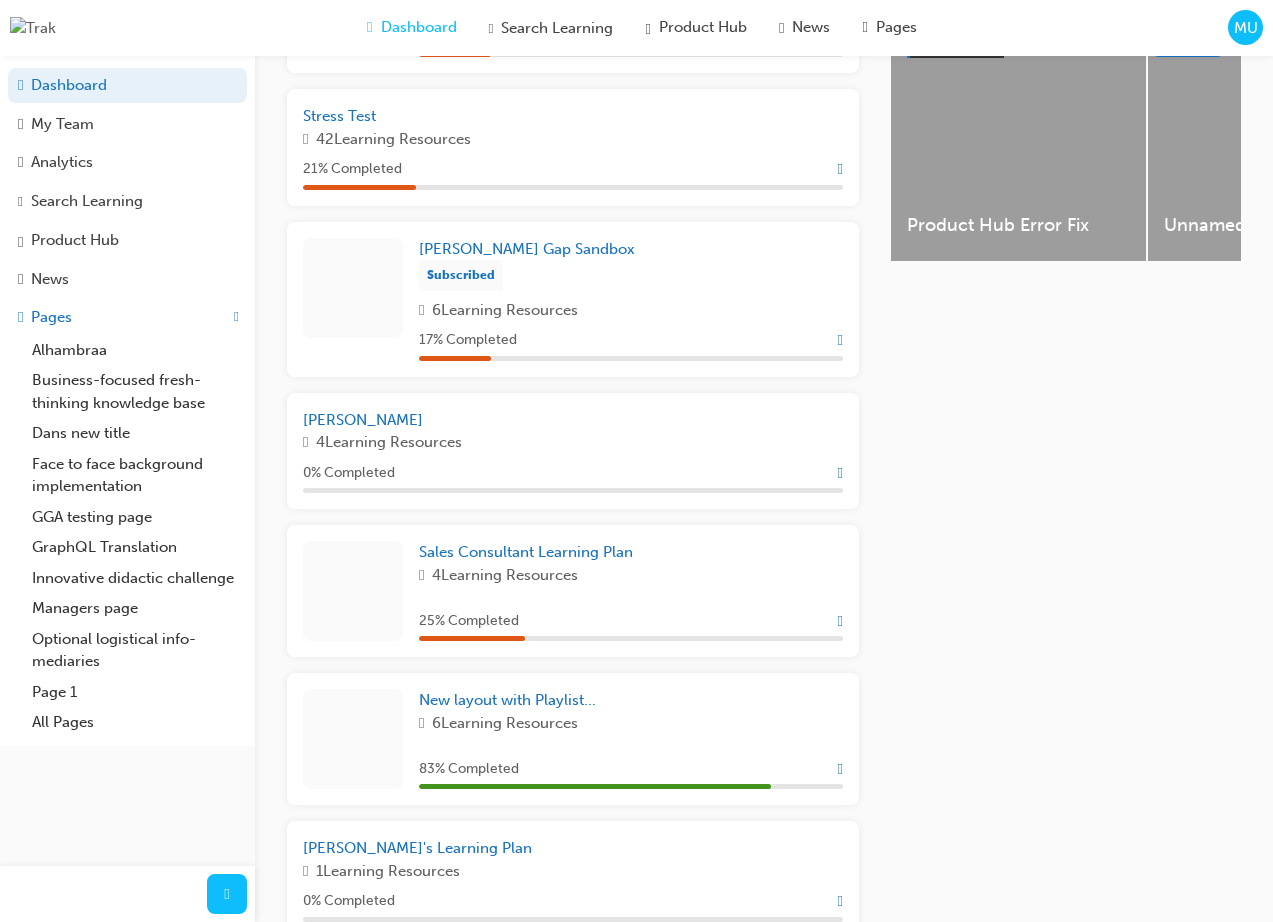 click on "Daniels Gap Sandbox Subscribed 6  Learning Resources 17 % Completed" at bounding box center [573, 299] 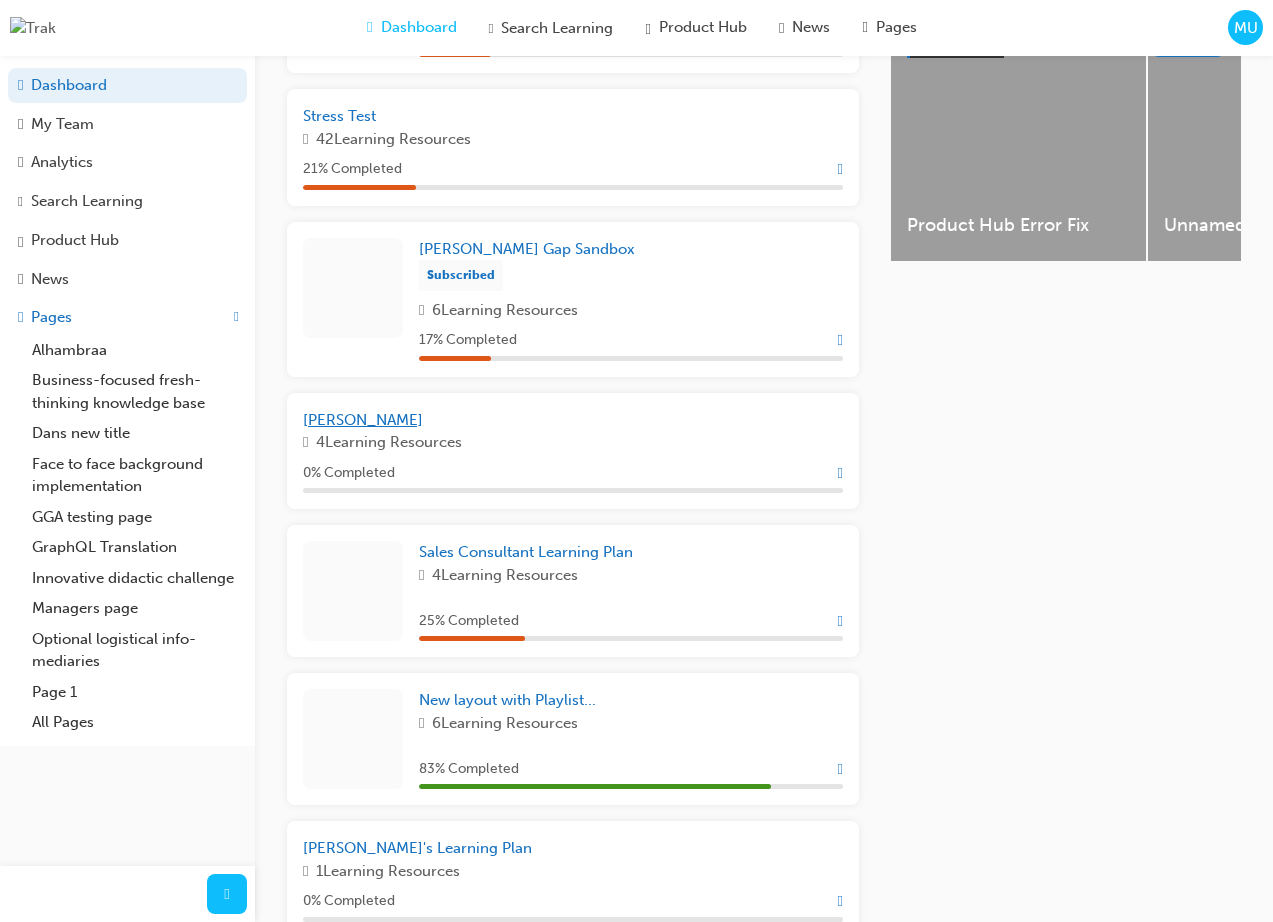 click on "[PERSON_NAME]" at bounding box center [363, 420] 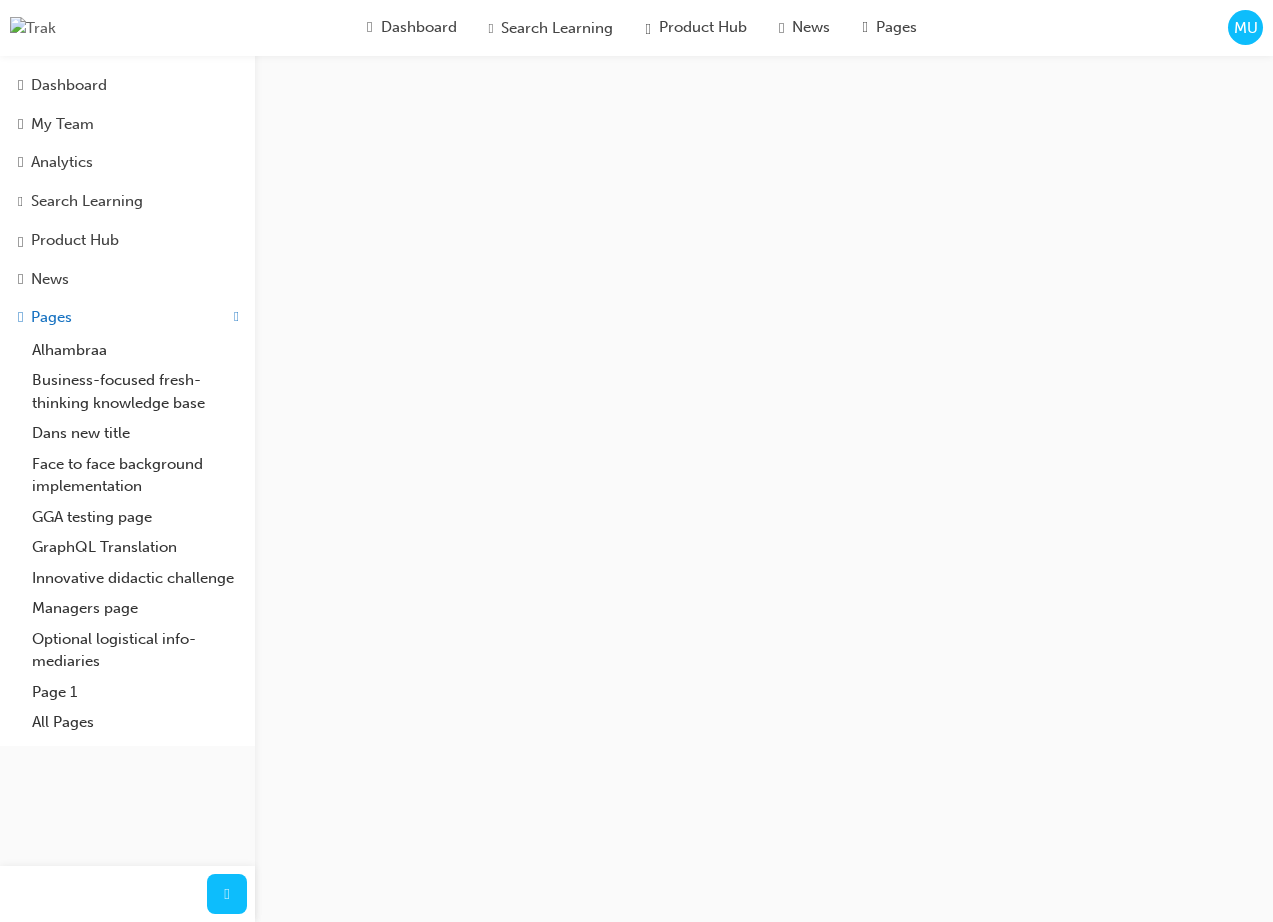 scroll, scrollTop: 0, scrollLeft: 0, axis: both 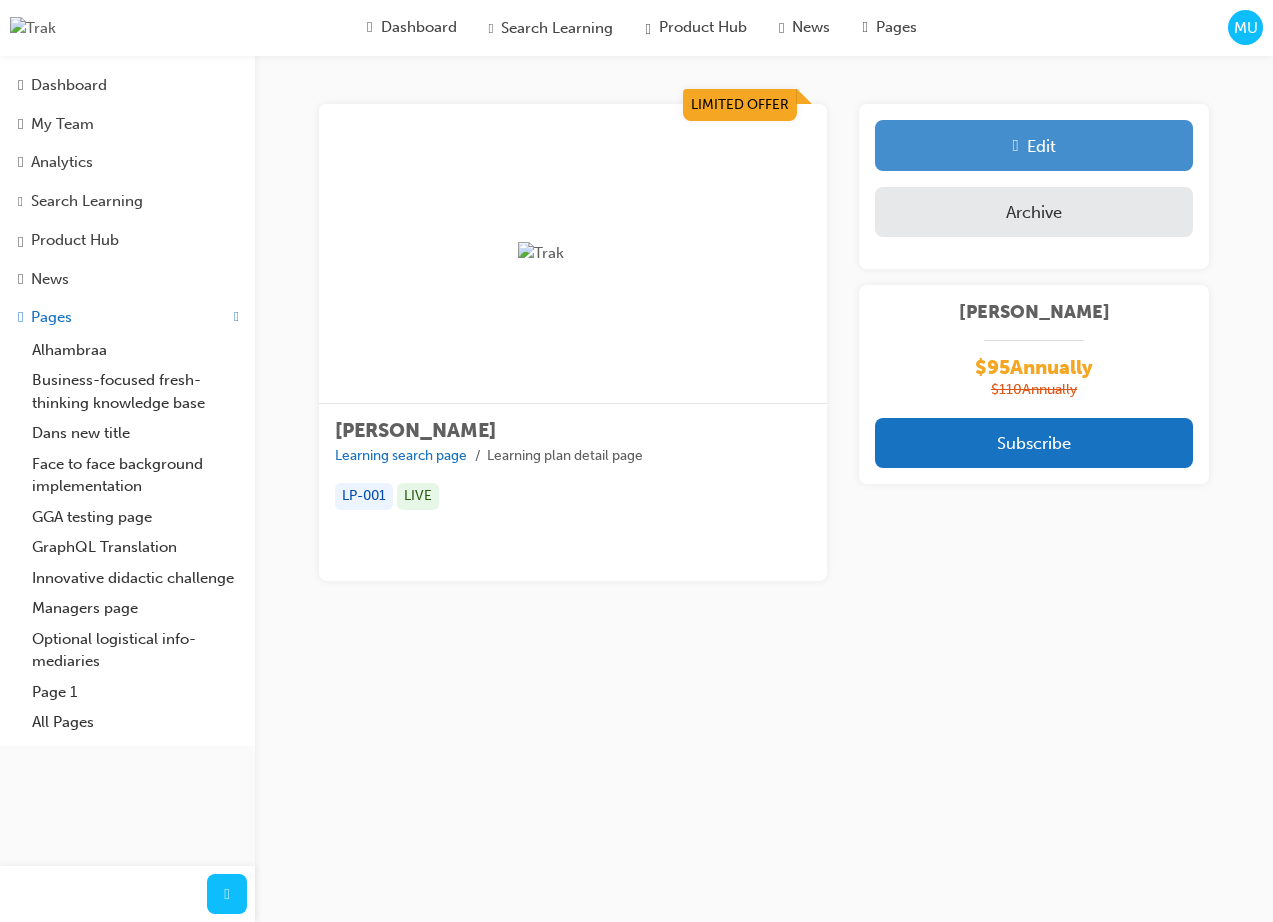 click on "Edit" at bounding box center [1034, 145] 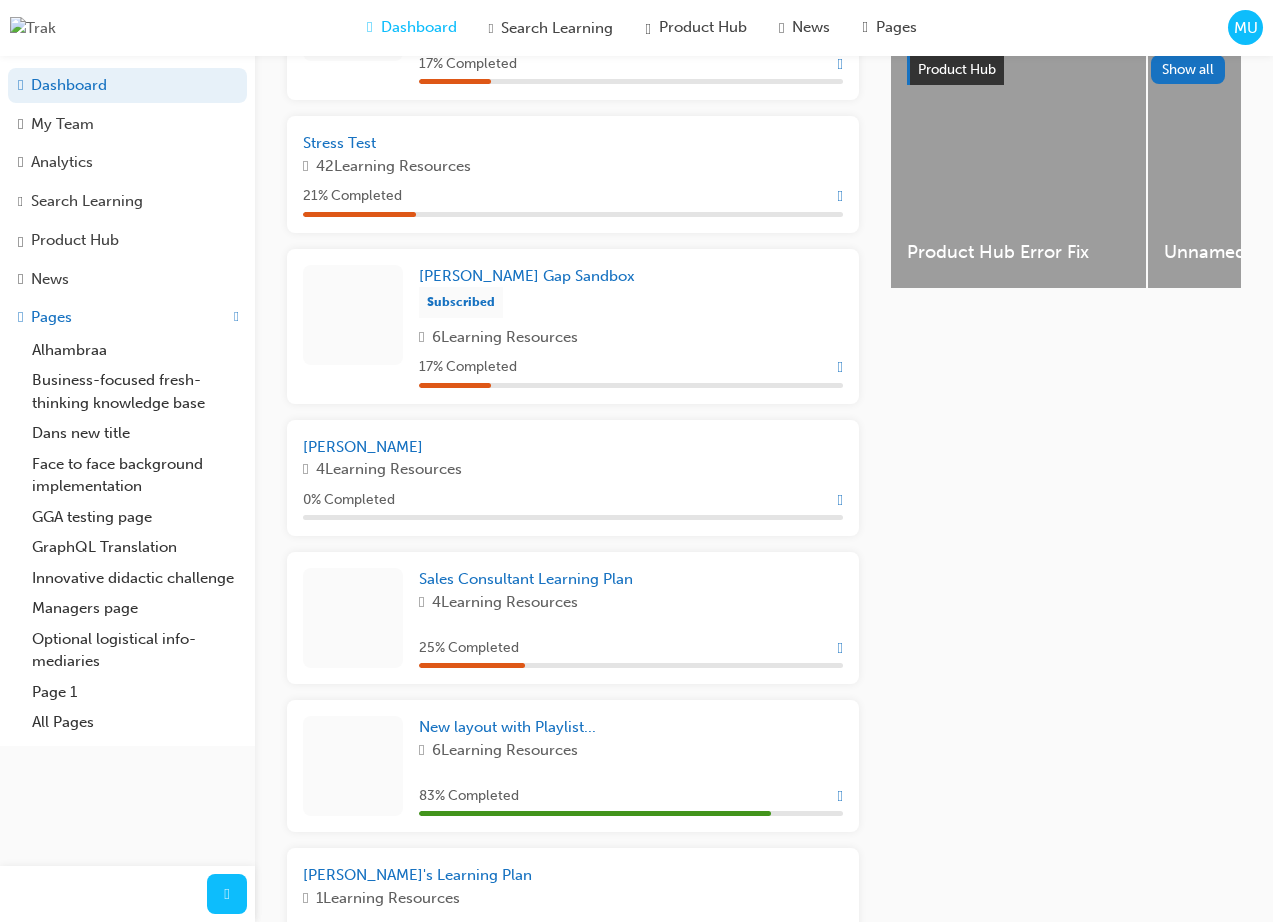 scroll, scrollTop: 781, scrollLeft: 0, axis: vertical 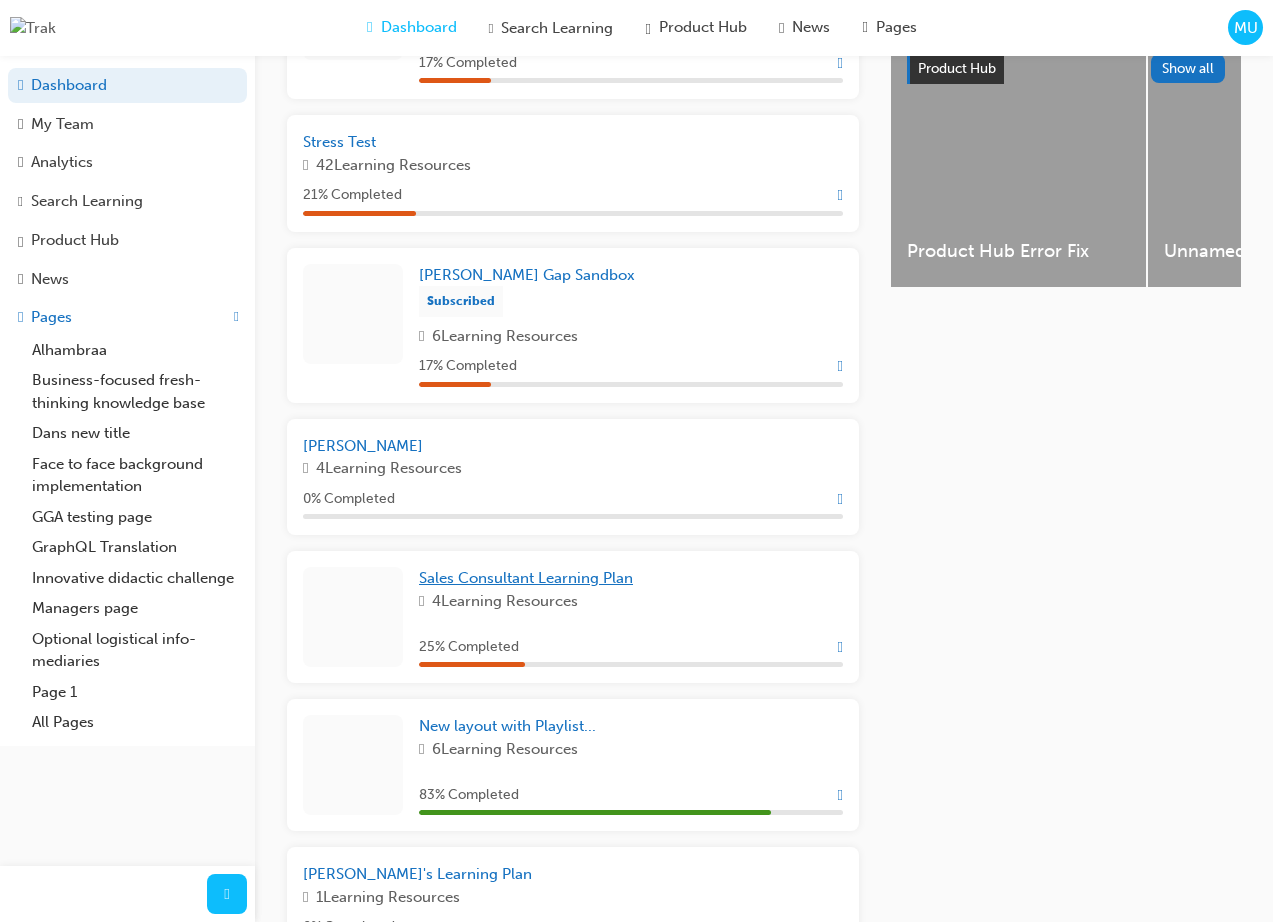 click on "Sales Consultant Learning Plan" at bounding box center (526, 578) 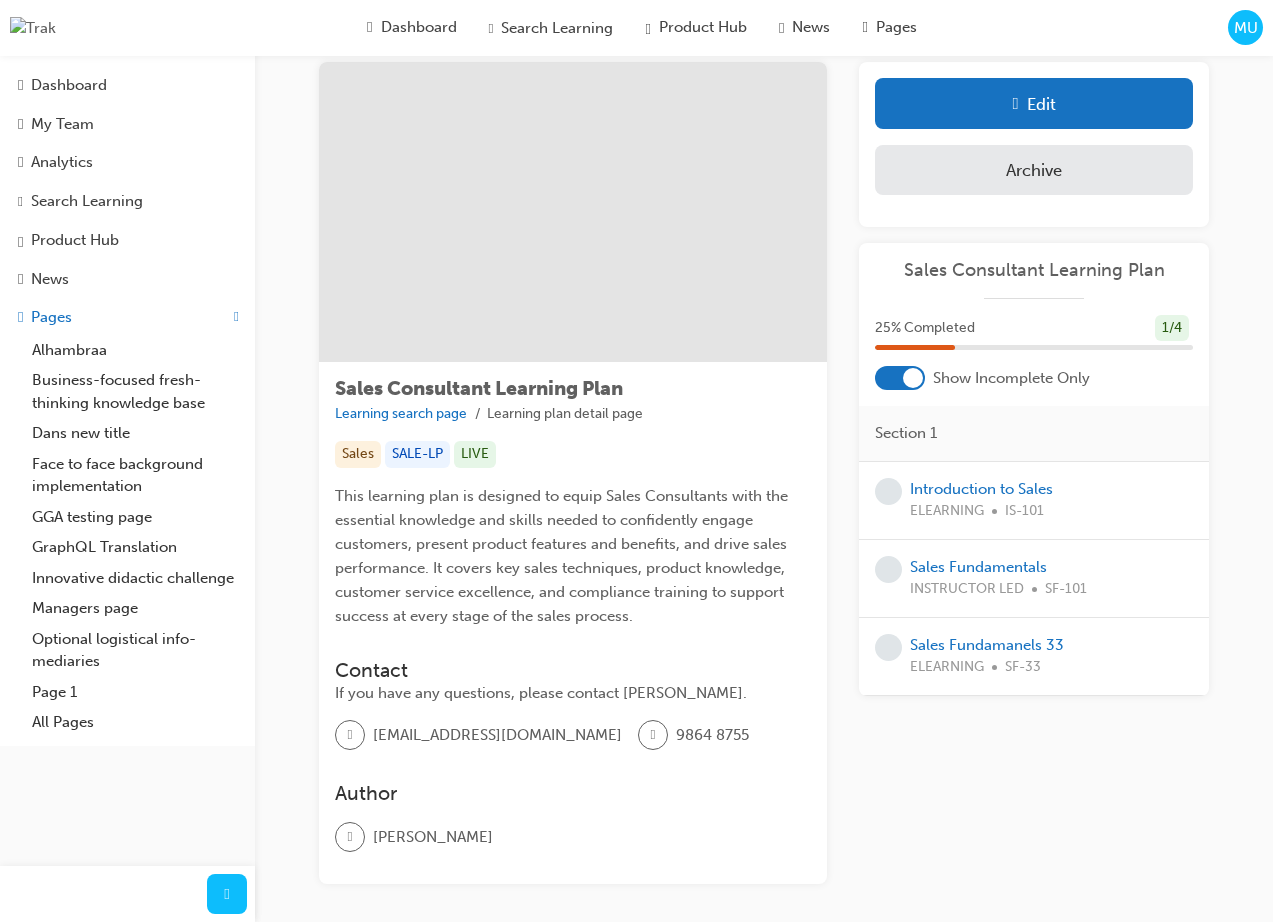 scroll, scrollTop: 41, scrollLeft: 0, axis: vertical 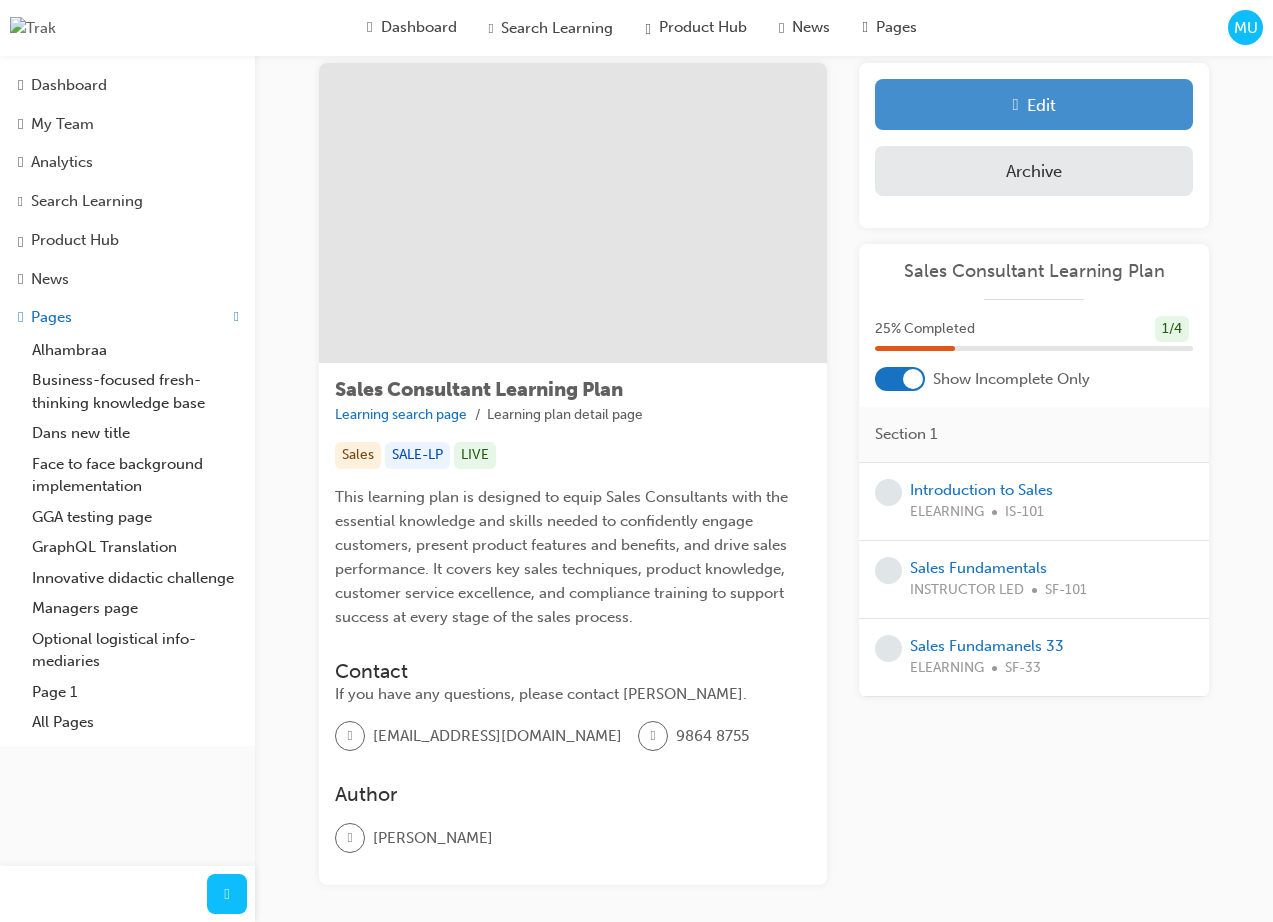 click on "Edit" at bounding box center (1034, 104) 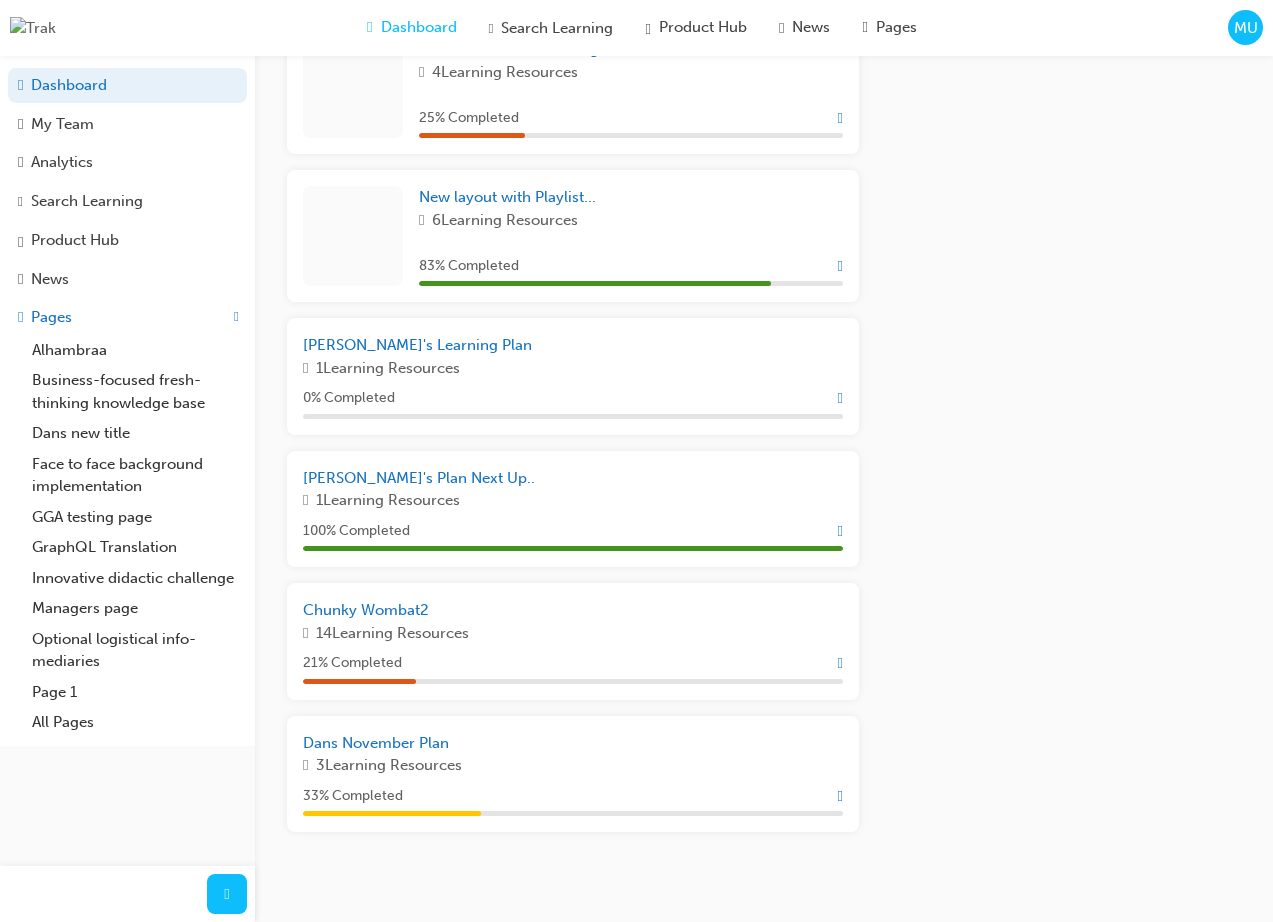 scroll, scrollTop: 1378, scrollLeft: 0, axis: vertical 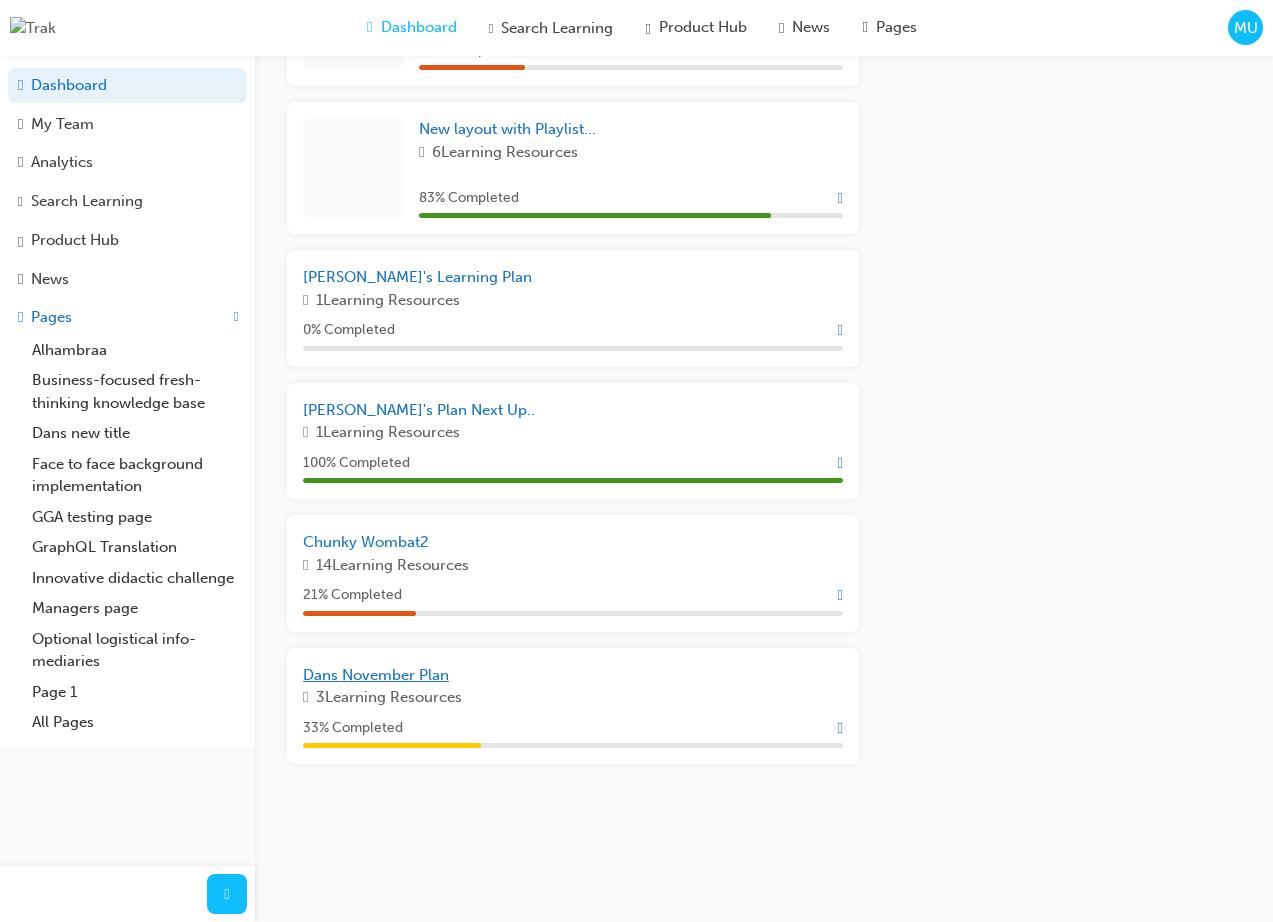 click on "Dans November Plan" at bounding box center (376, 675) 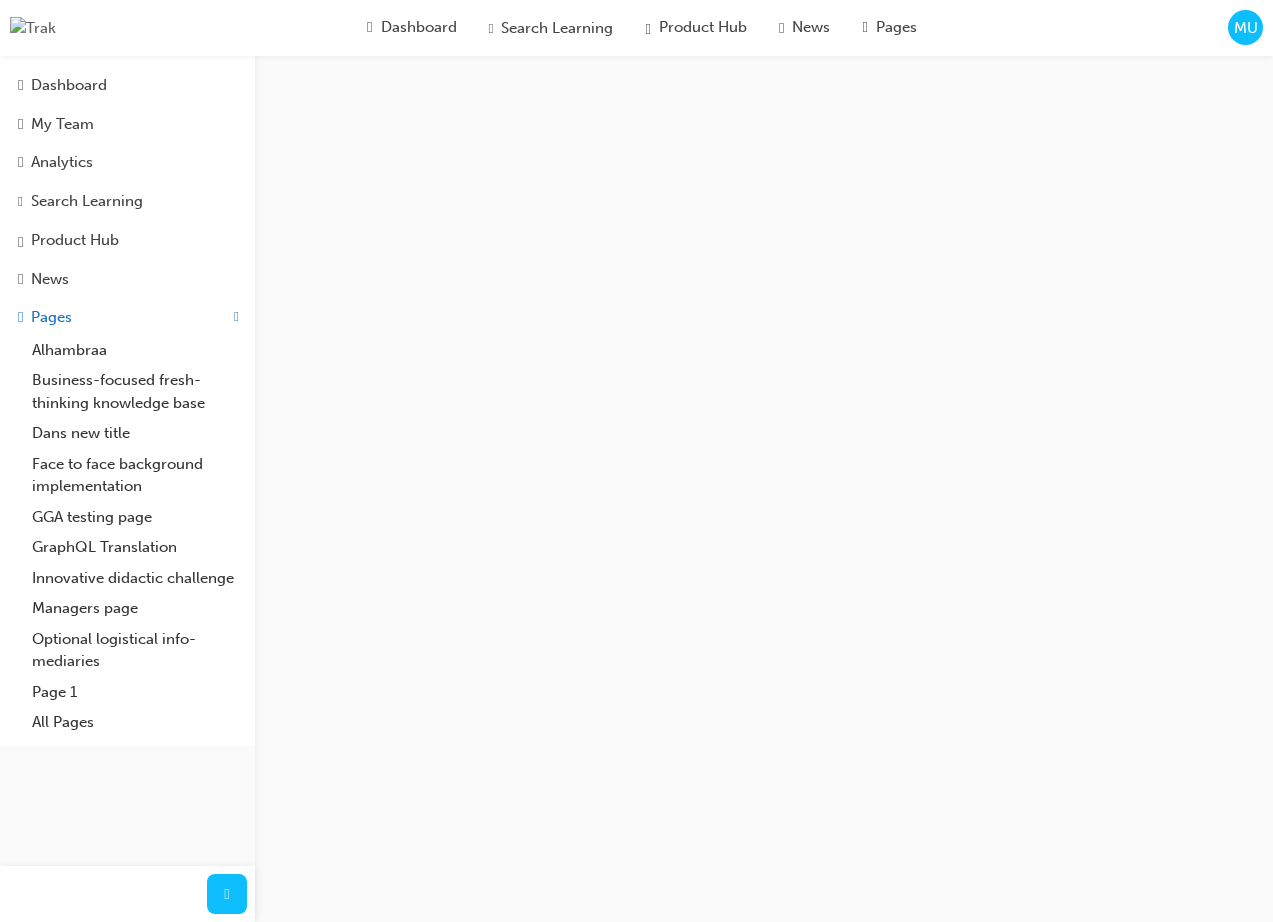 scroll, scrollTop: 0, scrollLeft: 0, axis: both 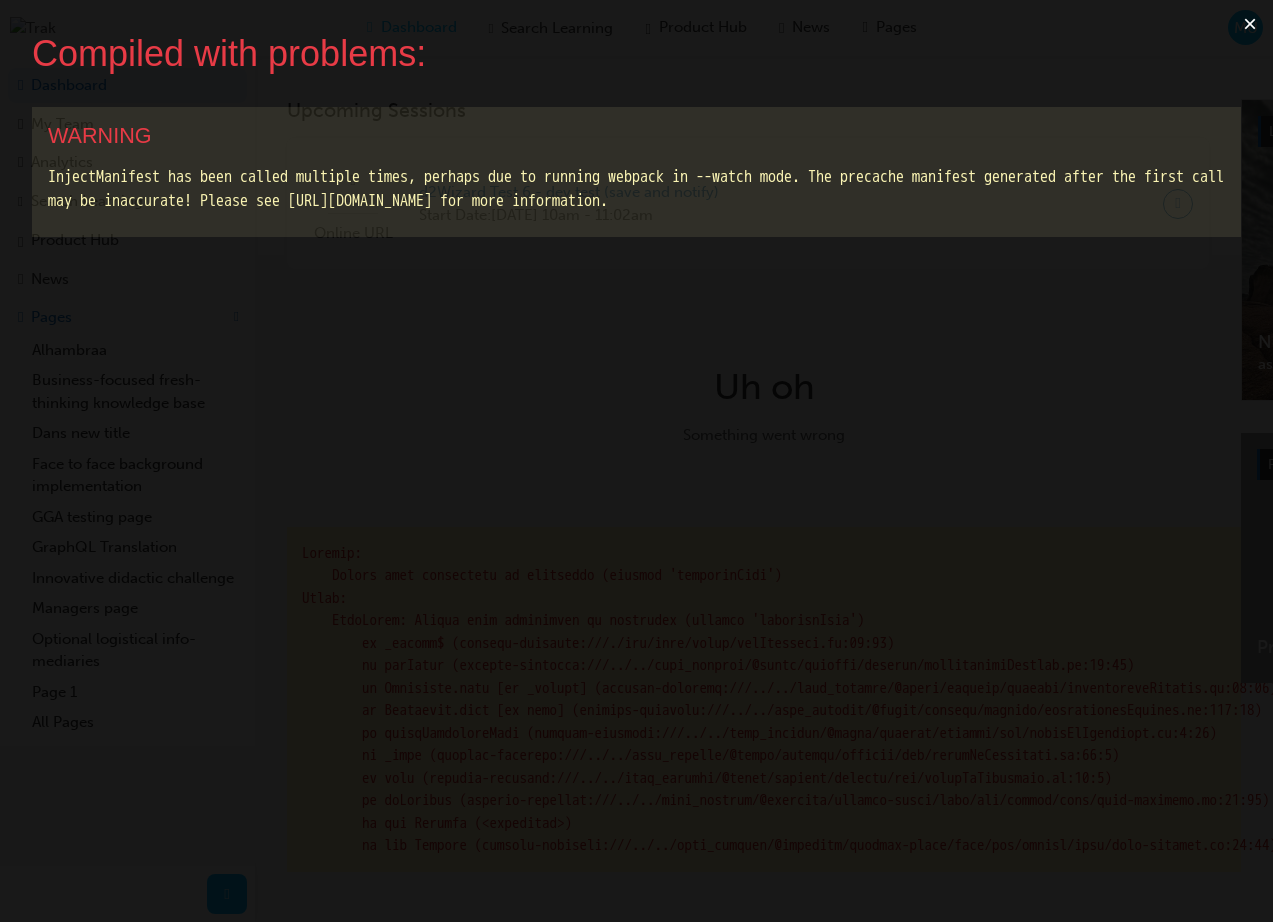 click on "×" at bounding box center [1250, 24] 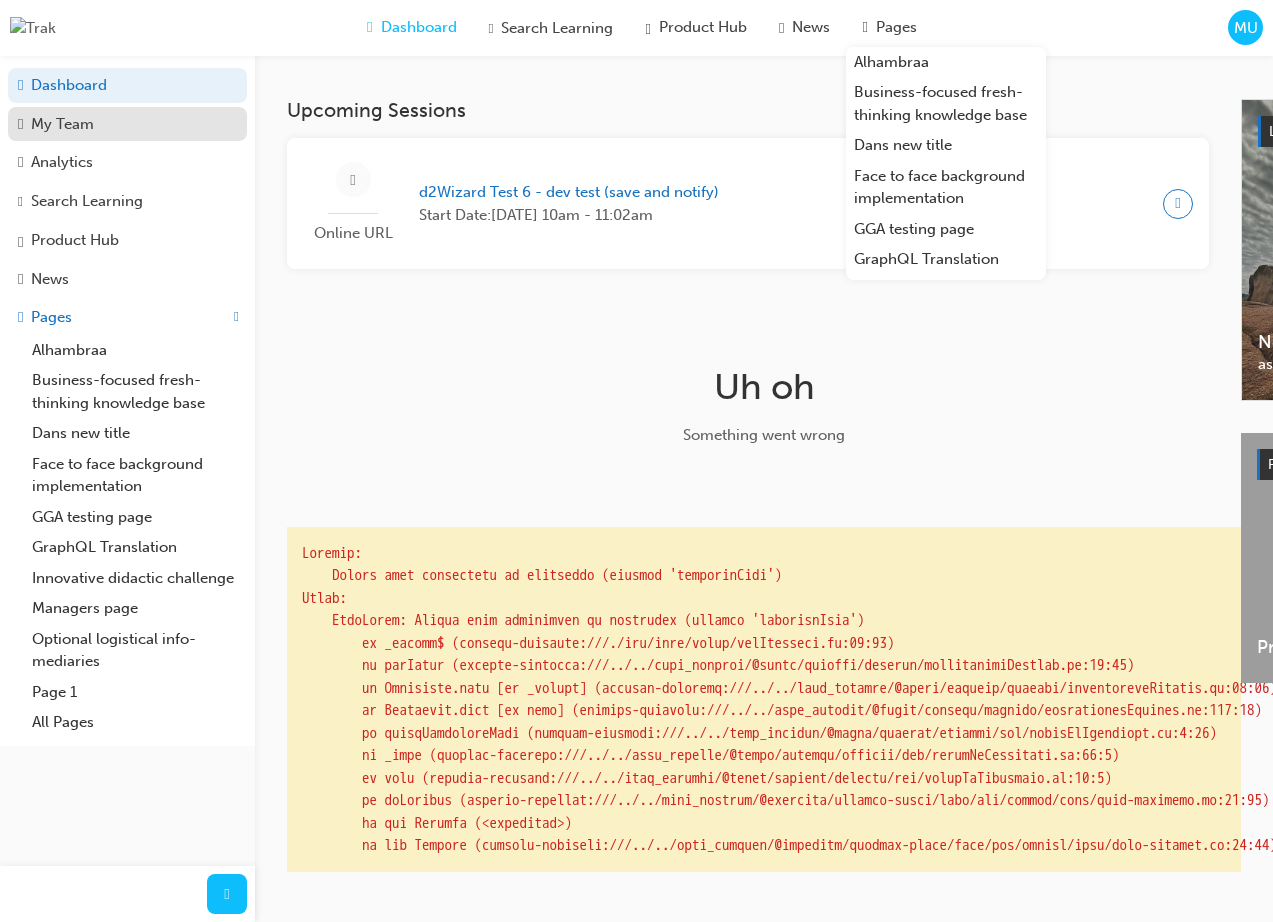 click on "My Team" at bounding box center [62, 124] 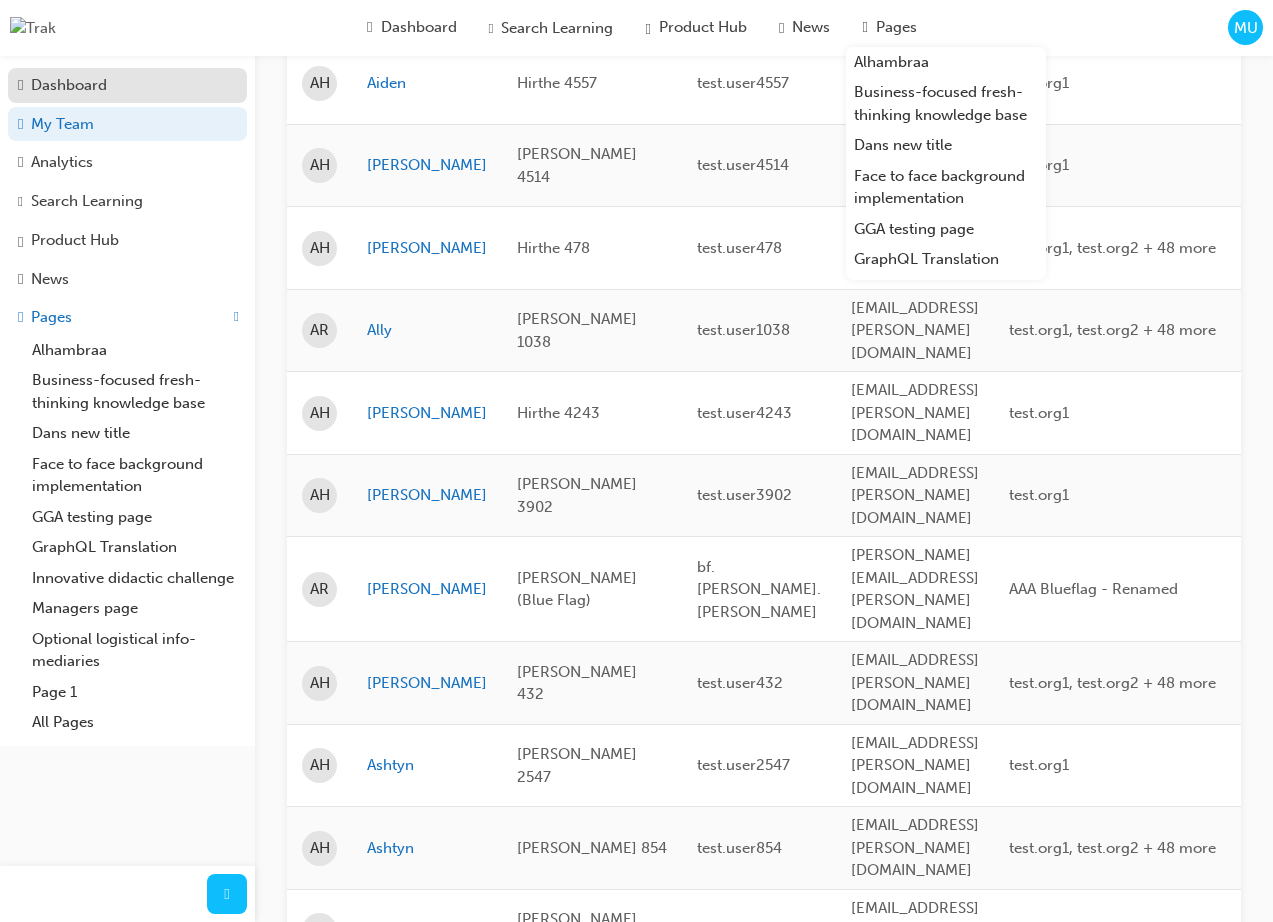 scroll, scrollTop: 0, scrollLeft: 0, axis: both 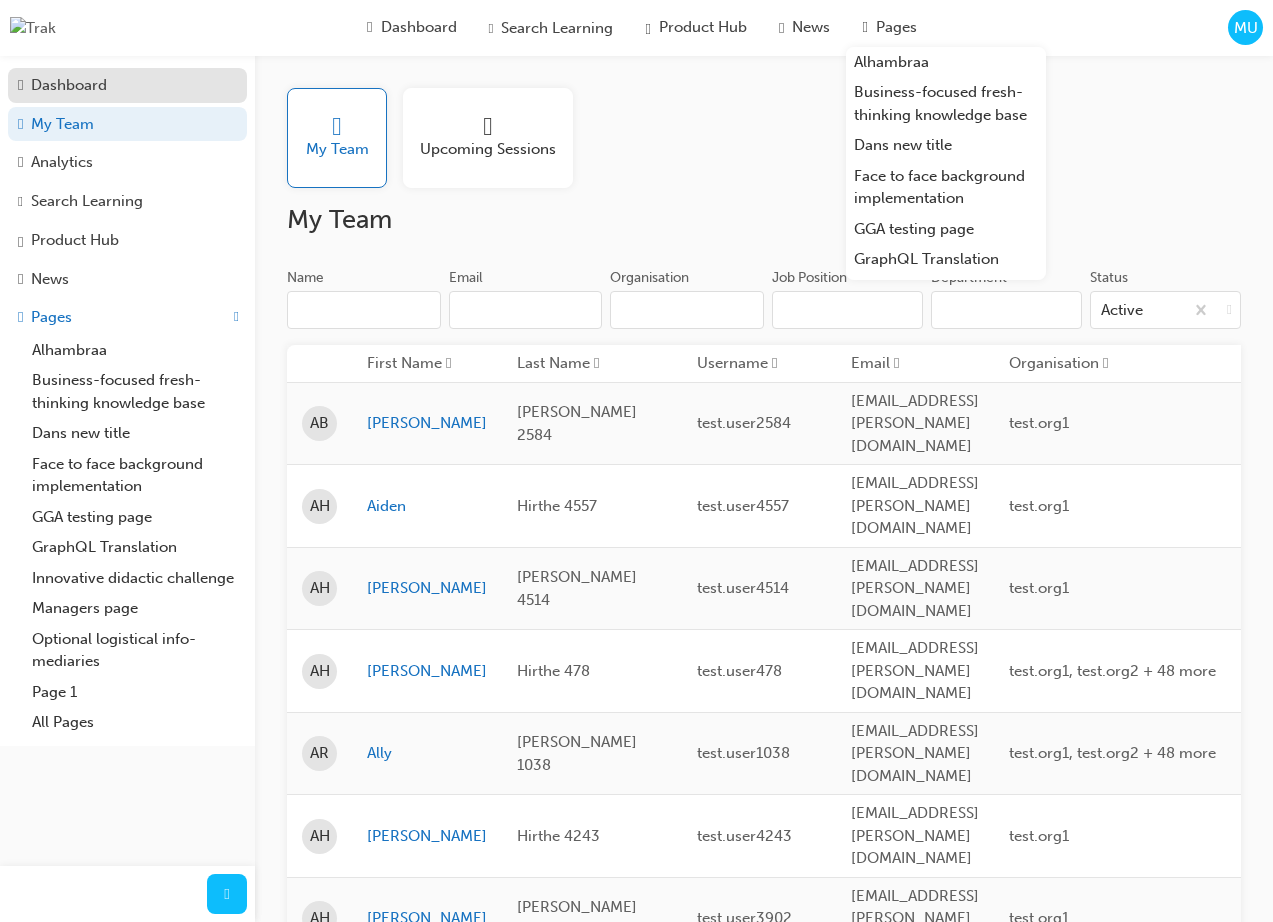 click on "Dashboard" at bounding box center (69, 85) 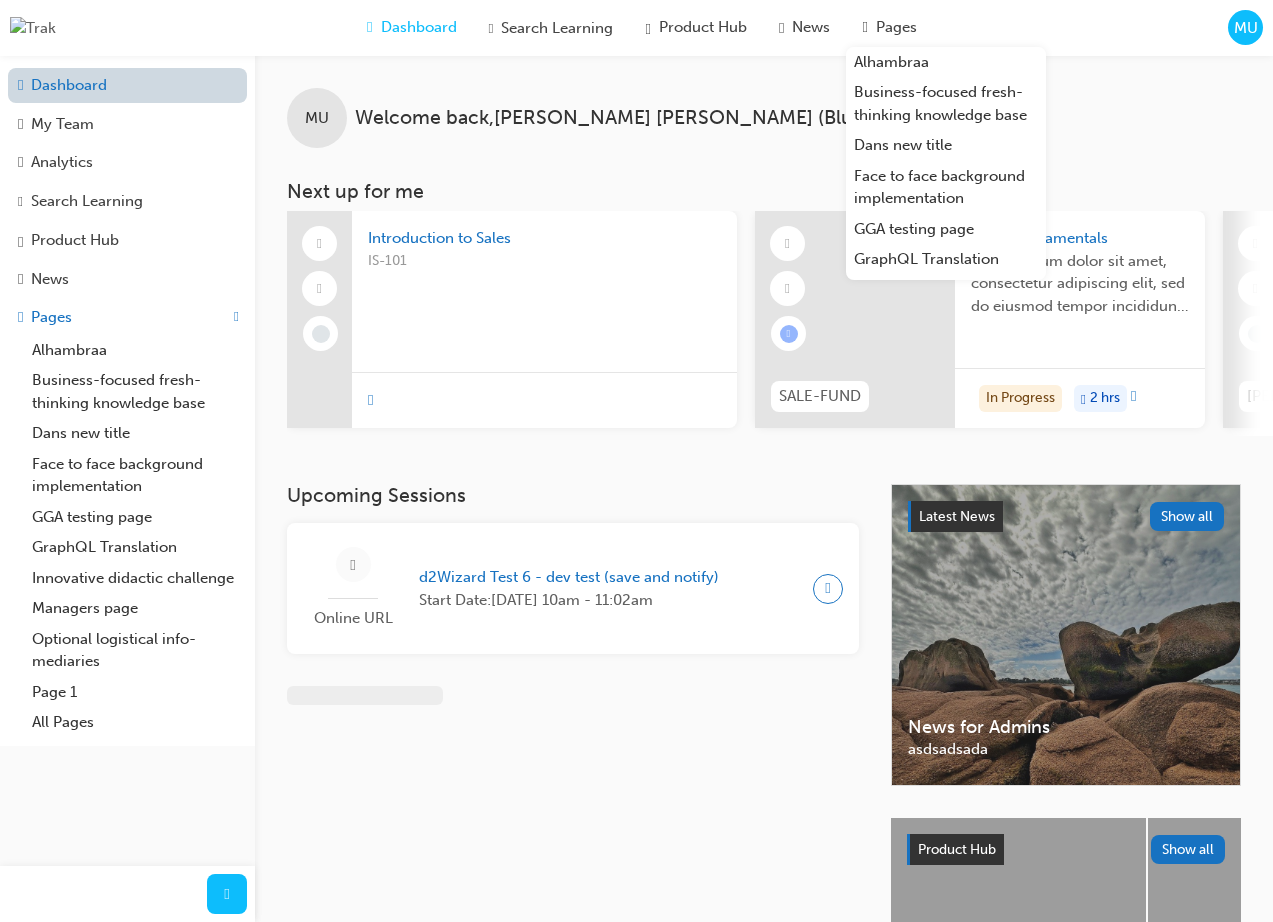 click on "Dashboard" at bounding box center [127, 85] 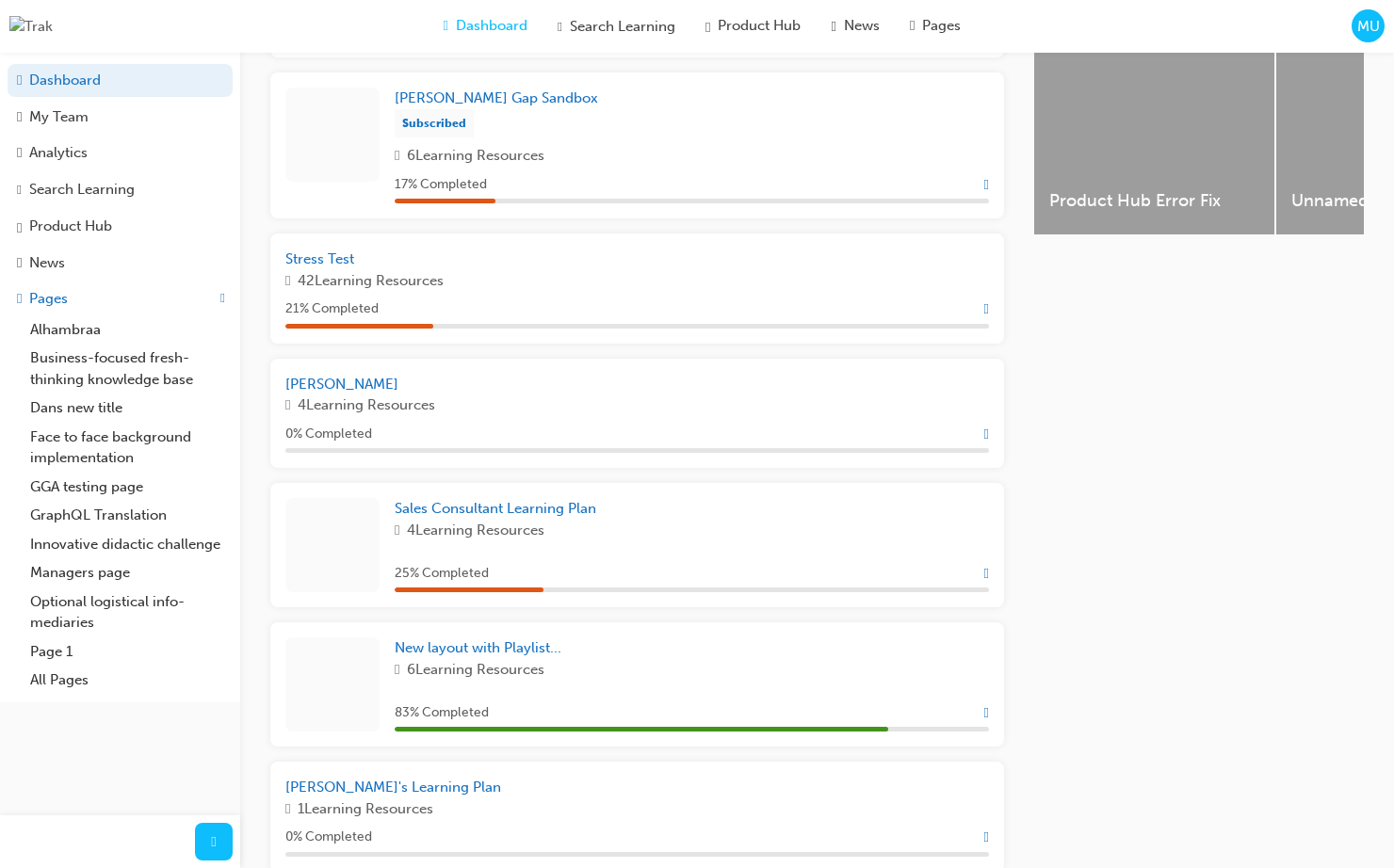 scroll, scrollTop: 773, scrollLeft: 0, axis: vertical 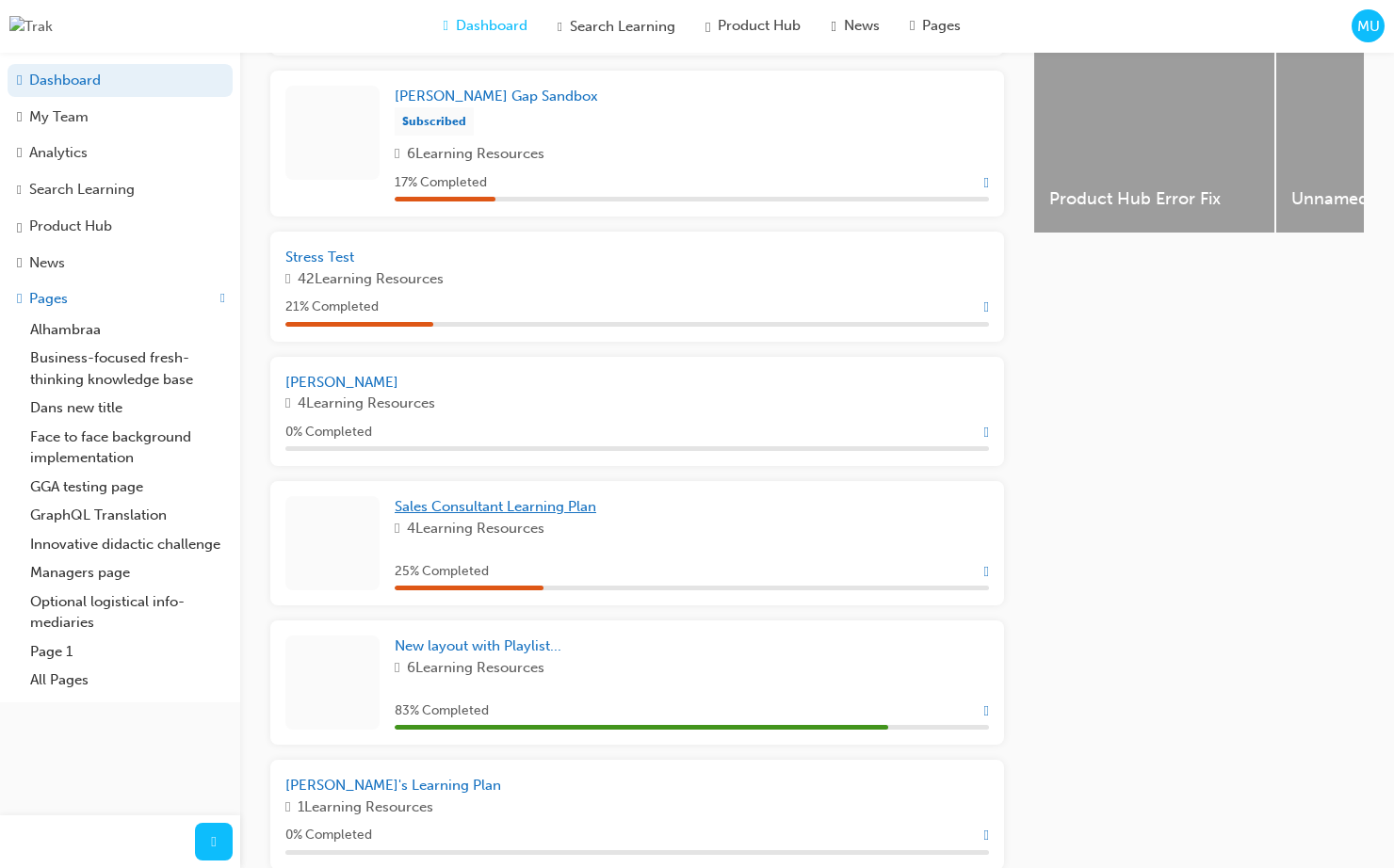 click on "Sales Consultant Learning Plan" at bounding box center [495, 506] 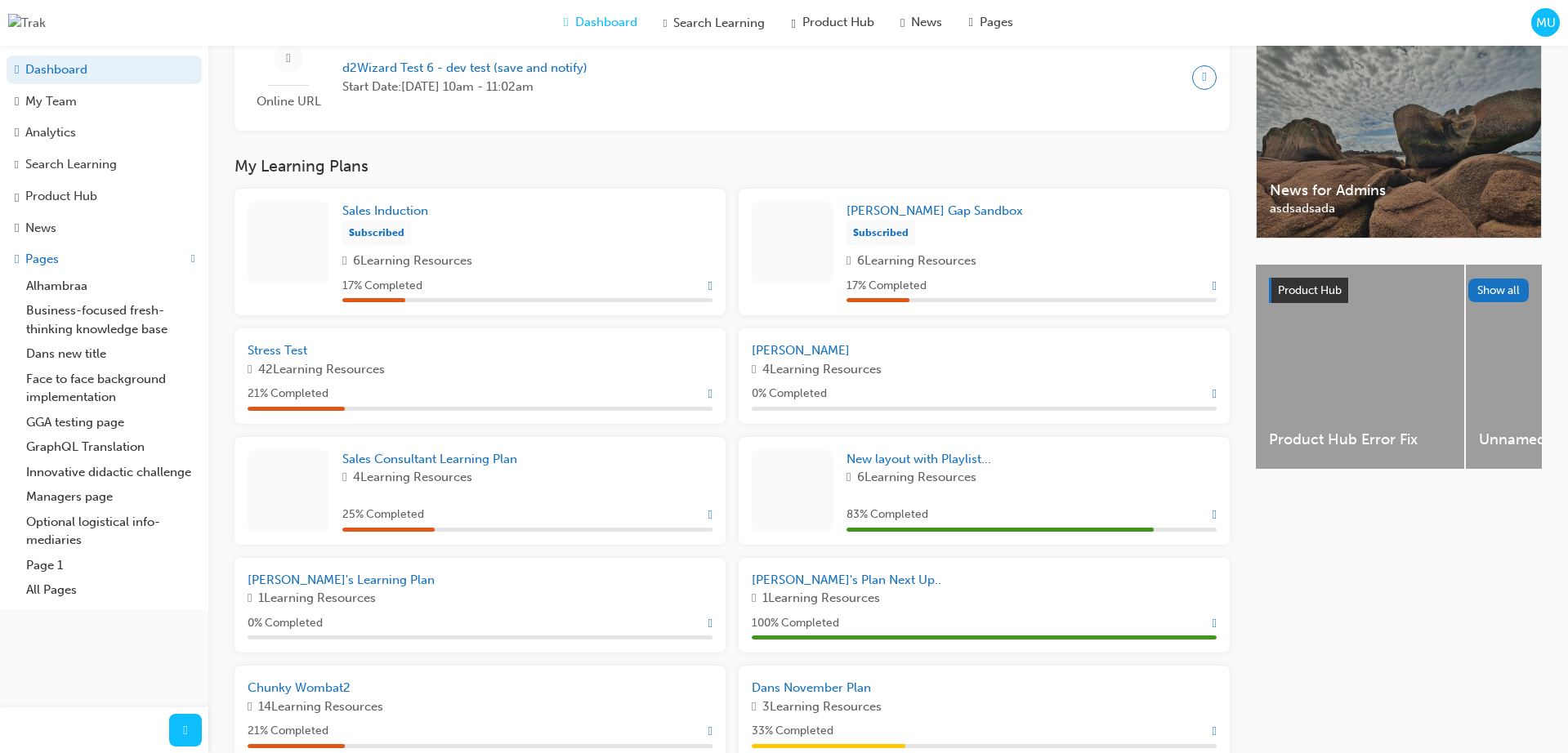 scroll, scrollTop: 400, scrollLeft: 0, axis: vertical 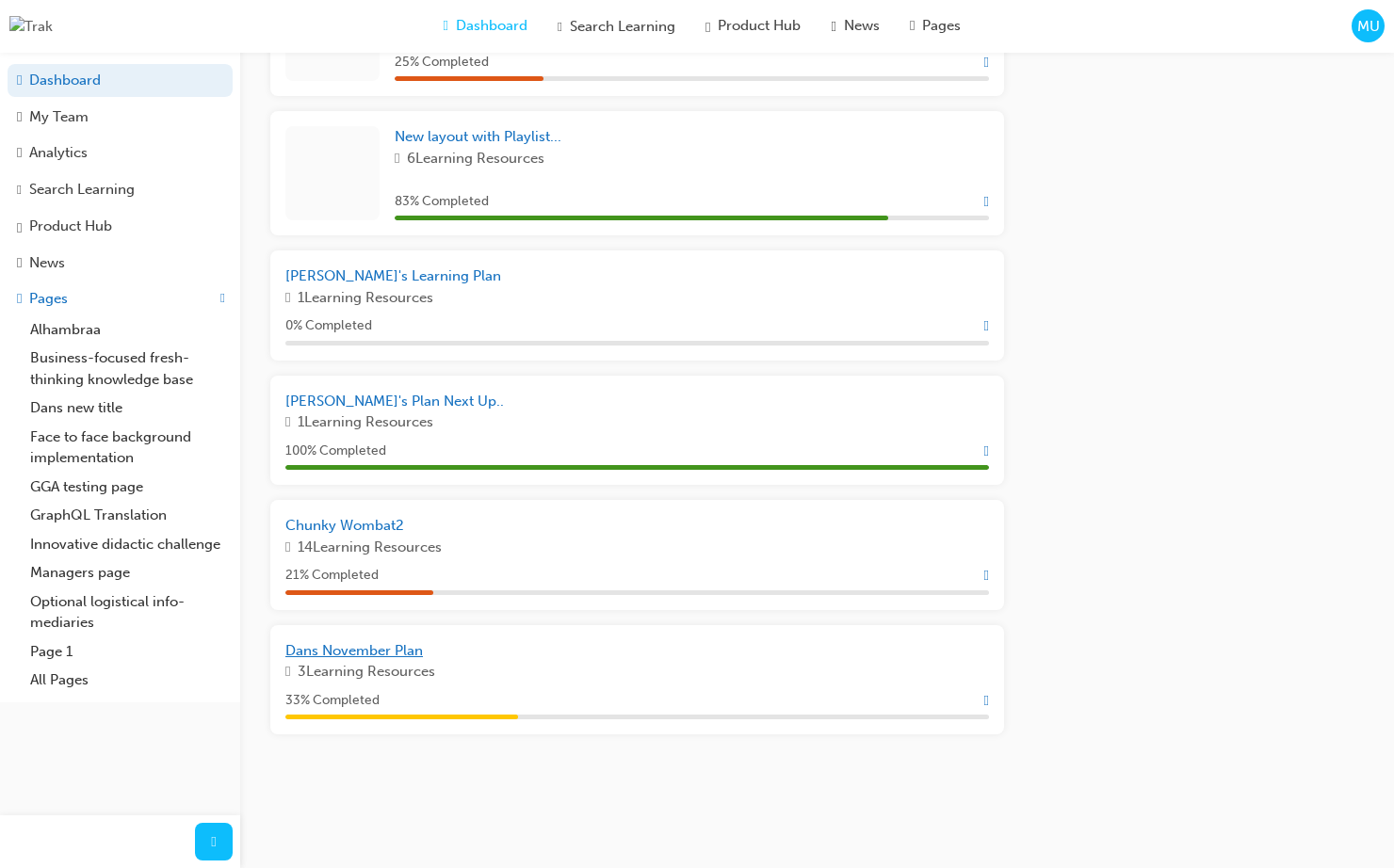 click on "Dans November Plan" at bounding box center [354, 651] 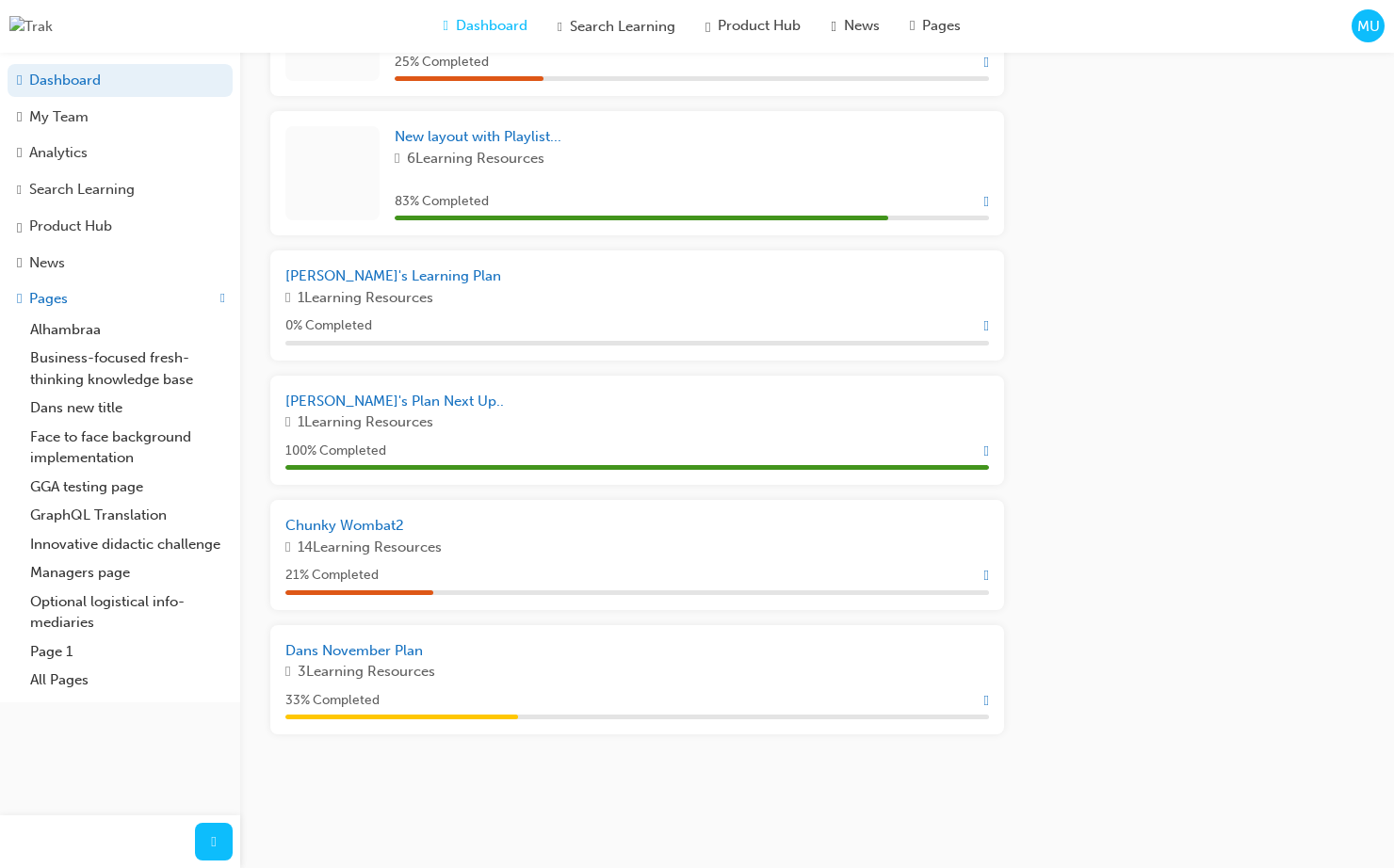 scroll, scrollTop: 0, scrollLeft: 0, axis: both 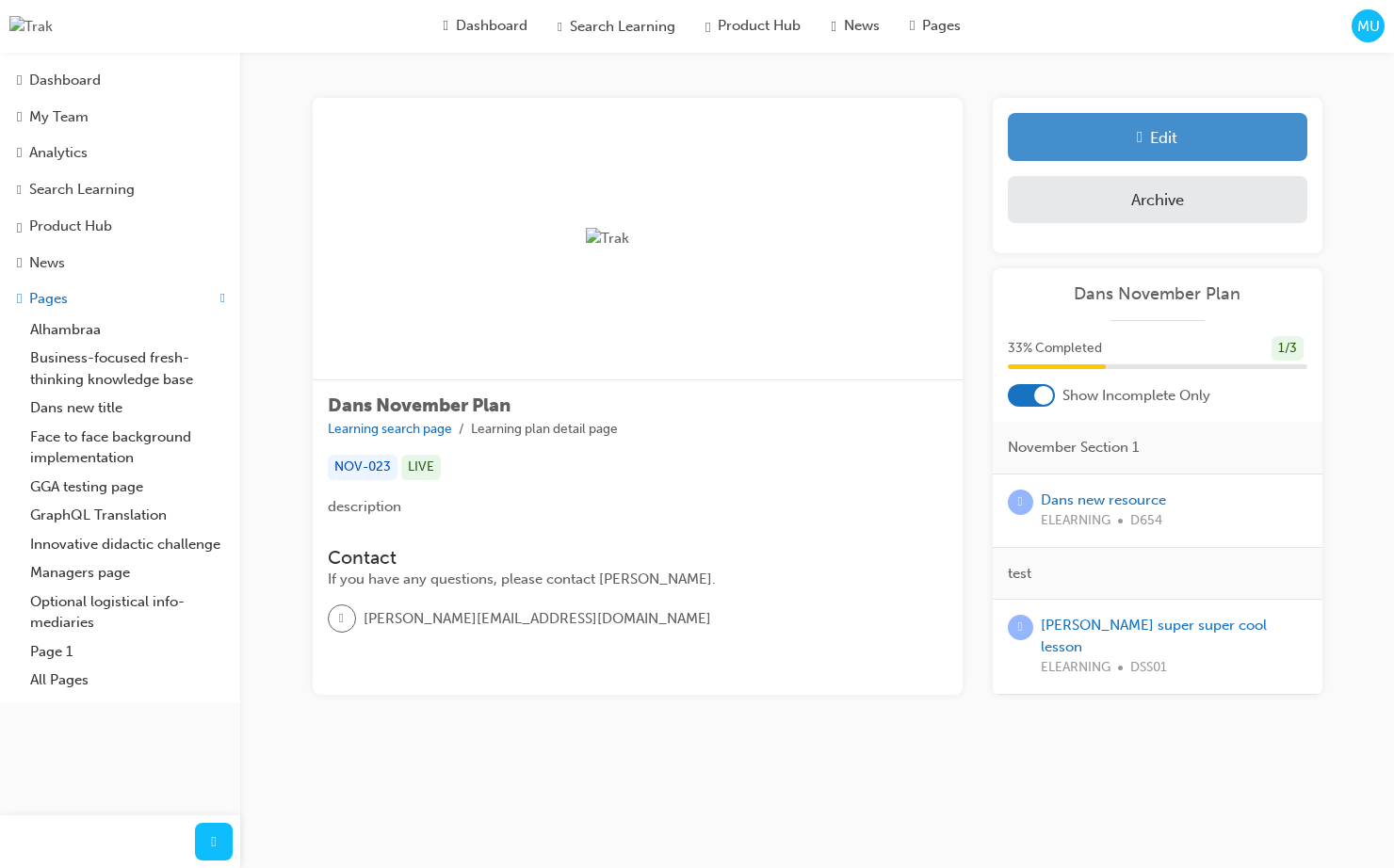 click on "Edit" at bounding box center (1158, 137) 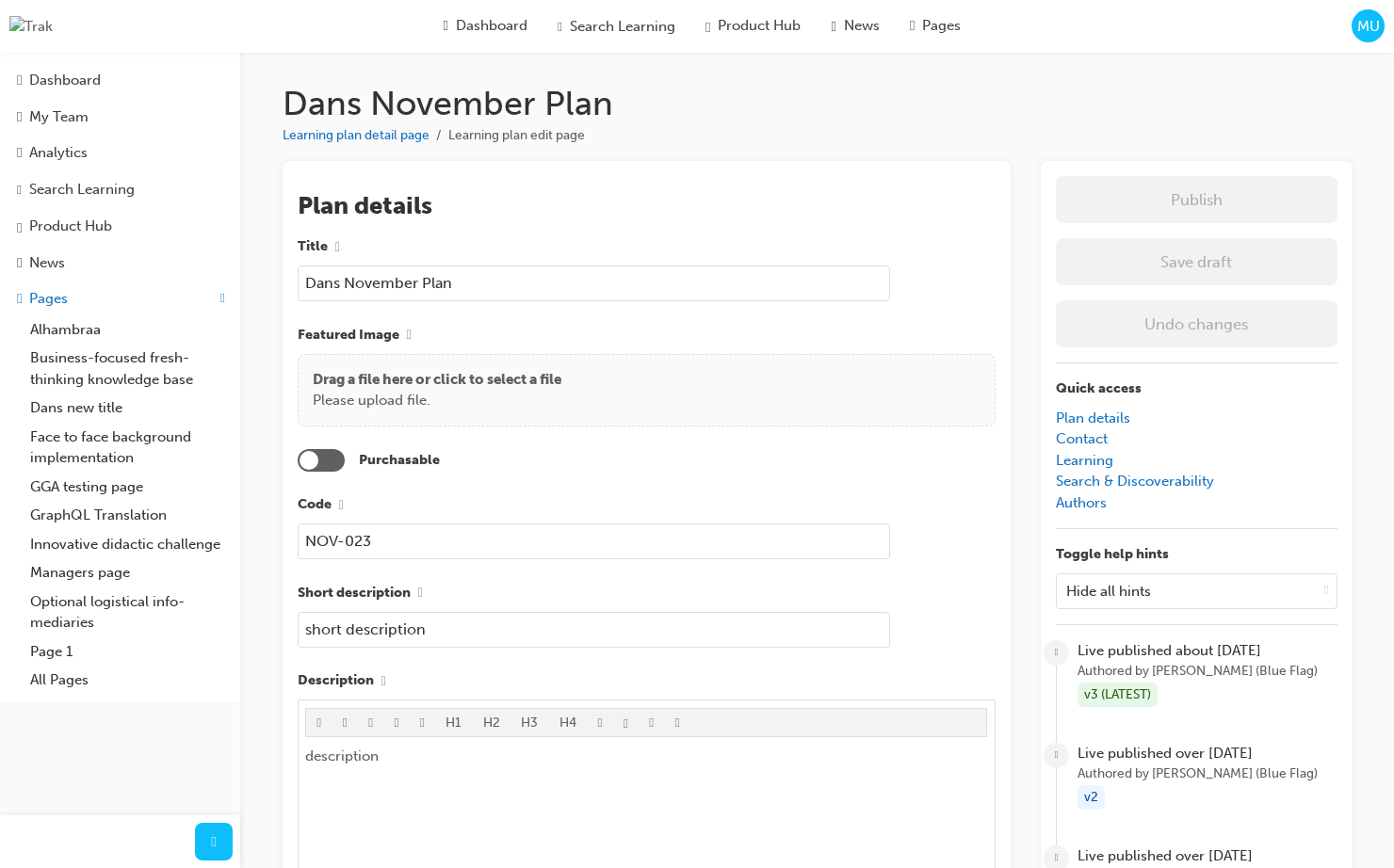 click at bounding box center [321, 460] 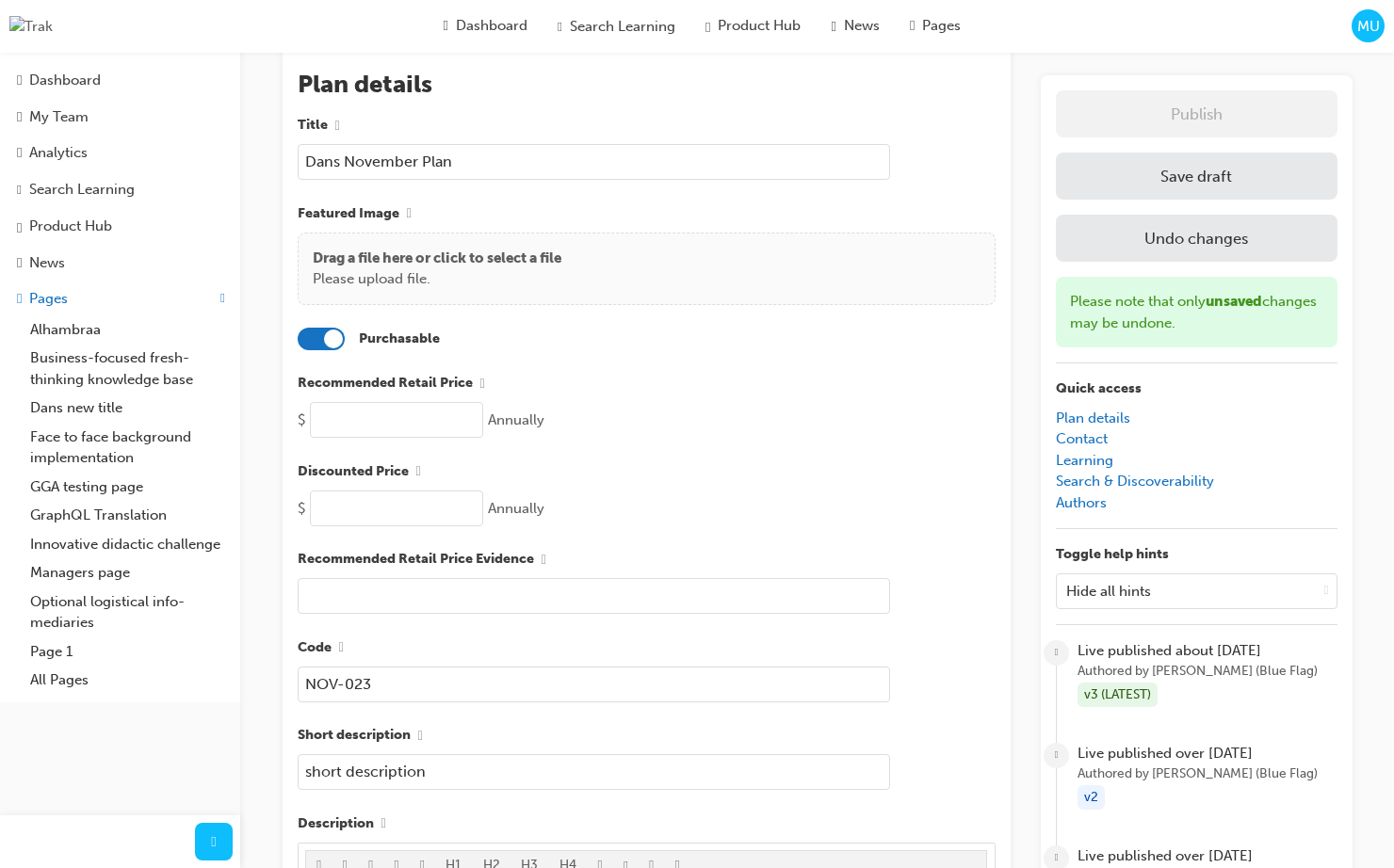 scroll, scrollTop: 124, scrollLeft: 0, axis: vertical 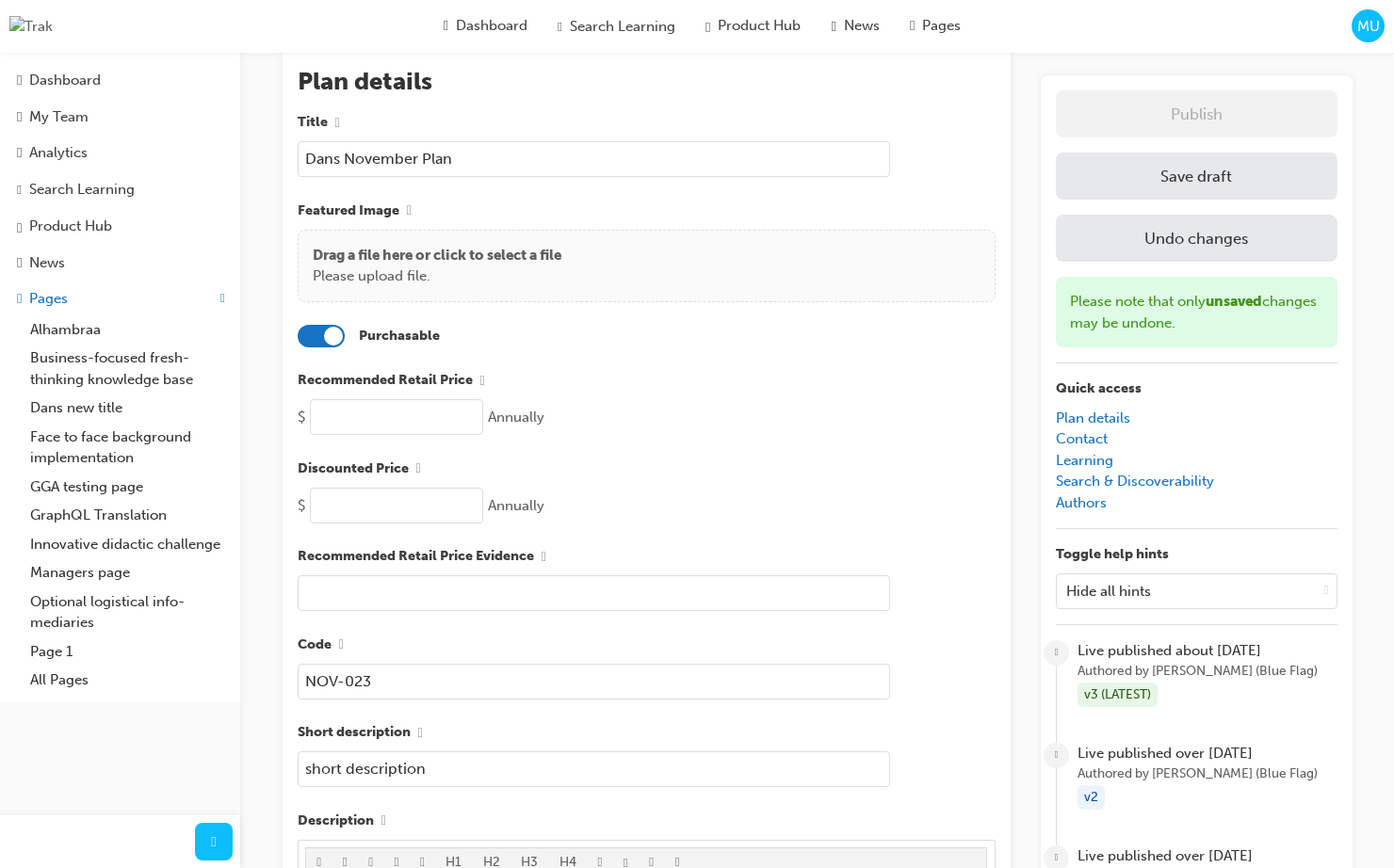 click at bounding box center (397, 417) 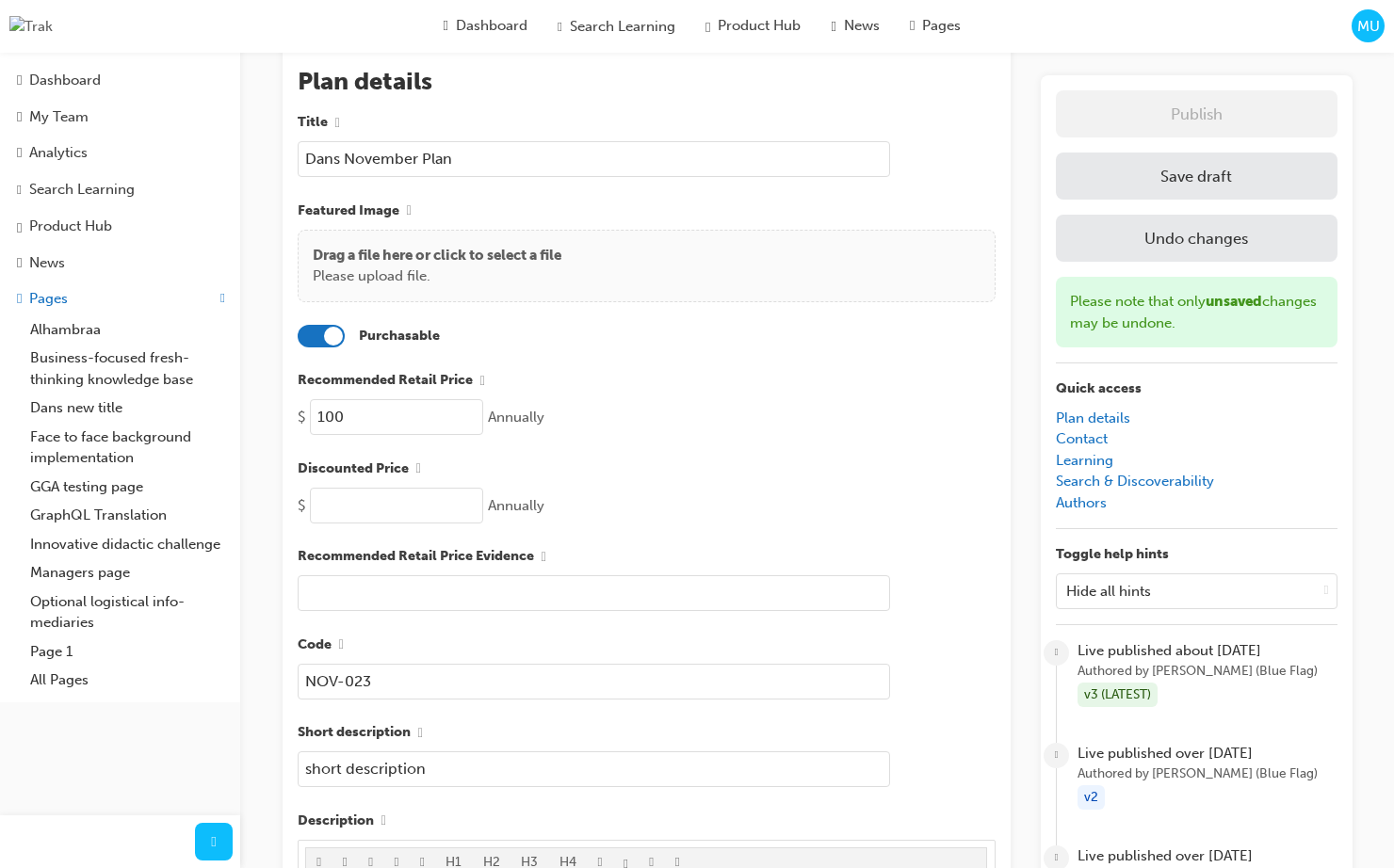type on "100" 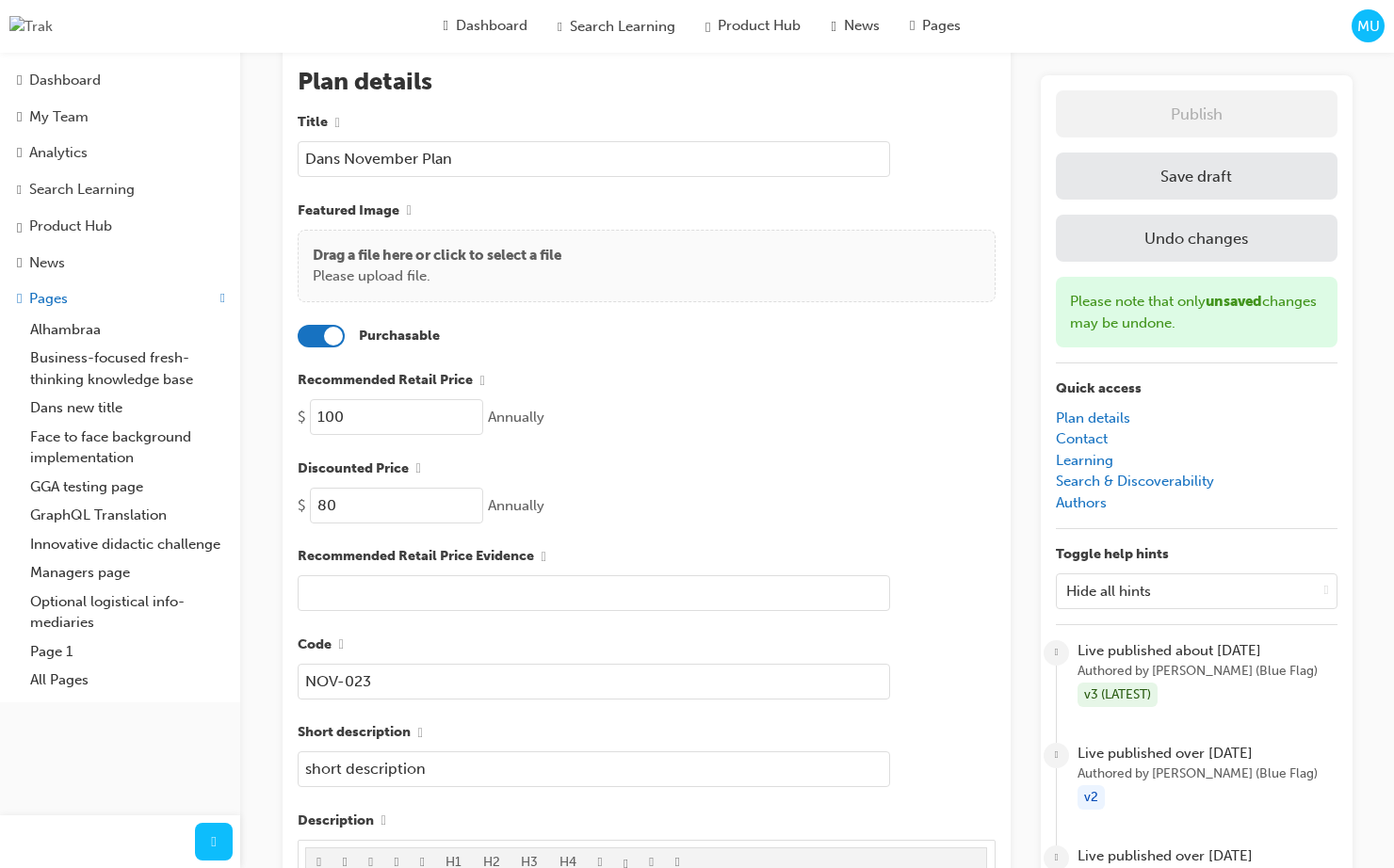 type on "80" 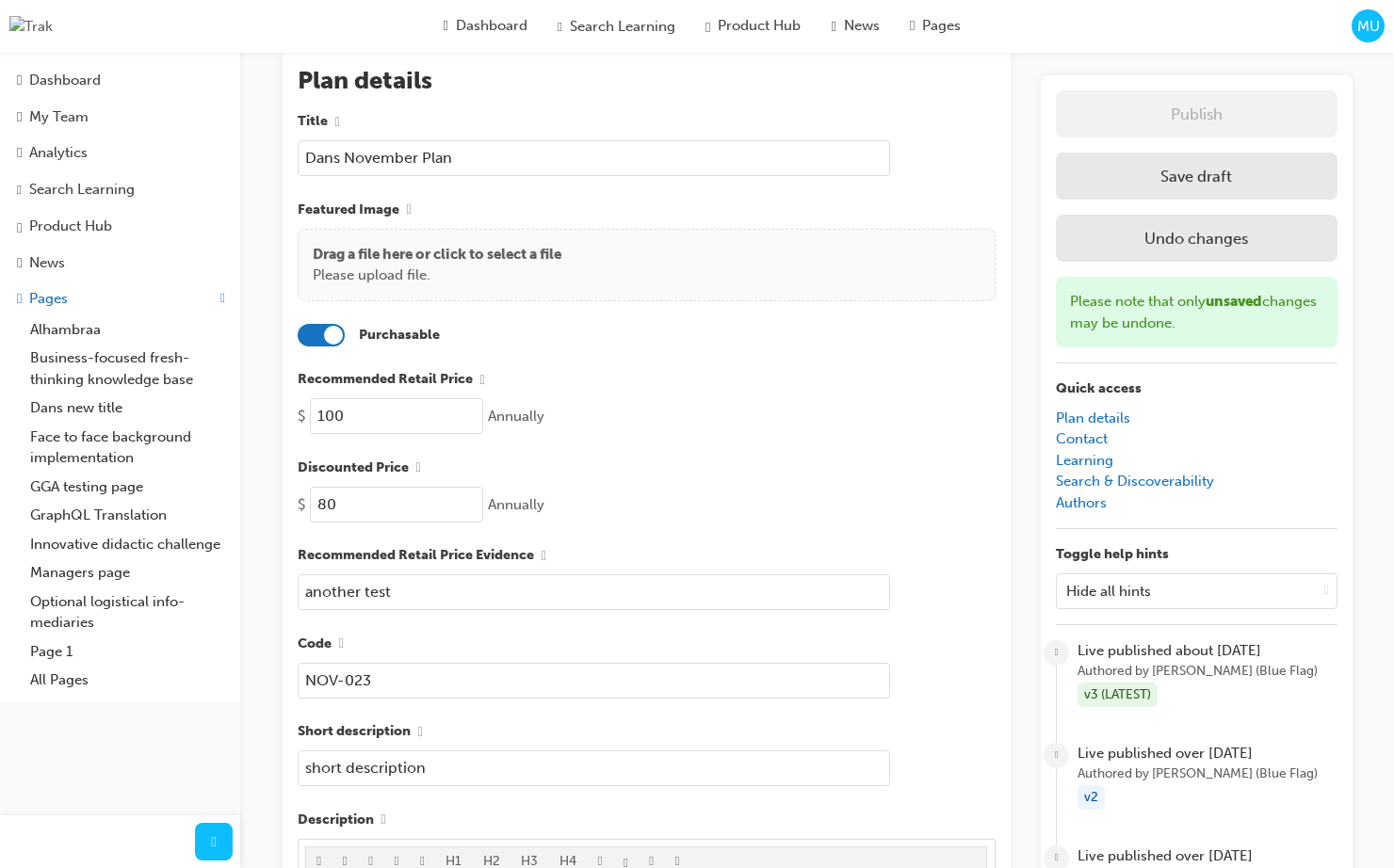 type on "another test" 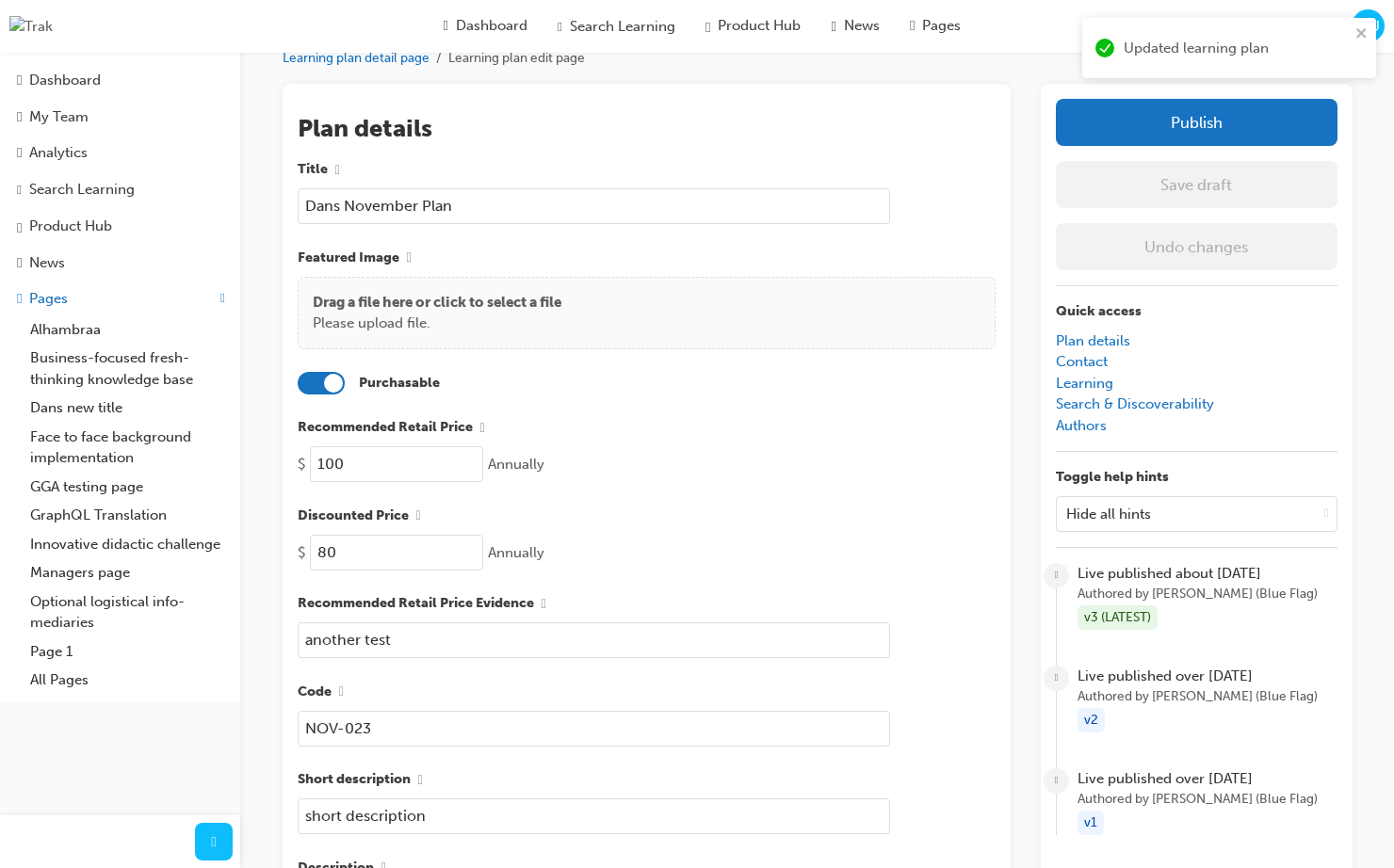 scroll, scrollTop: 63, scrollLeft: 0, axis: vertical 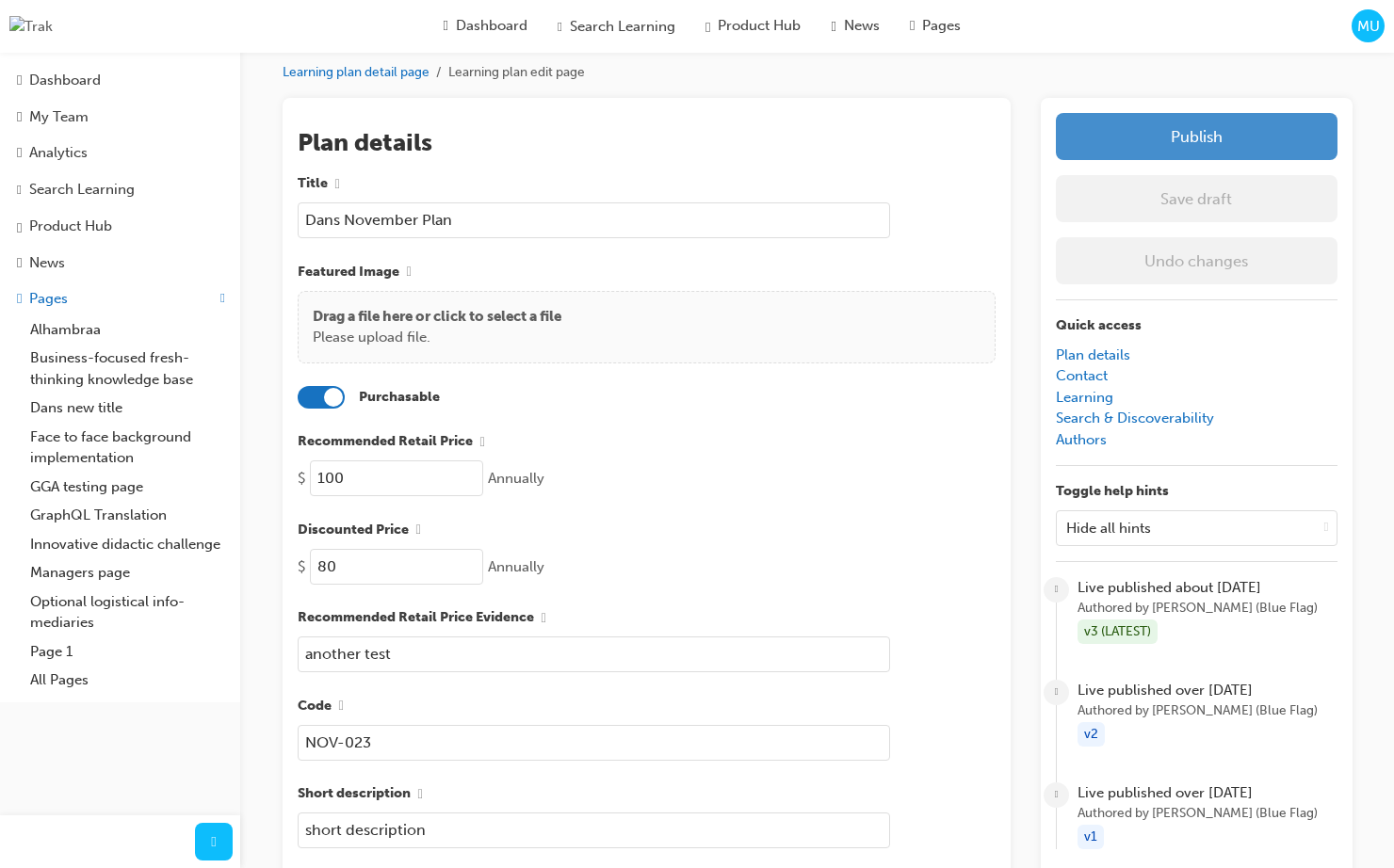 click on "Publish" at bounding box center [1196, 137] 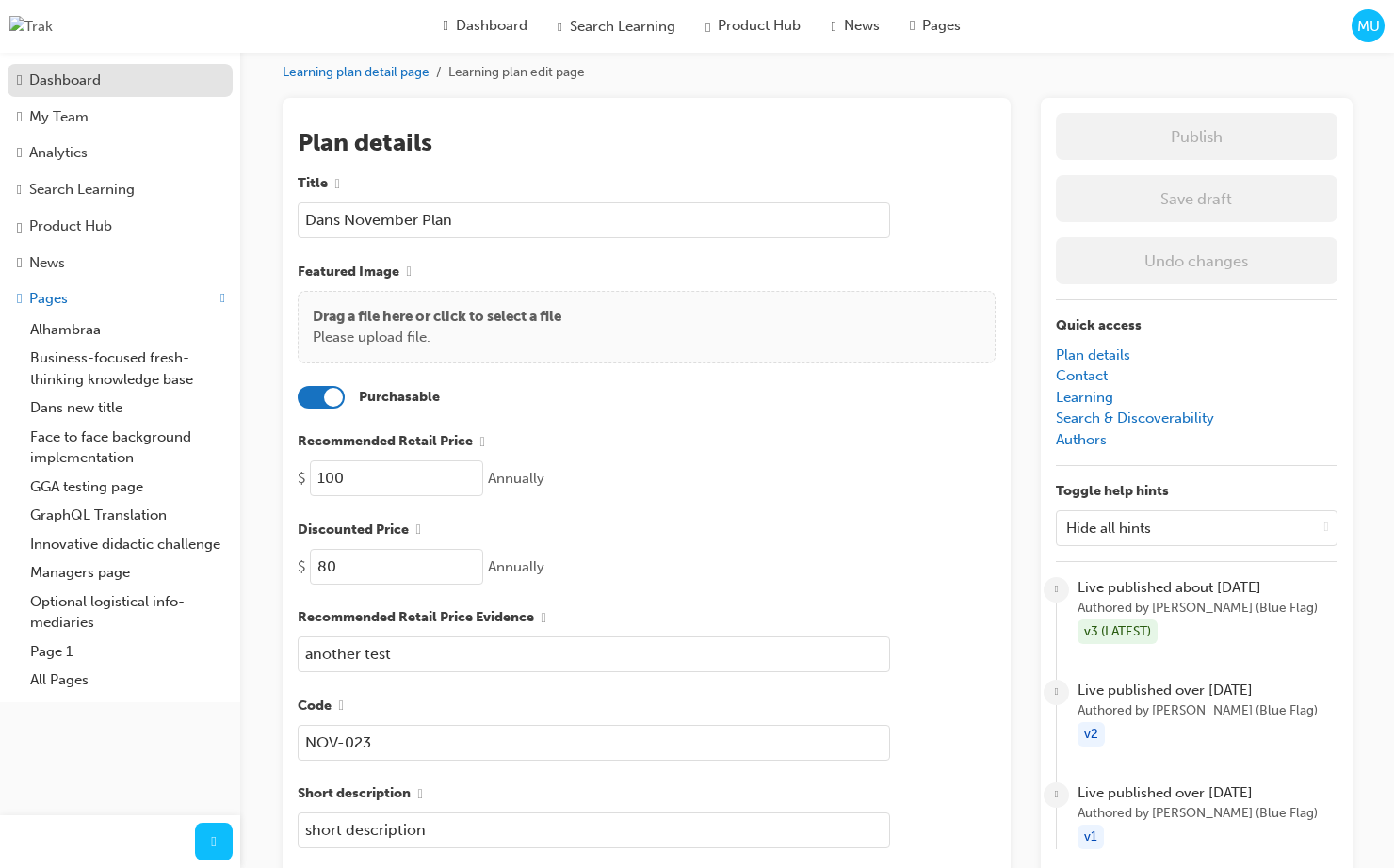 click on "Dashboard" at bounding box center (65, 80) 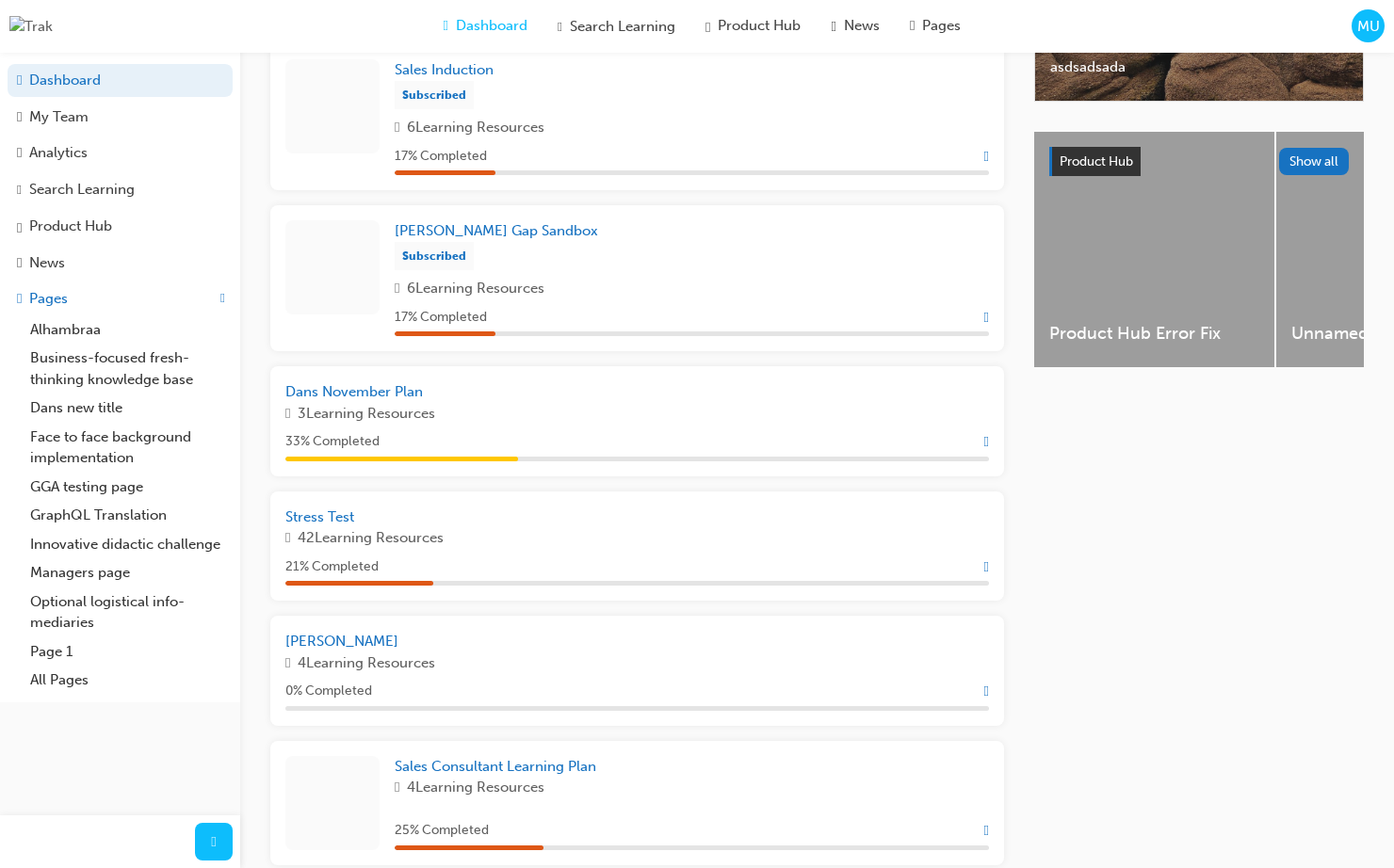 scroll, scrollTop: 636, scrollLeft: 0, axis: vertical 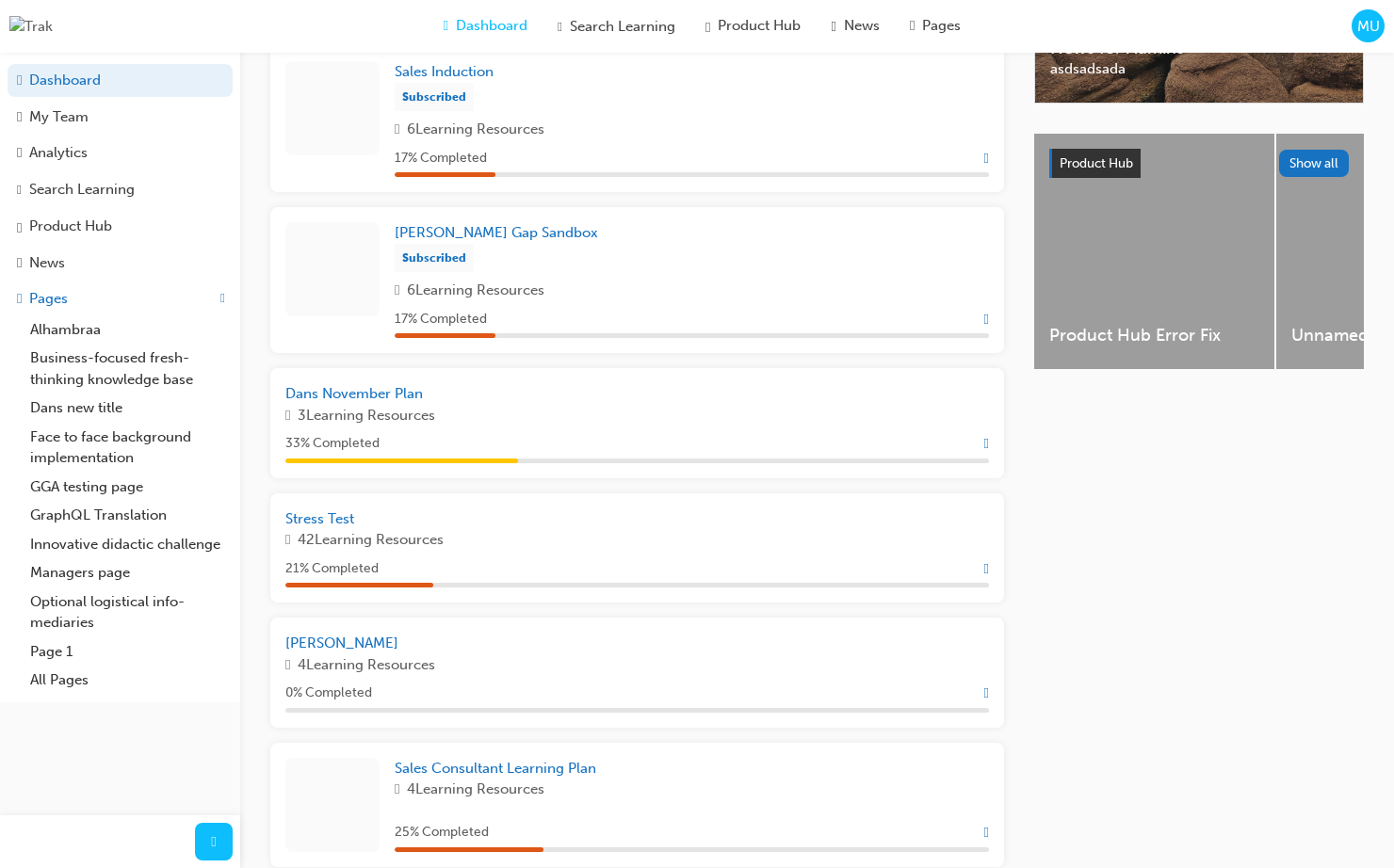 drag, startPoint x: 1062, startPoint y: 437, endPoint x: 1030, endPoint y: 348, distance: 94.57801 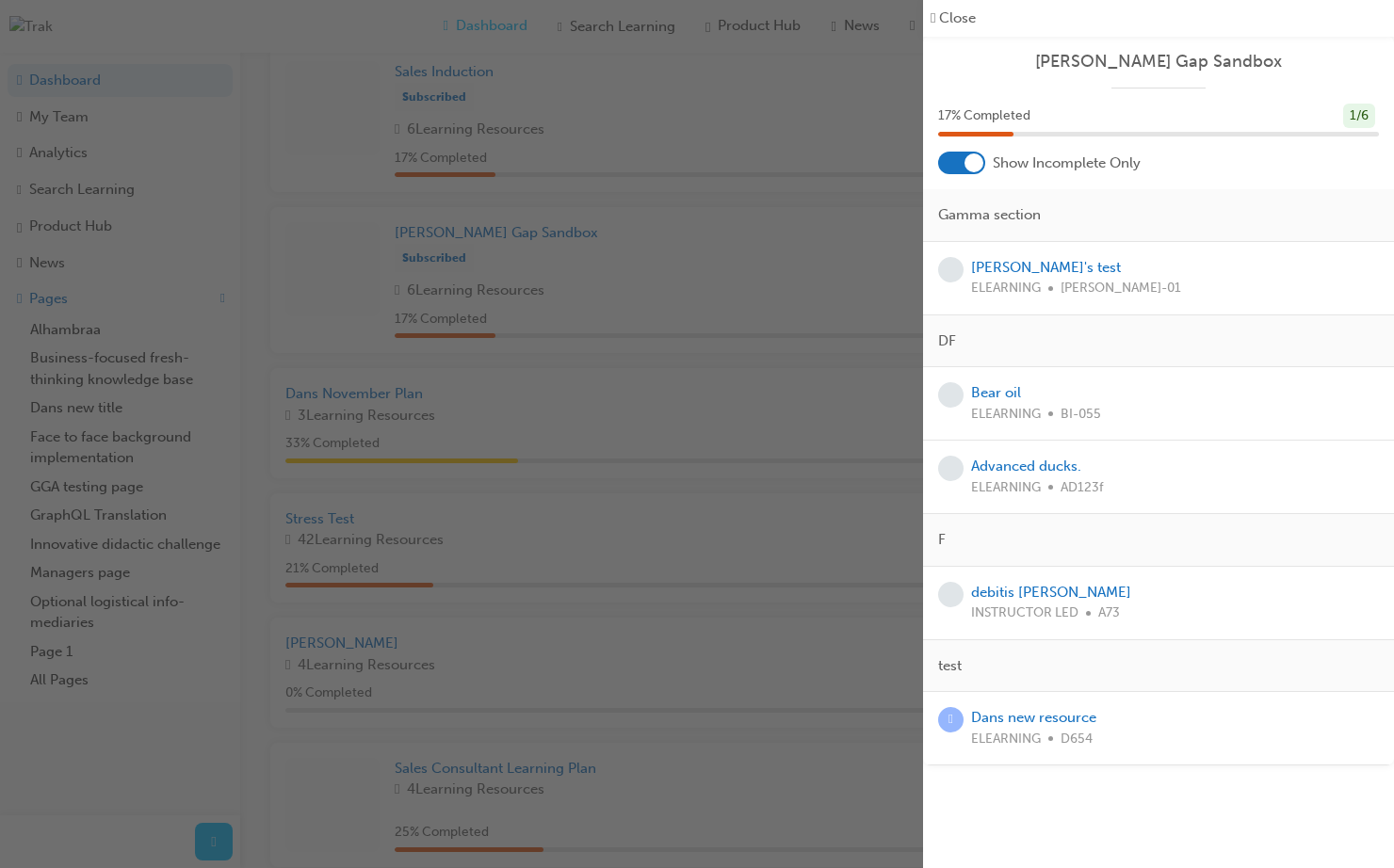 click on "Close" at bounding box center [1159, 18] 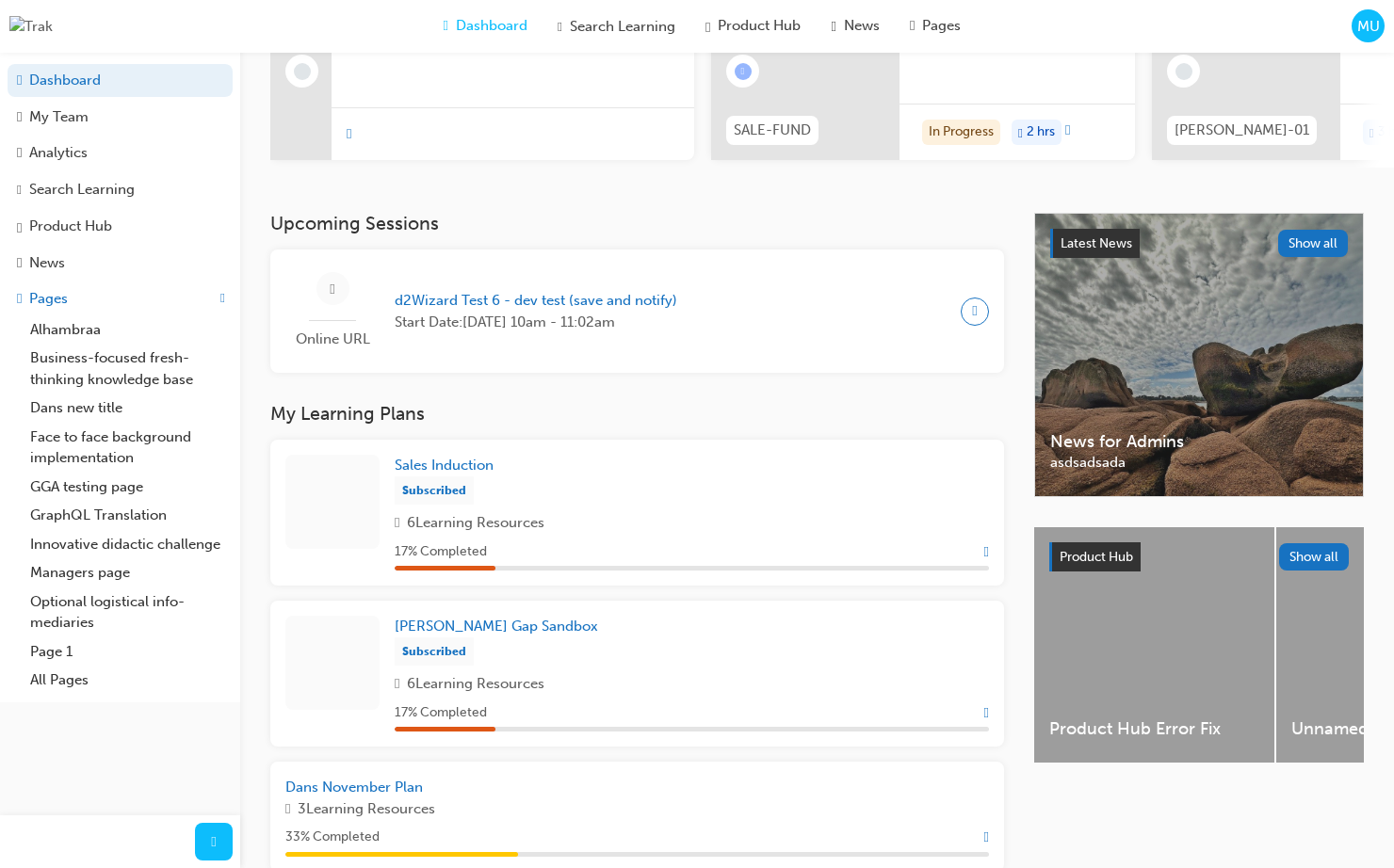 click on "Upcoming Sessions" at bounding box center (637, 223) 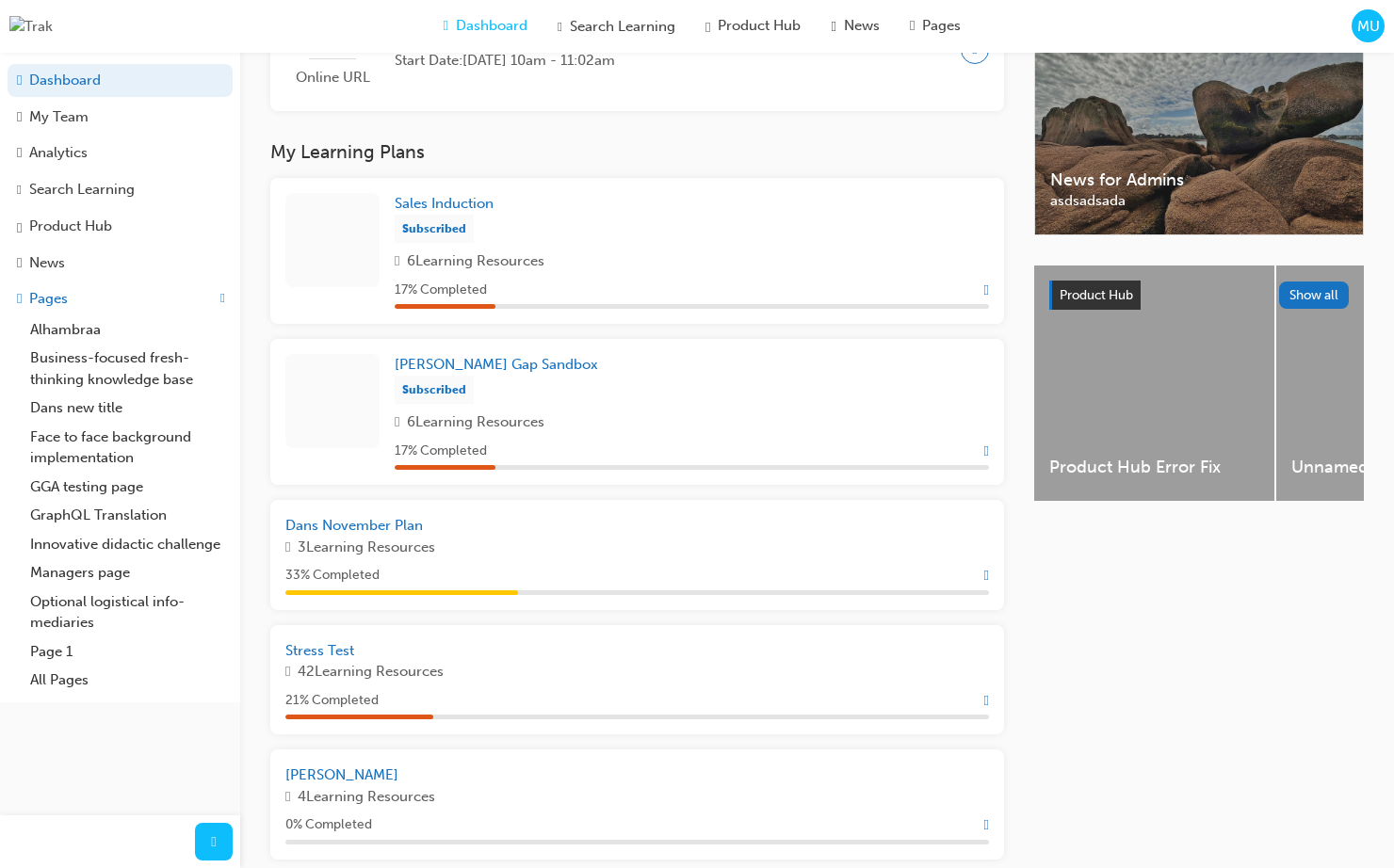 scroll, scrollTop: 506, scrollLeft: 0, axis: vertical 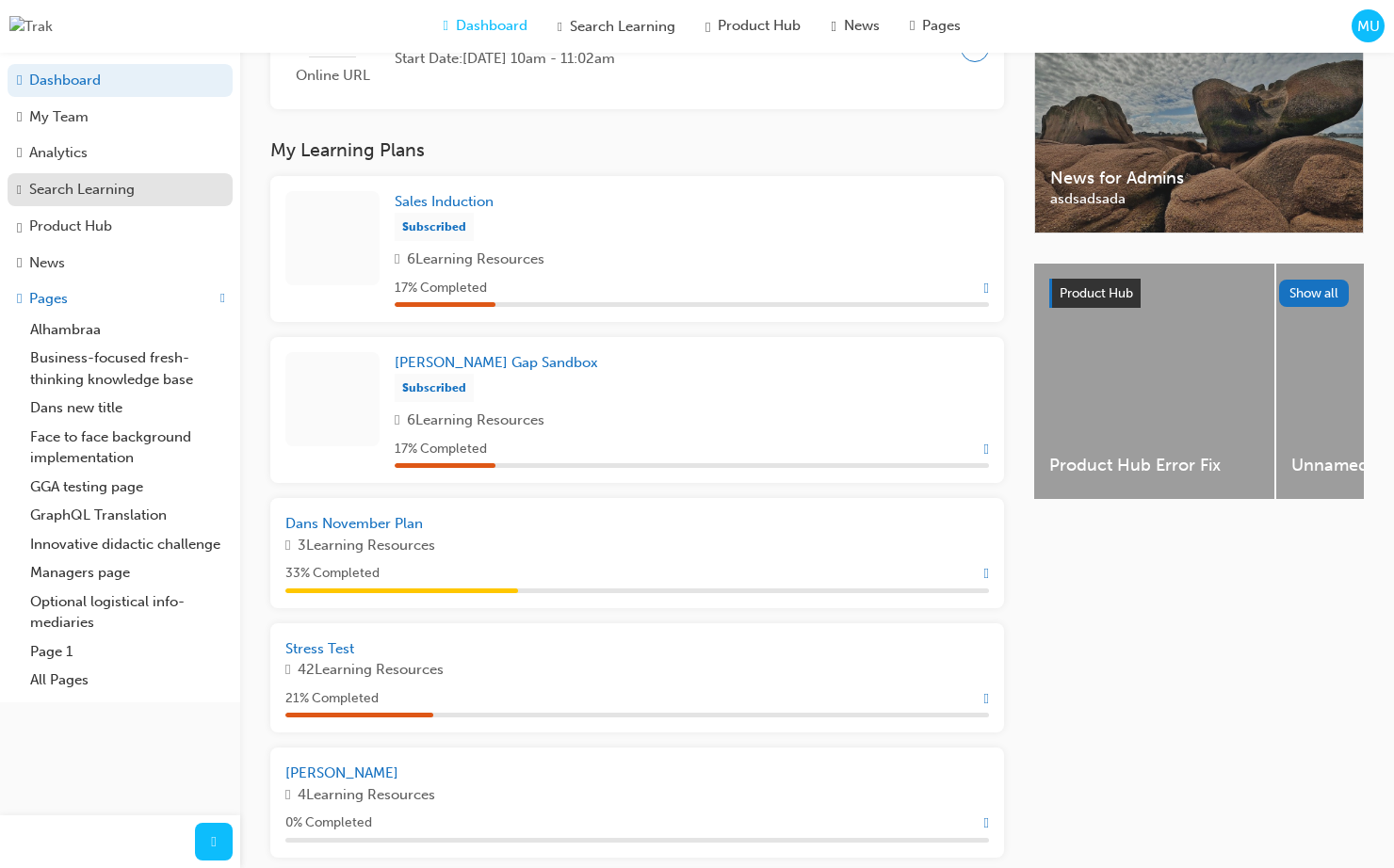 click on "Search Learning" at bounding box center (120, 190) 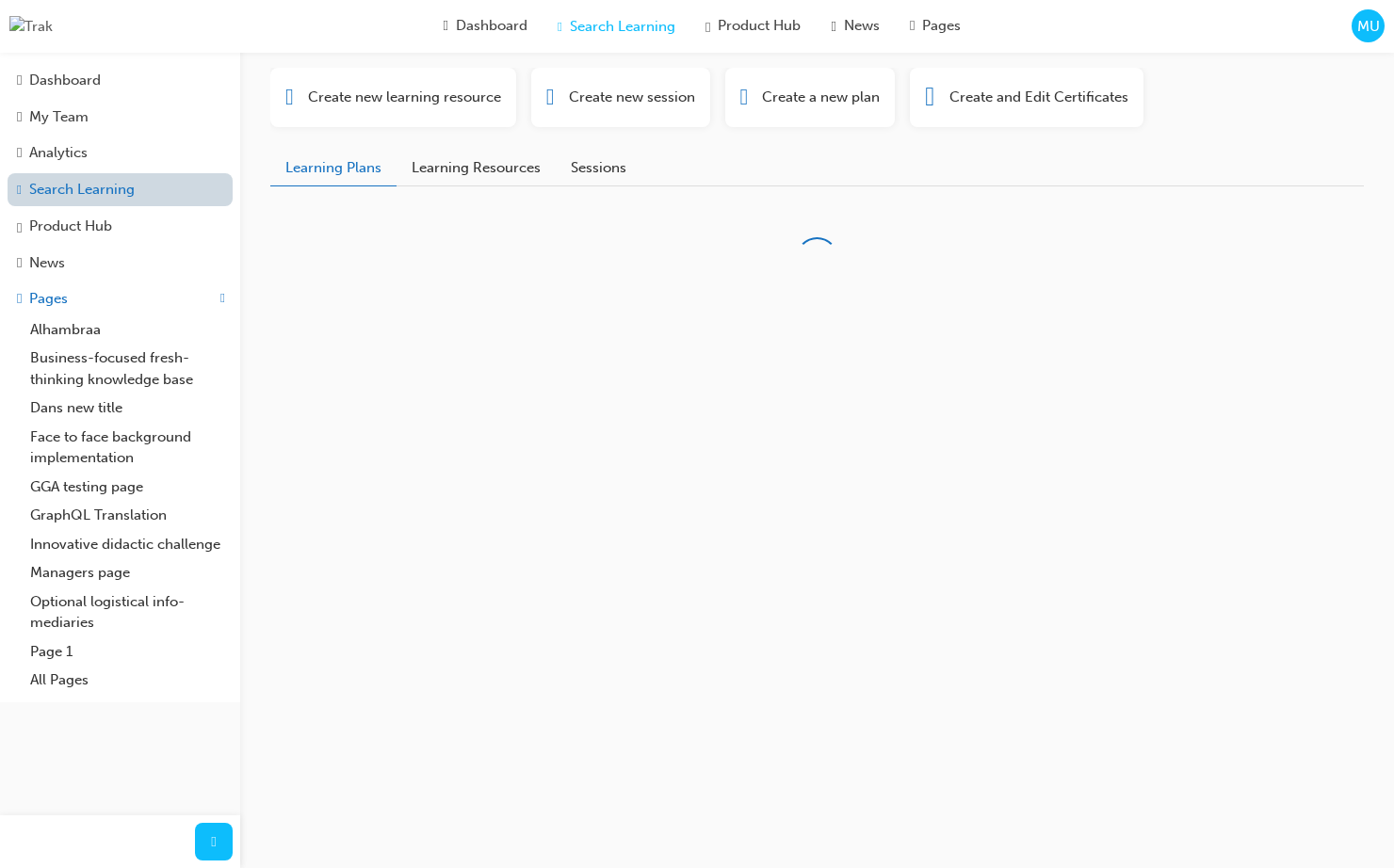 scroll, scrollTop: 0, scrollLeft: 0, axis: both 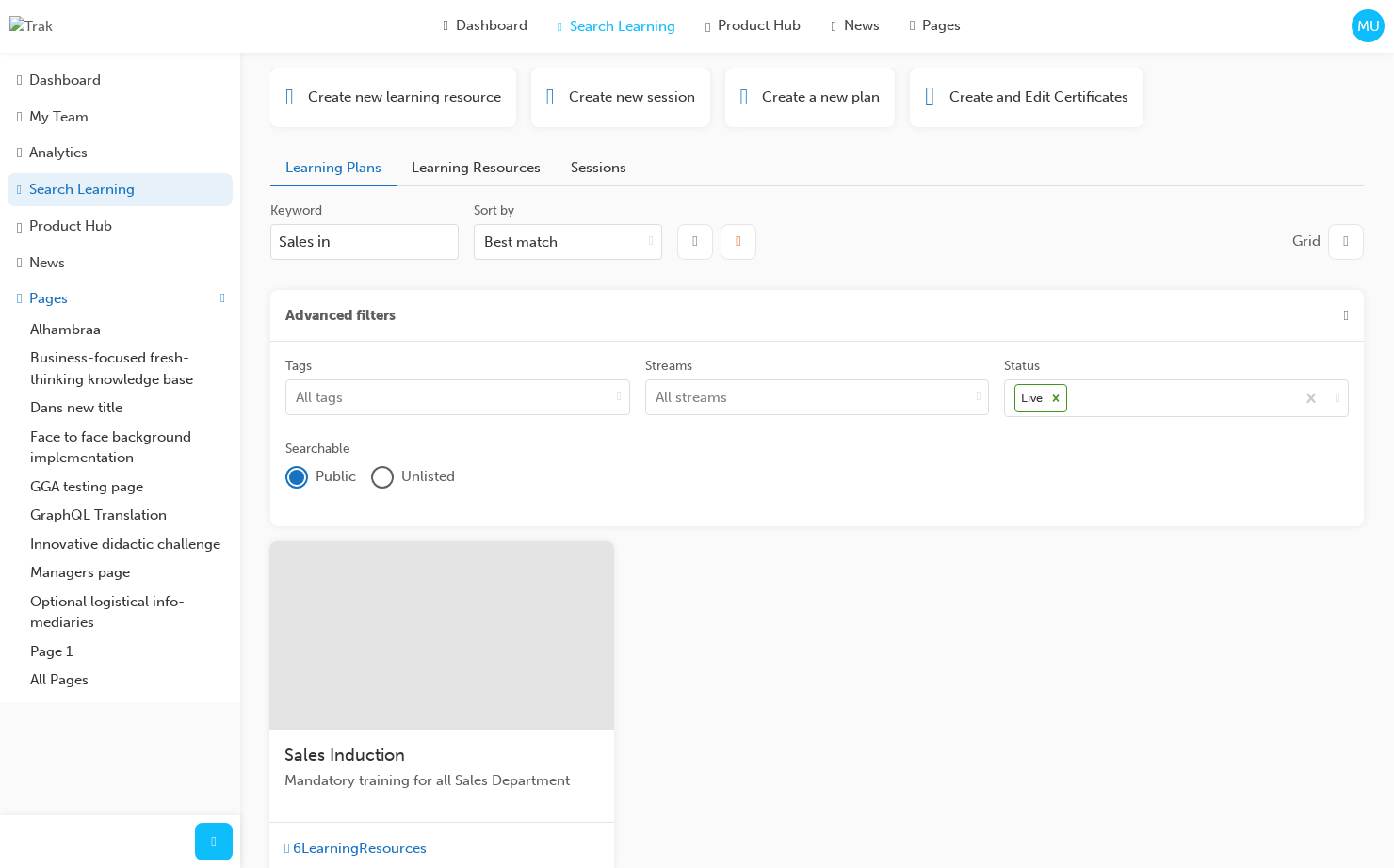 click on "Sales in" at bounding box center [365, 242] 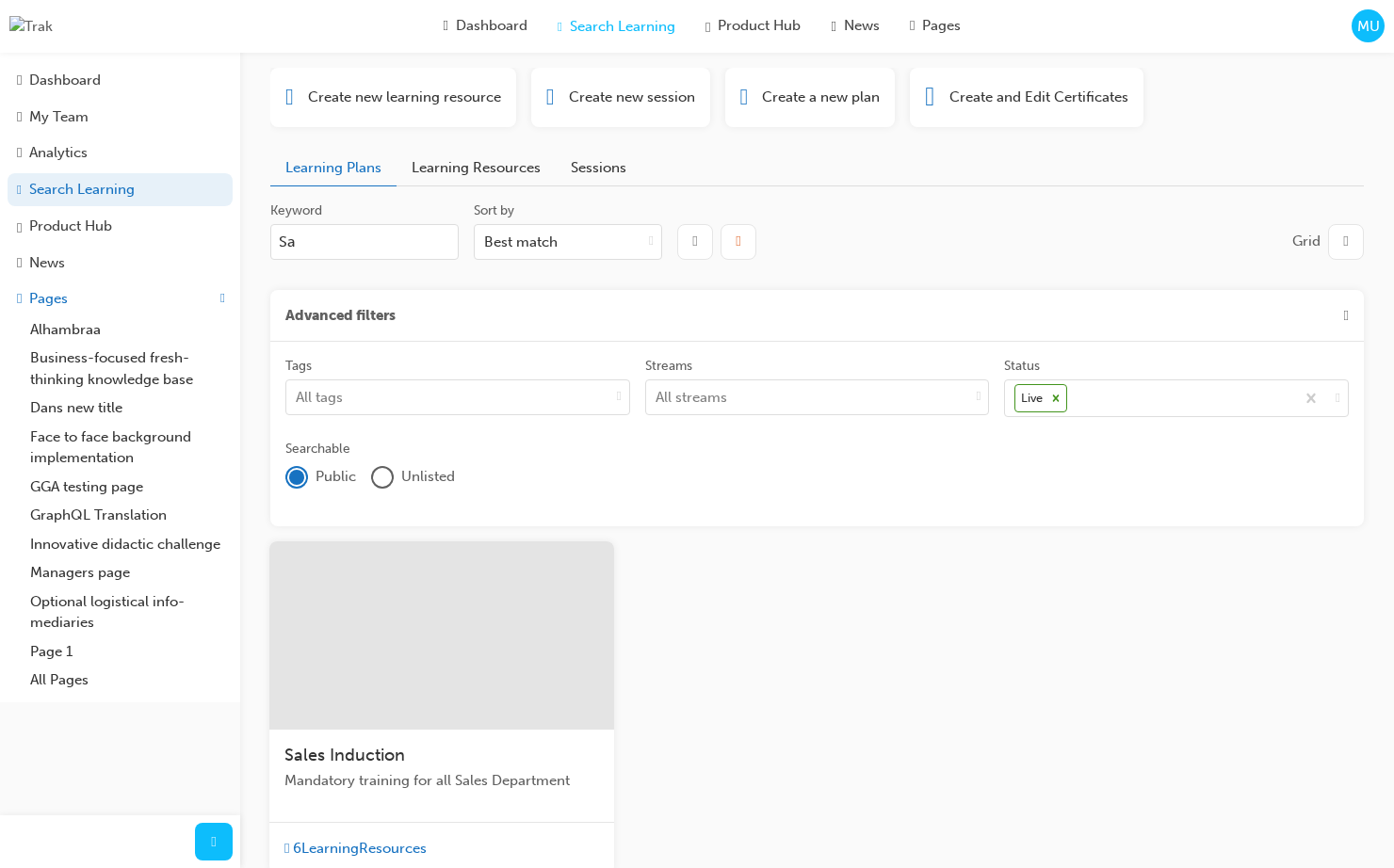 type on "S" 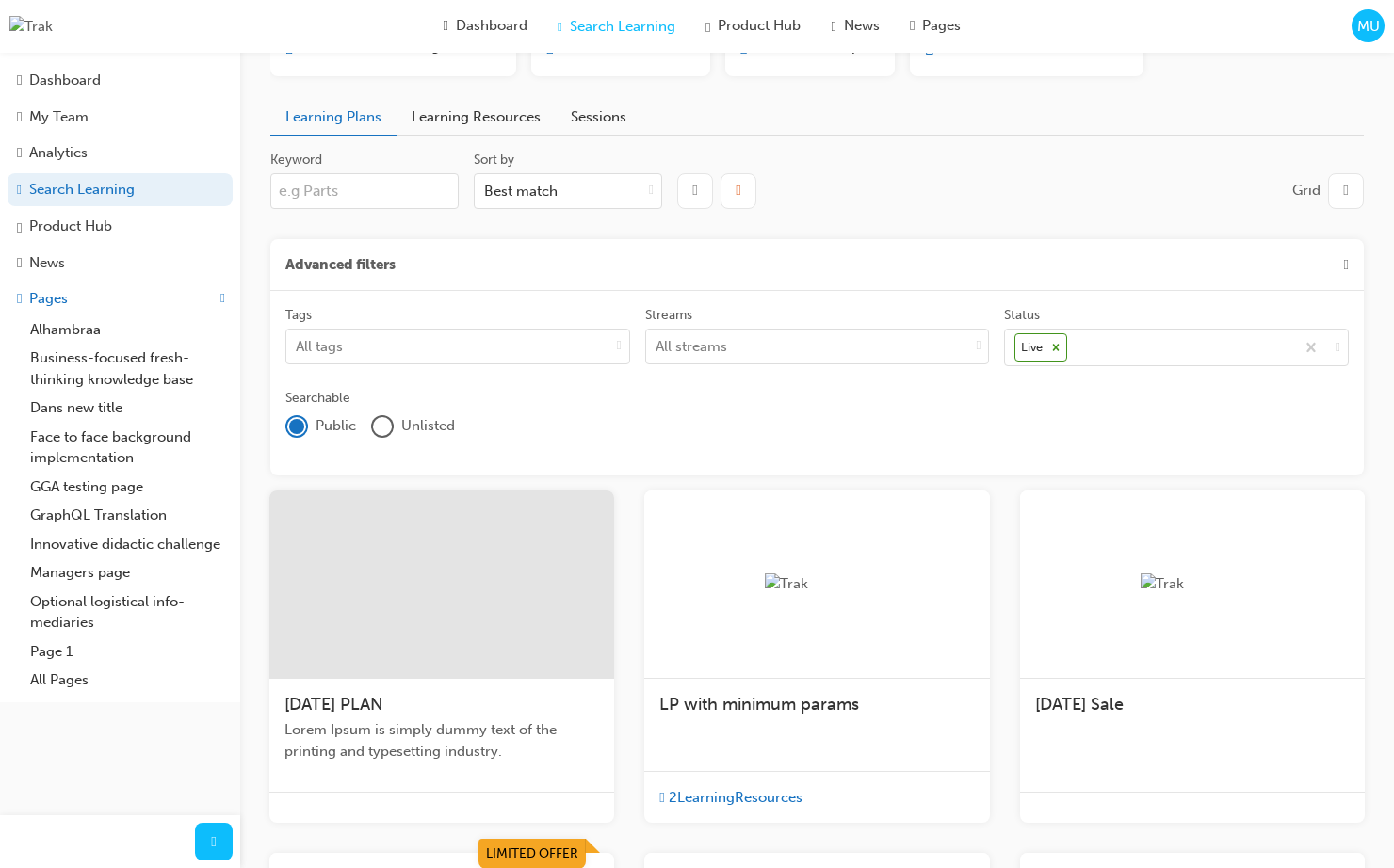 scroll, scrollTop: 56, scrollLeft: 0, axis: vertical 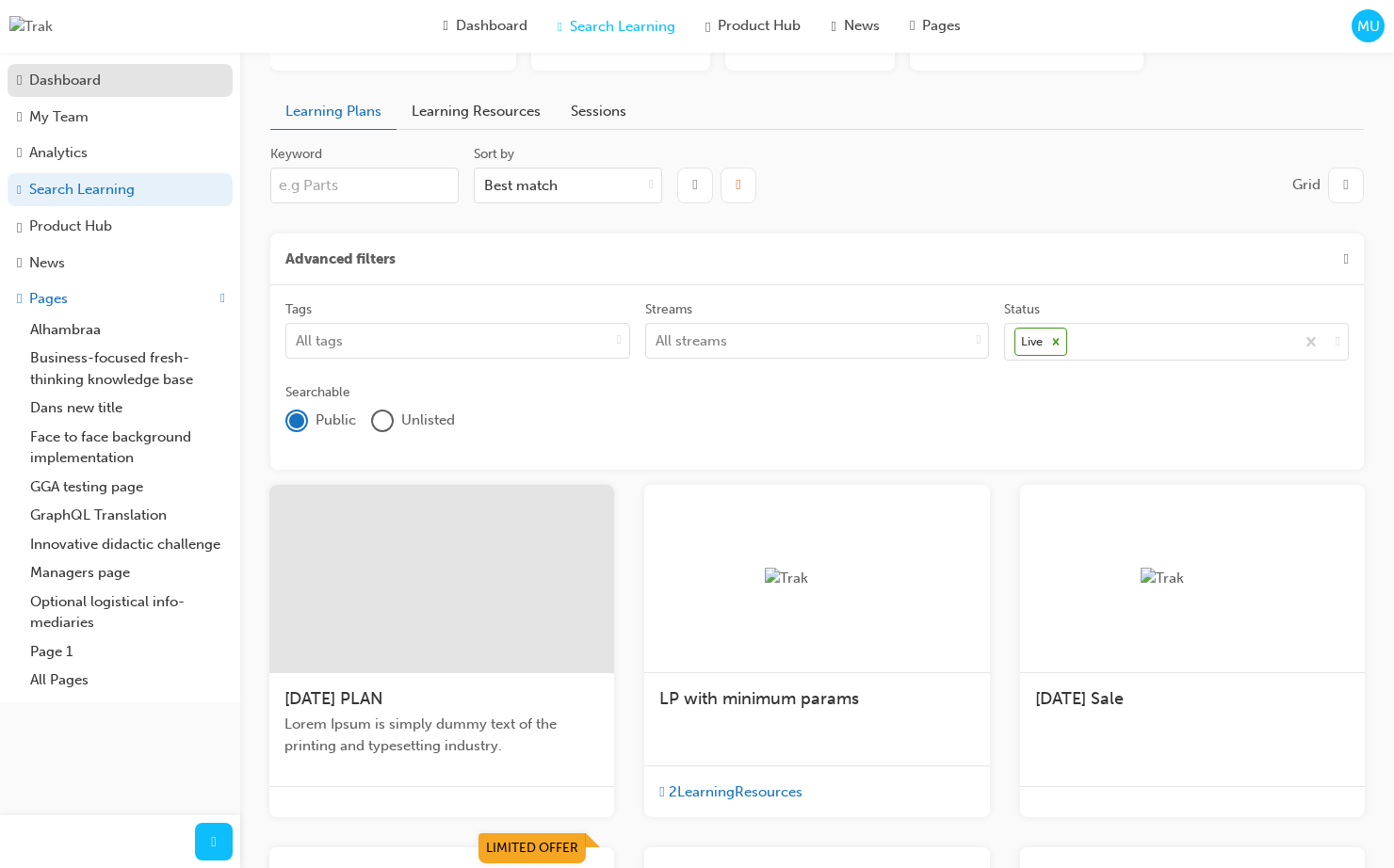 type 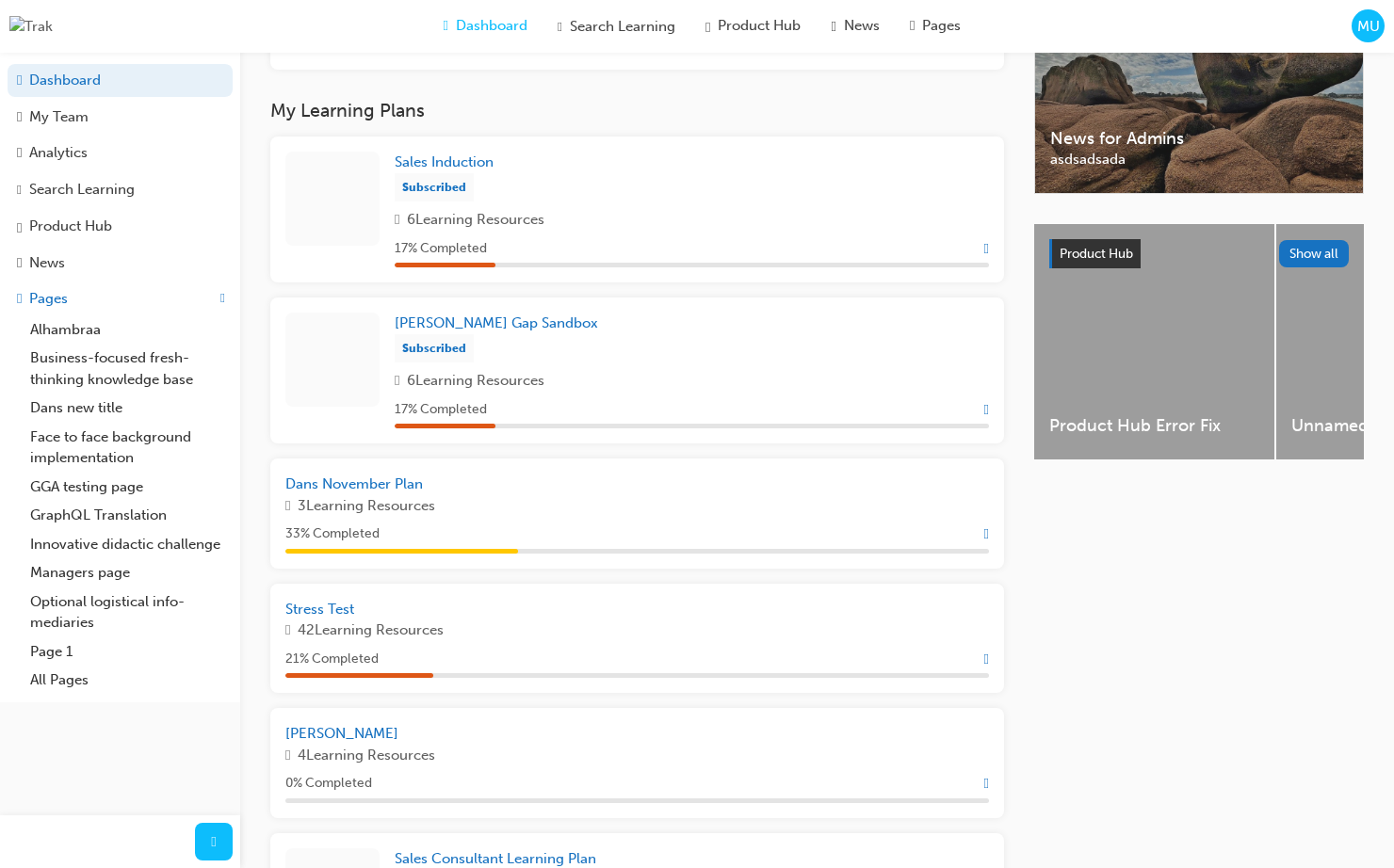 scroll, scrollTop: 541, scrollLeft: 0, axis: vertical 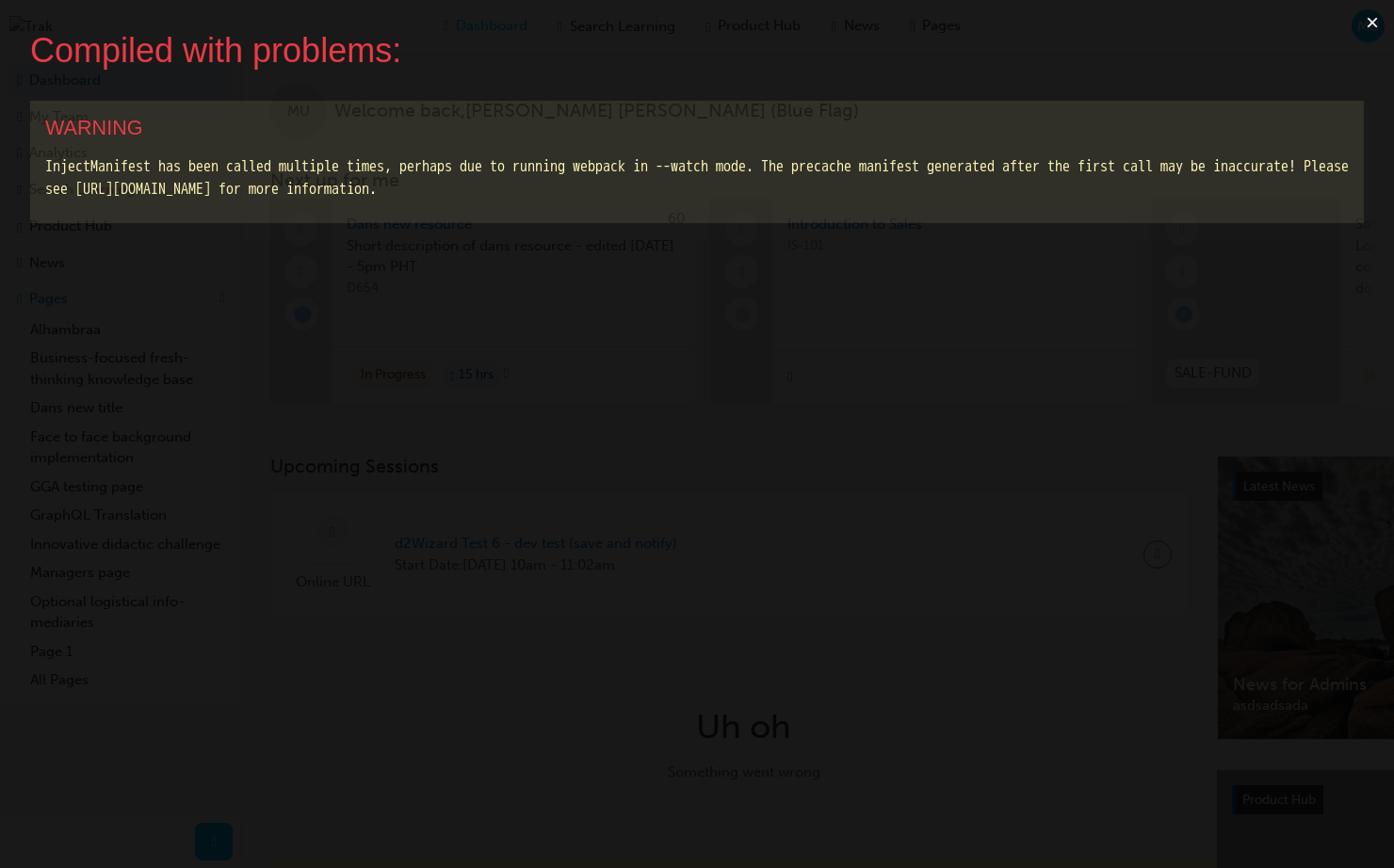 click on "×" at bounding box center (1372, 23) 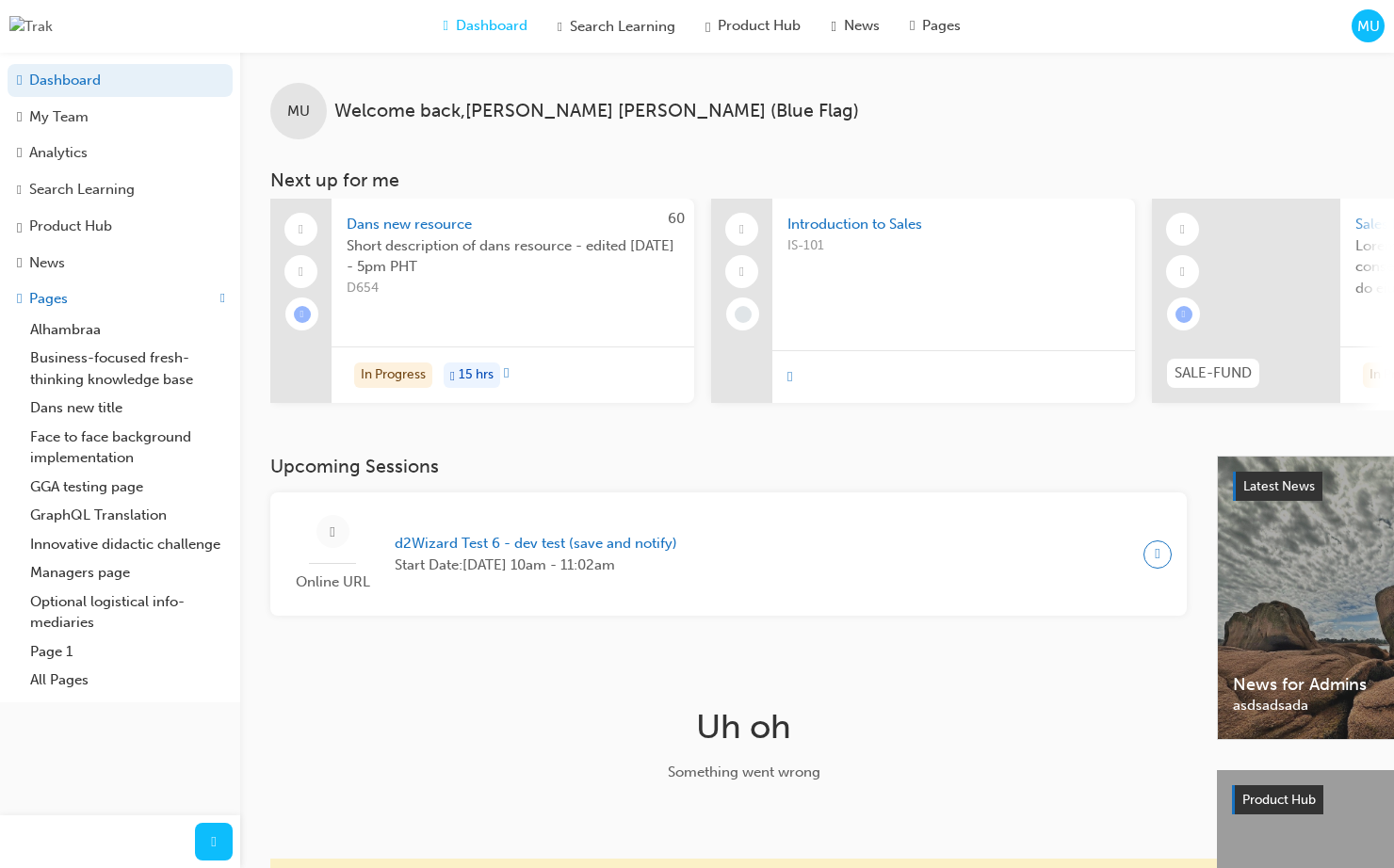 scroll, scrollTop: 10, scrollLeft: 0, axis: vertical 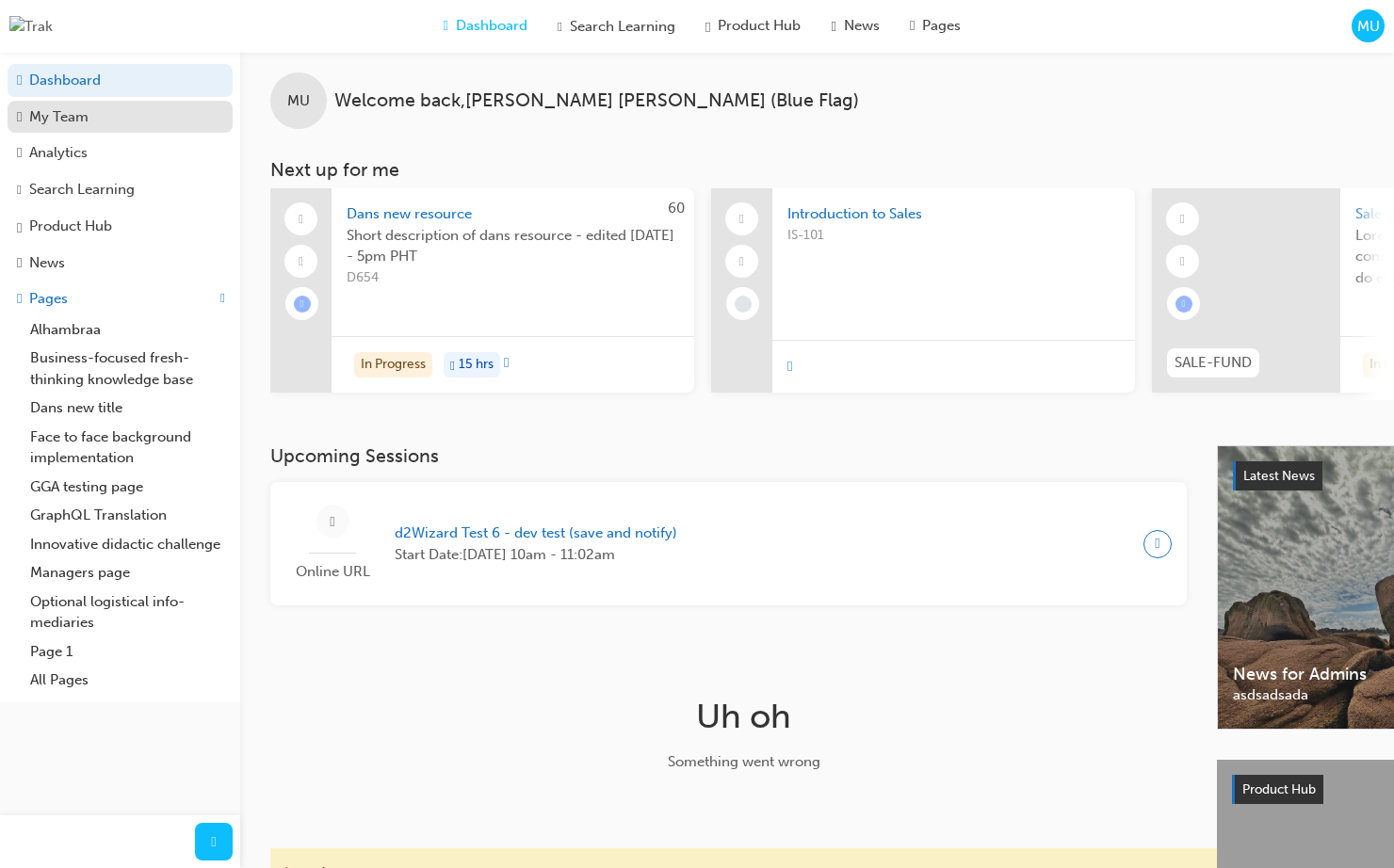 click on "My Team" at bounding box center (120, 117) 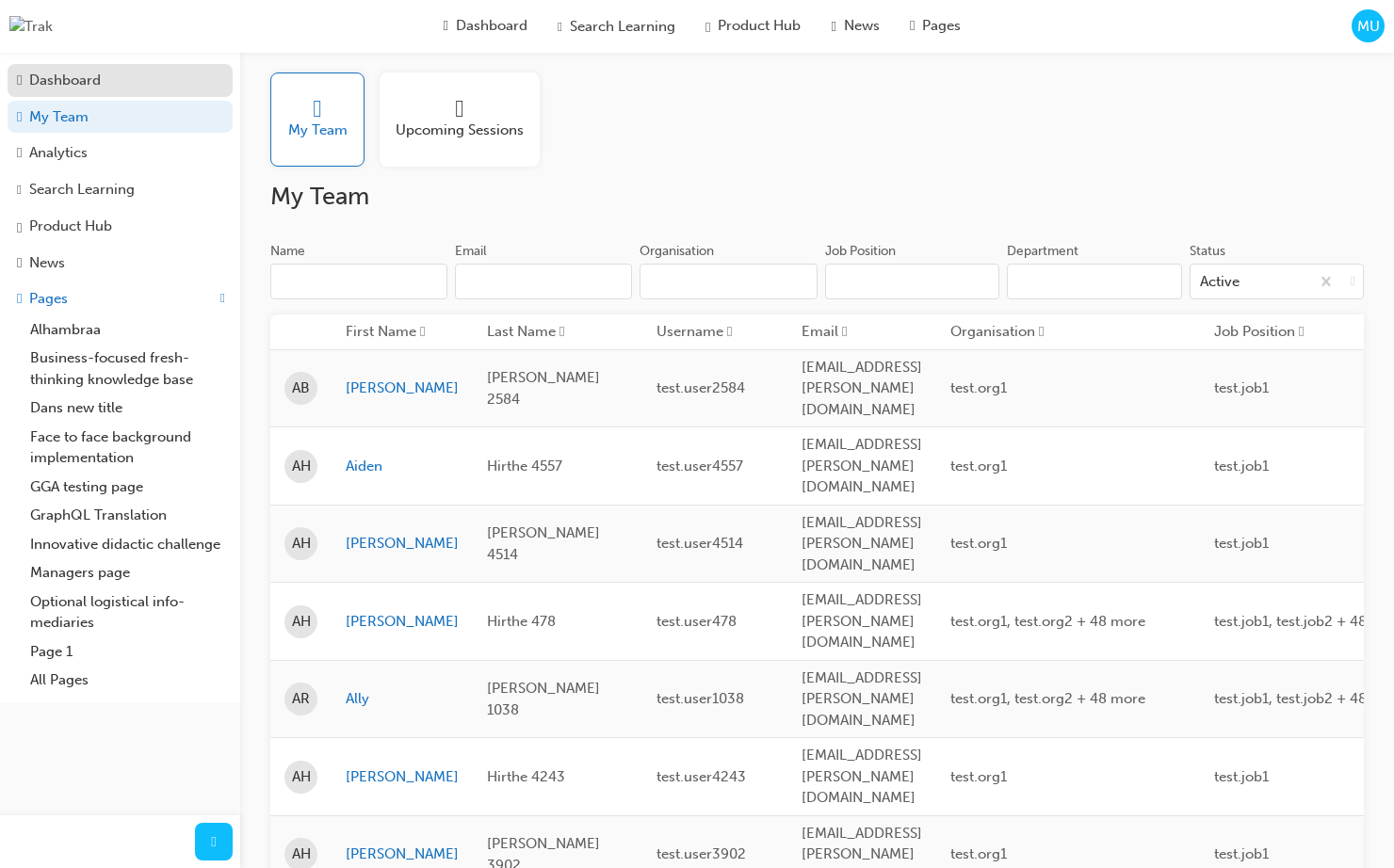 scroll, scrollTop: 0, scrollLeft: 0, axis: both 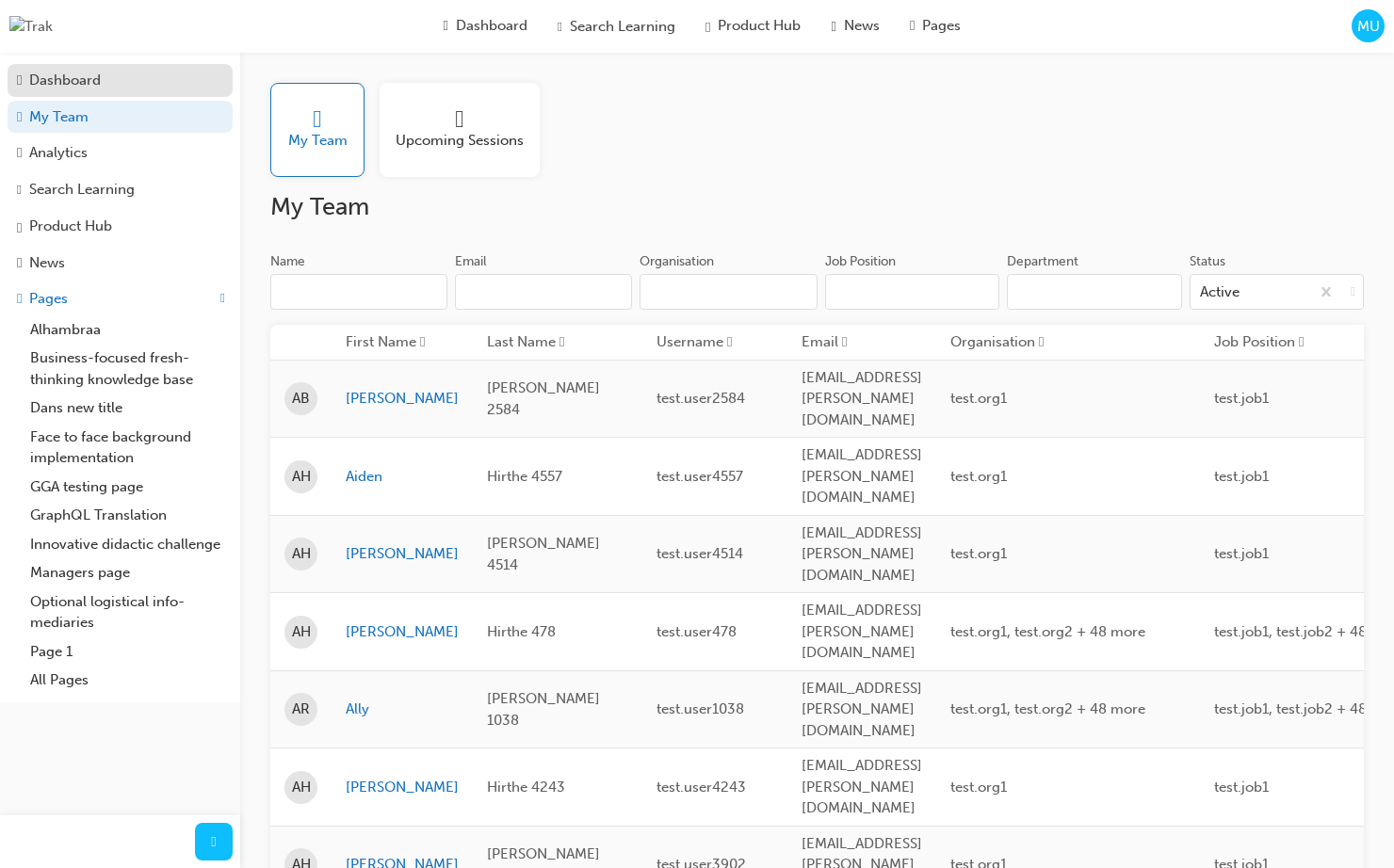 click on "Dashboard" at bounding box center (120, 80) 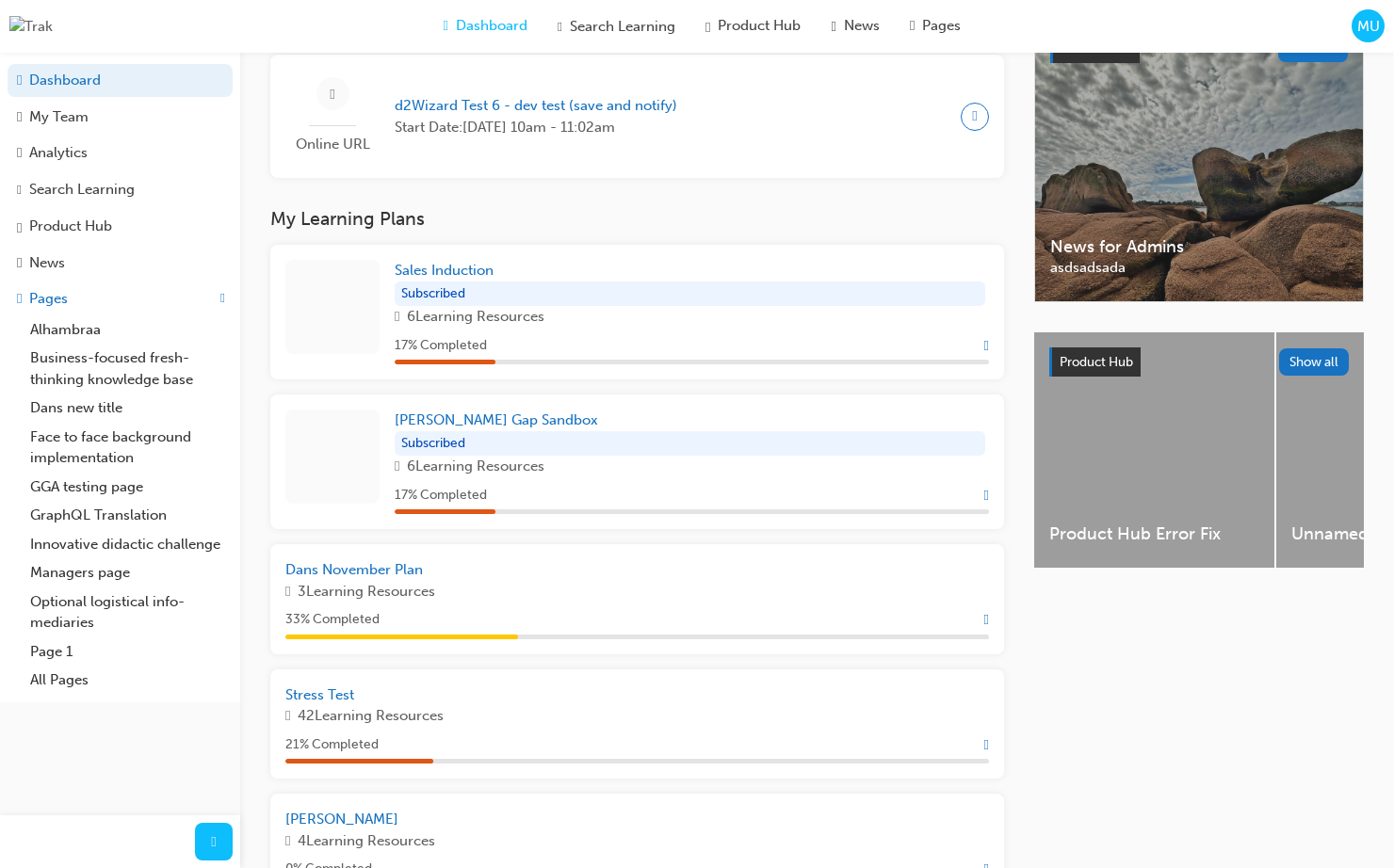 scroll, scrollTop: 439, scrollLeft: 0, axis: vertical 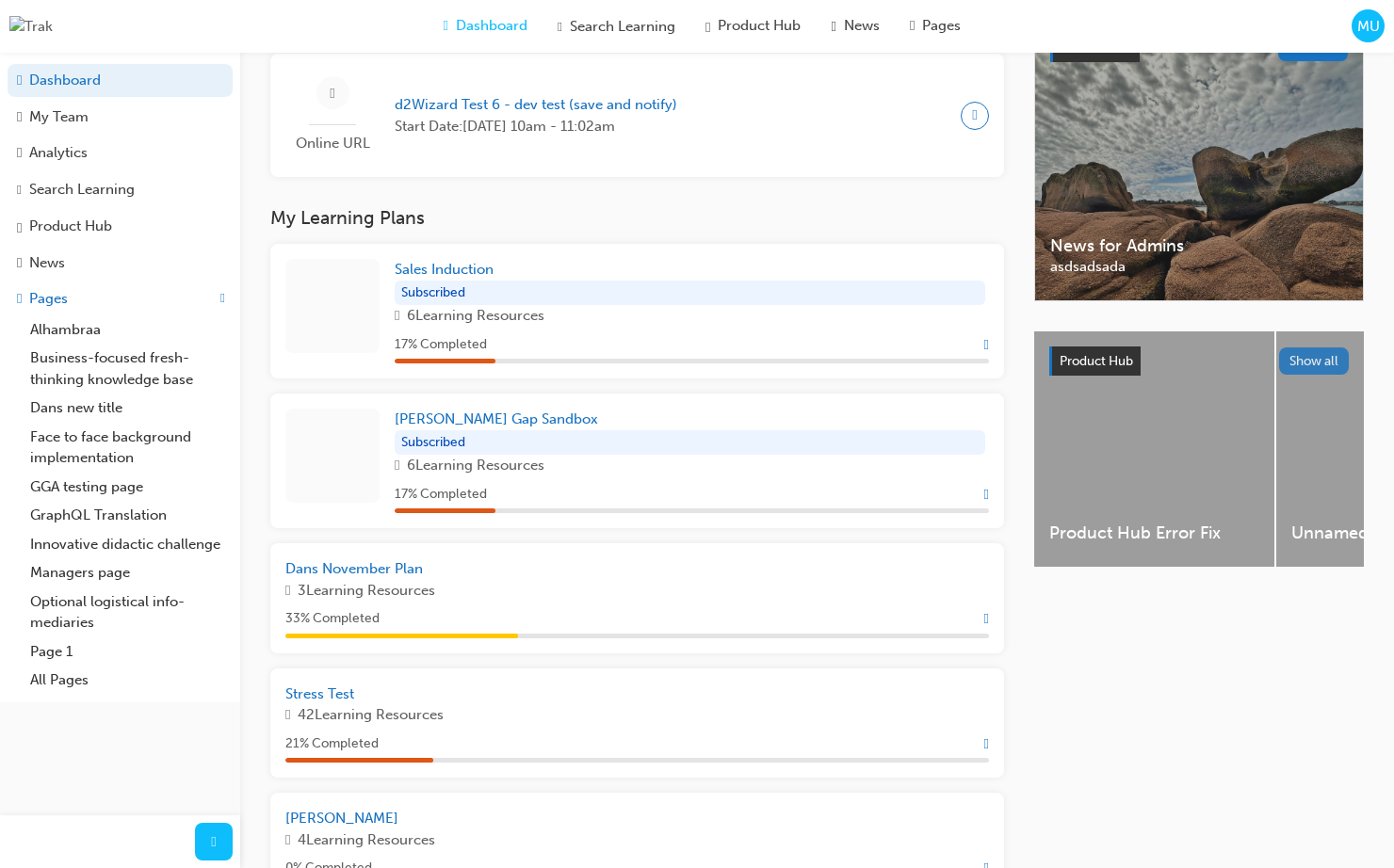click on "Dashboard My Team Analytics Search Learning Product Hub News Pages" at bounding box center [120, 171] 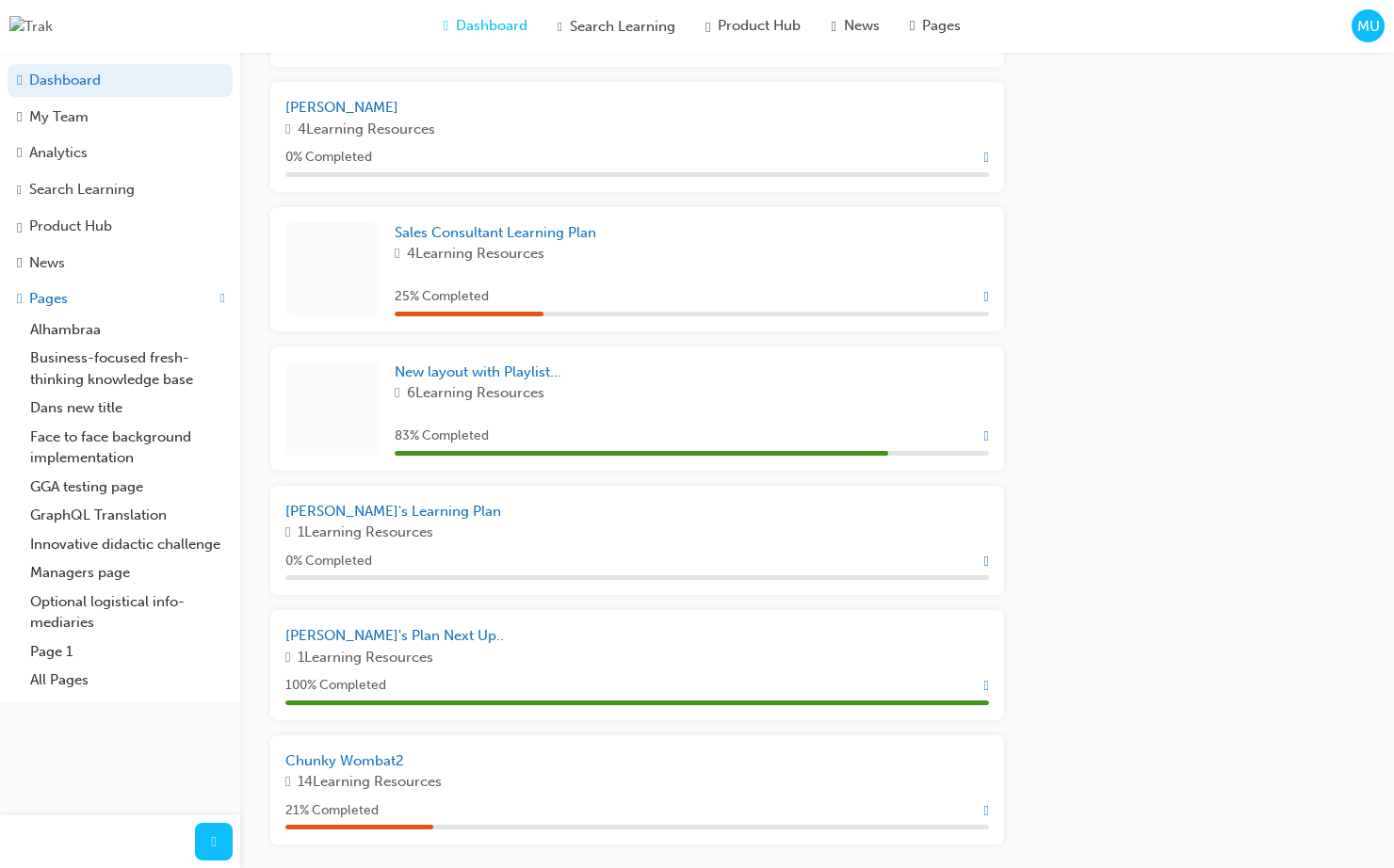 scroll, scrollTop: 1269, scrollLeft: 0, axis: vertical 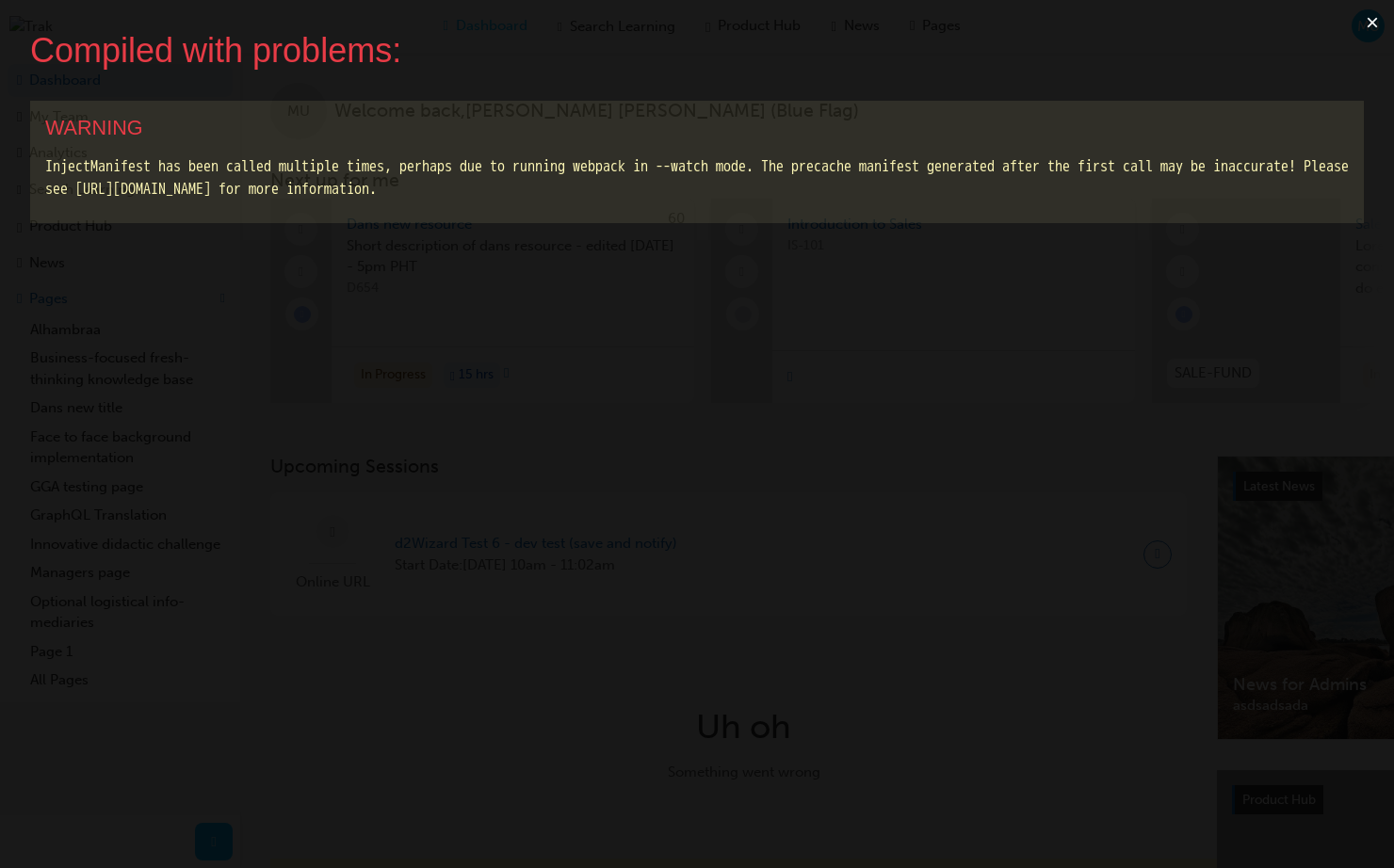 click on "×" at bounding box center [1372, 23] 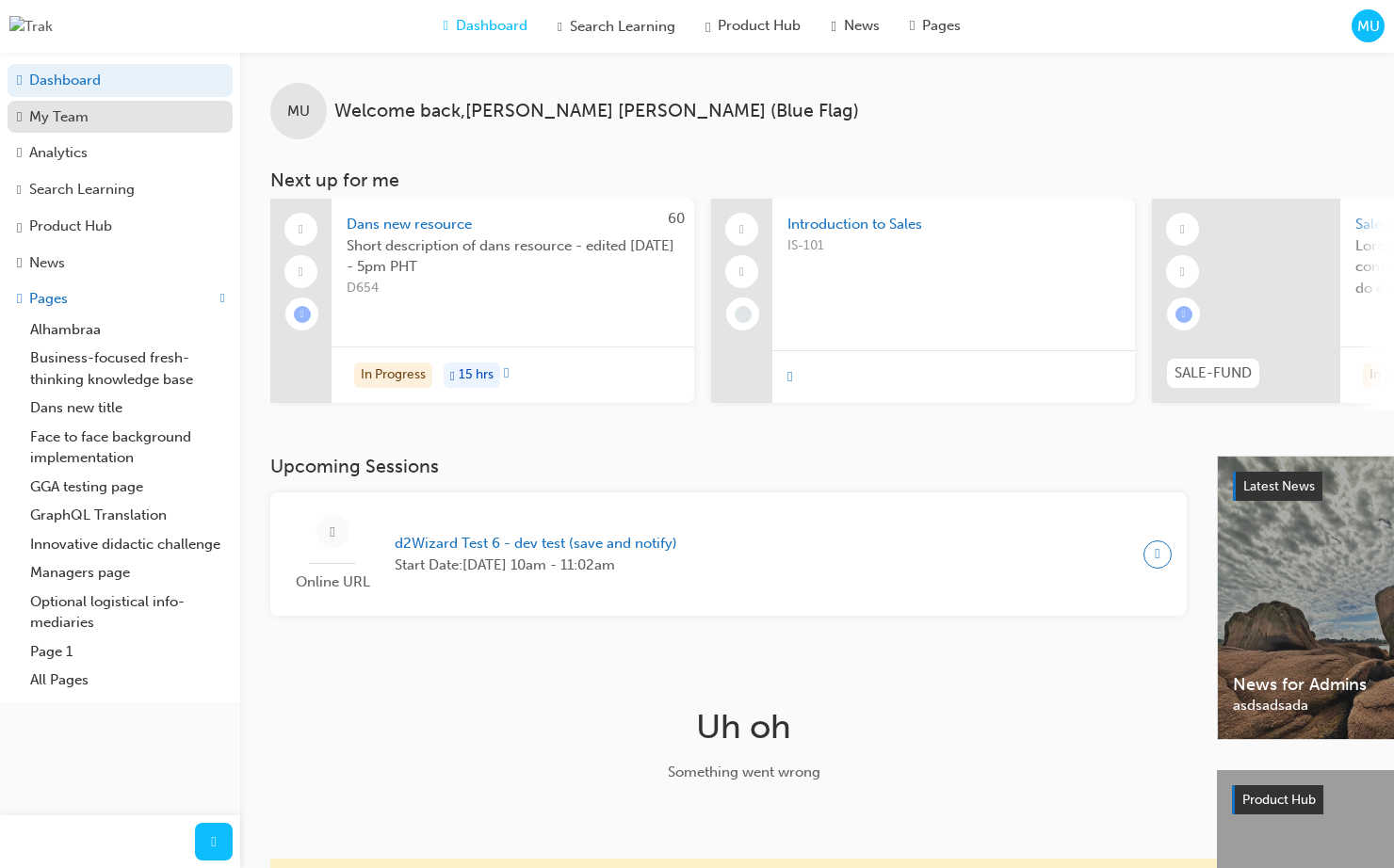 click on "My Team" at bounding box center (58, 117) 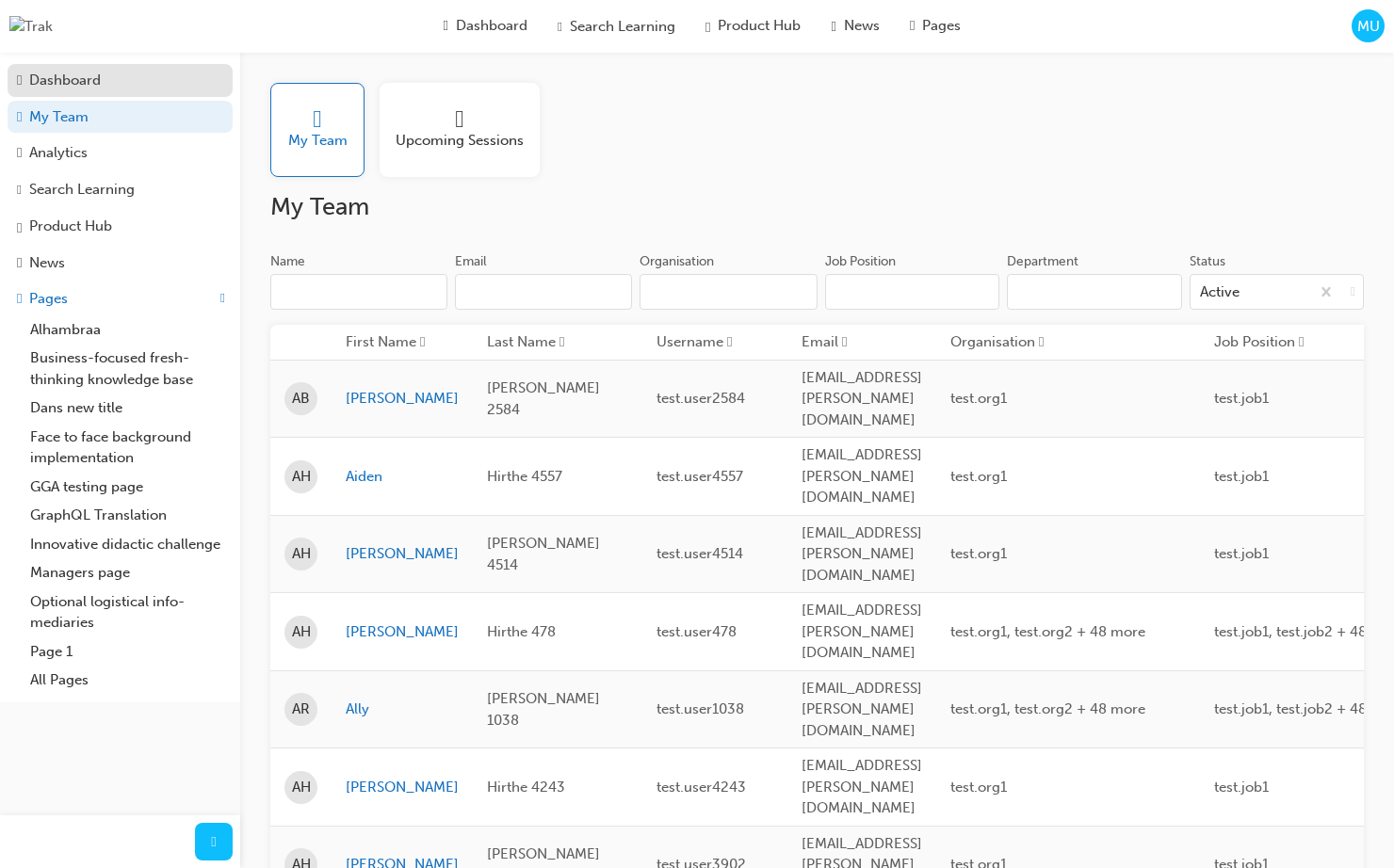 click on "Dashboard" at bounding box center (120, 80) 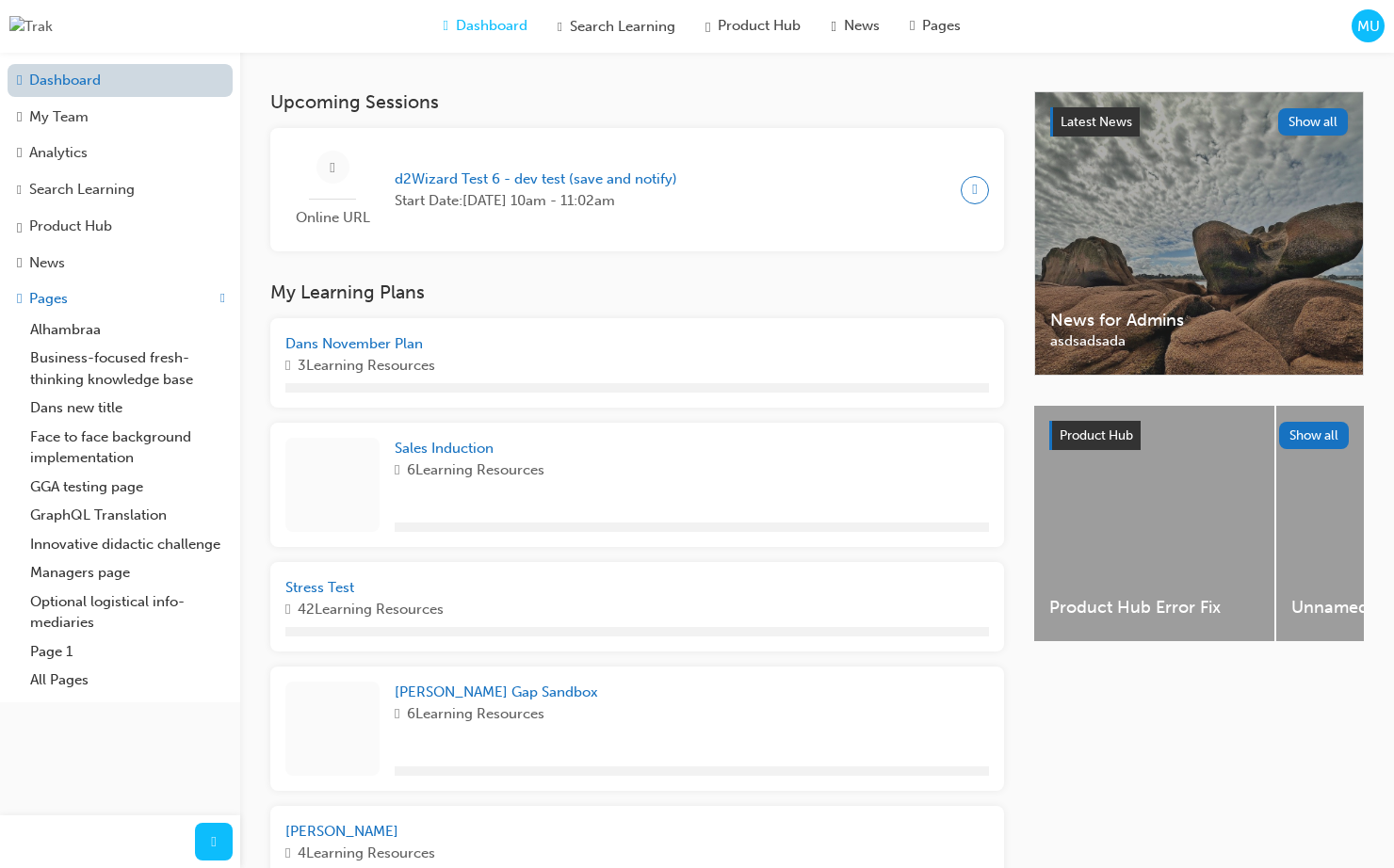 scroll, scrollTop: 365, scrollLeft: 0, axis: vertical 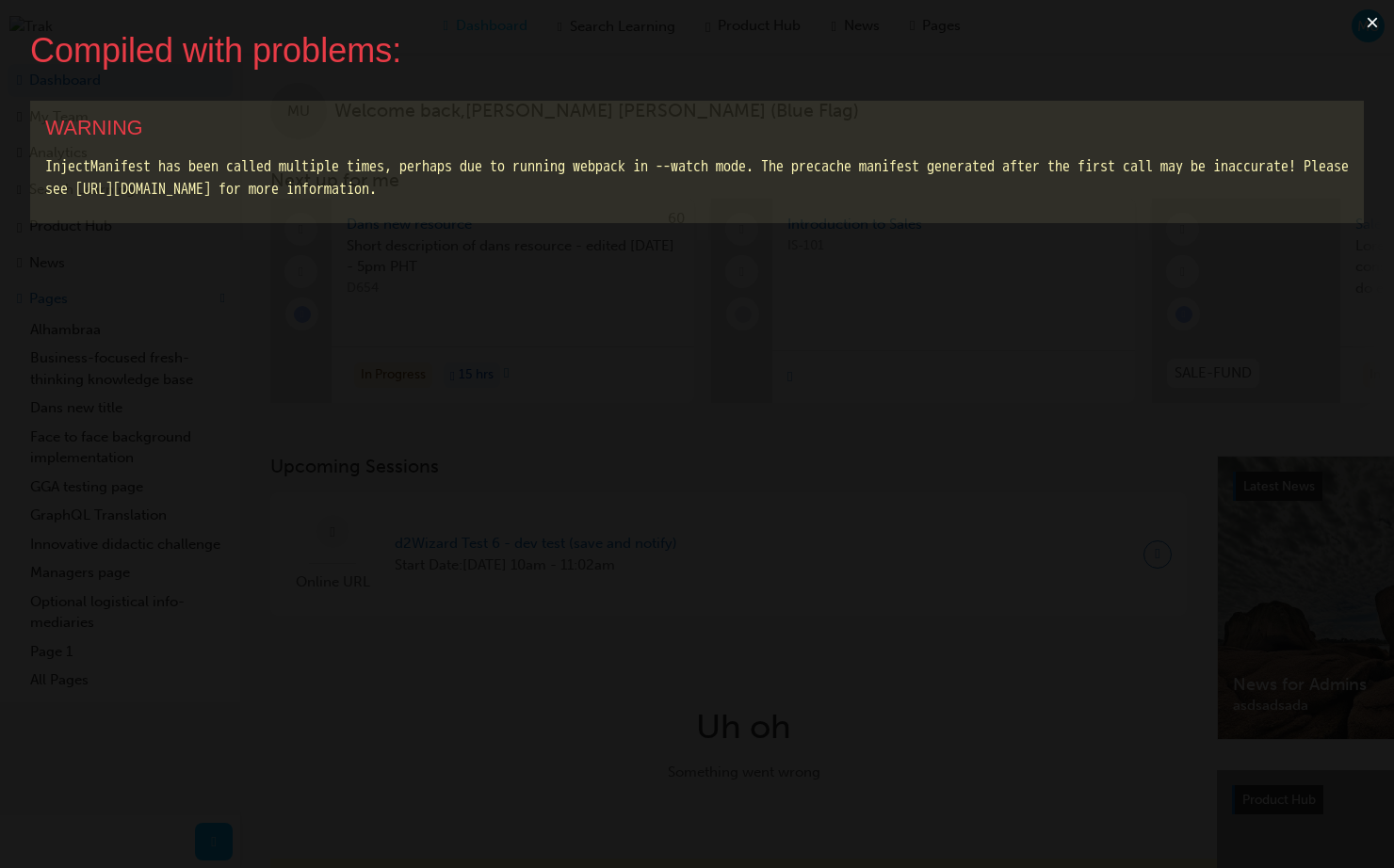 click on "×" at bounding box center [1372, 23] 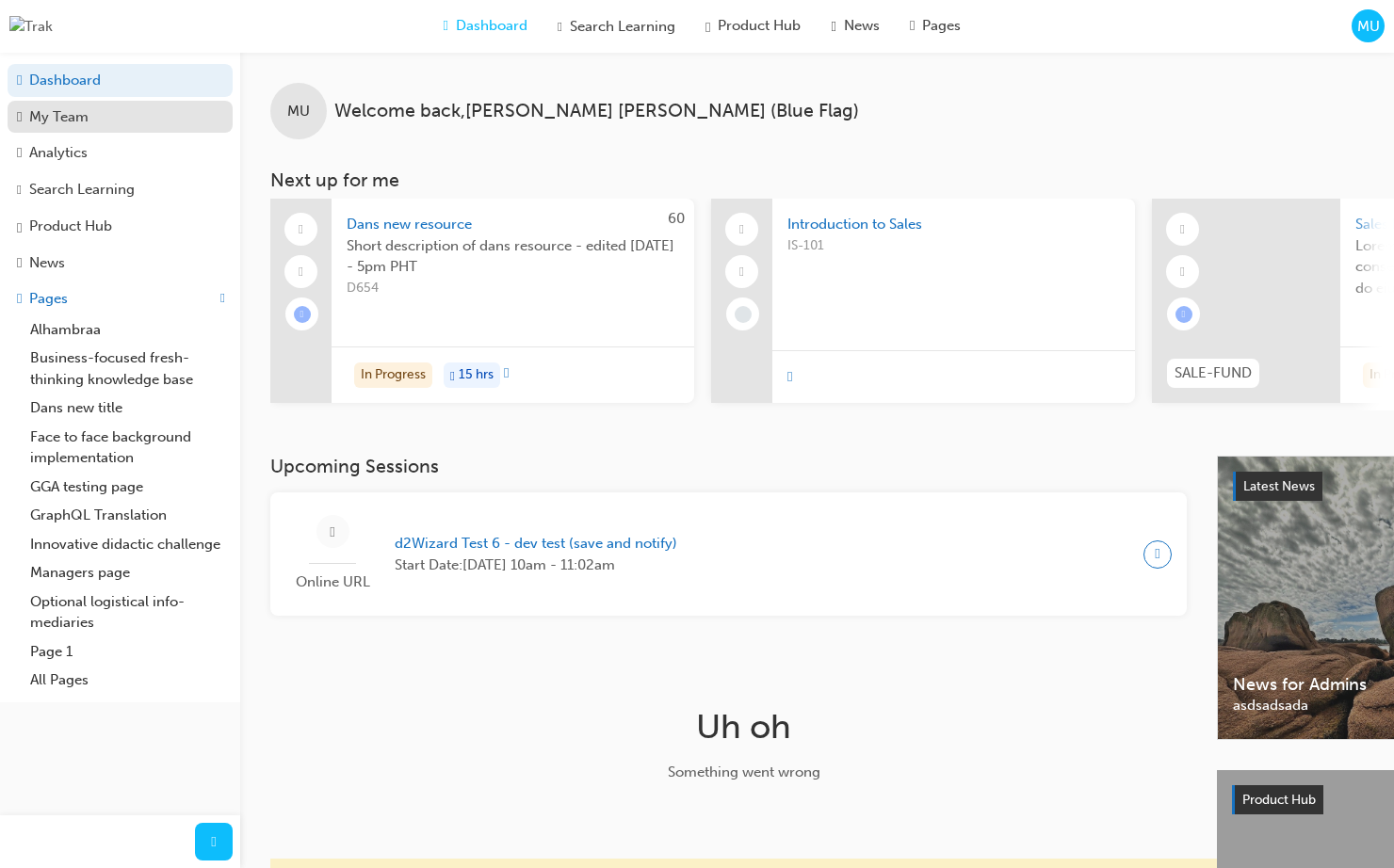 click on "My Team" at bounding box center (120, 117) 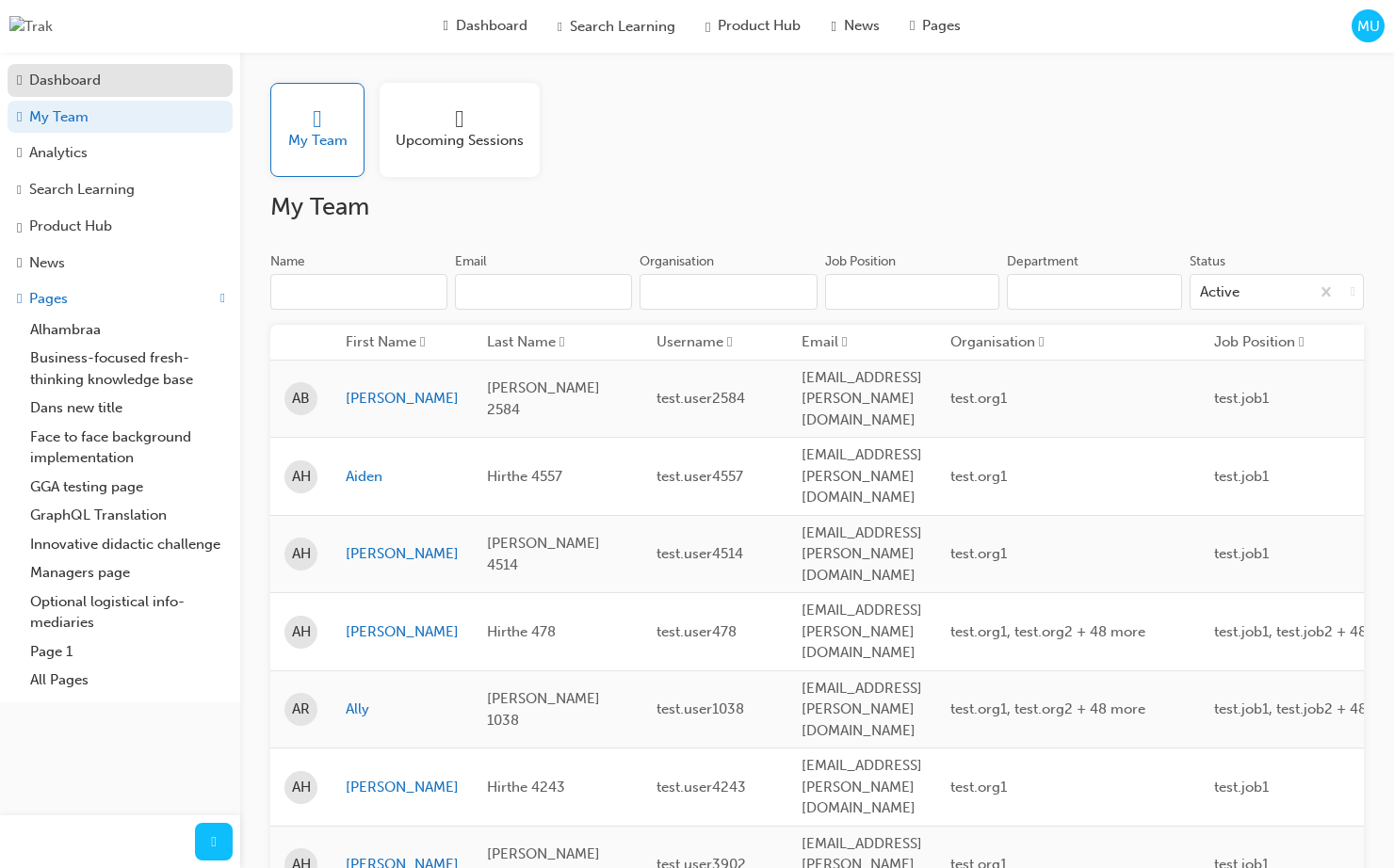 click on "Dashboard" at bounding box center (120, 80) 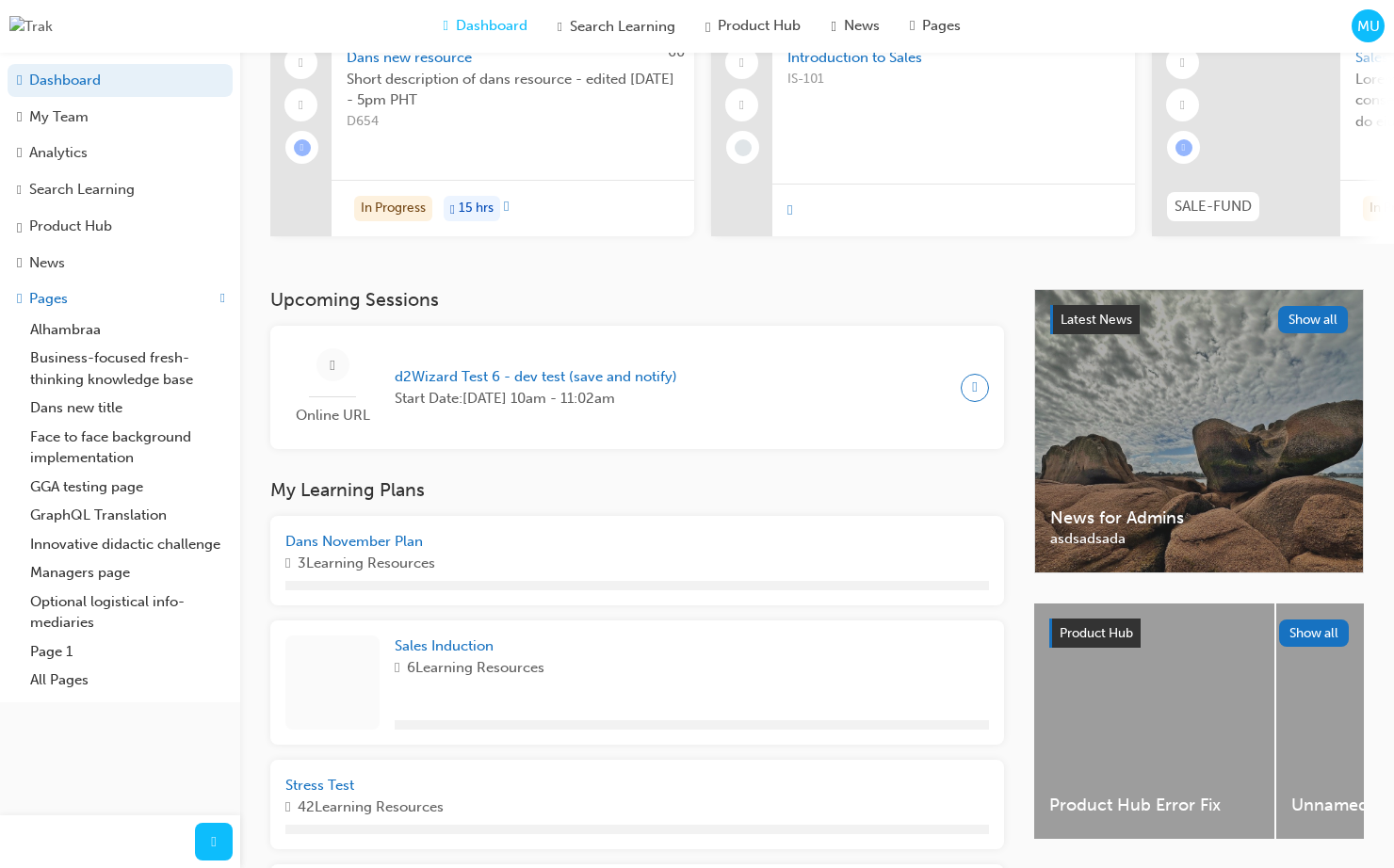 scroll, scrollTop: 171, scrollLeft: 0, axis: vertical 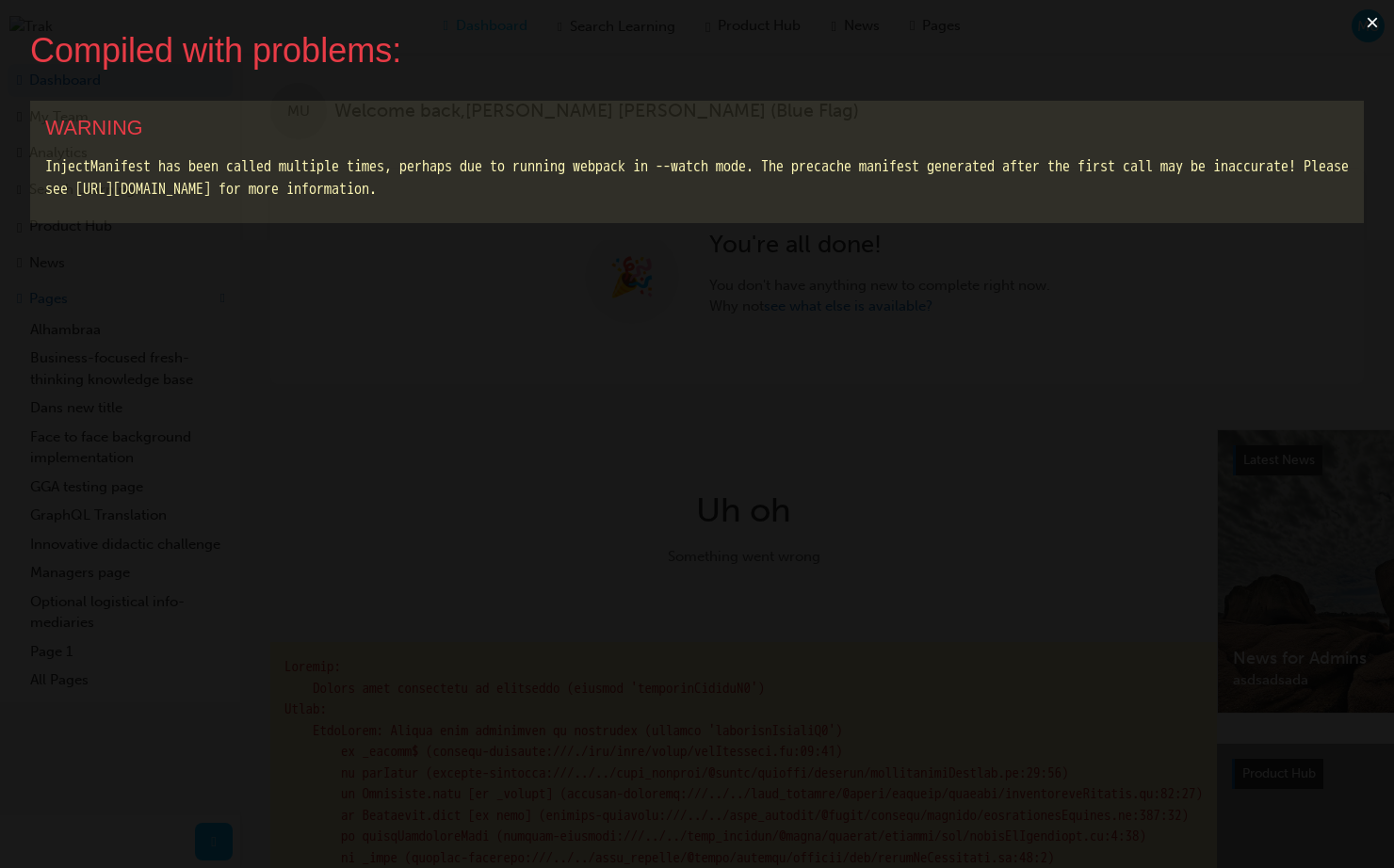 click on "×" at bounding box center [1372, 23] 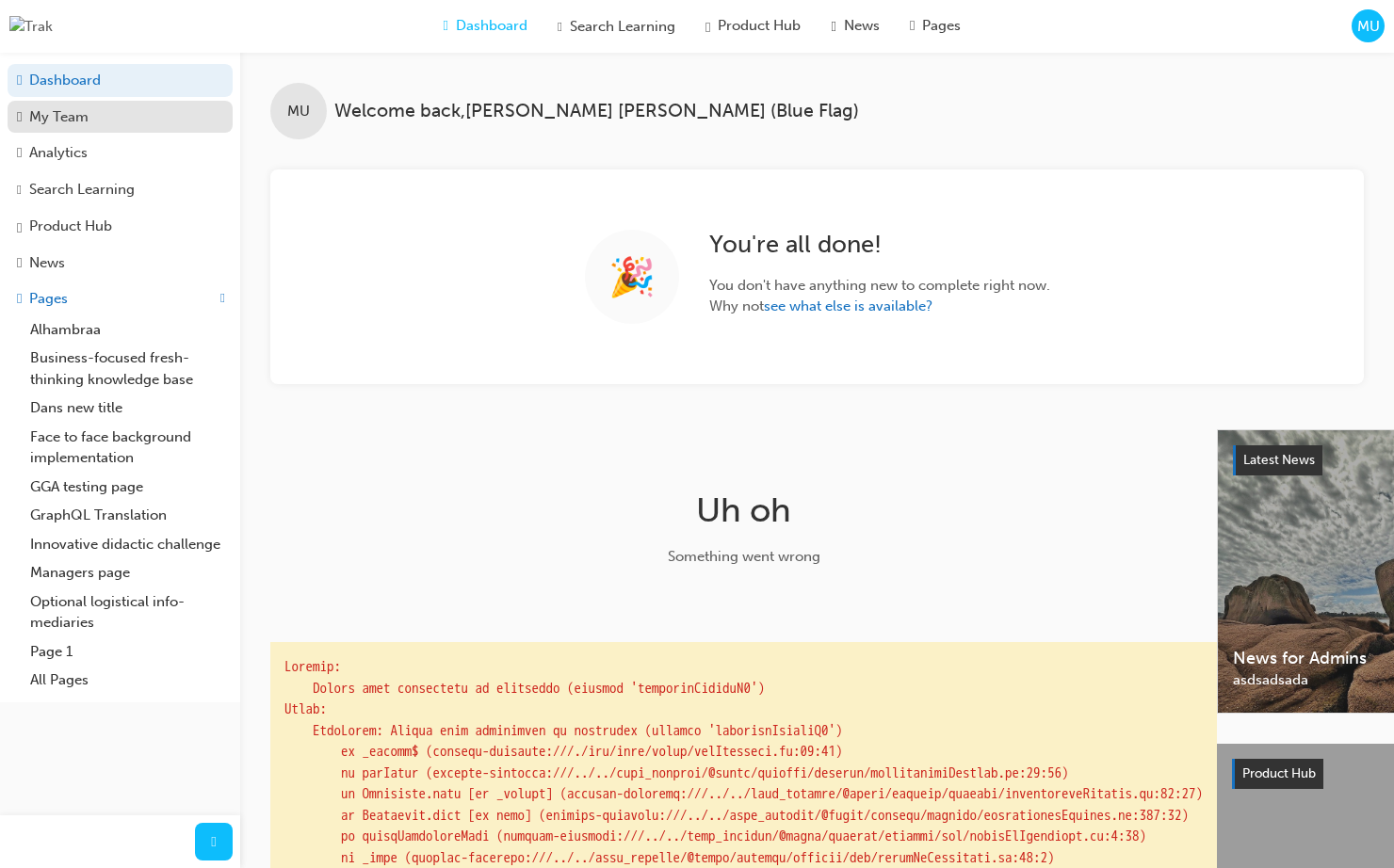 click on "My Team" at bounding box center [120, 117] 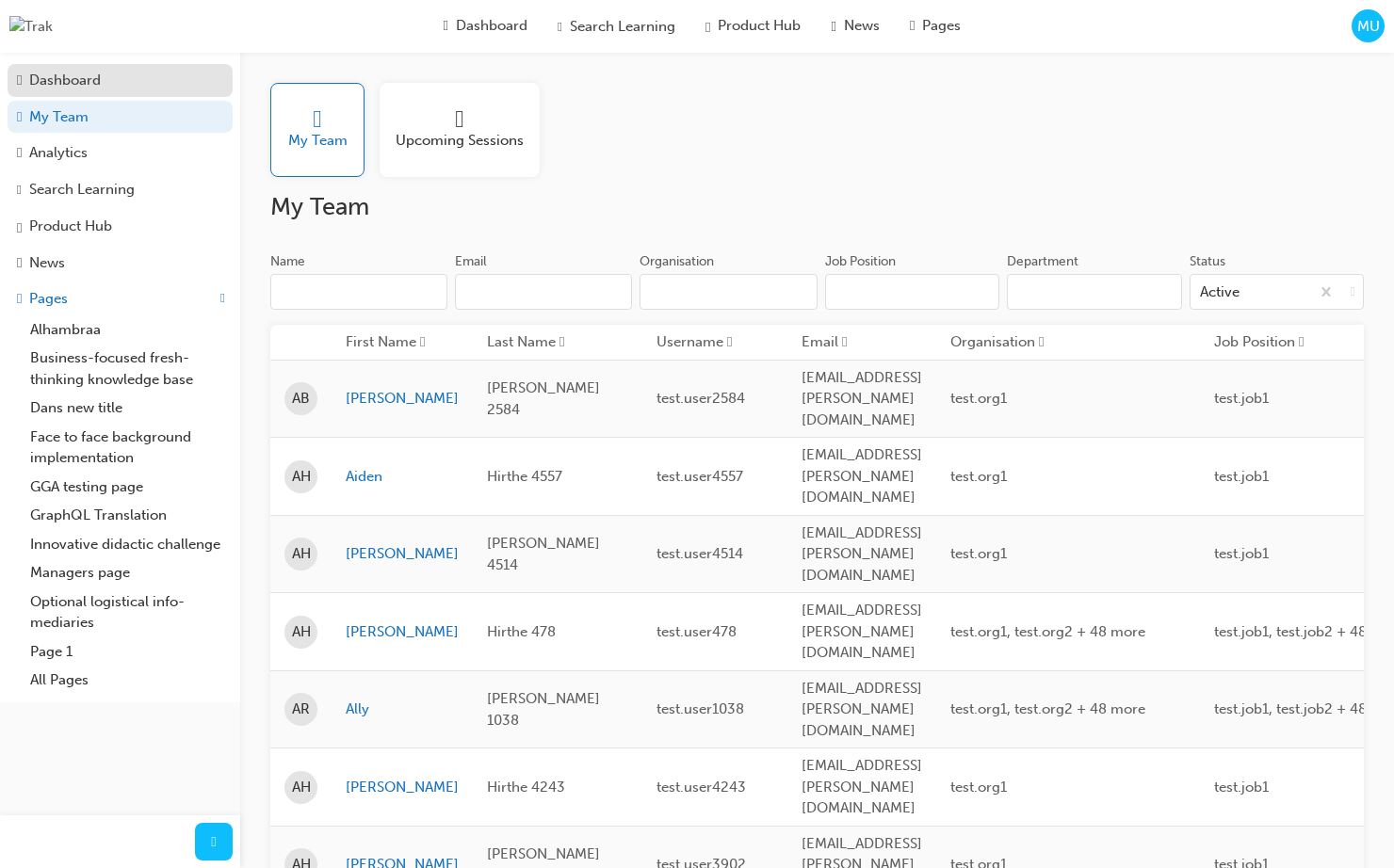click on "Dashboard" at bounding box center (120, 80) 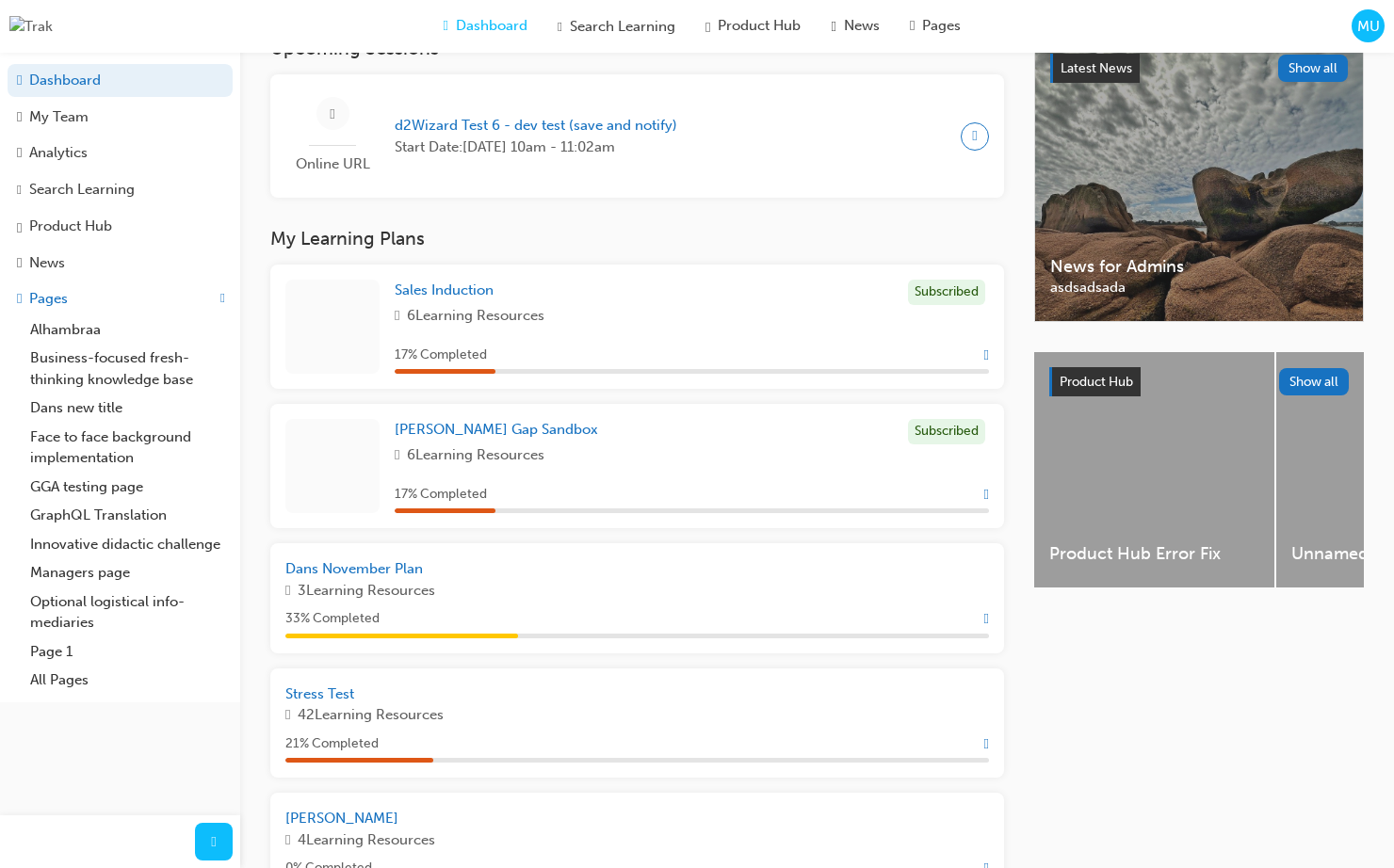 scroll, scrollTop: 1248, scrollLeft: 0, axis: vertical 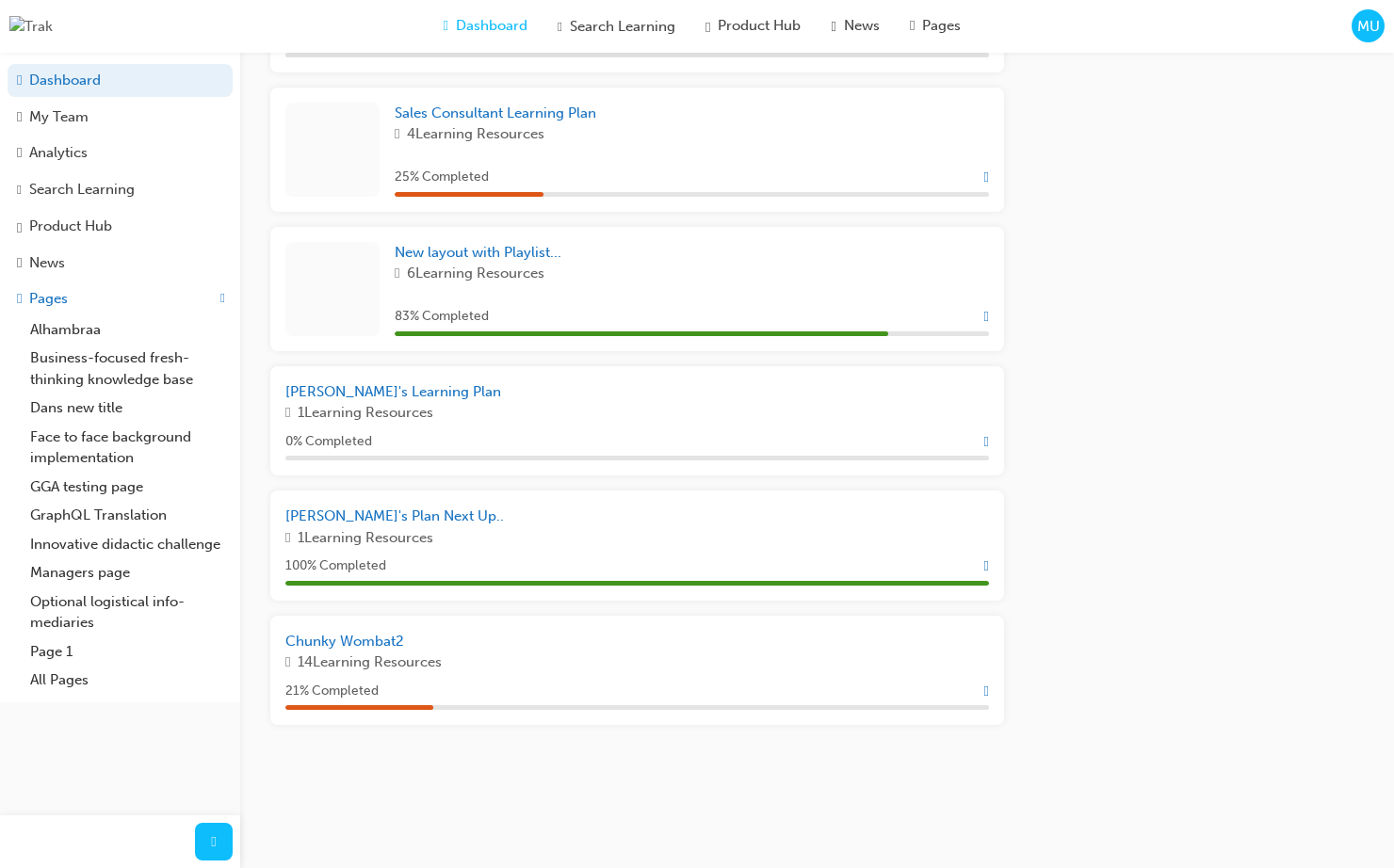 click on "Dashboard My Team Analytics Search Learning Product Hub News Pages" at bounding box center [120, 171] 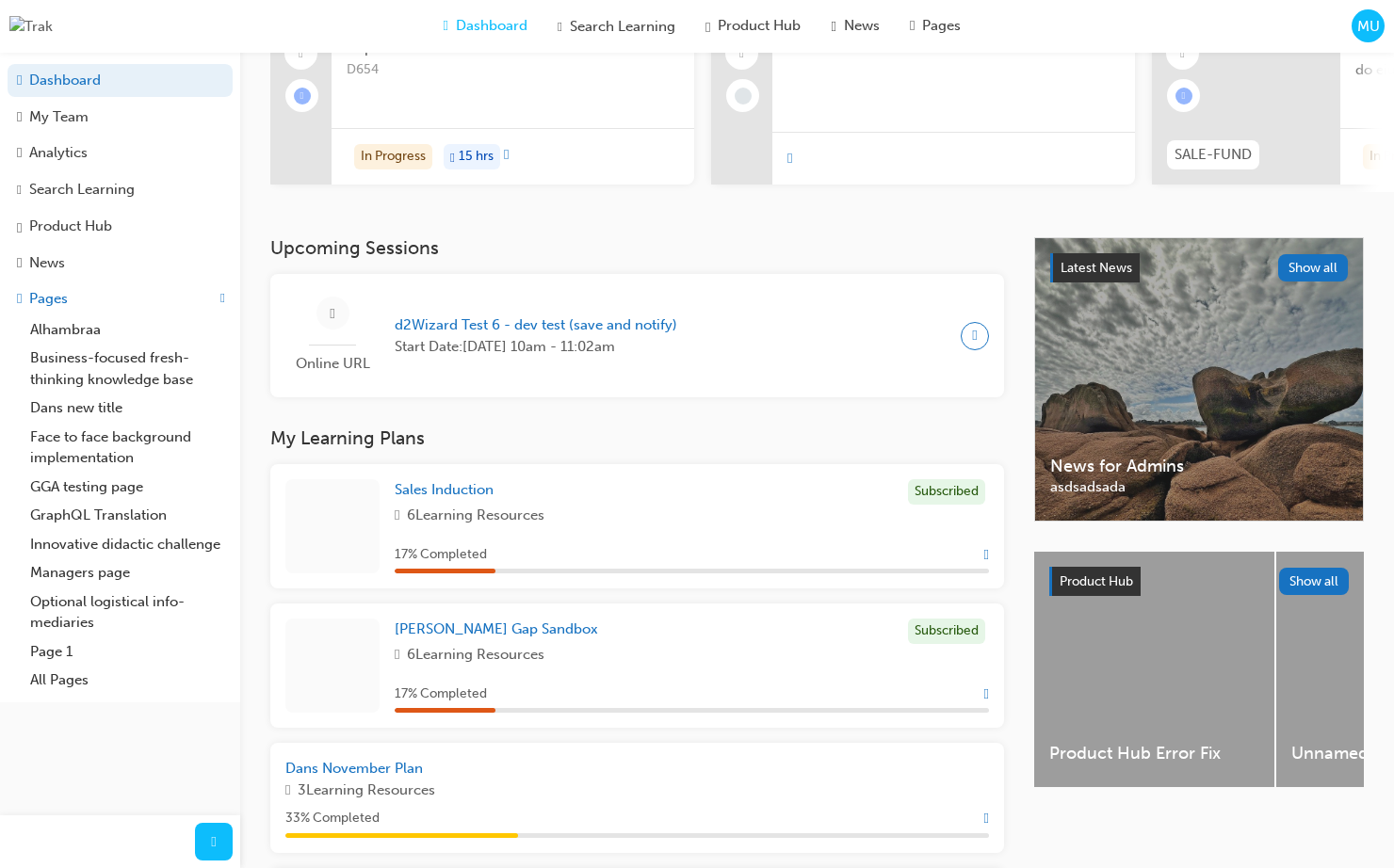 scroll, scrollTop: 0, scrollLeft: 0, axis: both 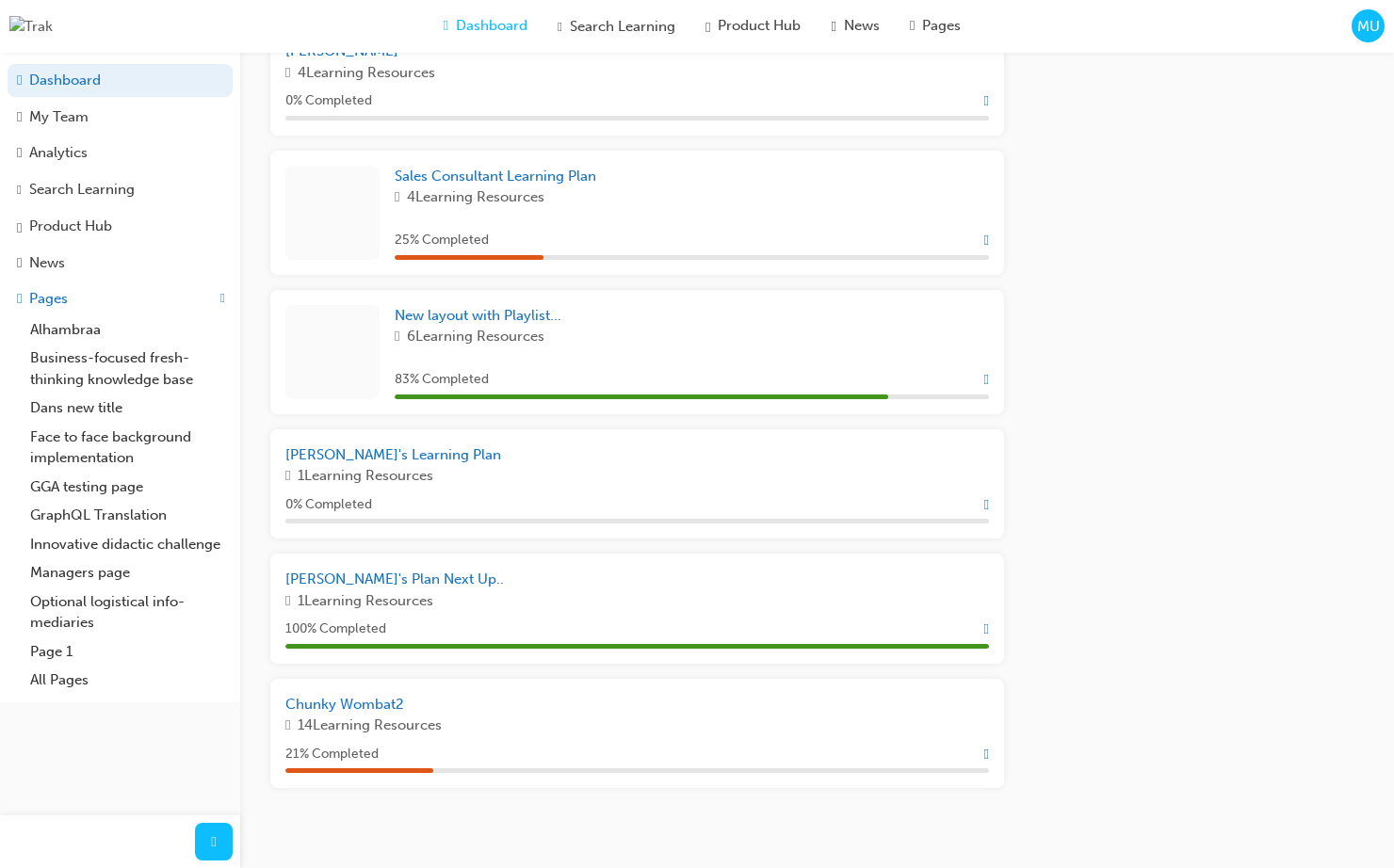 click on "Dashboard My Team Analytics Search Learning Product Hub News Pages" at bounding box center (120, 171) 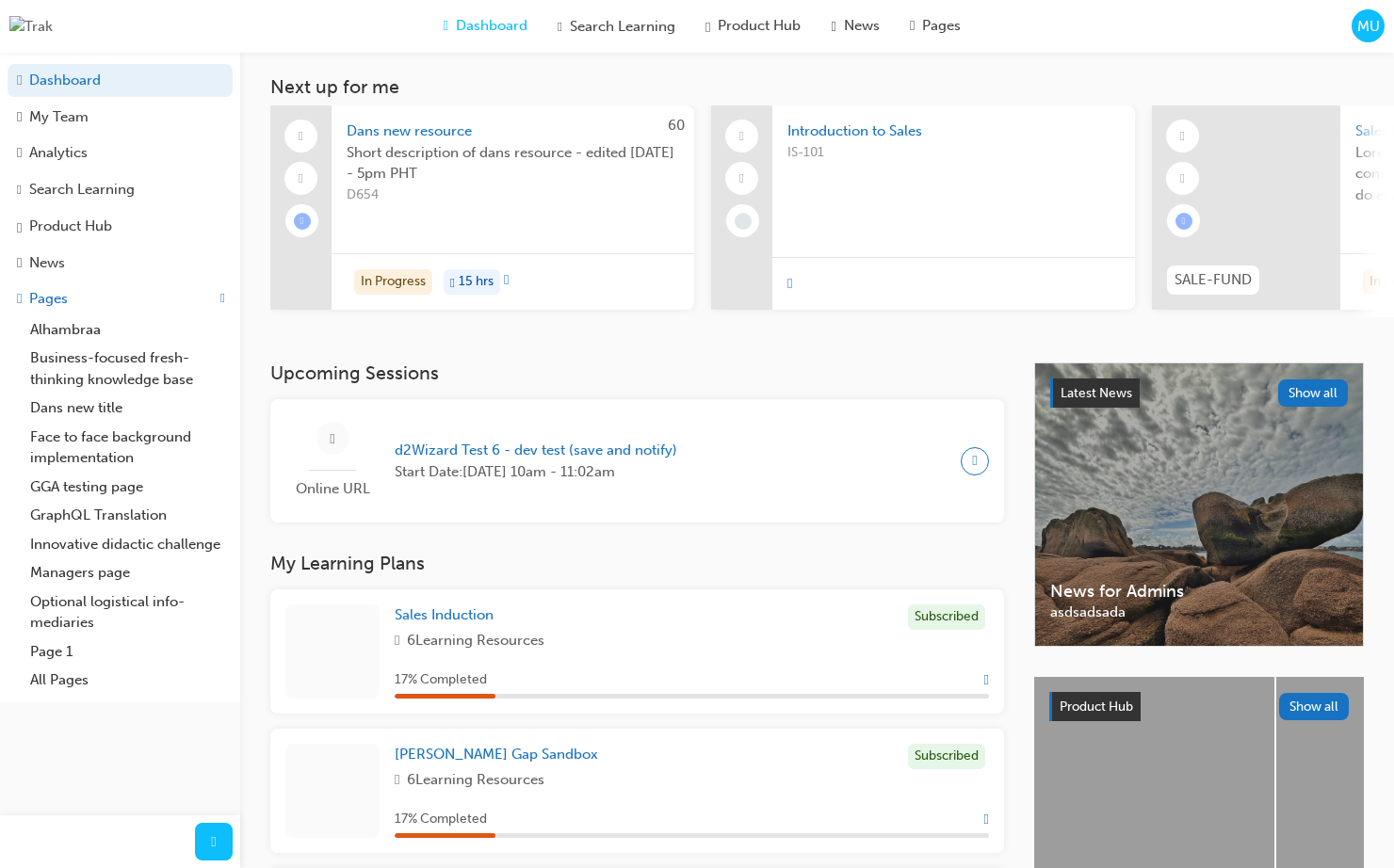 scroll, scrollTop: 113, scrollLeft: 0, axis: vertical 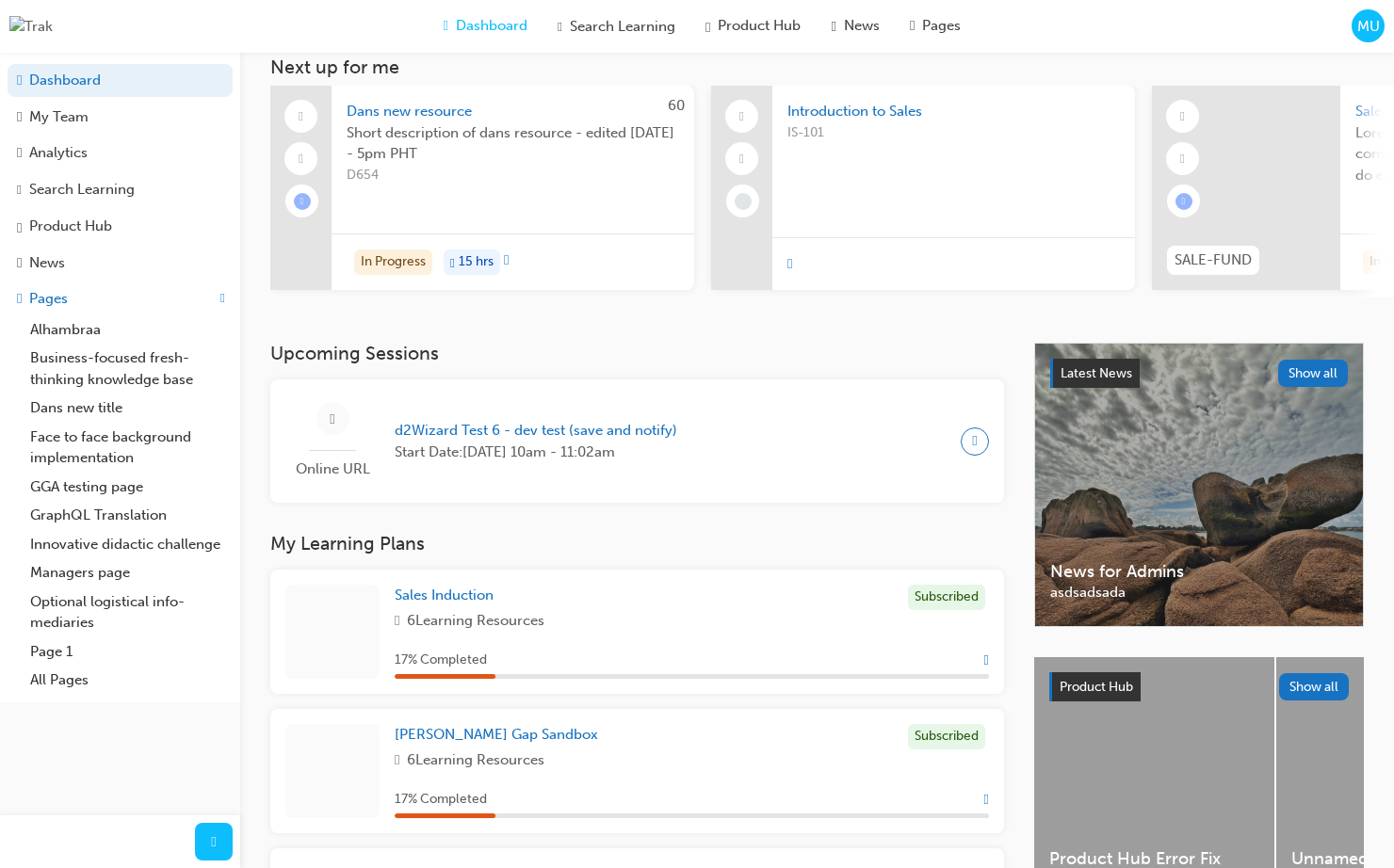 drag, startPoint x: 665, startPoint y: 525, endPoint x: 579, endPoint y: 561, distance: 93.2309 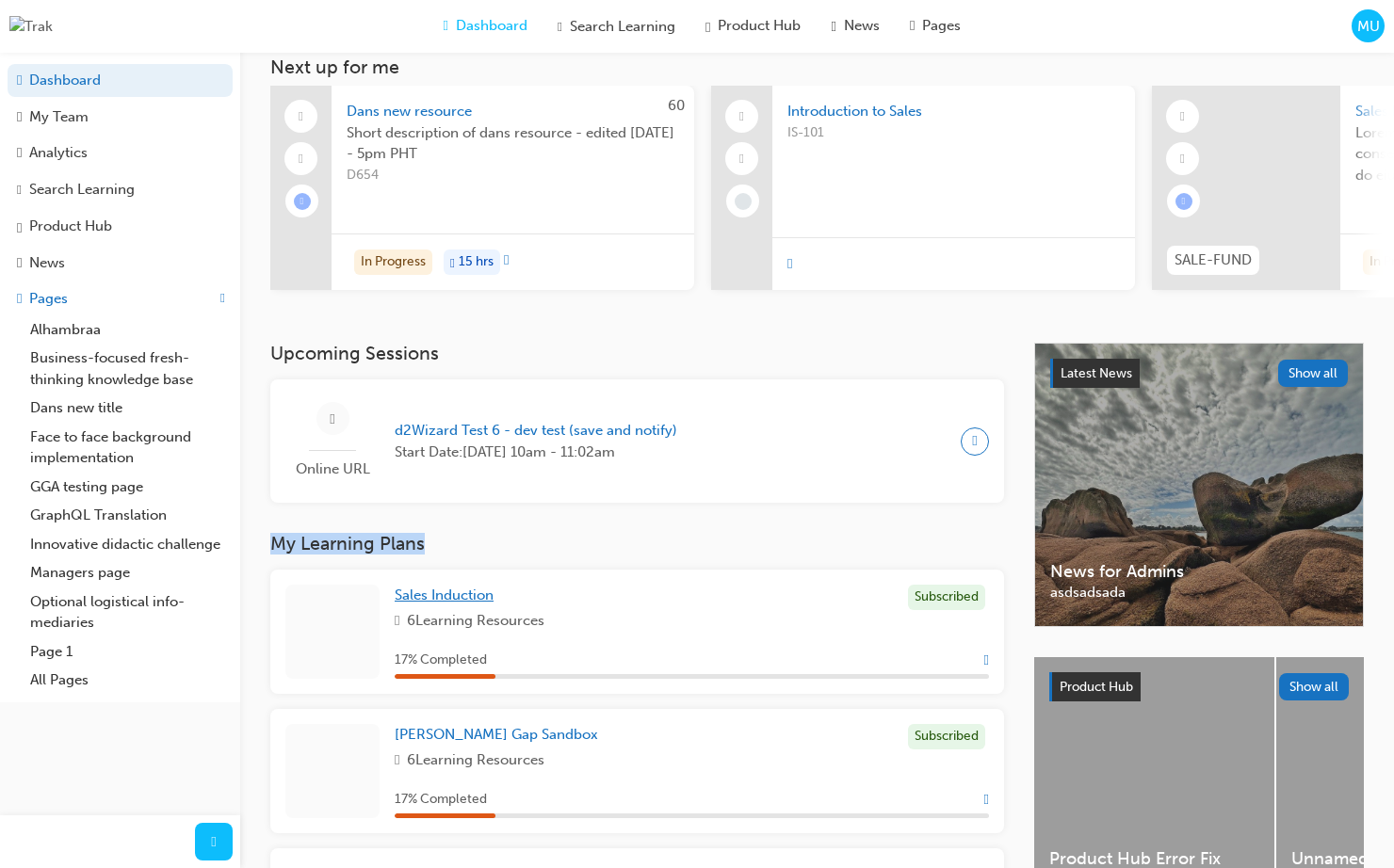 click on "Sales Induction" at bounding box center (444, 597) 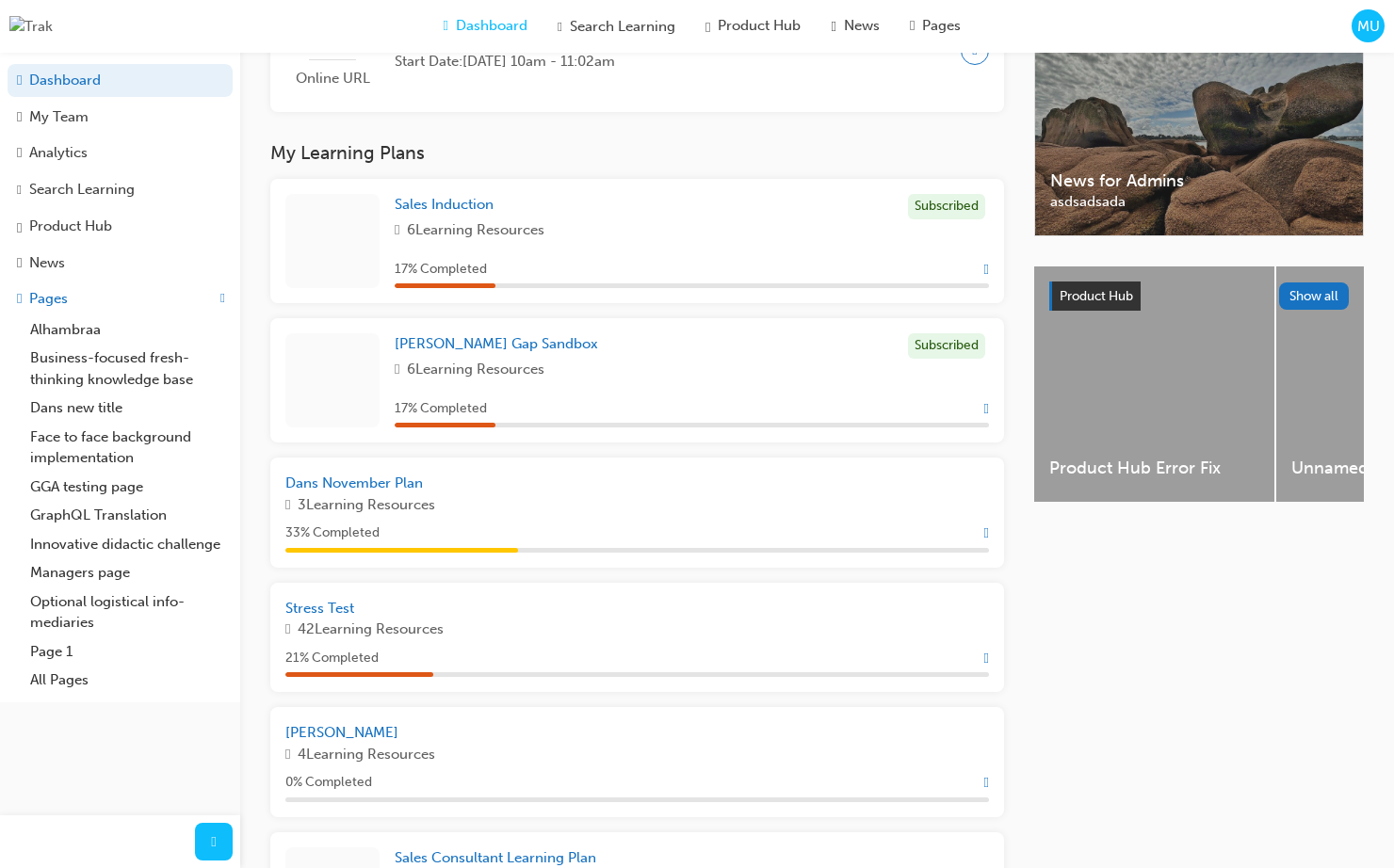 scroll, scrollTop: 553, scrollLeft: 0, axis: vertical 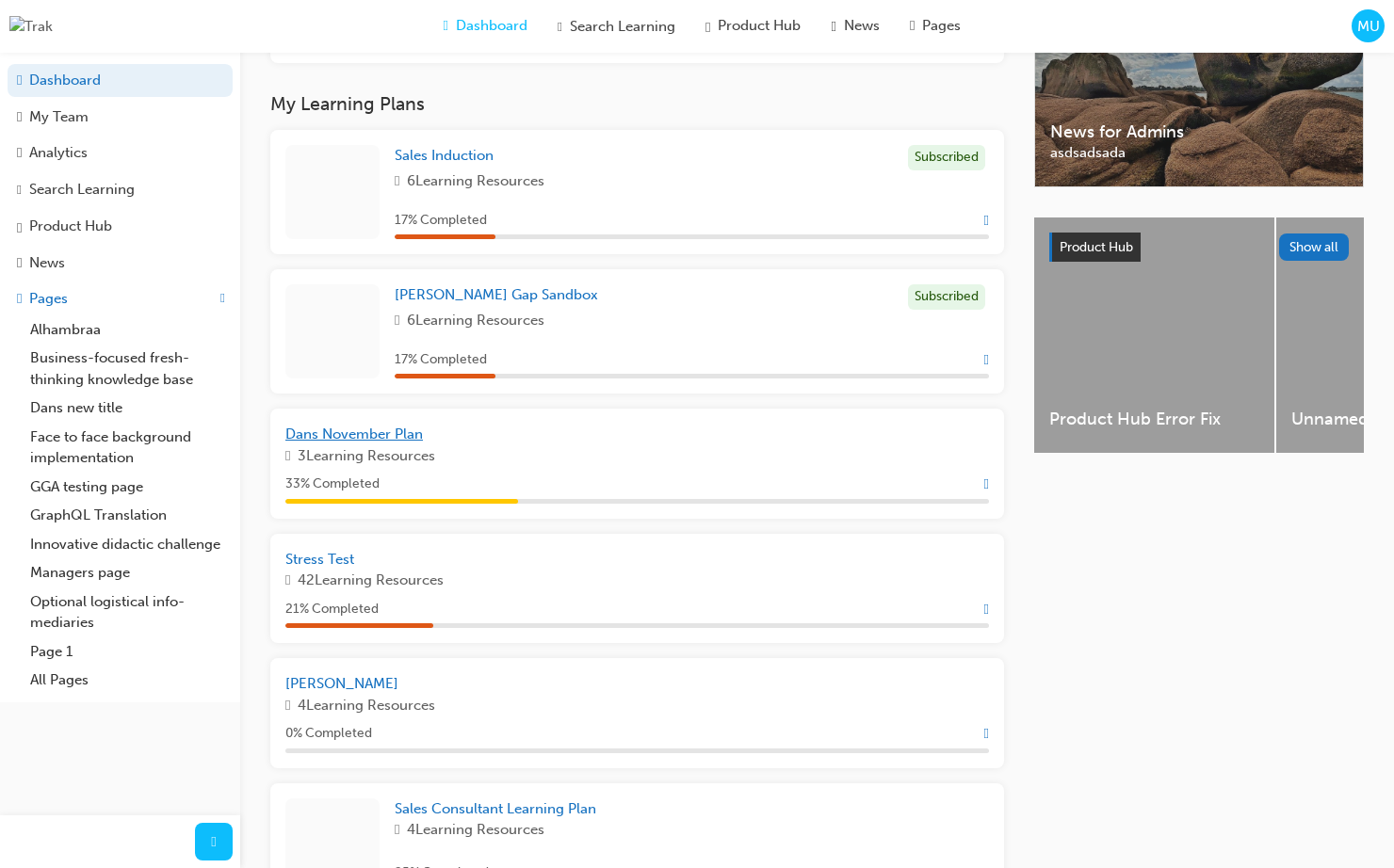 click on "Dans November Plan" at bounding box center (354, 434) 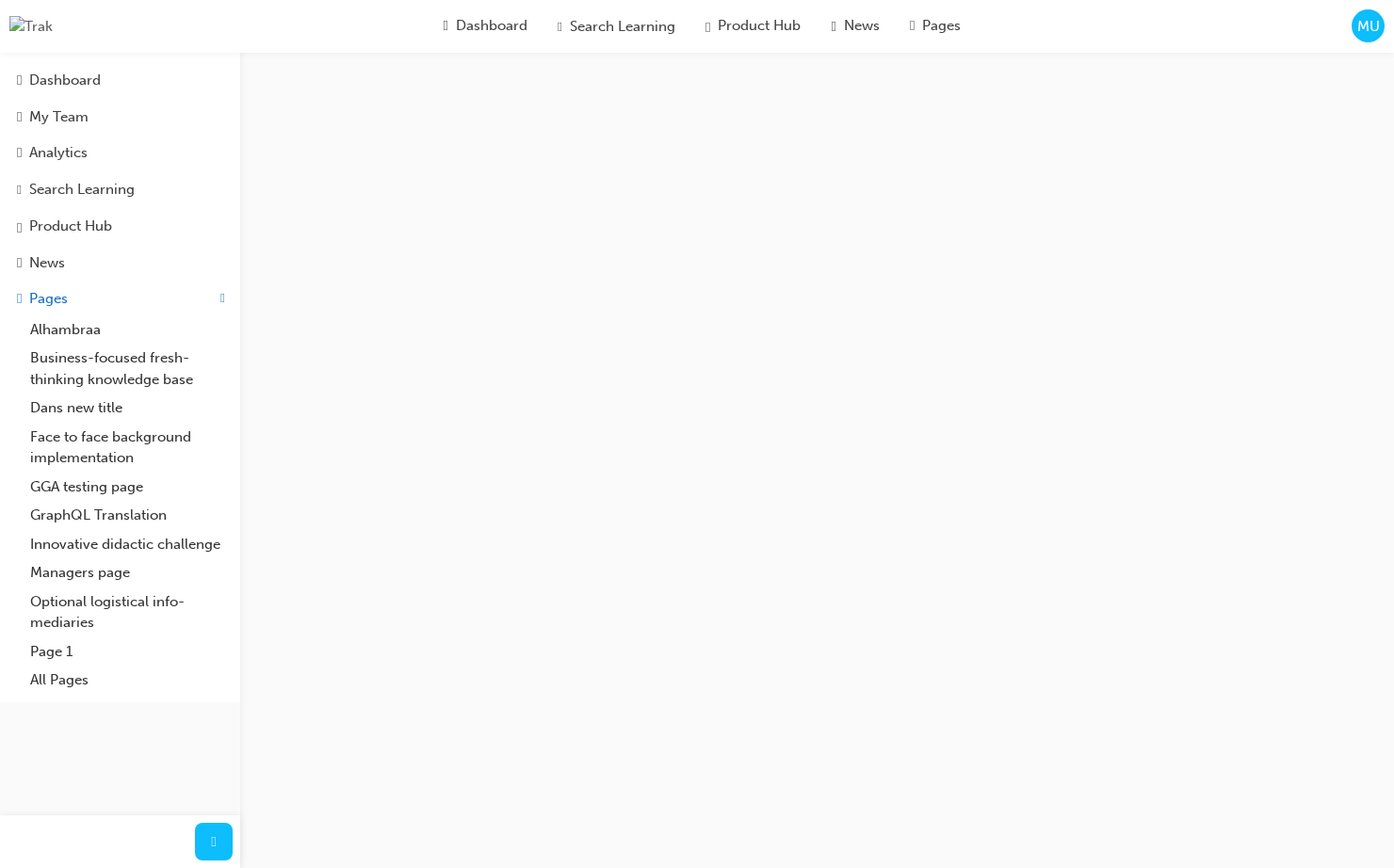 scroll, scrollTop: 0, scrollLeft: 0, axis: both 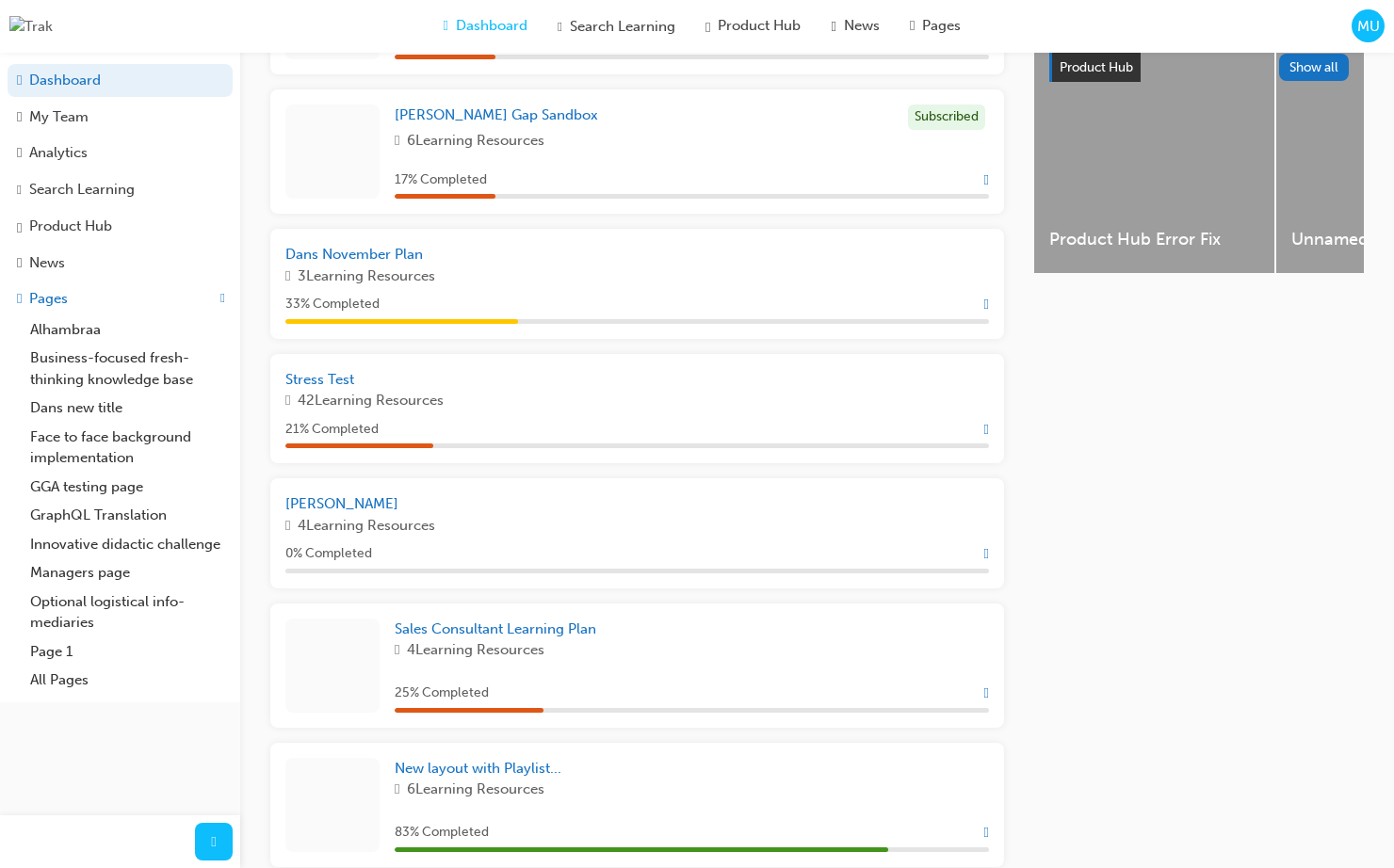 click on "33 % Completed" at bounding box center (332, 304) 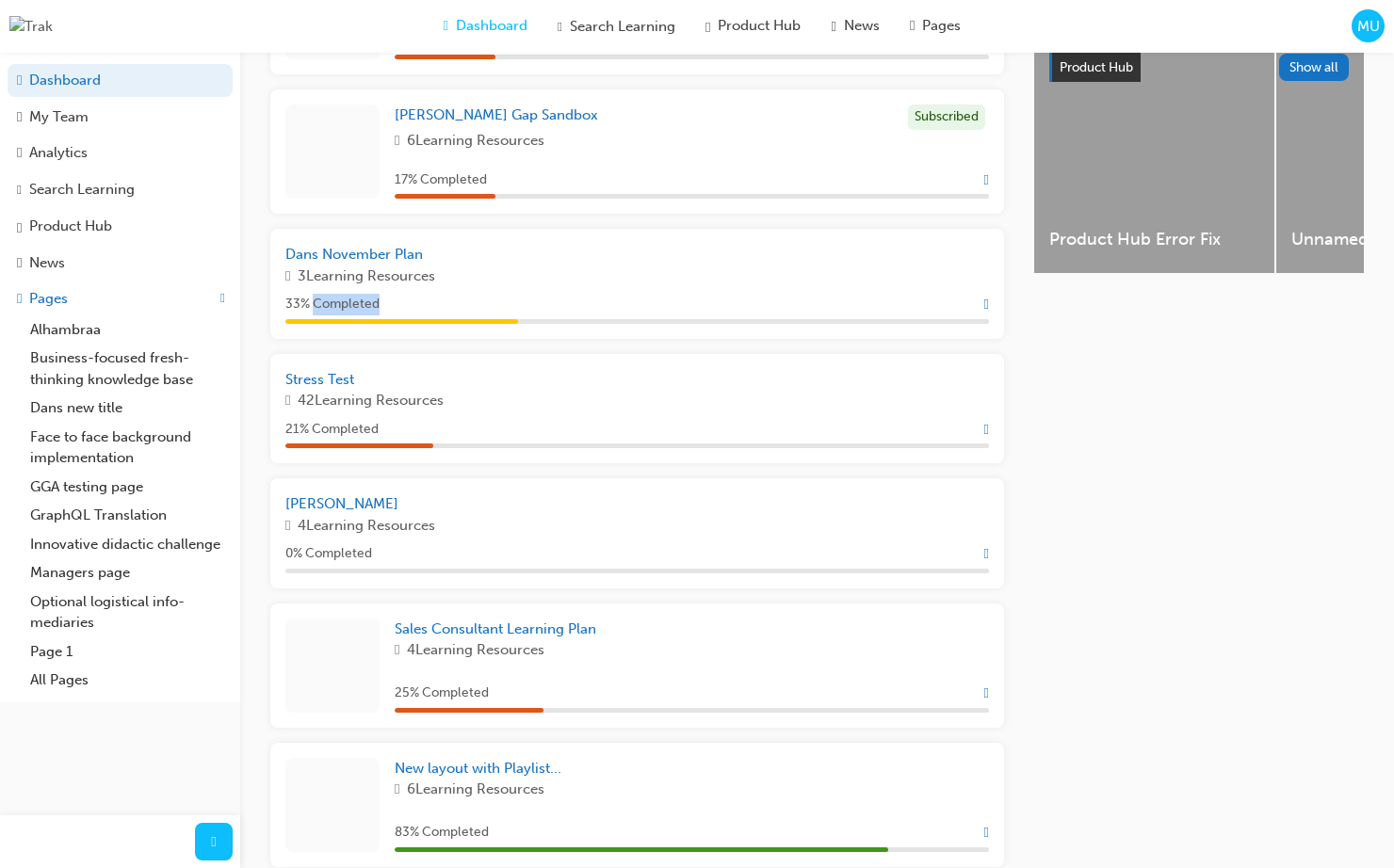 click on "33 % Completed" at bounding box center (332, 304) 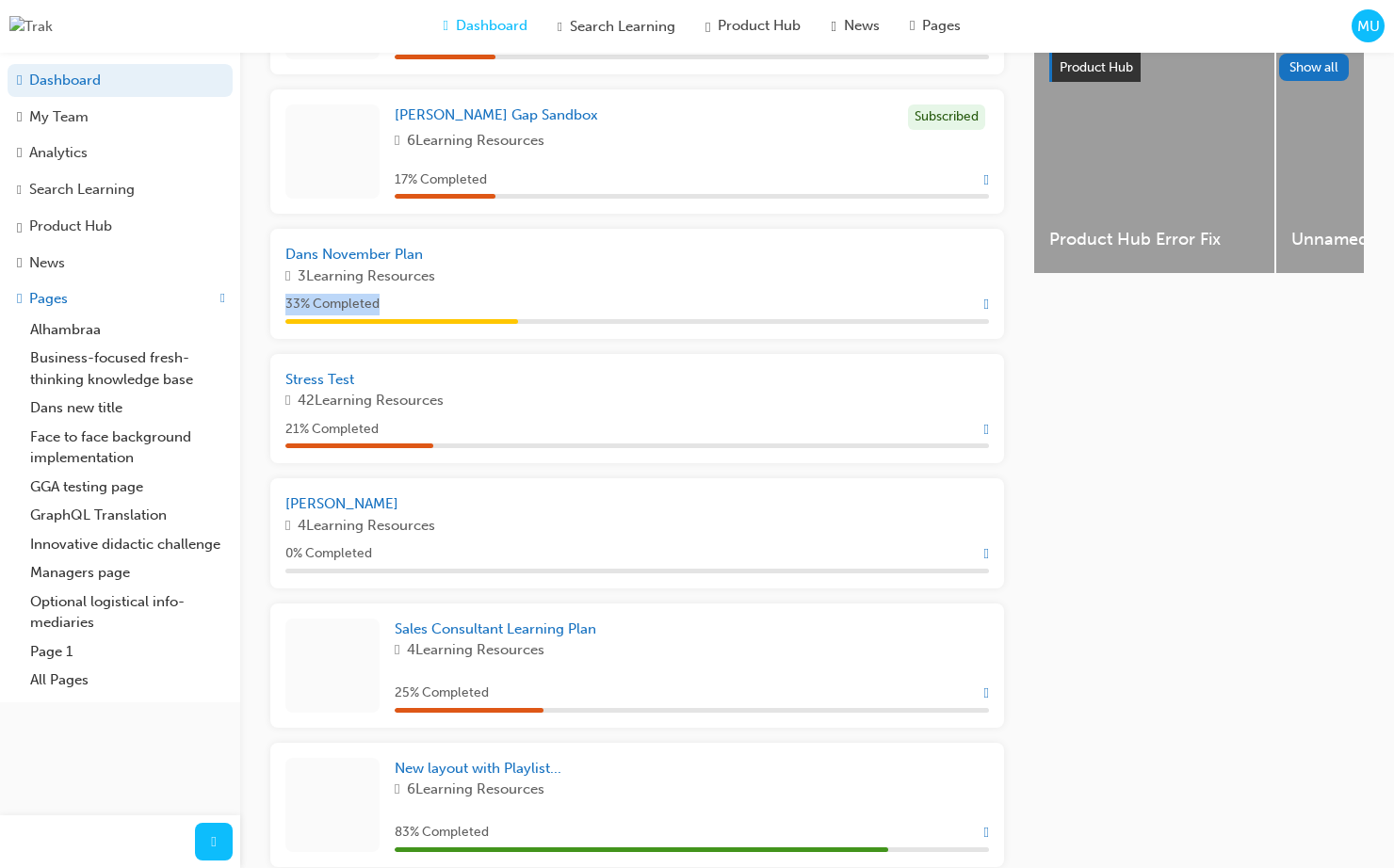 click on "33 % Completed" at bounding box center (332, 304) 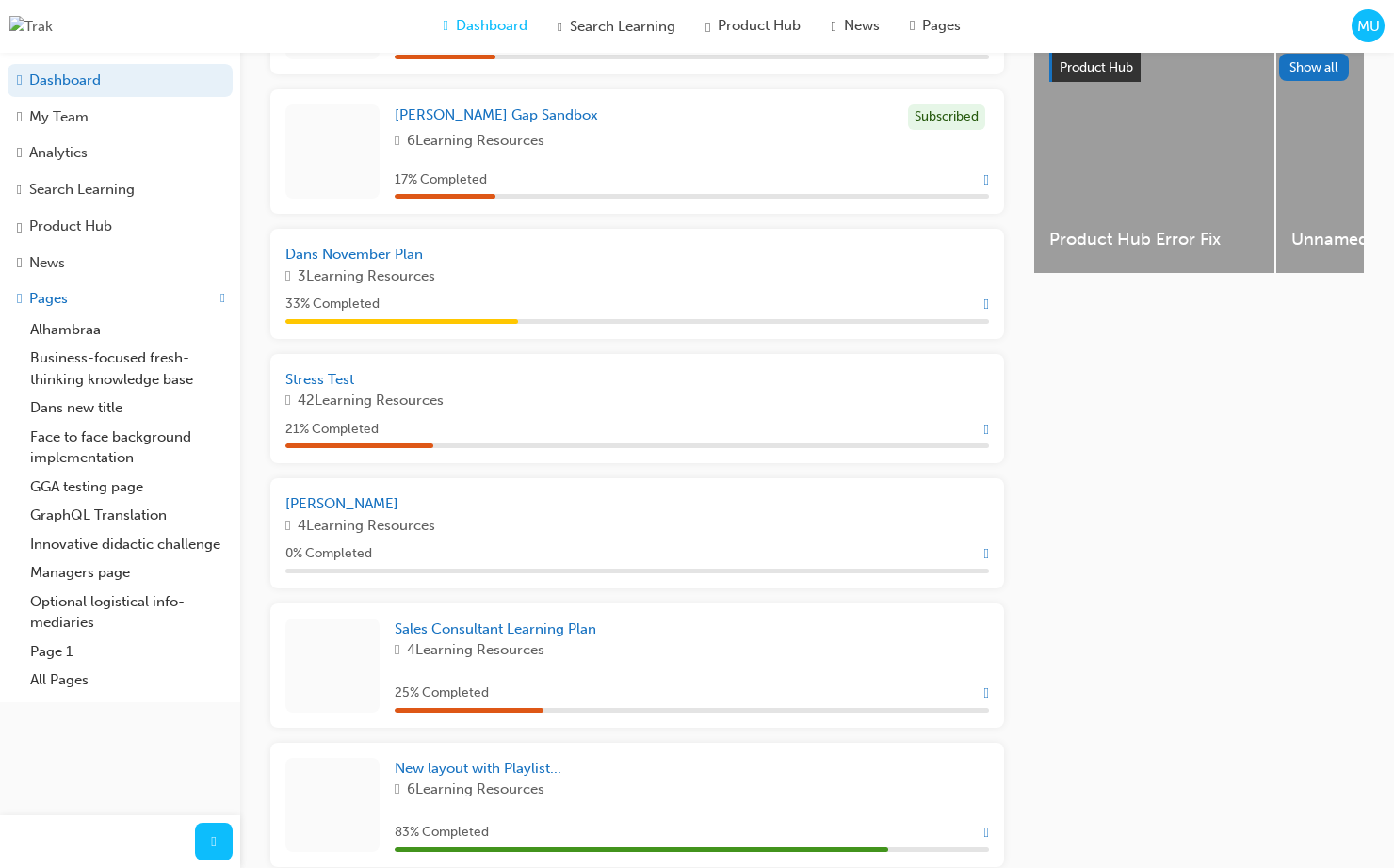 click at bounding box center (986, 304) 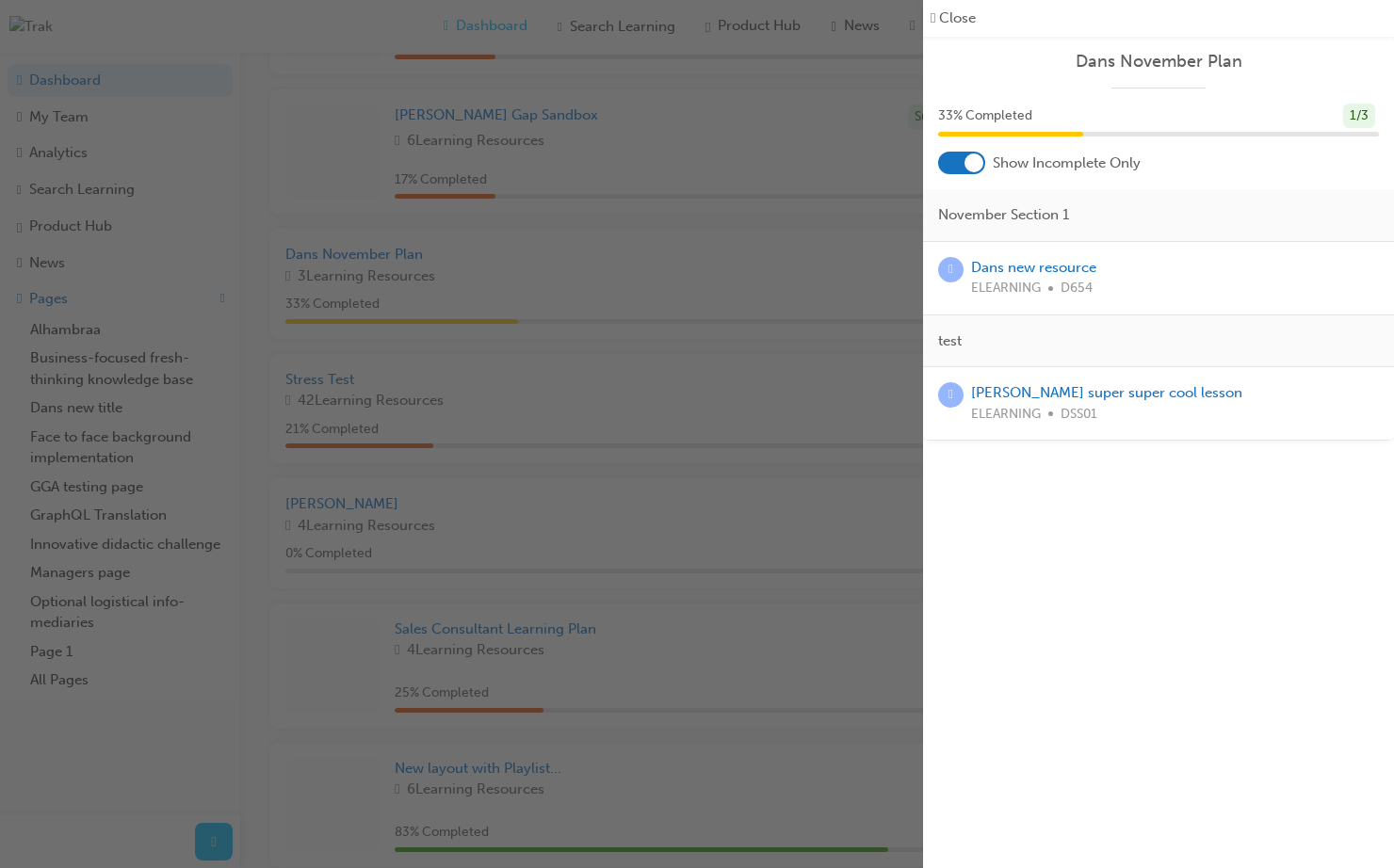 click at bounding box center (462, 434) 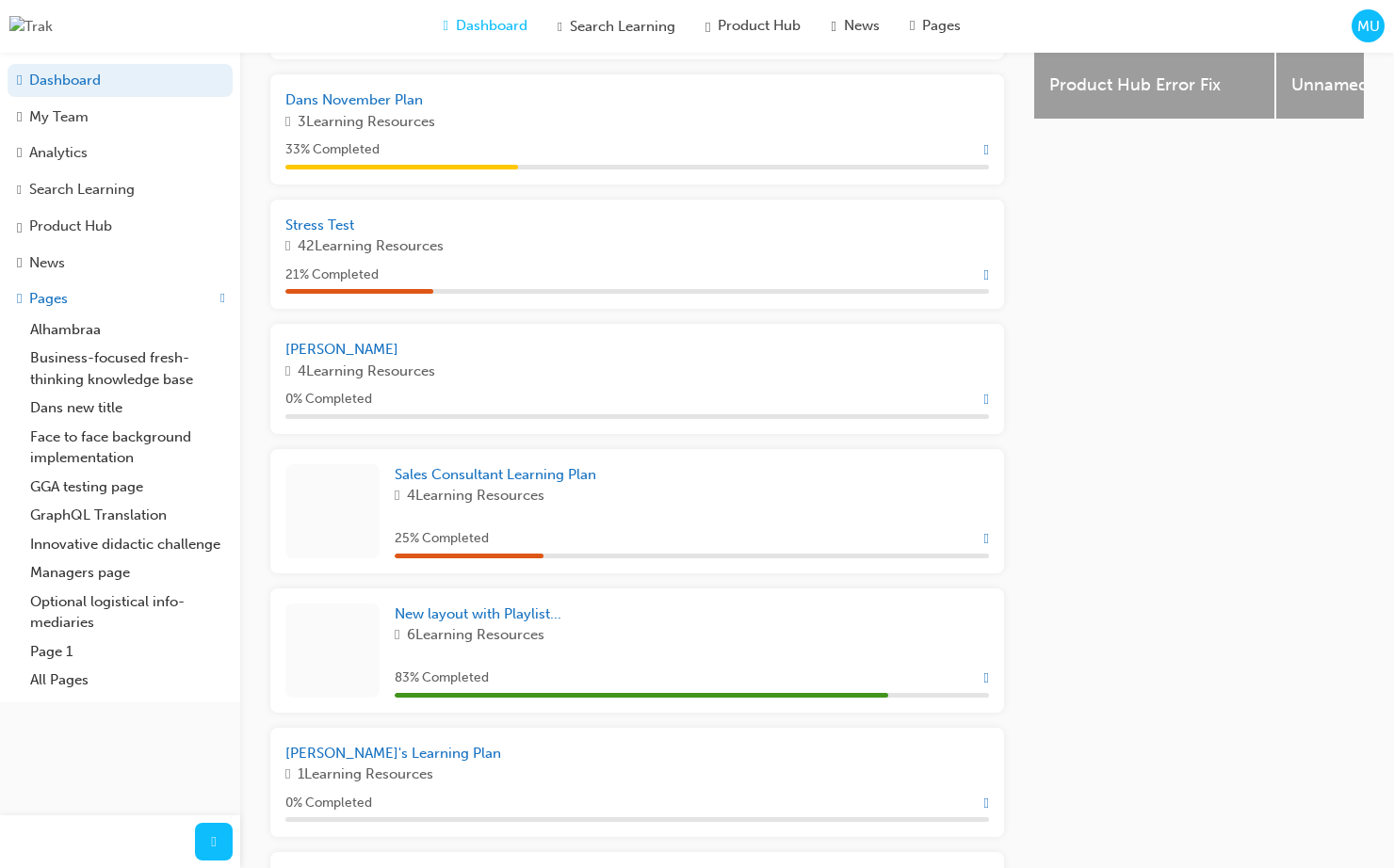 scroll, scrollTop: 908, scrollLeft: 0, axis: vertical 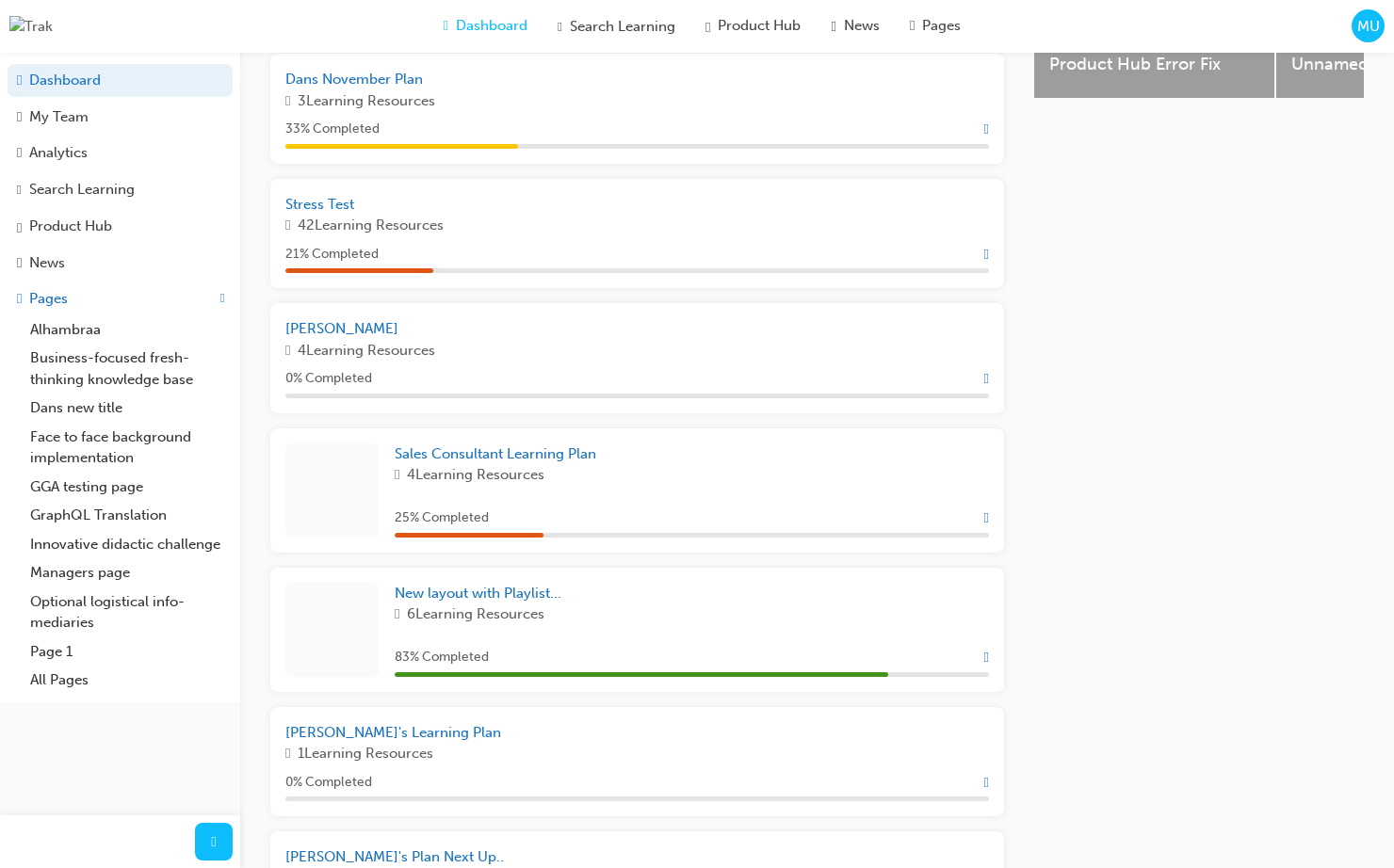 drag, startPoint x: 1100, startPoint y: 664, endPoint x: 577, endPoint y: 331, distance: 620.0145 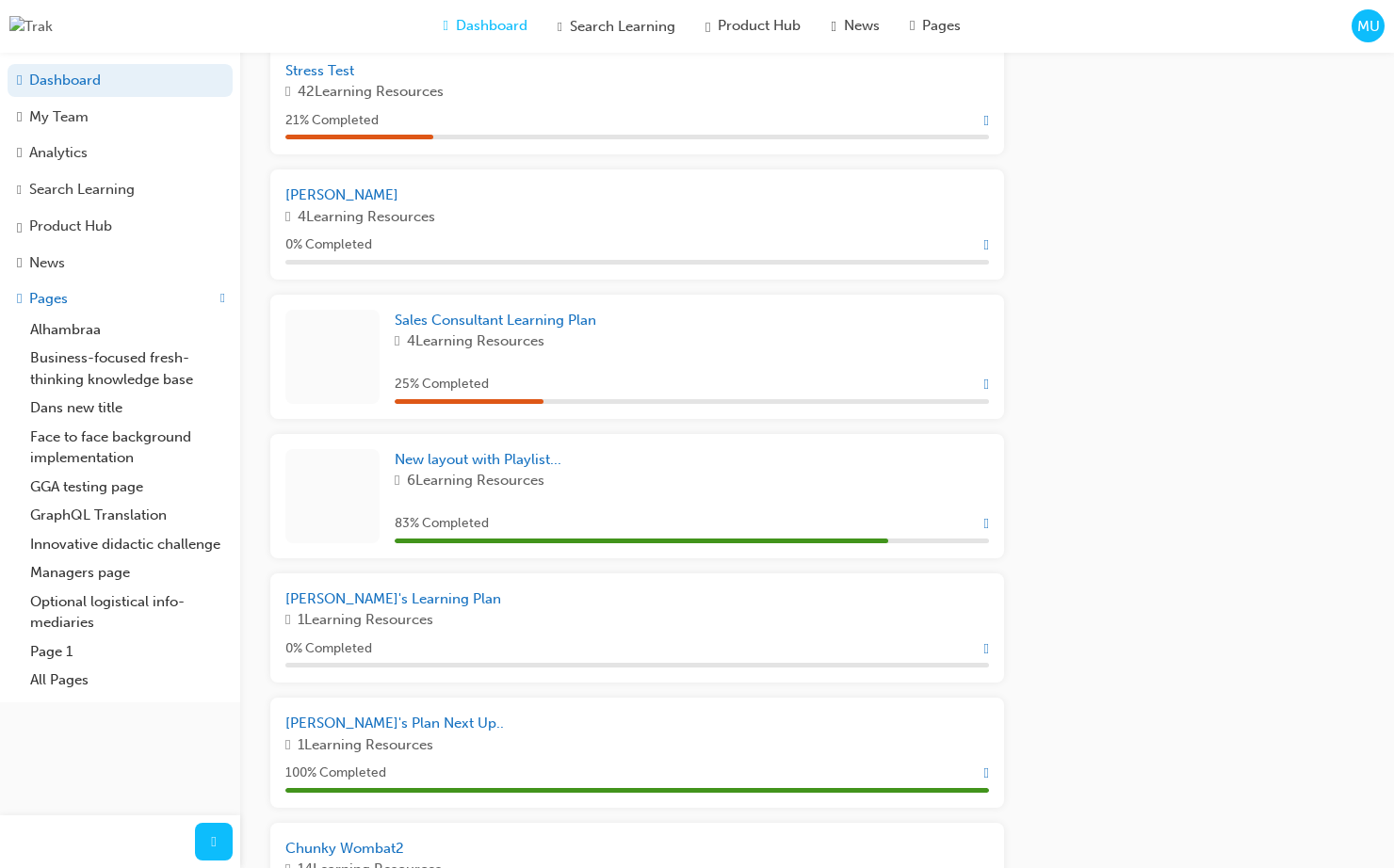 scroll, scrollTop: 1056, scrollLeft: 0, axis: vertical 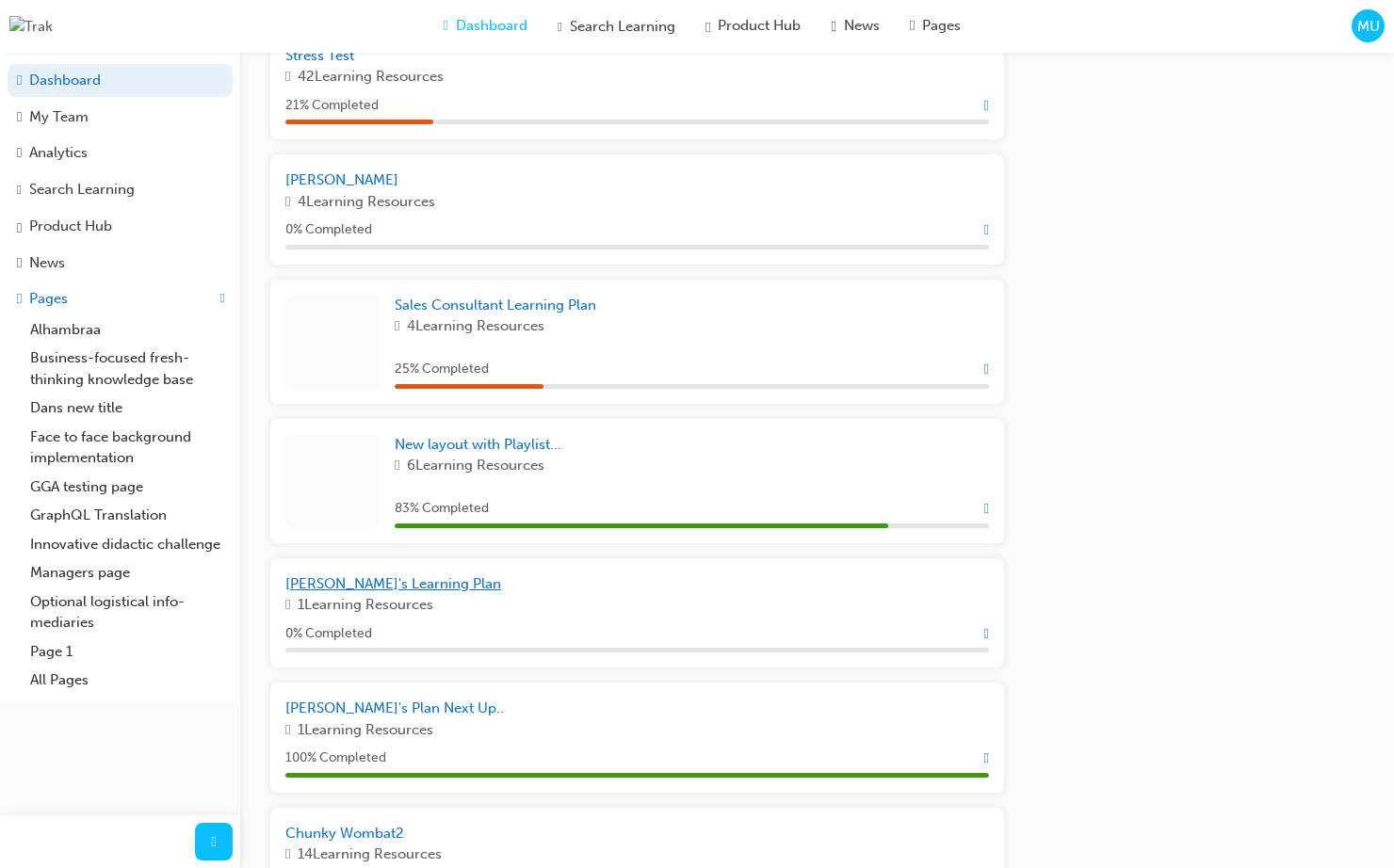 click on "[PERSON_NAME]'s Learning Plan" at bounding box center (393, 584) 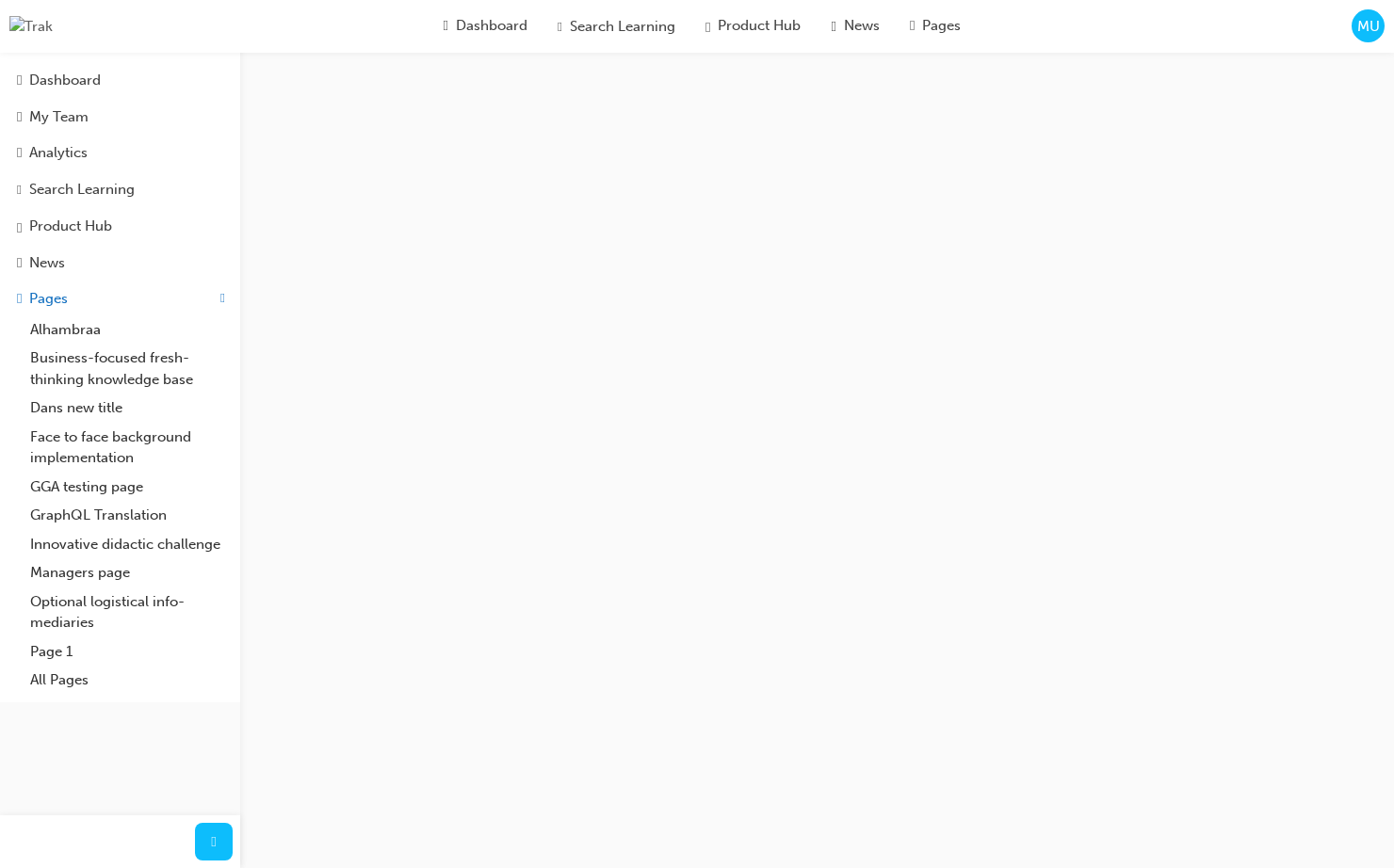 scroll, scrollTop: 0, scrollLeft: 0, axis: both 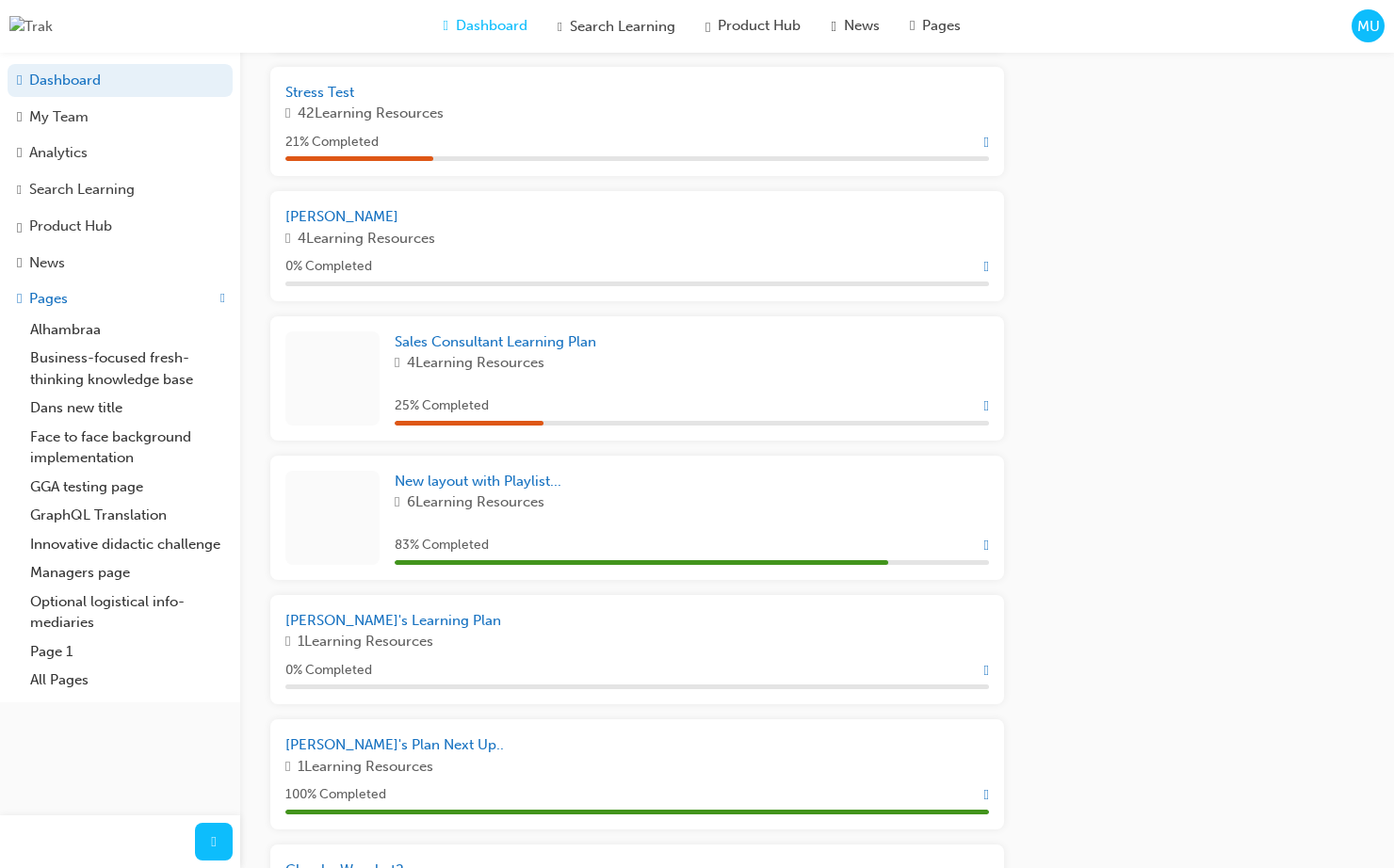 click on "Latest News Show all News for Admins asdsadsada Product Hub Show all Product Hub Error Fix Unnamed Unnamed Unnamed Unnamed Unnamed Unnamed Unnamed Vehicle for Adminss Vehicle for Users" at bounding box center [1199, 248] 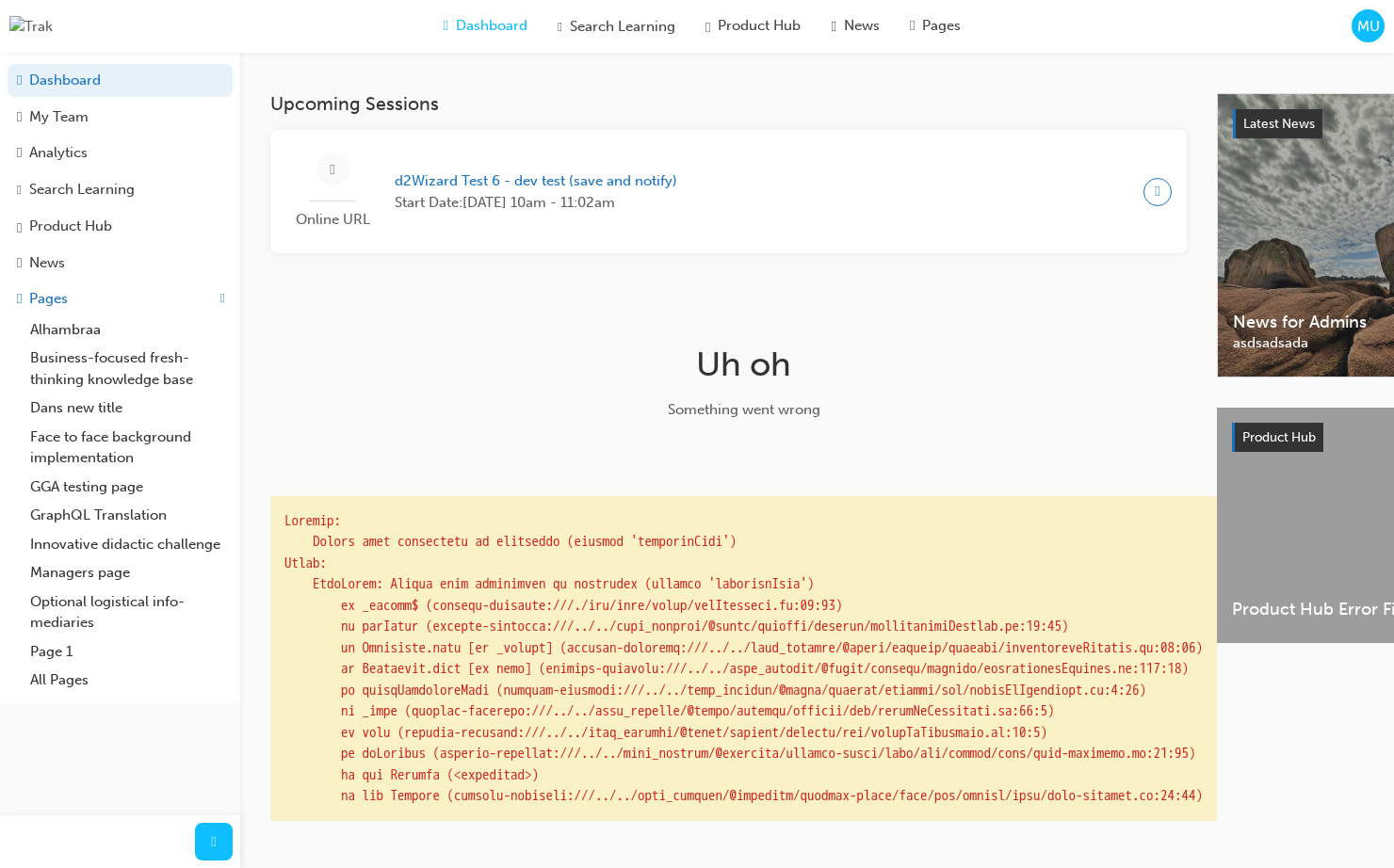 scroll, scrollTop: 0, scrollLeft: 0, axis: both 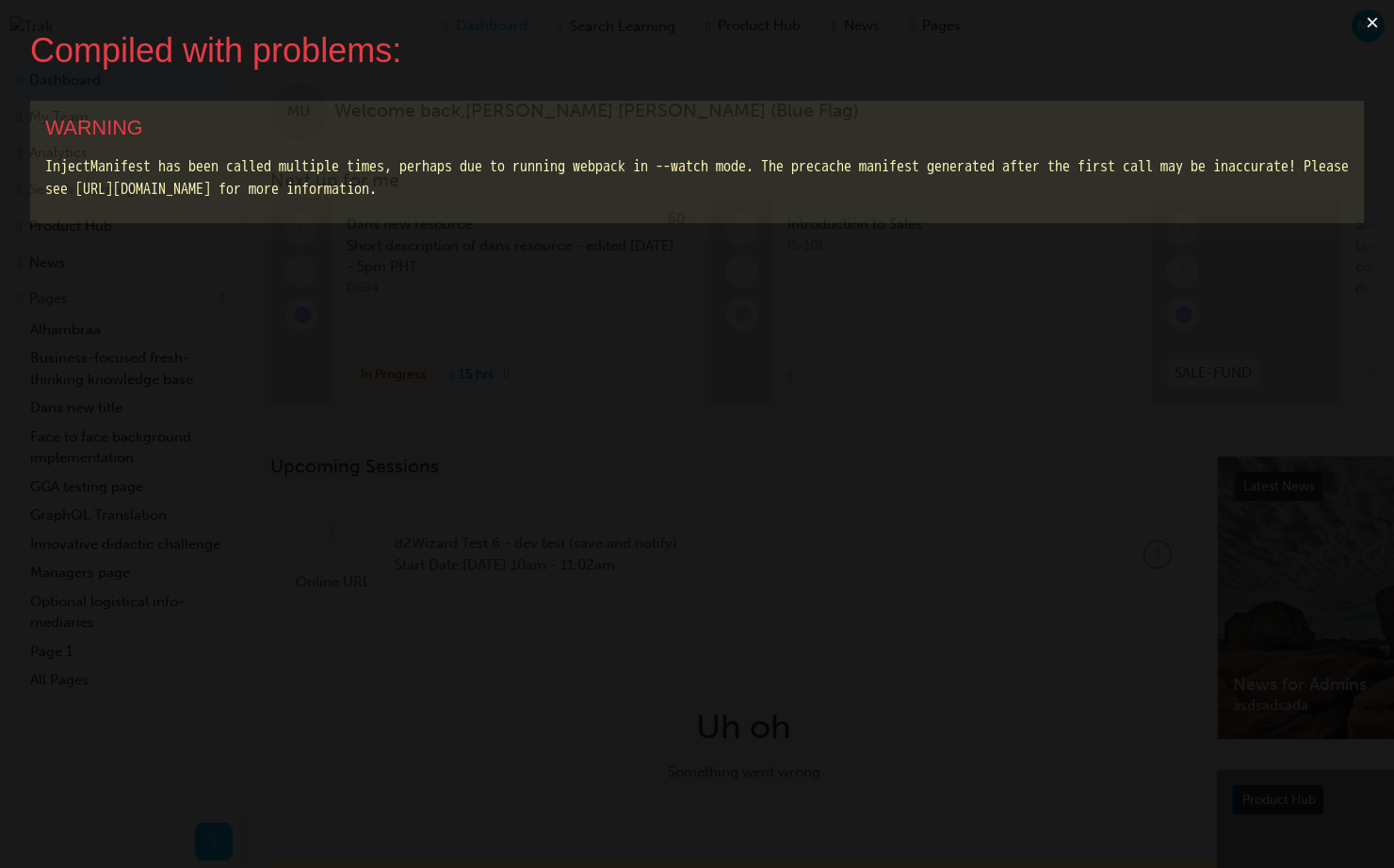 drag, startPoint x: 1366, startPoint y: 22, endPoint x: 1353, endPoint y: 25, distance: 13.34166 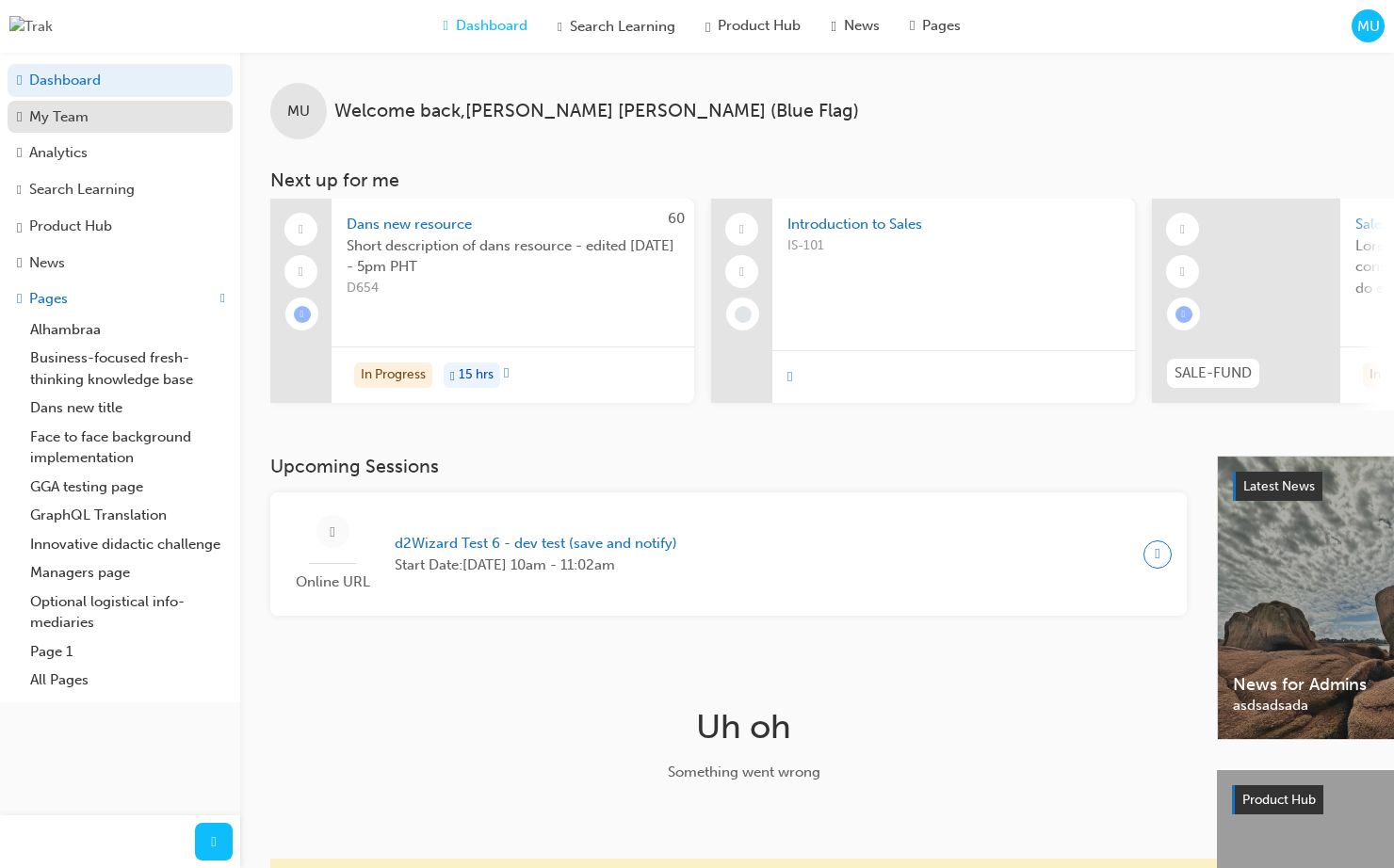 click on "My Team" at bounding box center (120, 117) 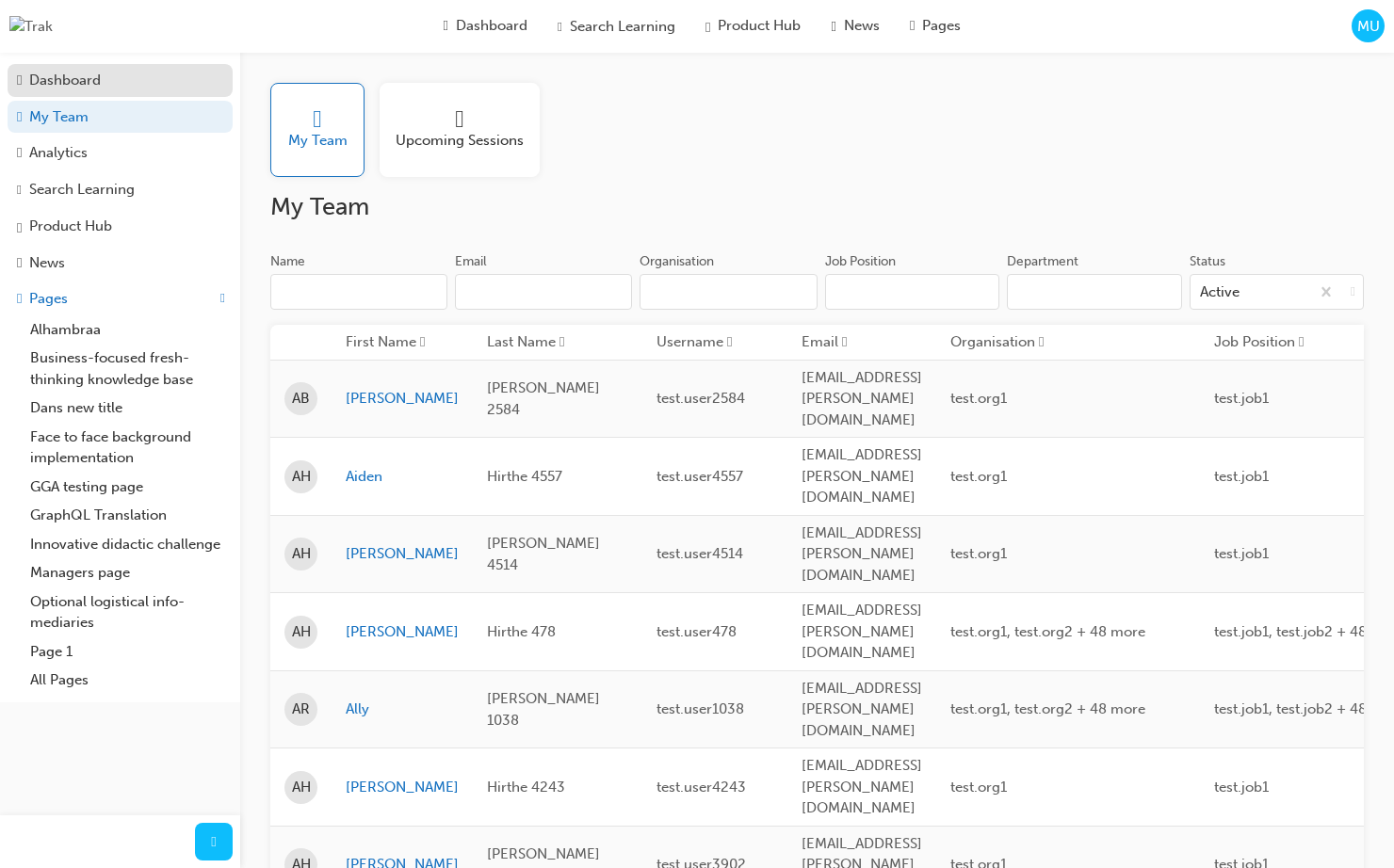 click on "Dashboard" at bounding box center (65, 80) 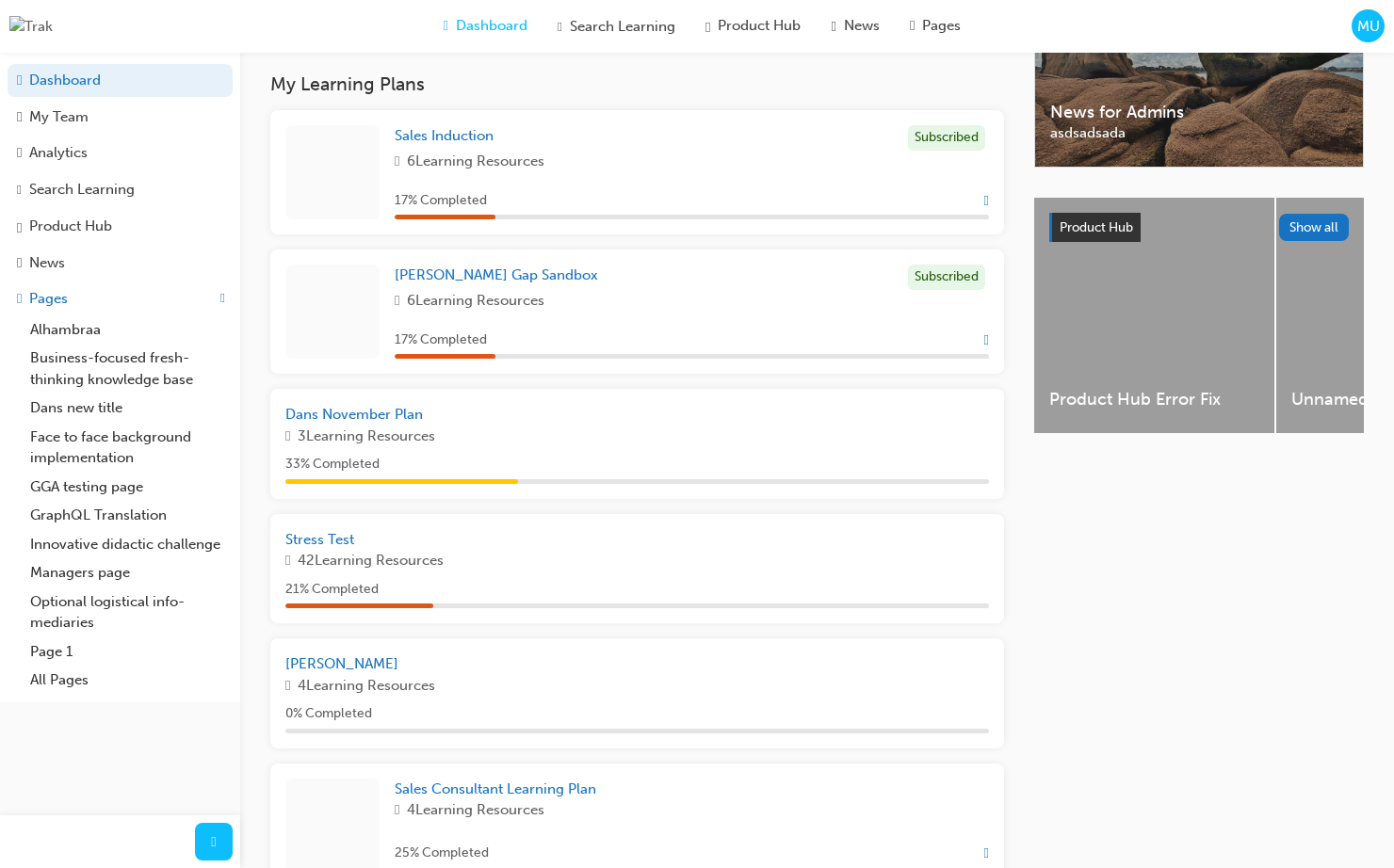 scroll, scrollTop: 583, scrollLeft: 0, axis: vertical 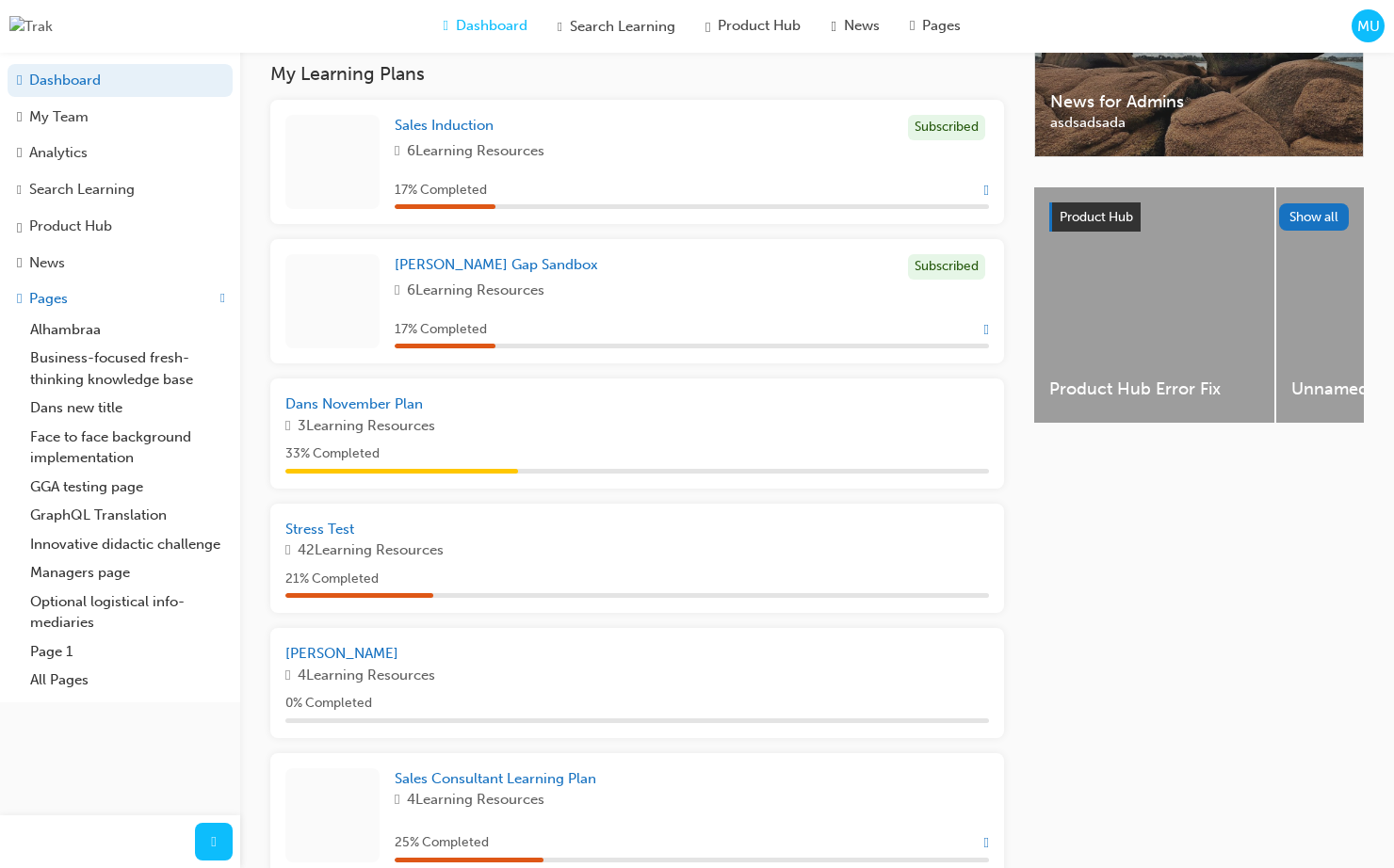 click on "Latest News Show all News for Admins asdsadsada Product Hub Show all Product Hub Error Fix Unnamed Unnamed Unnamed Unnamed Unnamed Unnamed Unnamed Vehicle for Adminss Vehicle for Users" at bounding box center [1199, 684] 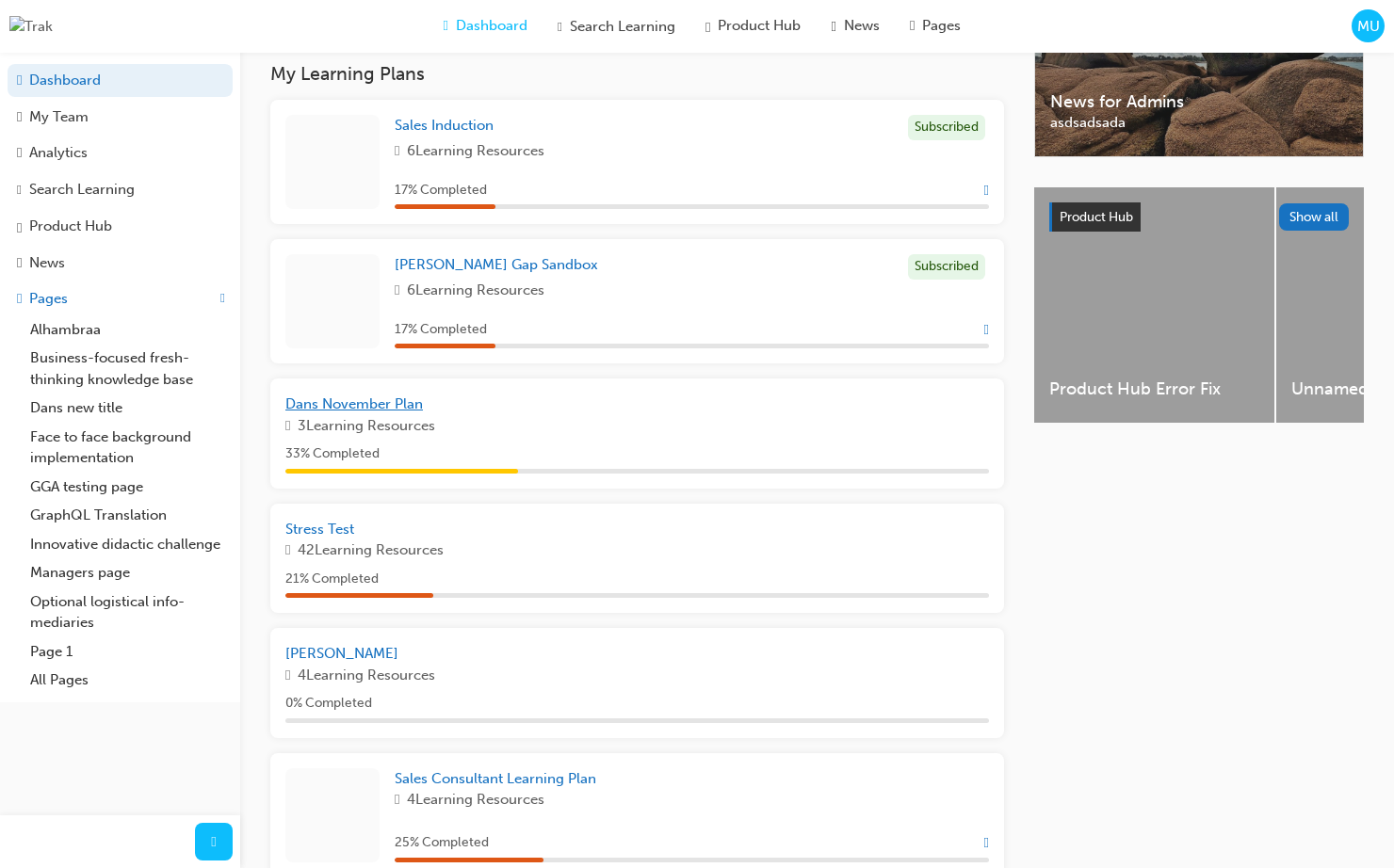 click on "Dans November Plan" at bounding box center [354, 404] 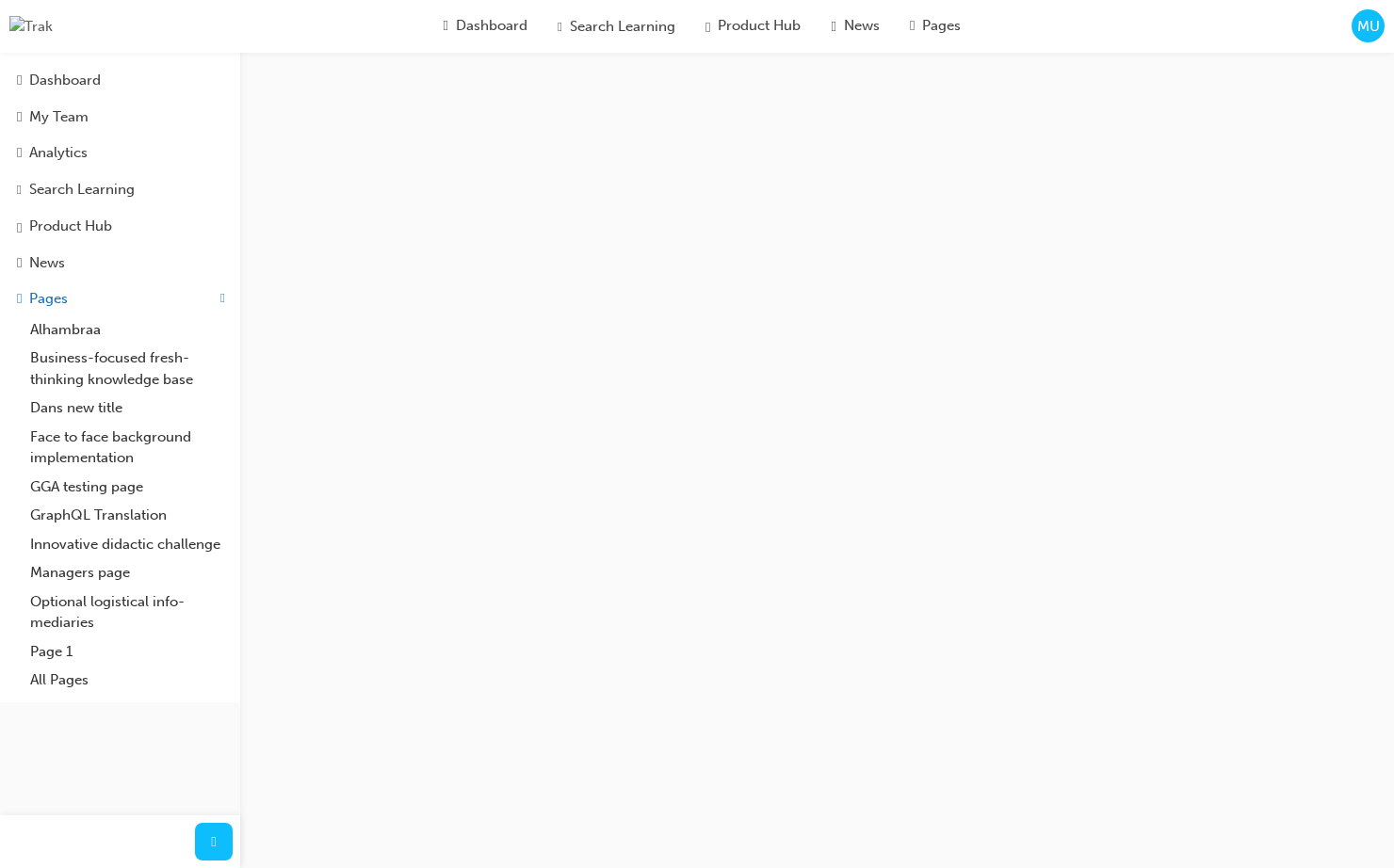 scroll, scrollTop: 0, scrollLeft: 0, axis: both 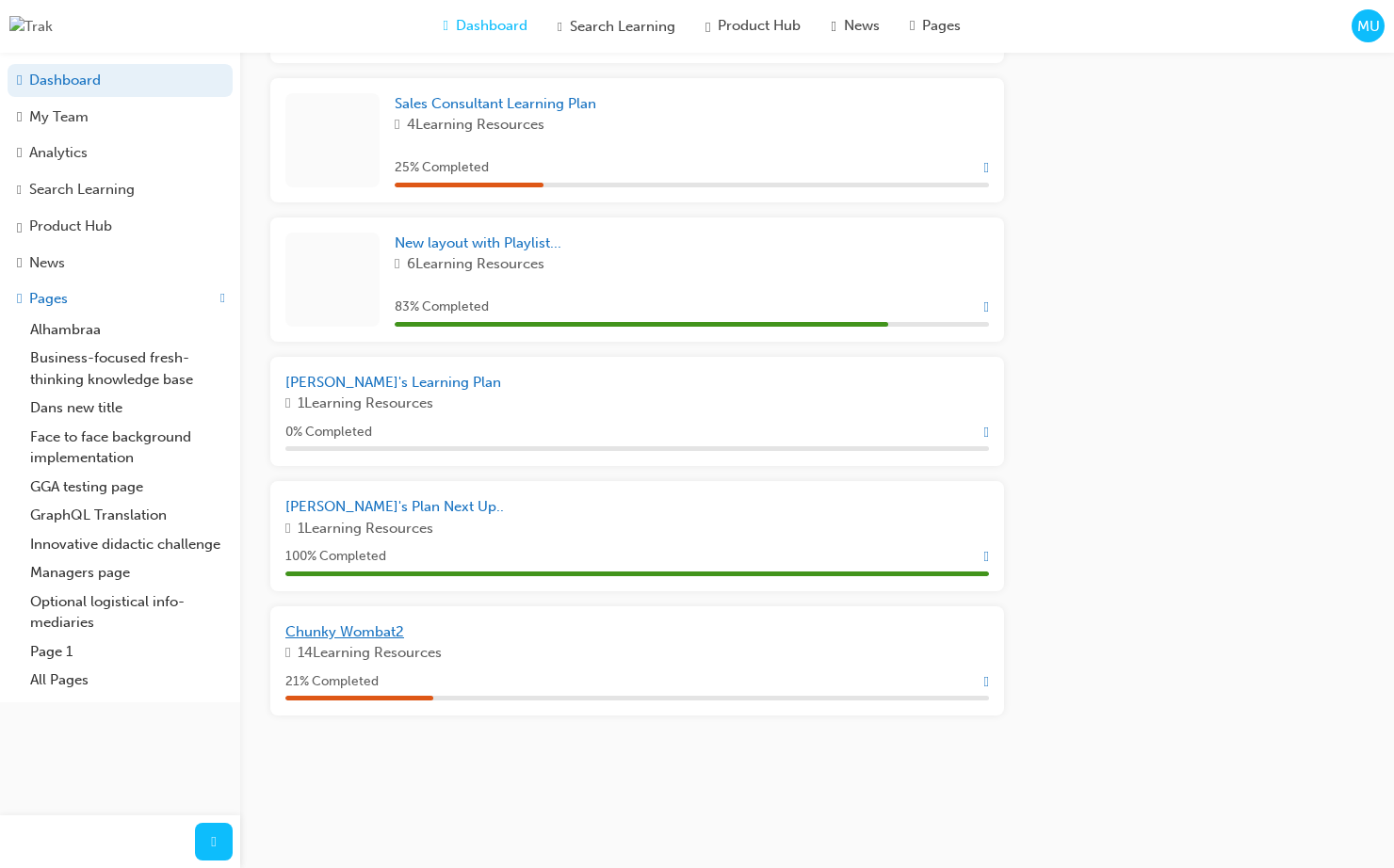 click on "Chunky Wombat2" at bounding box center (345, 632) 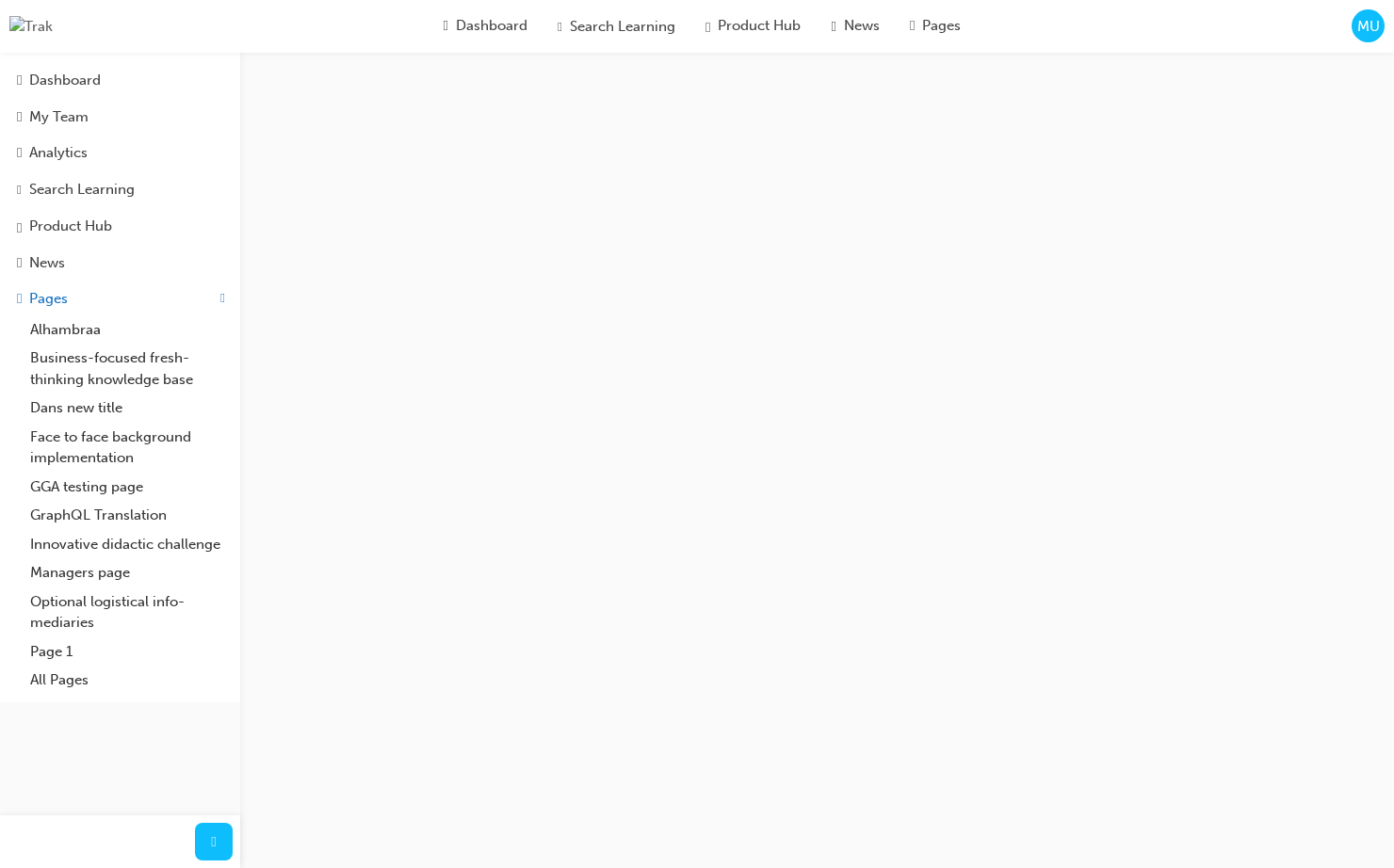 scroll, scrollTop: 0, scrollLeft: 0, axis: both 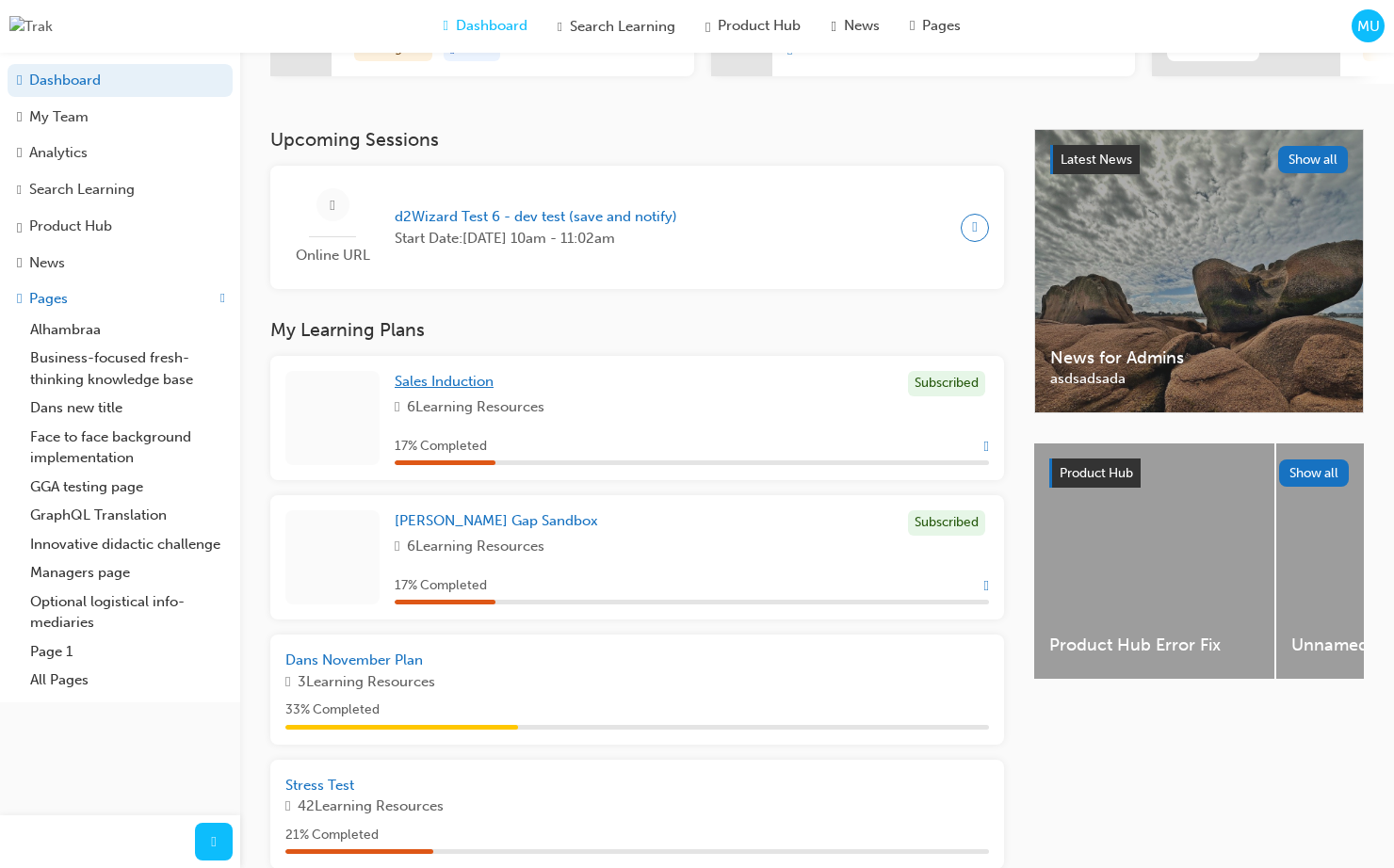 click on "Sales Induction" at bounding box center (444, 381) 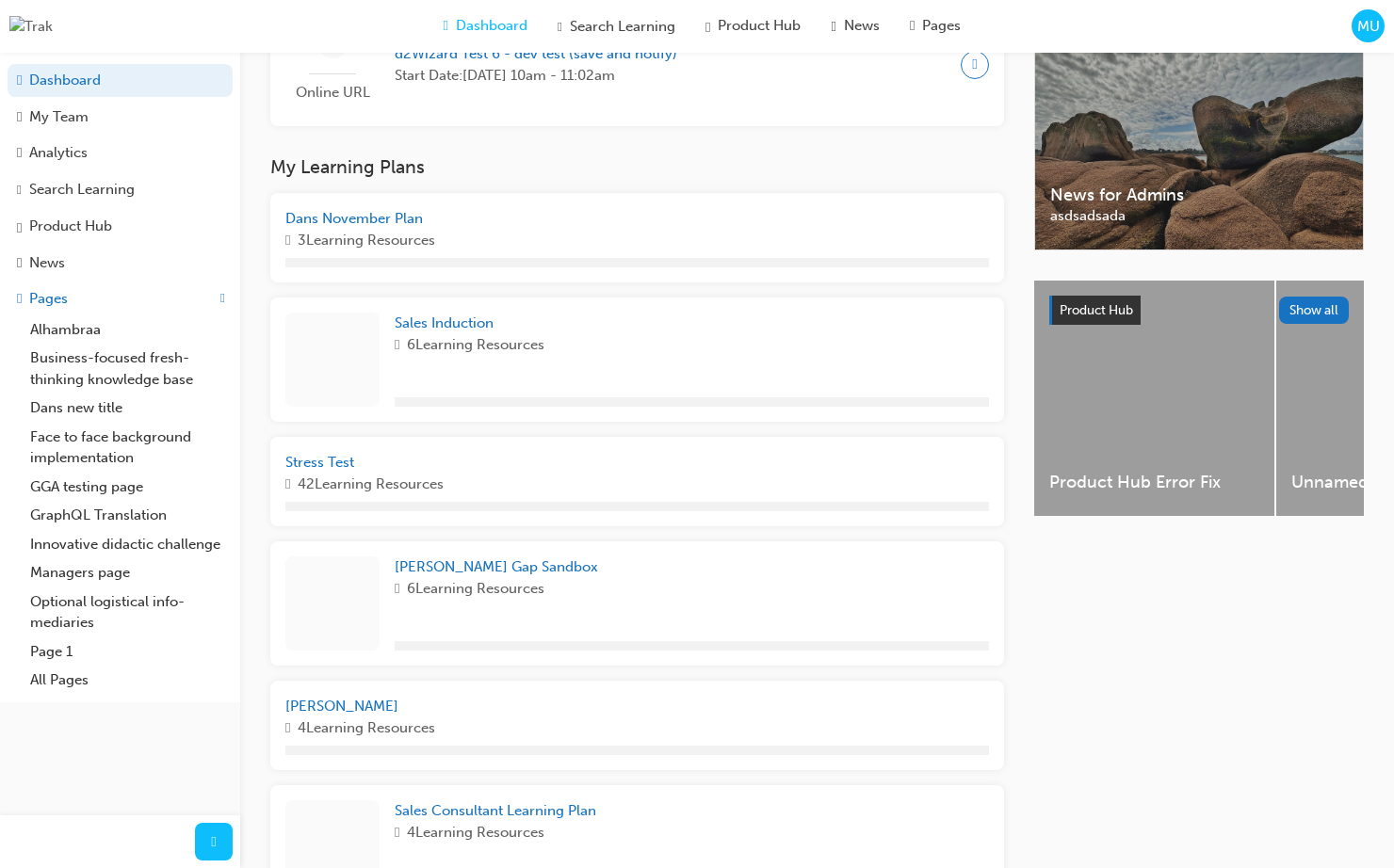 scroll, scrollTop: 525, scrollLeft: 0, axis: vertical 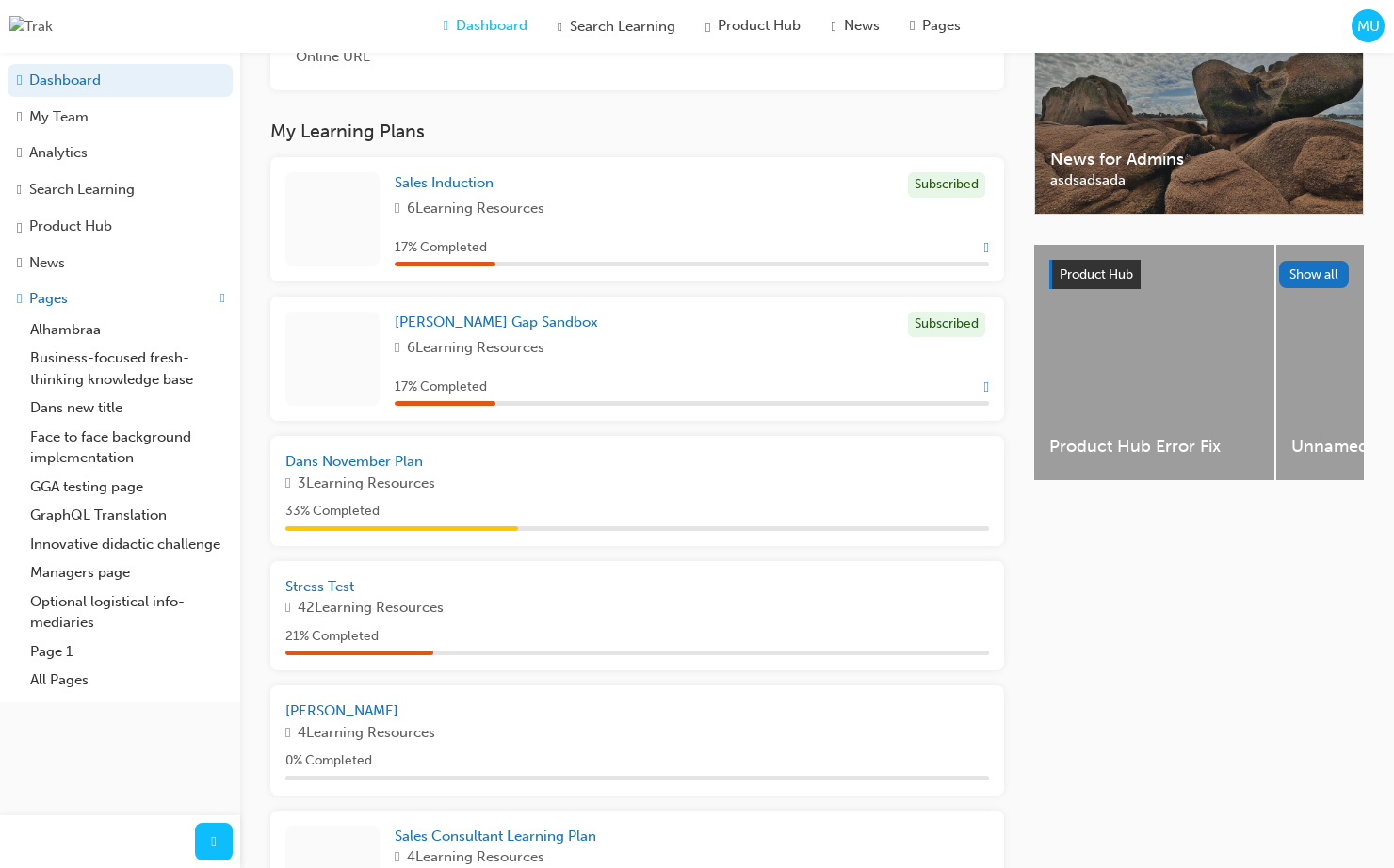 click on "Latest News Show all News for Admins asdsadsada Product Hub Show all Product Hub Error Fix Unnamed Unnamed Unnamed Unnamed Unnamed Unnamed Unnamed Vehicle for Adminss Vehicle for Users" at bounding box center [1199, 742] 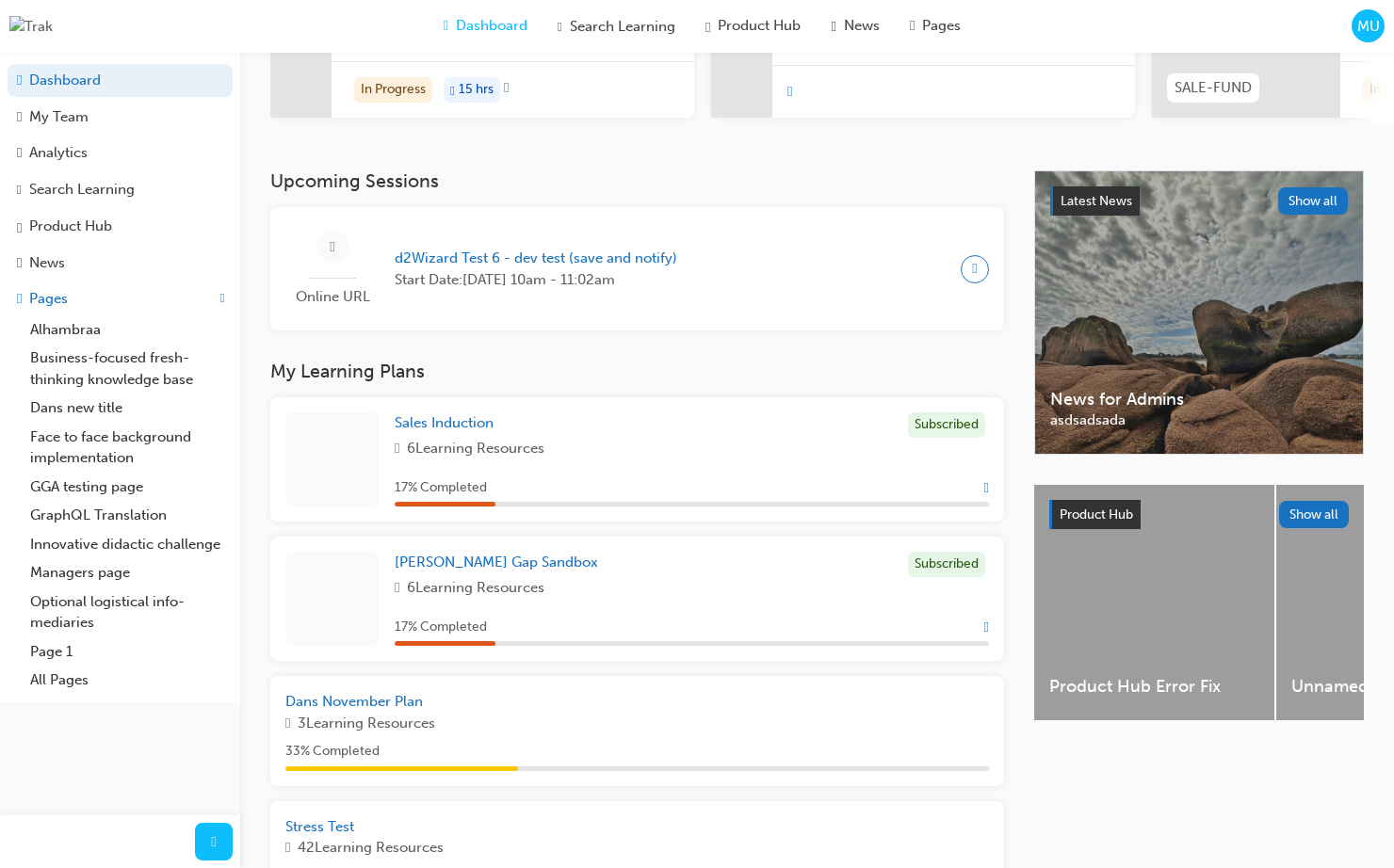 scroll, scrollTop: 300, scrollLeft: 0, axis: vertical 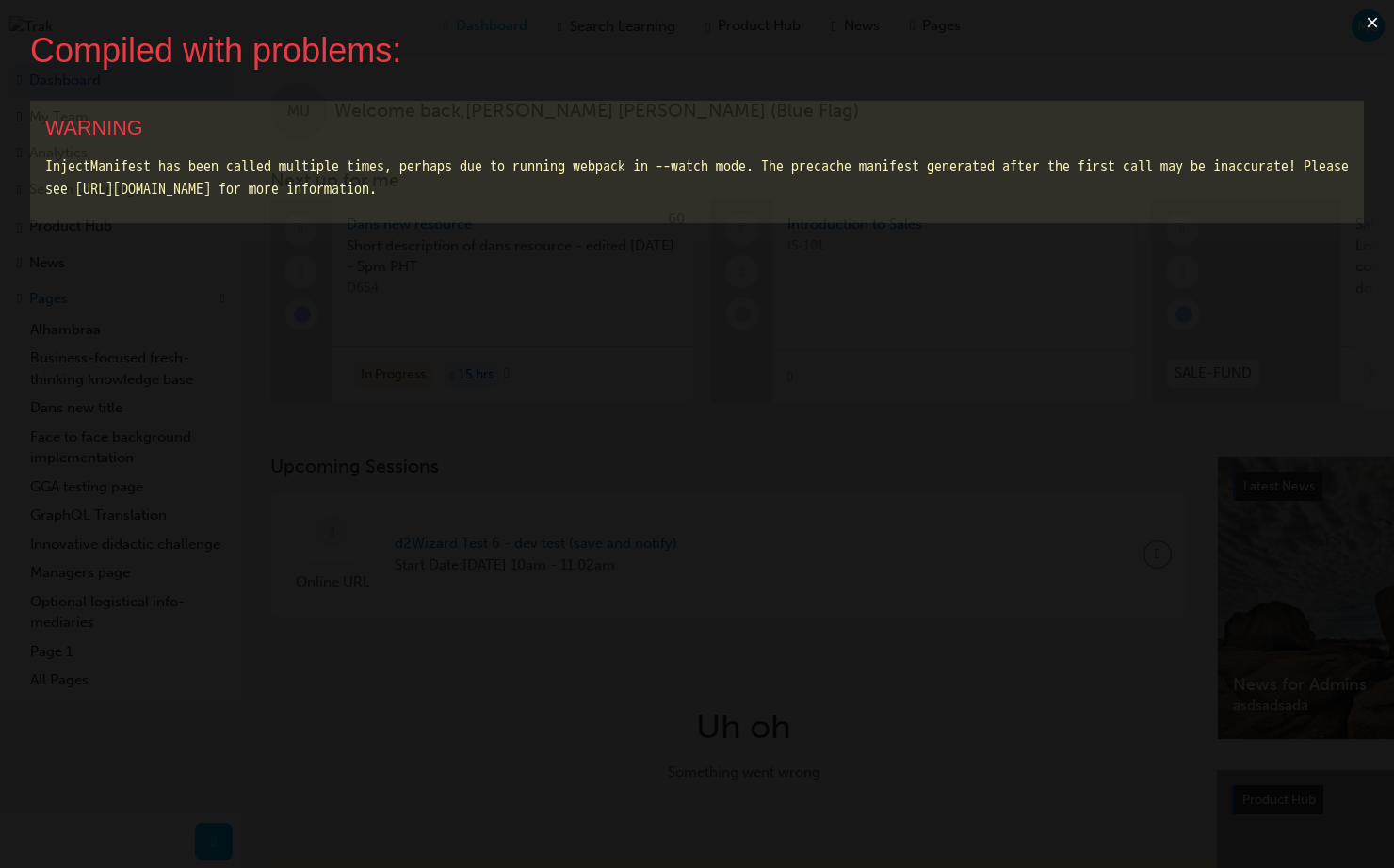 click on "×" at bounding box center [1372, 23] 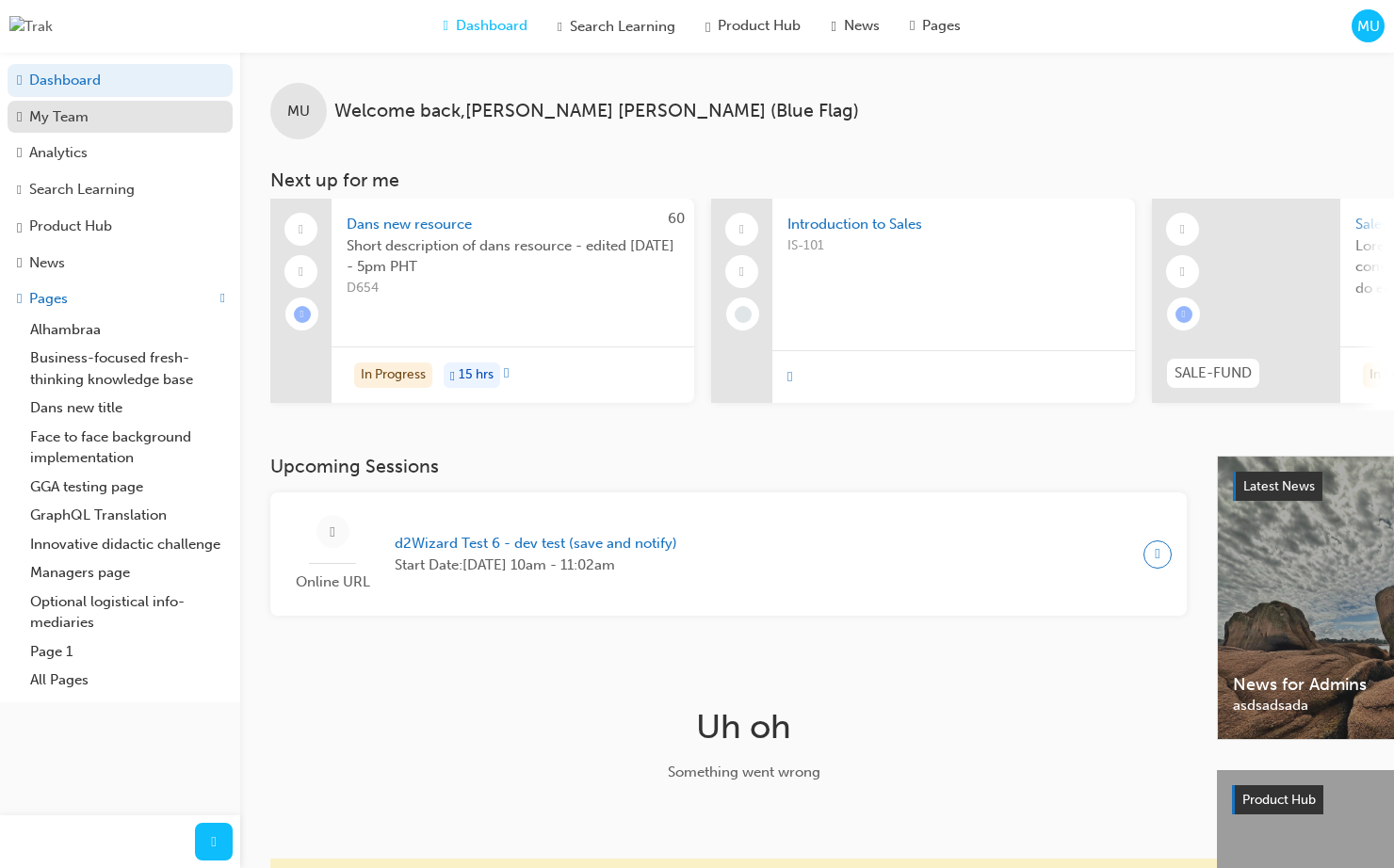 drag, startPoint x: 125, startPoint y: 121, endPoint x: 122, endPoint y: 112, distance: 9.486833 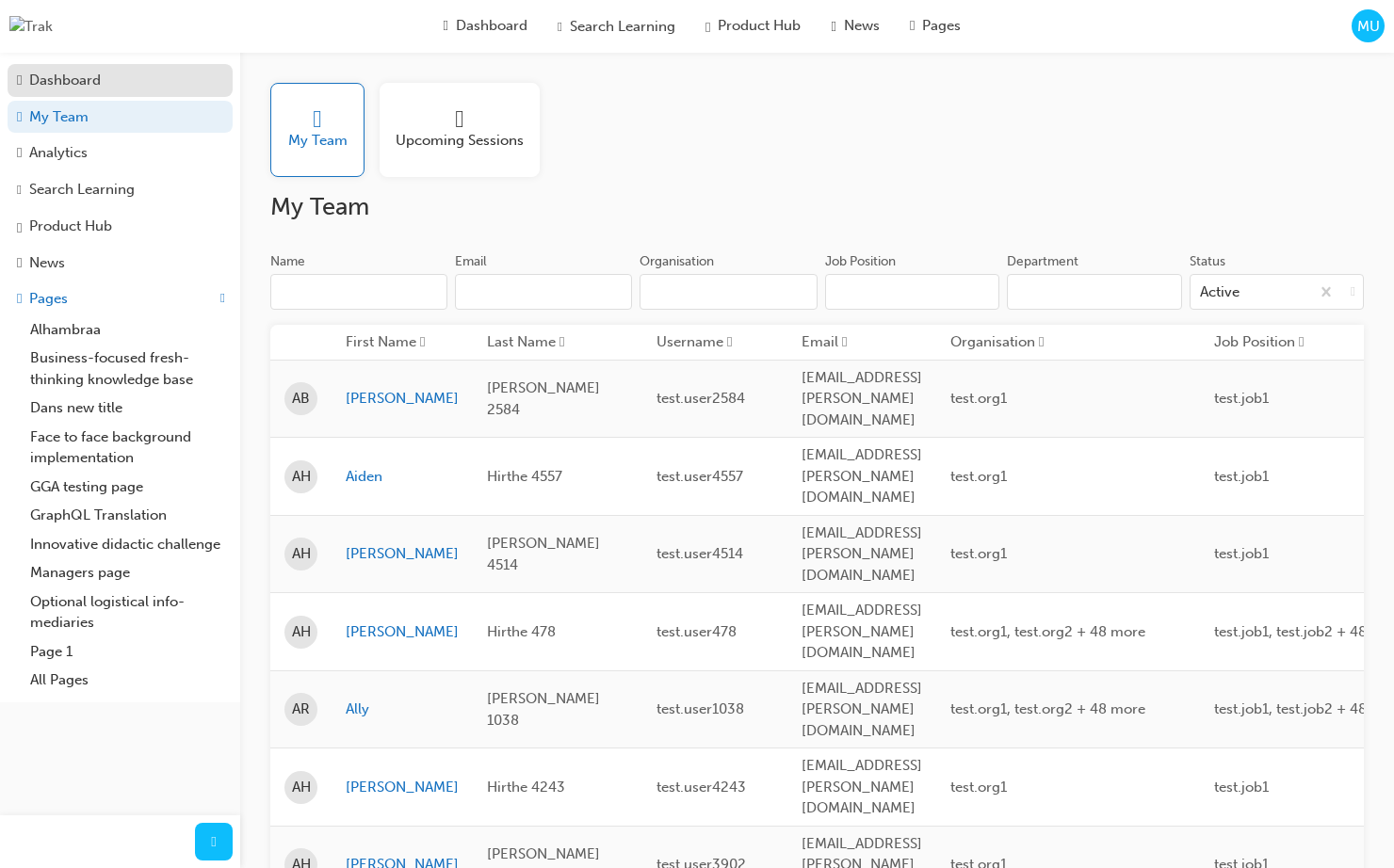 click on "Dashboard" at bounding box center (120, 80) 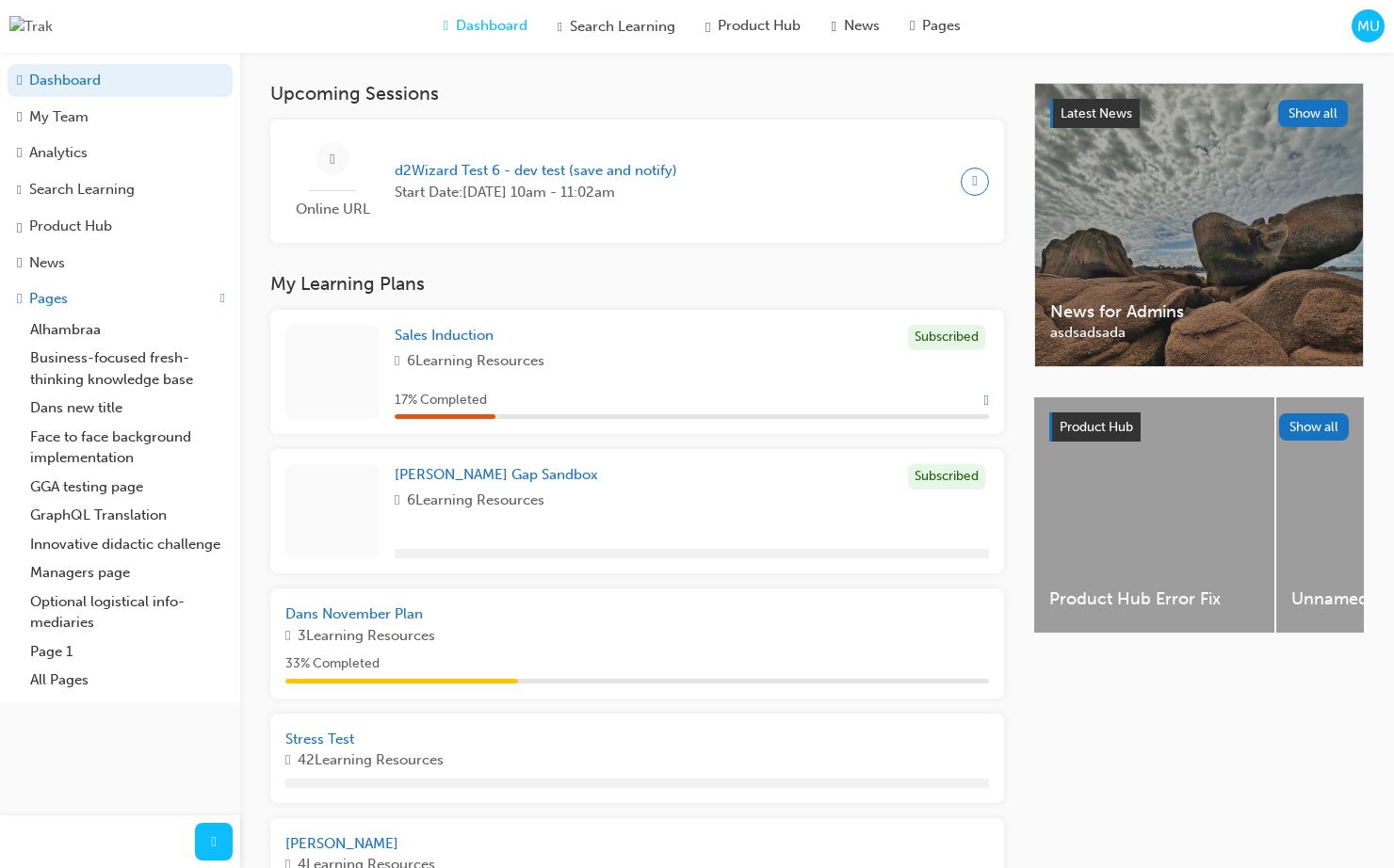 scroll, scrollTop: 376, scrollLeft: 0, axis: vertical 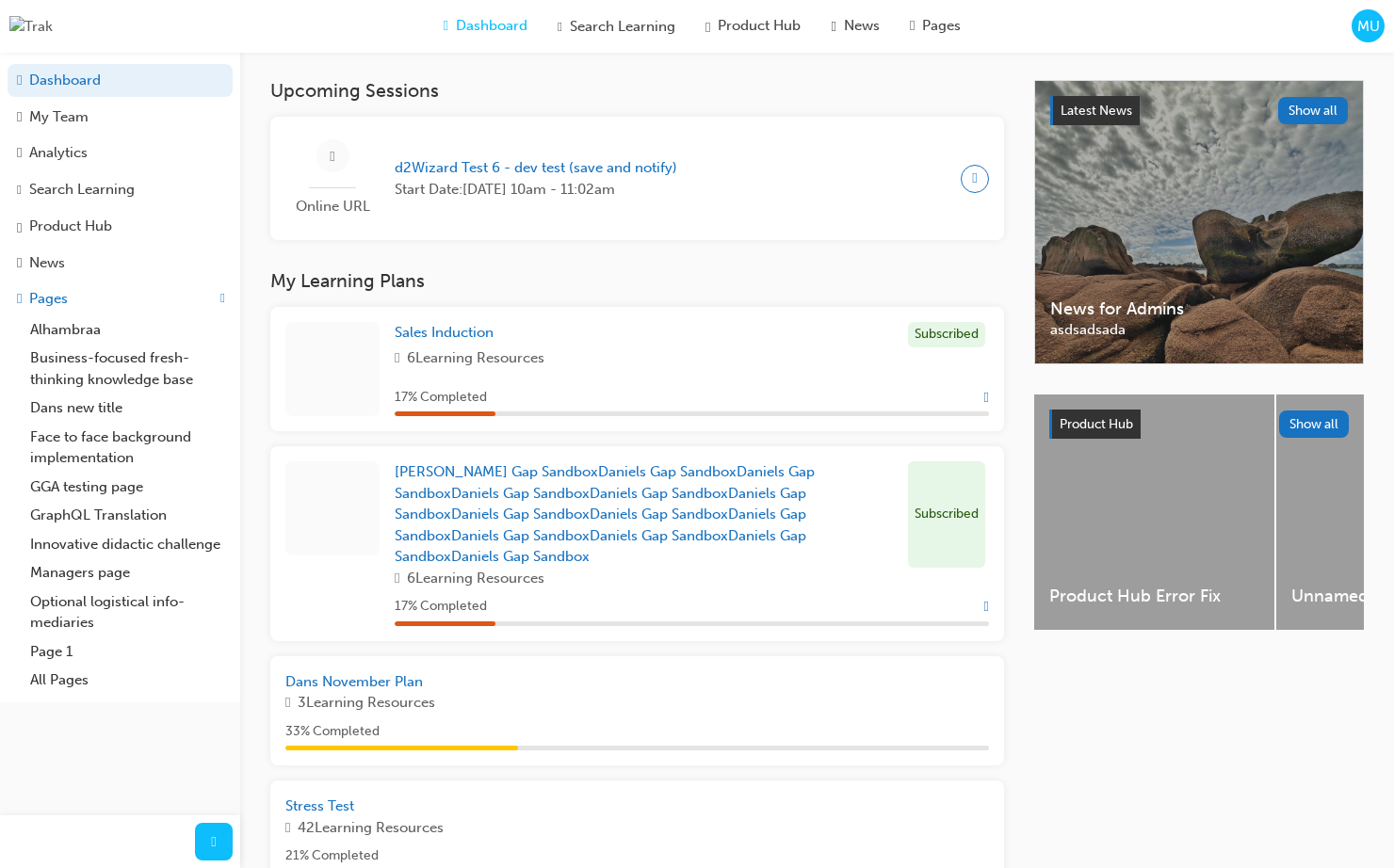click on "Latest News Show all News for Admins asdsadsada Product Hub Show all Product Hub Error Fix Unnamed Unnamed Unnamed Unnamed Unnamed Unnamed Unnamed Vehicle for Adminss Vehicle for Users" at bounding box center (1199, 926) 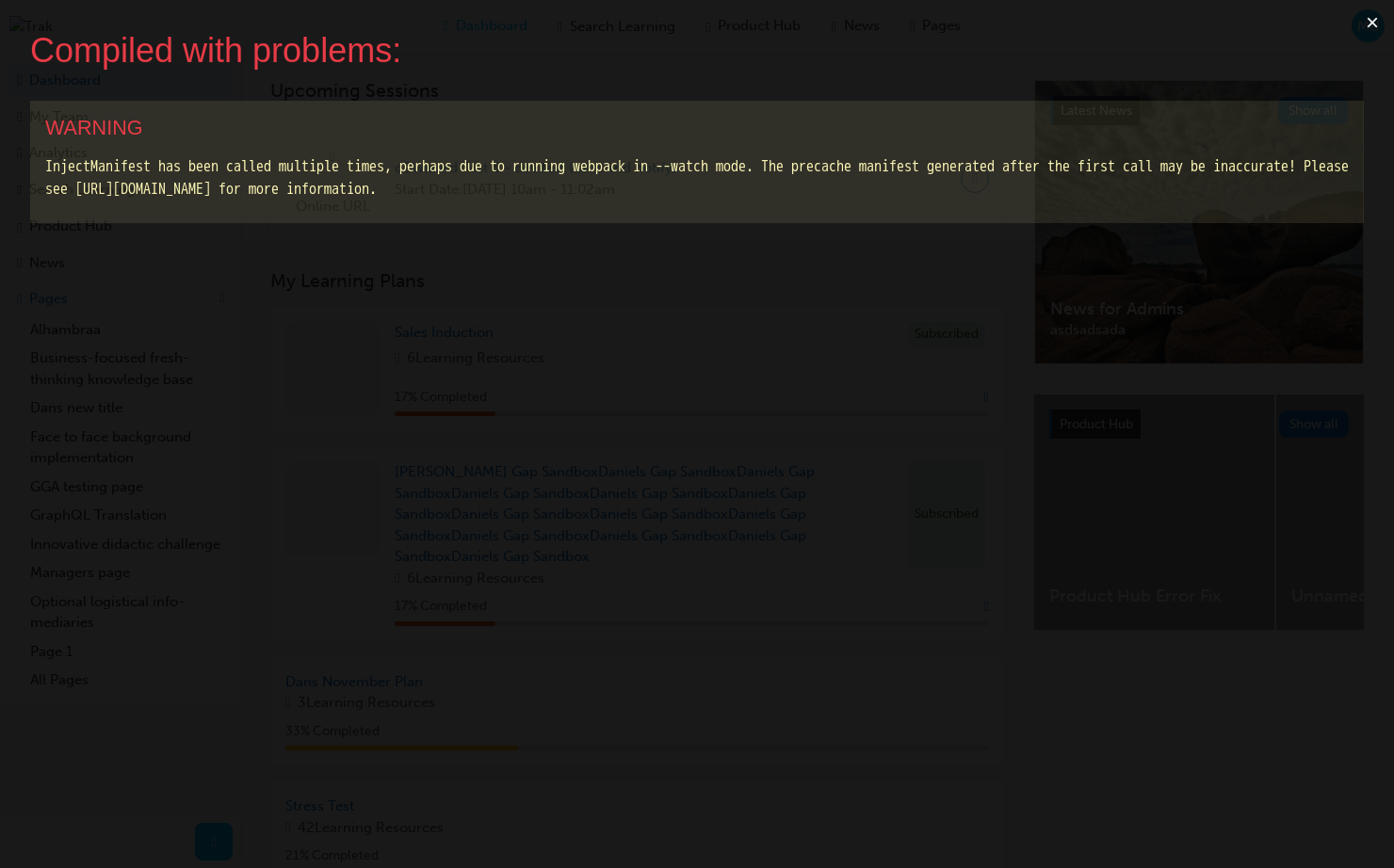 scroll, scrollTop: 0, scrollLeft: 0, axis: both 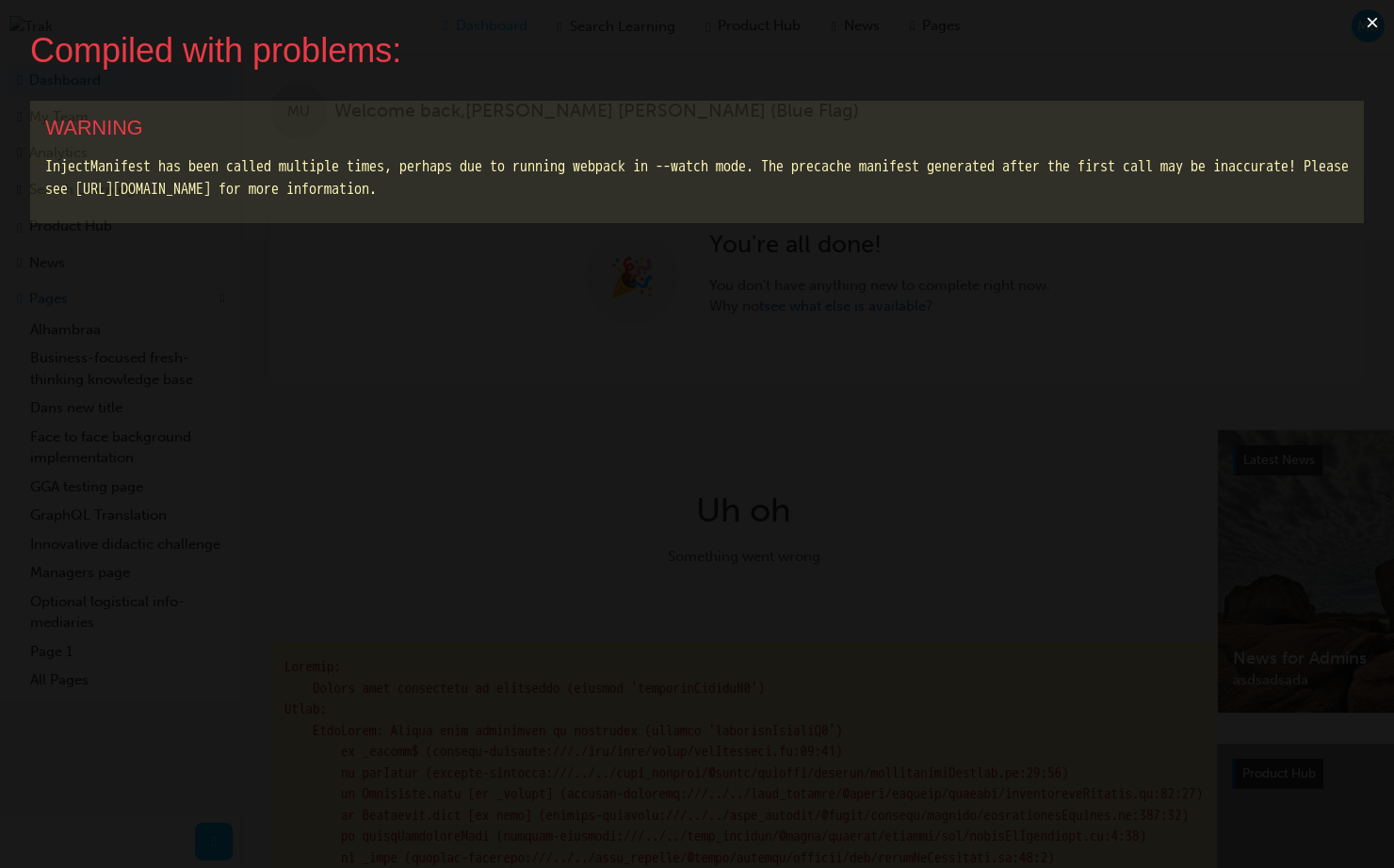 click on "×" at bounding box center (1372, 23) 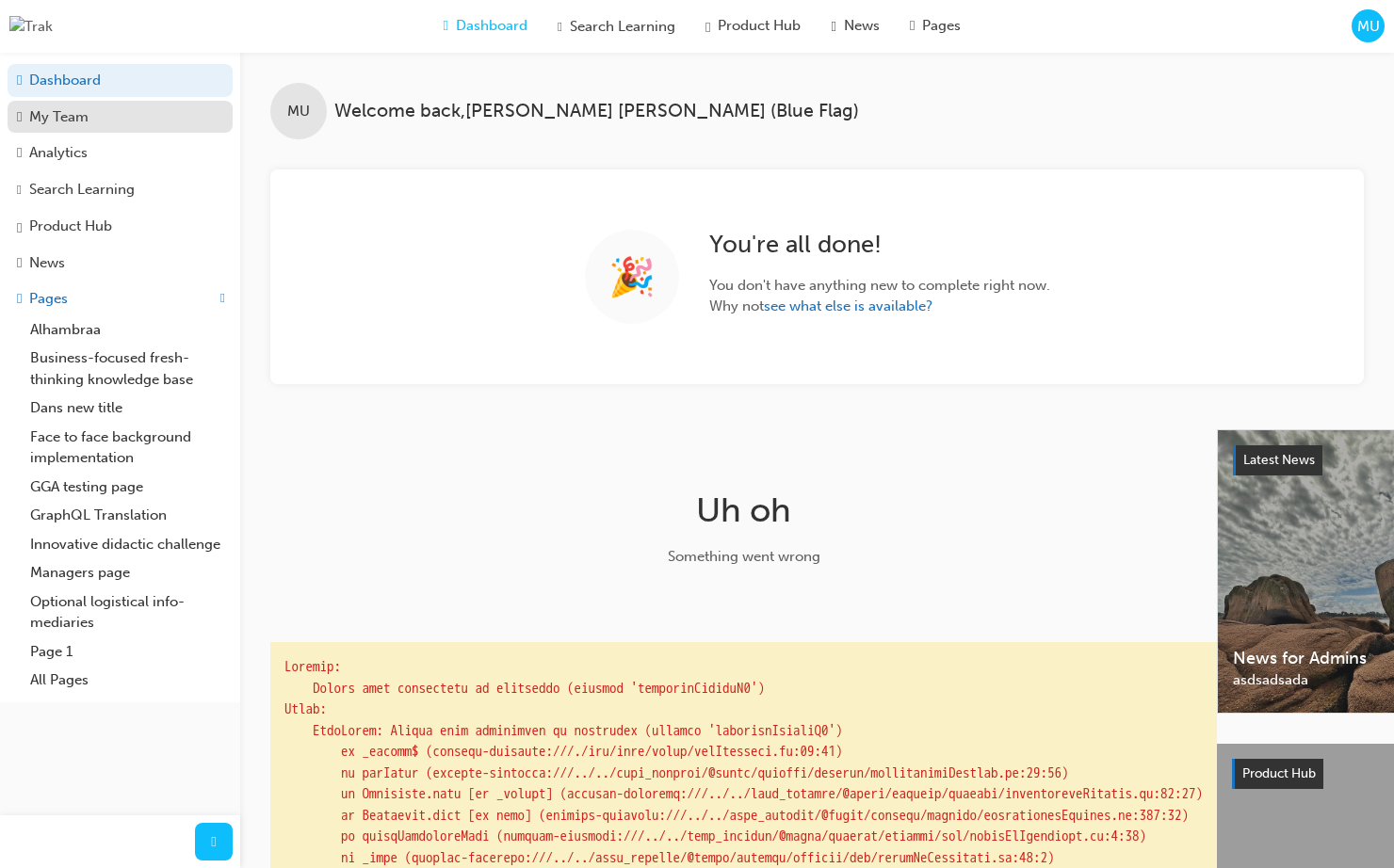 click on "My Team" at bounding box center [120, 117] 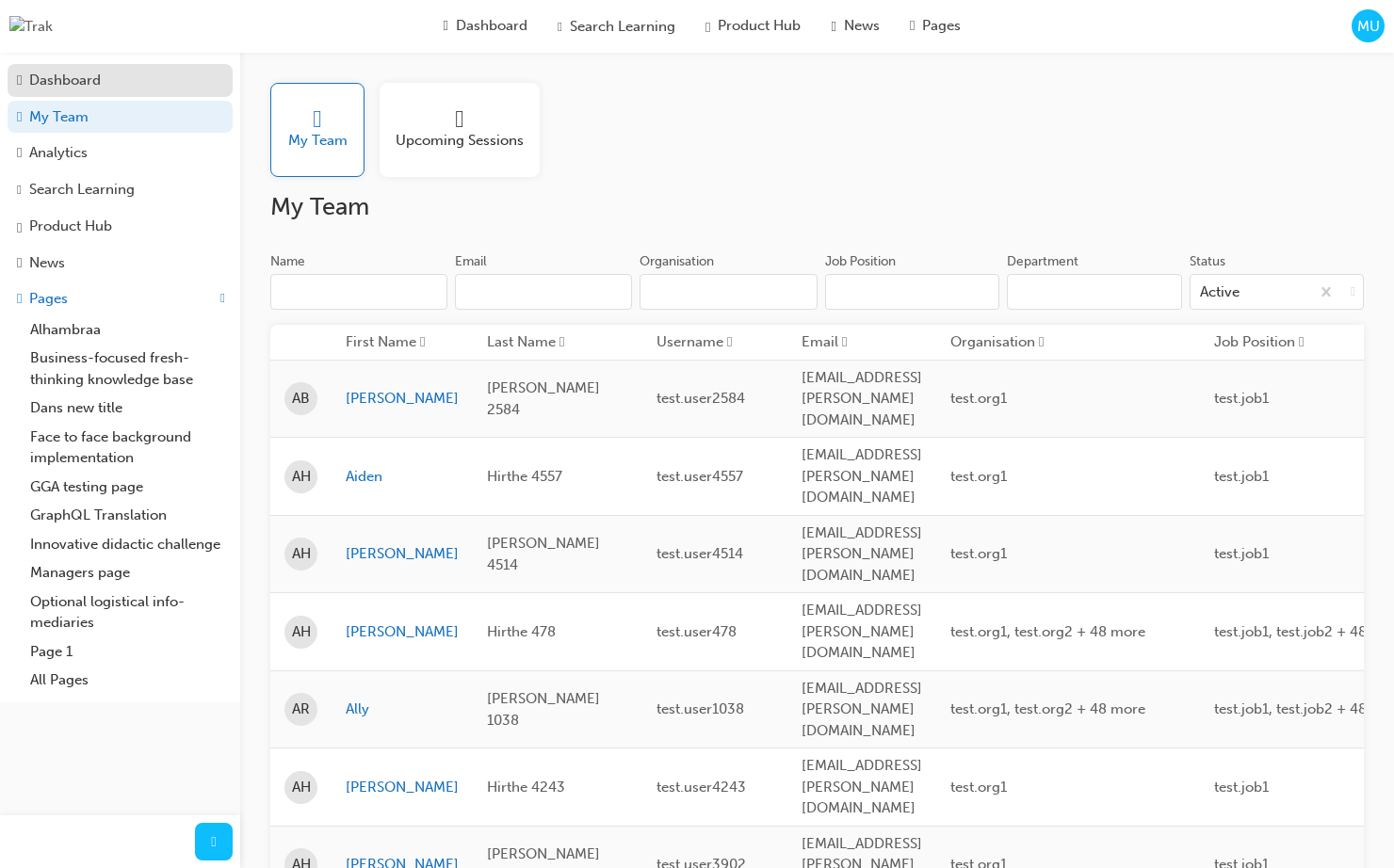 click on "Dashboard" at bounding box center (65, 80) 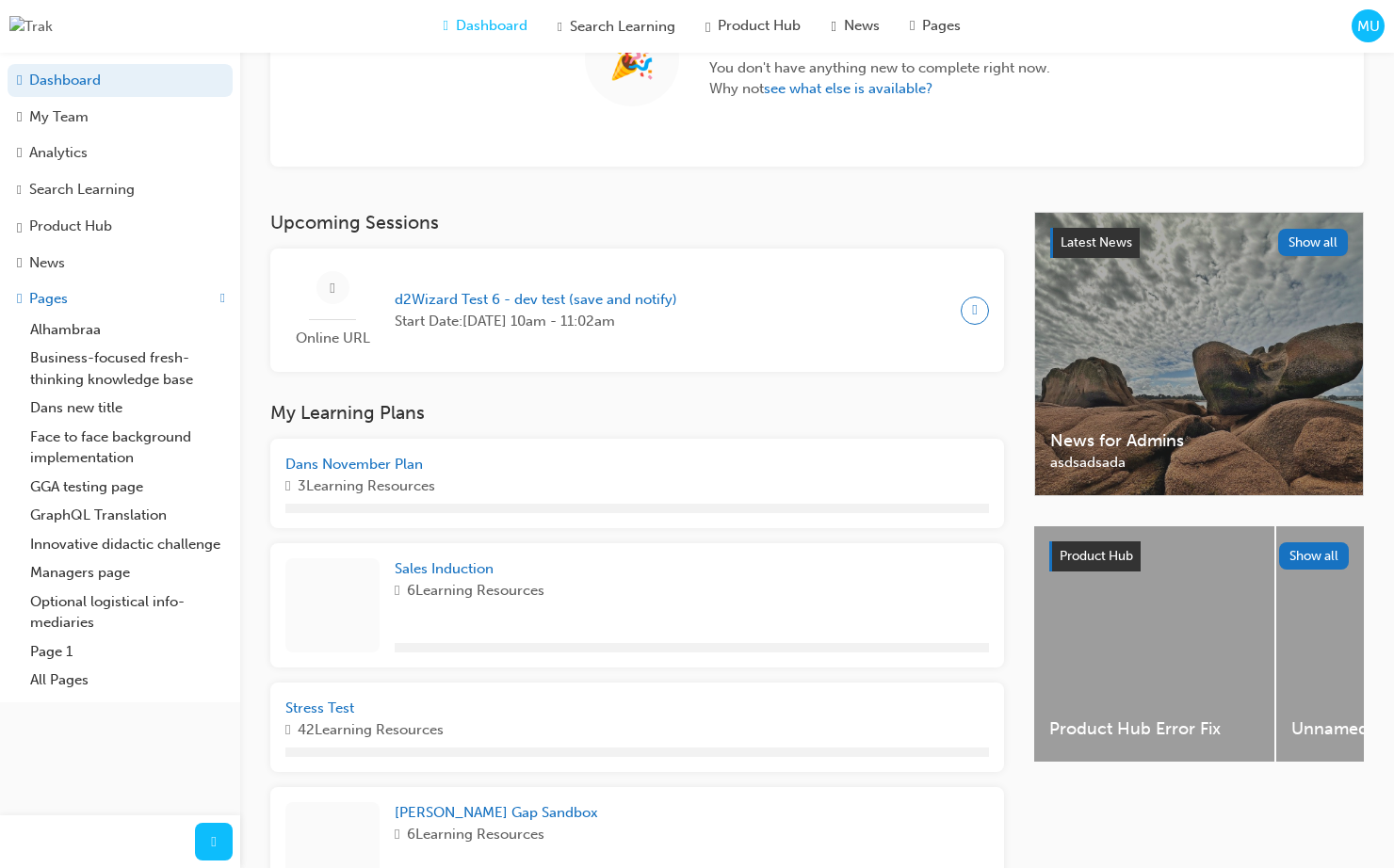 scroll, scrollTop: 313, scrollLeft: 0, axis: vertical 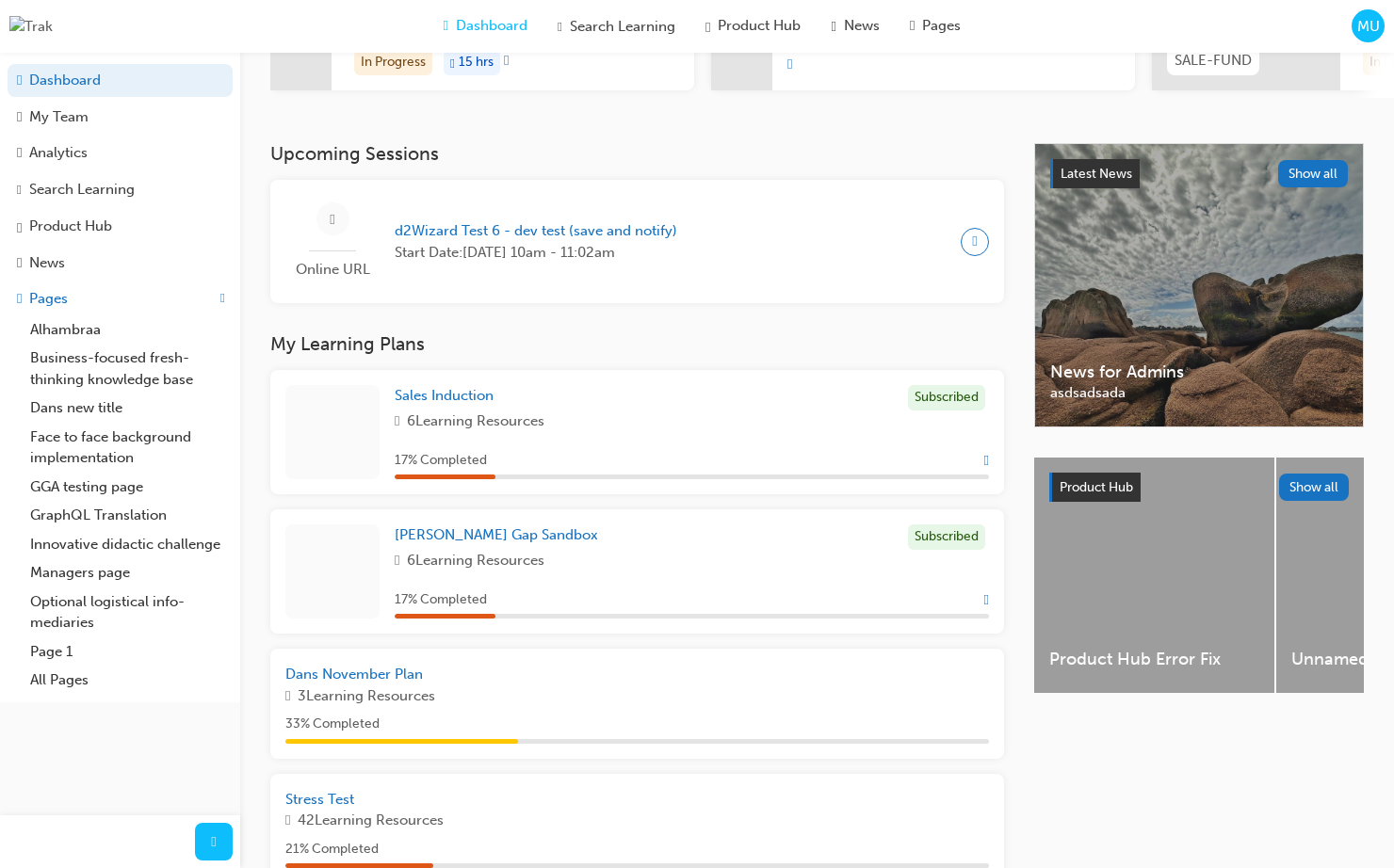 click on "Latest News Show all News for Admins asdsadsada Product Hub Show all Product Hub Error Fix Unnamed Unnamed Unnamed Unnamed Unnamed Unnamed Unnamed Vehicle for Adminss Vehicle for Users" at bounding box center [1199, 955] 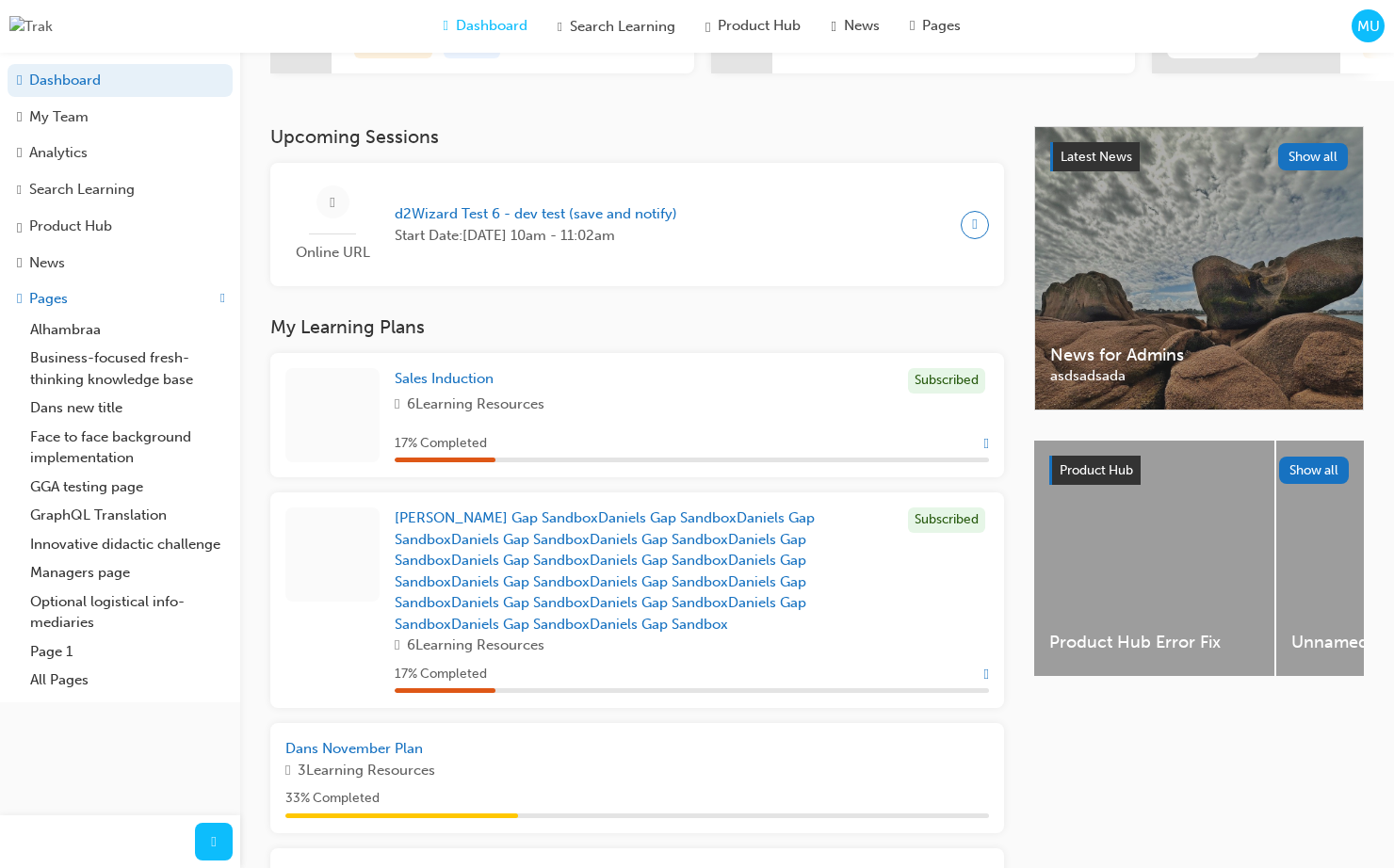 scroll, scrollTop: 334, scrollLeft: 0, axis: vertical 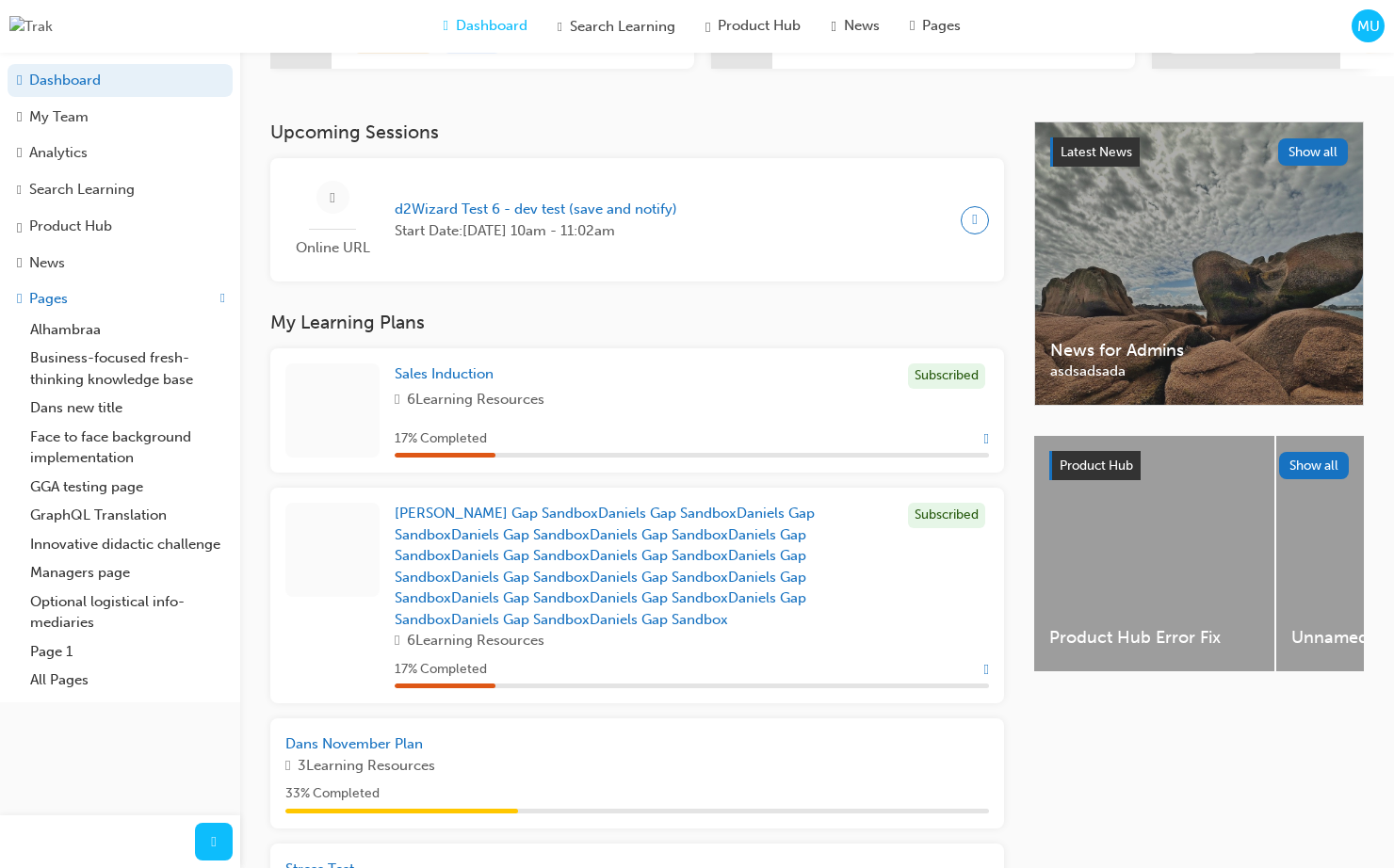 click on "Latest News Show all News for Admins asdsadsada Product Hub Show all Product Hub Error Fix Unnamed Unnamed Unnamed Unnamed Unnamed Unnamed Unnamed Vehicle for Adminss Vehicle for Users" at bounding box center [1199, 978] 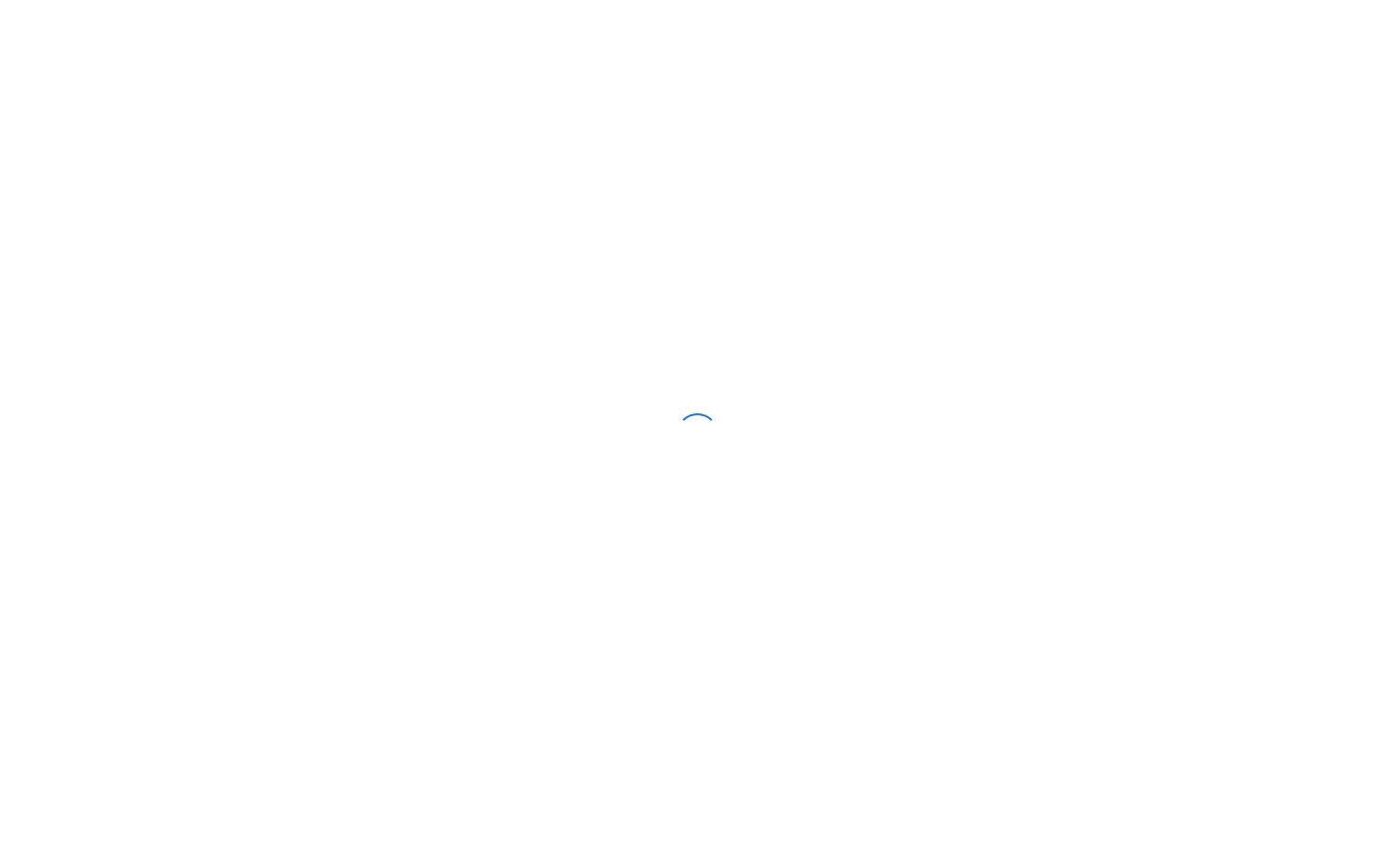 scroll, scrollTop: 0, scrollLeft: 0, axis: both 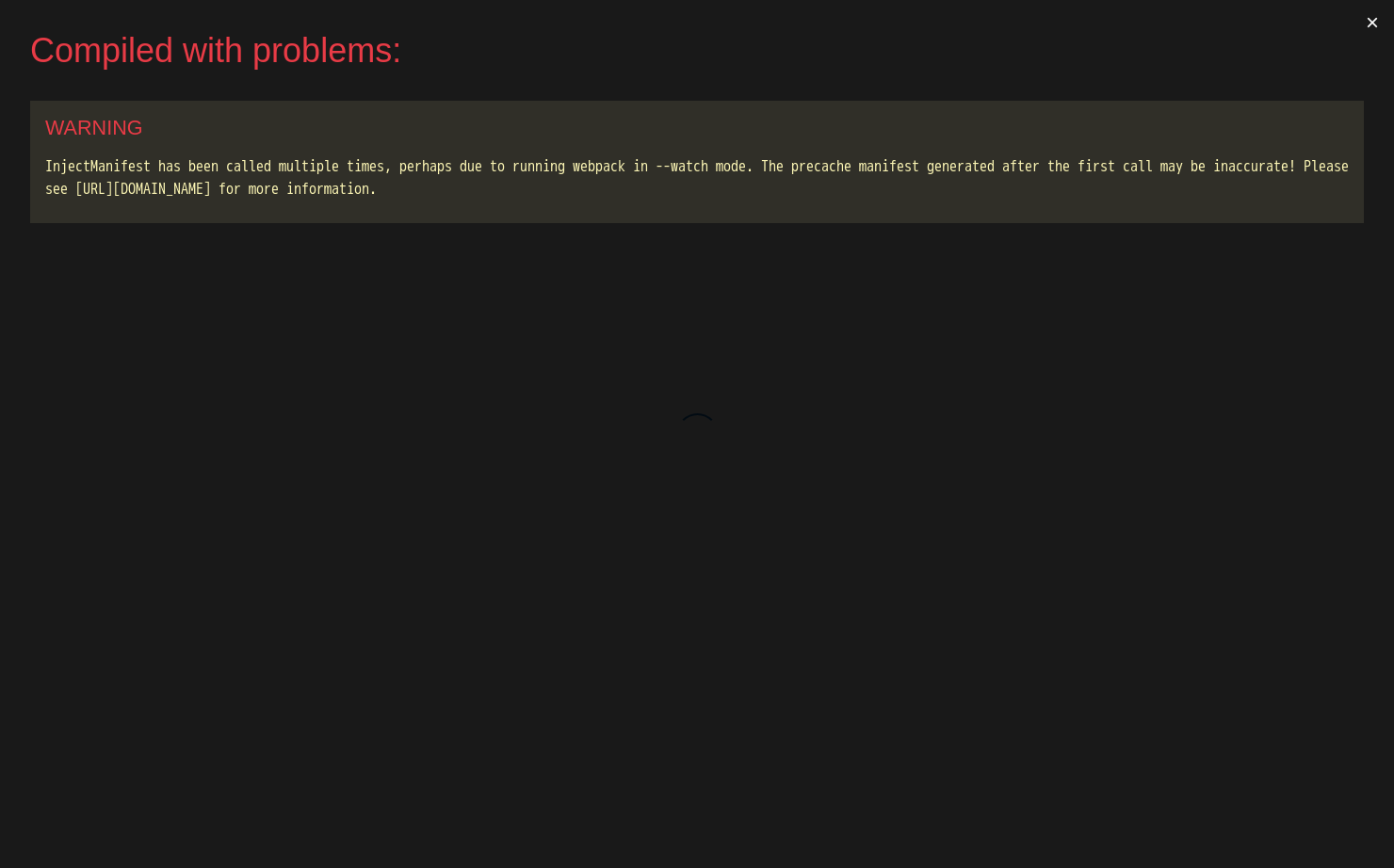 click on "×" at bounding box center [1372, 23] 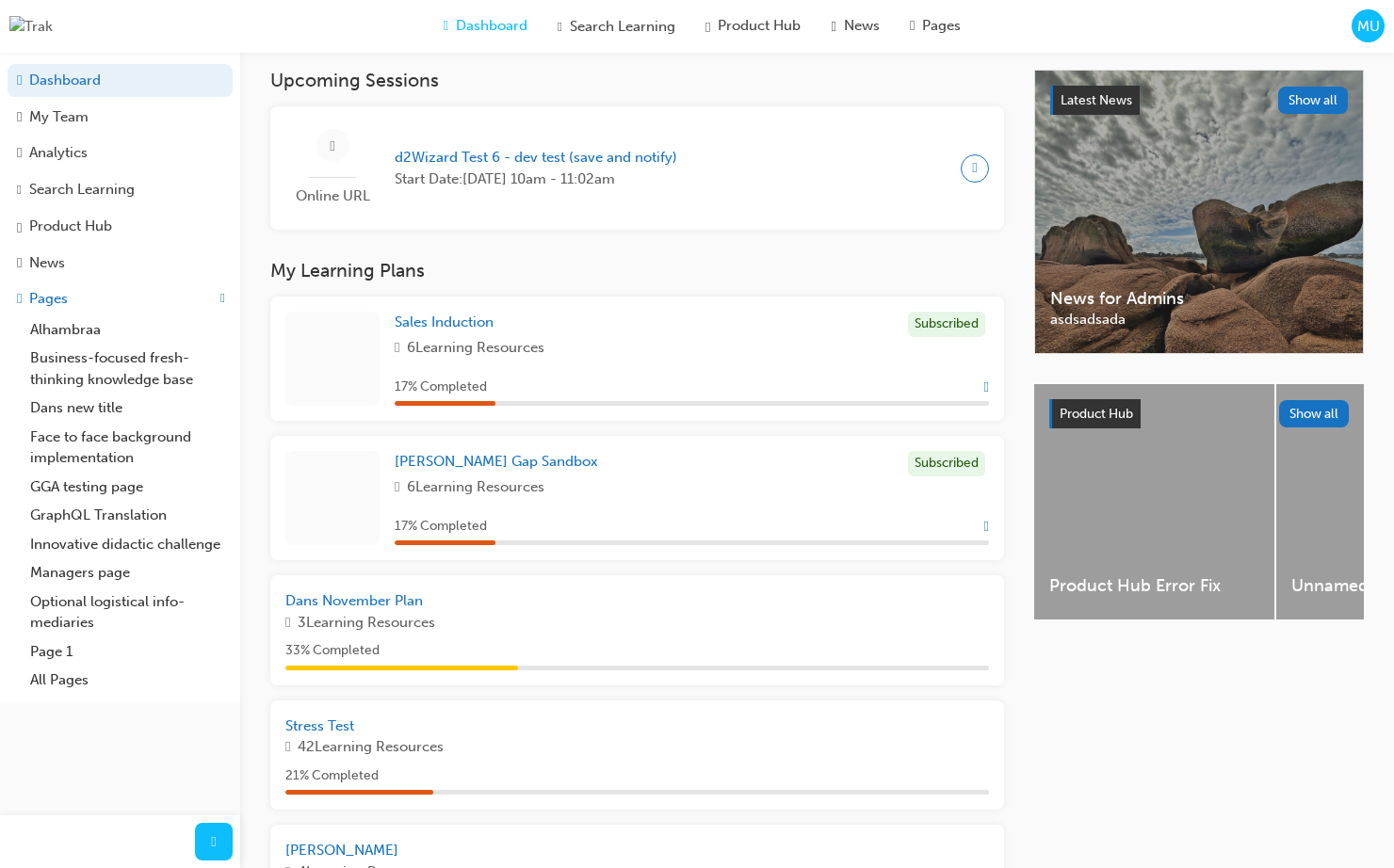 scroll, scrollTop: 355, scrollLeft: 0, axis: vertical 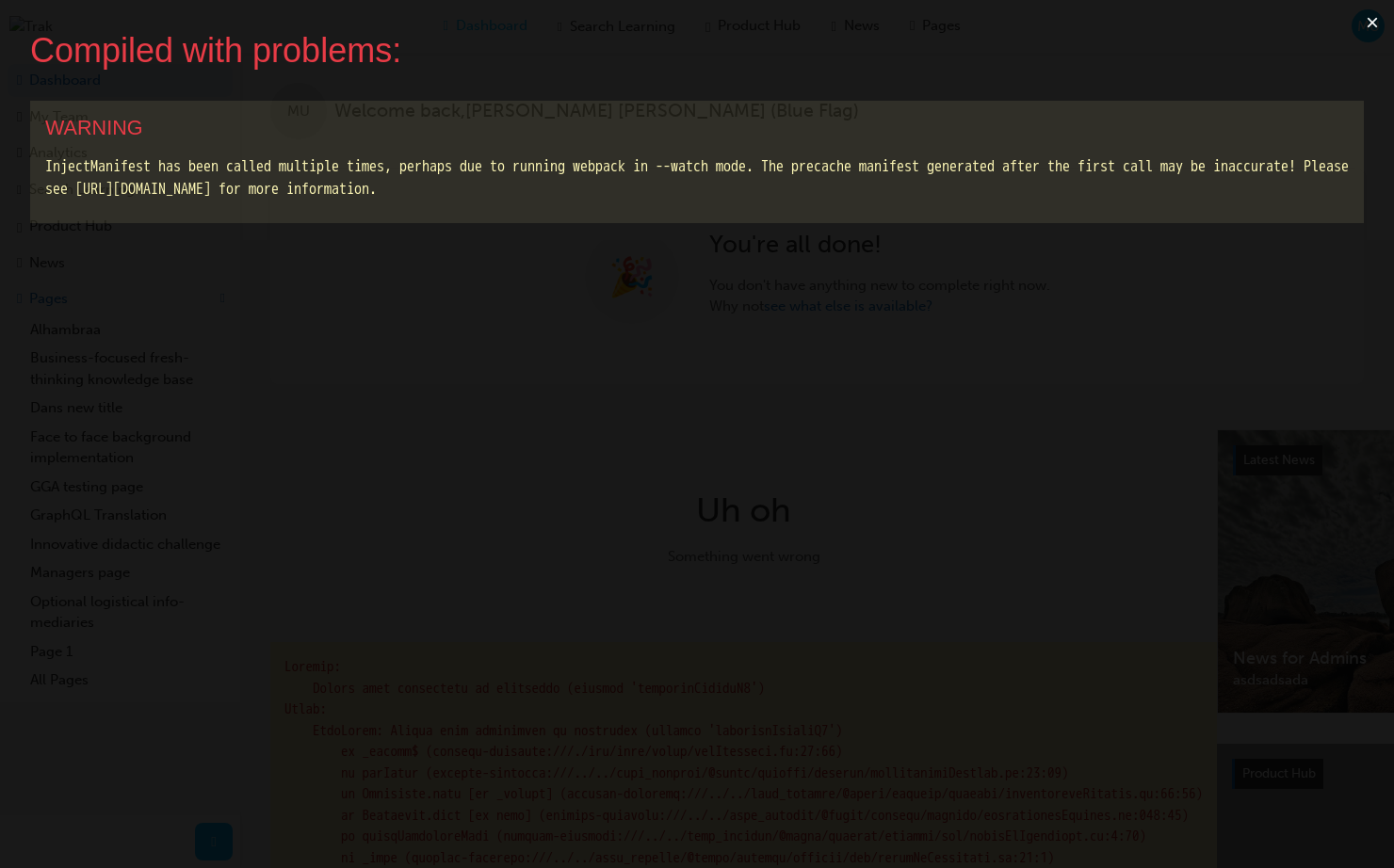 click on "×" at bounding box center (1372, 23) 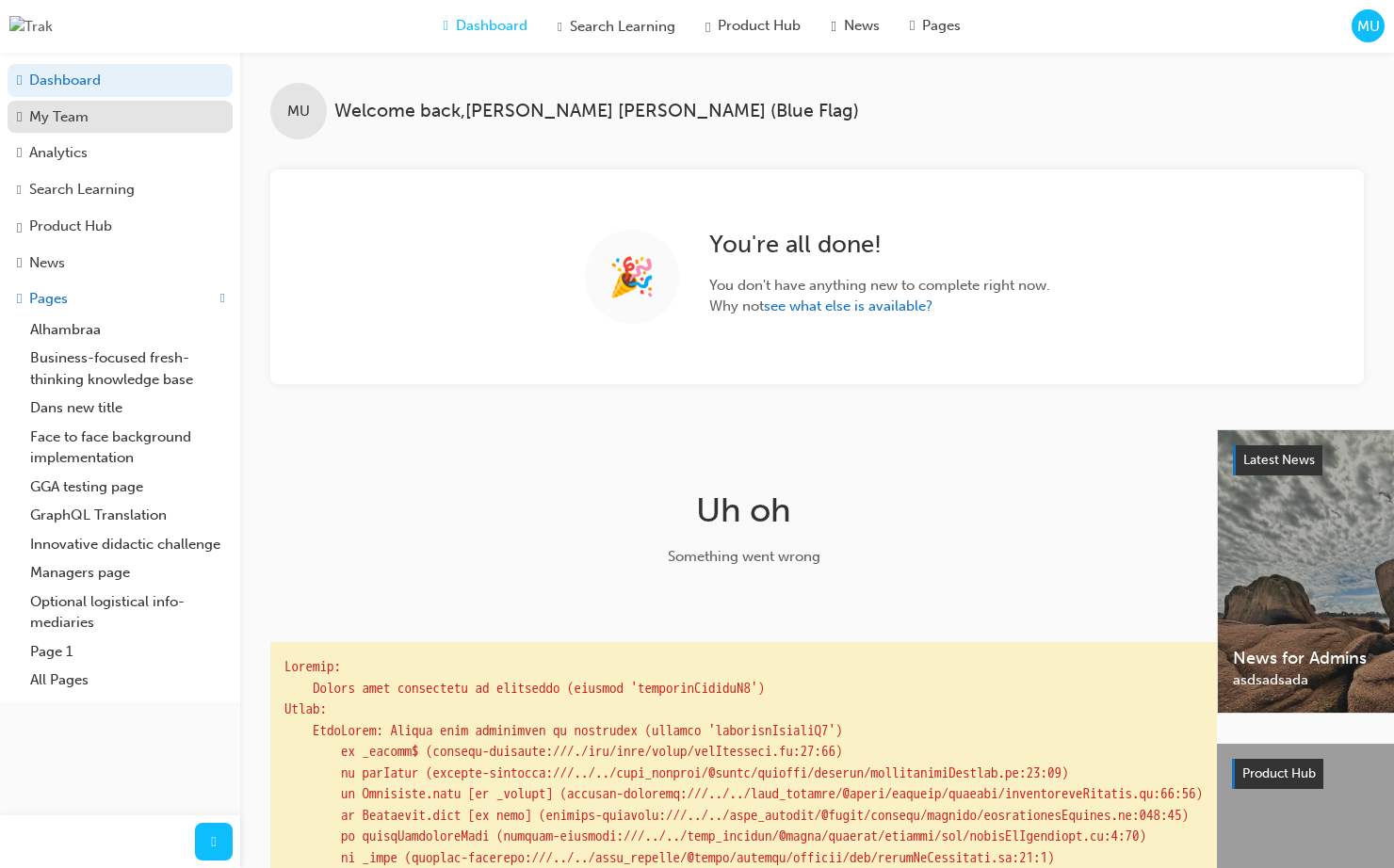 click on "My Team" at bounding box center [58, 117] 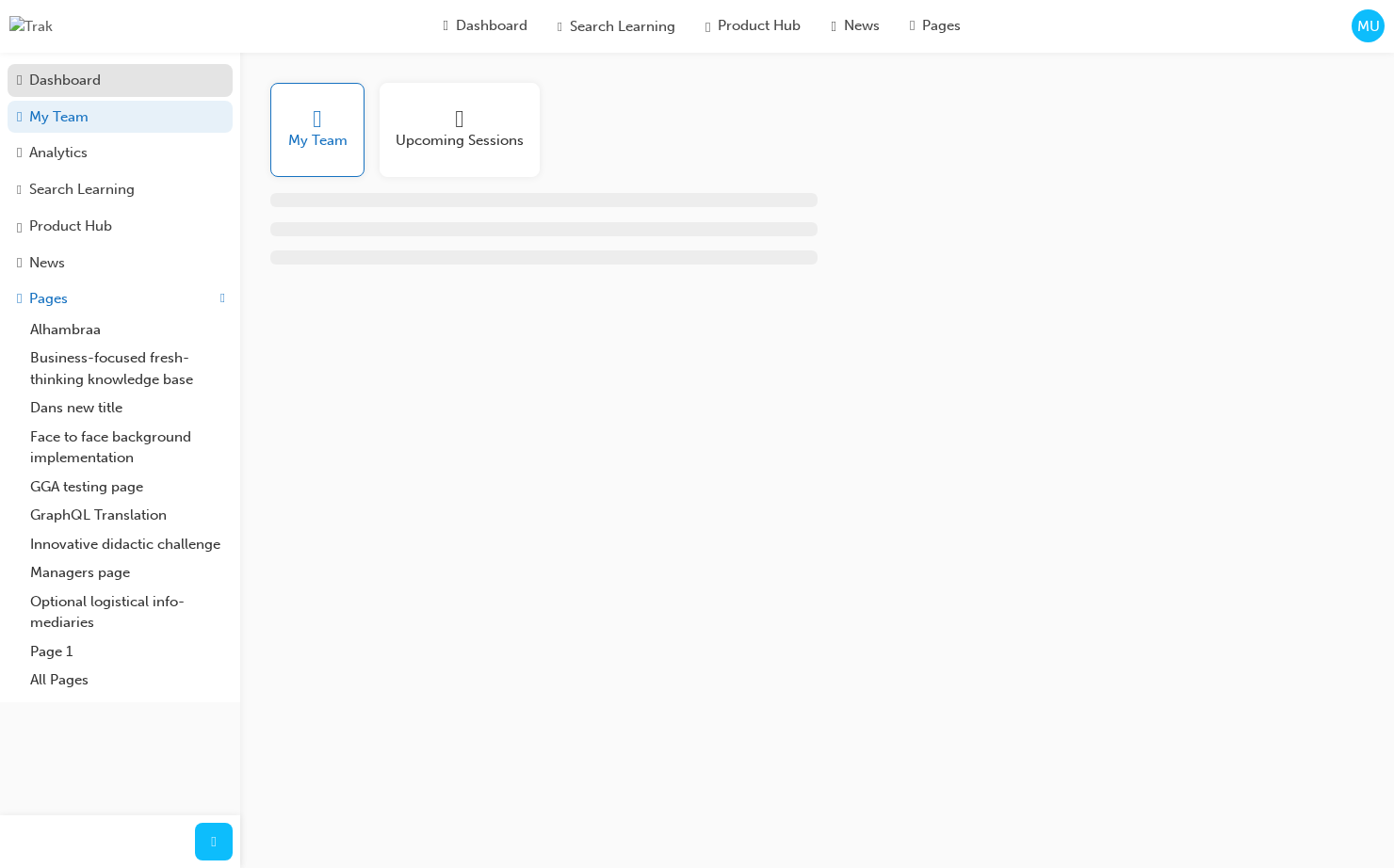 click on "Dashboard" at bounding box center (65, 80) 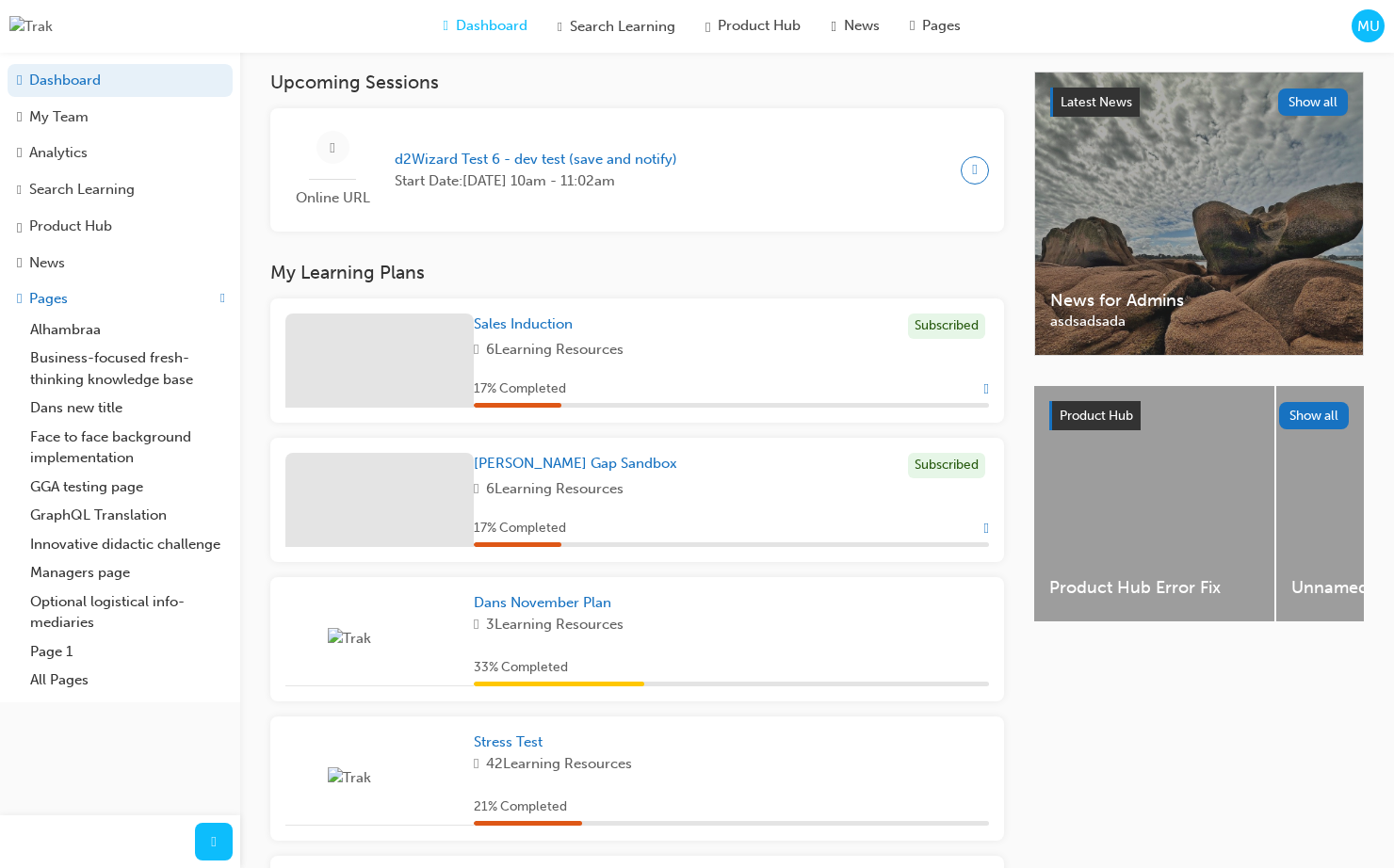 scroll, scrollTop: 366, scrollLeft: 0, axis: vertical 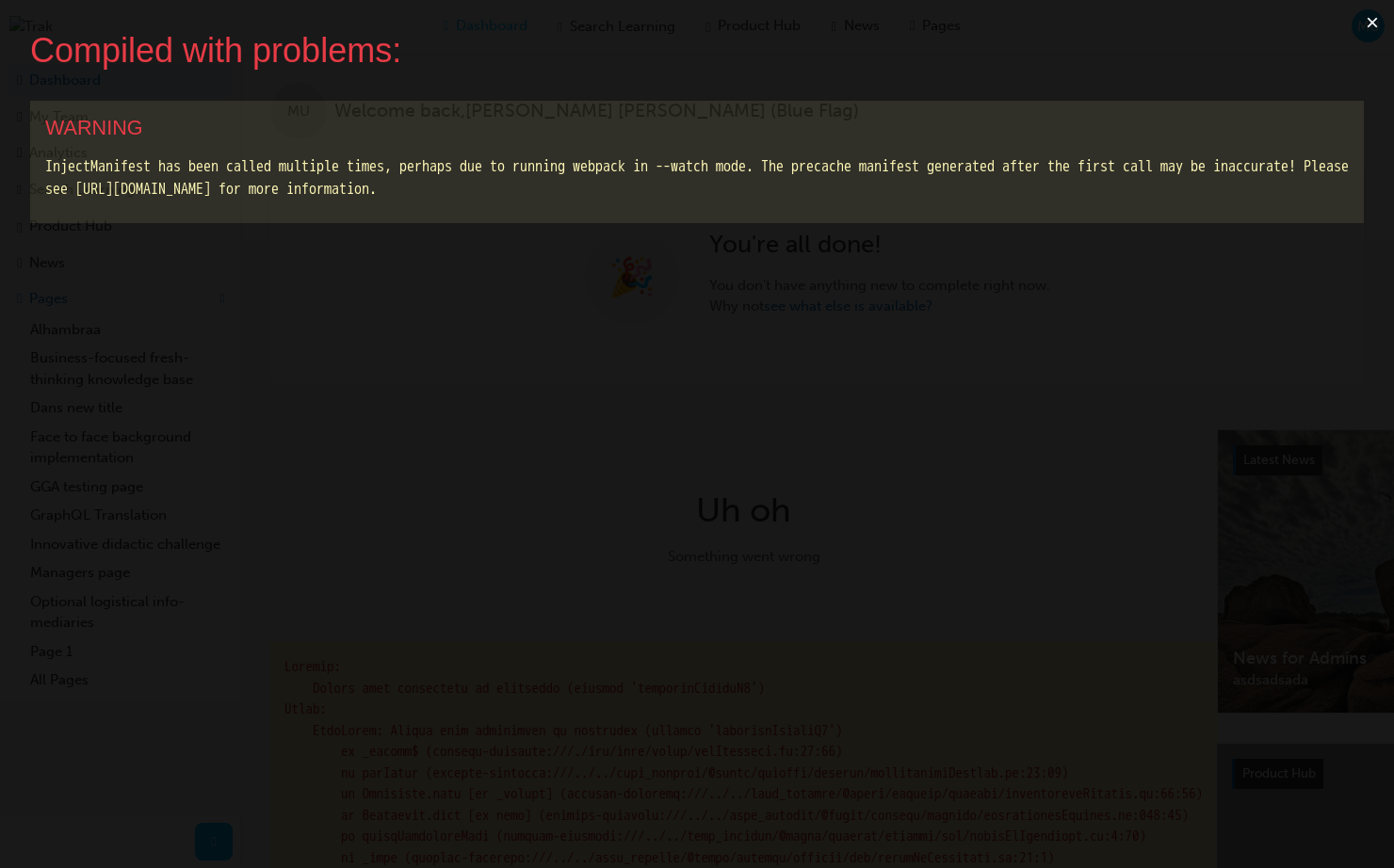 click on "×" at bounding box center (1372, 23) 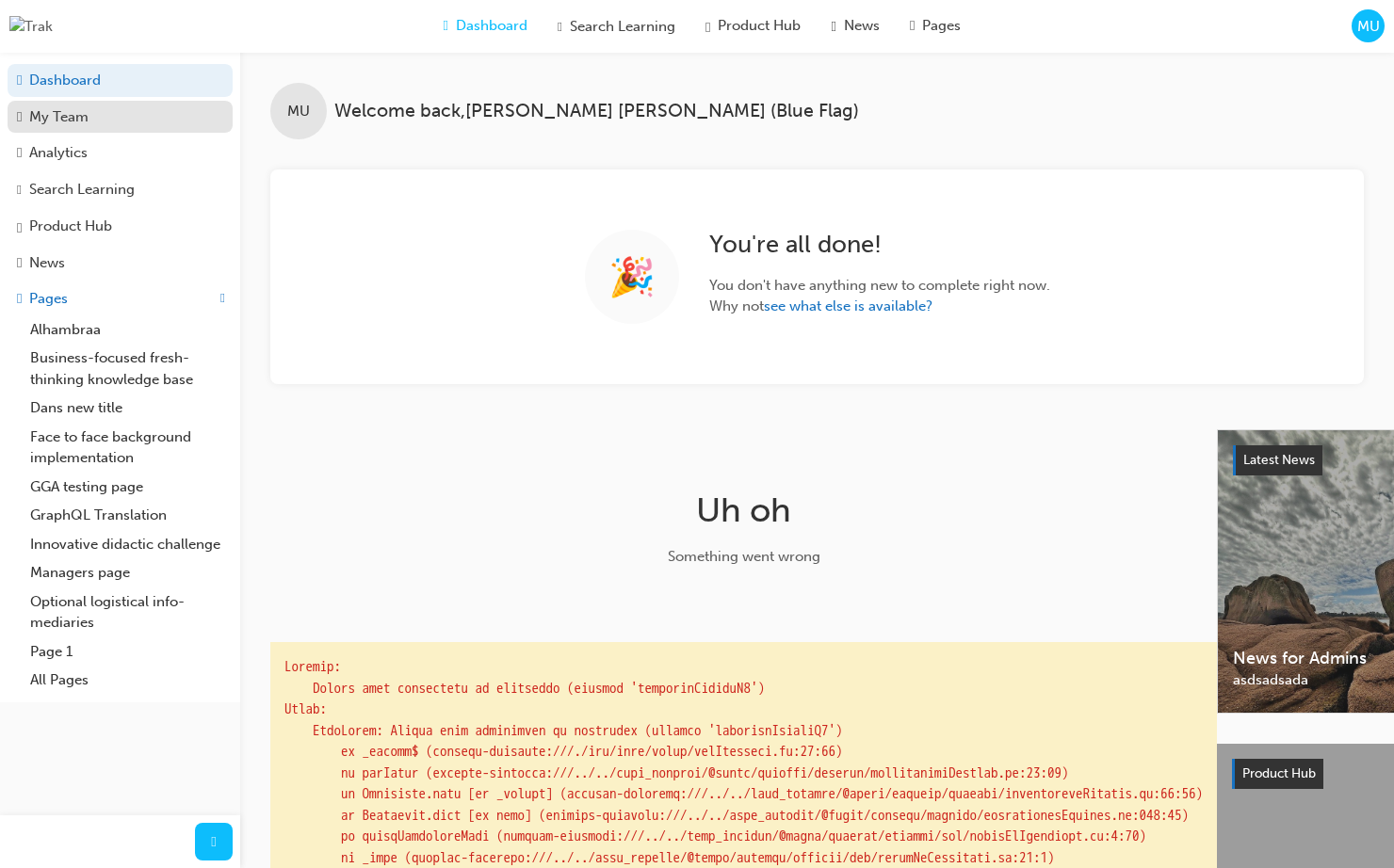 click on "My Team" at bounding box center [58, 117] 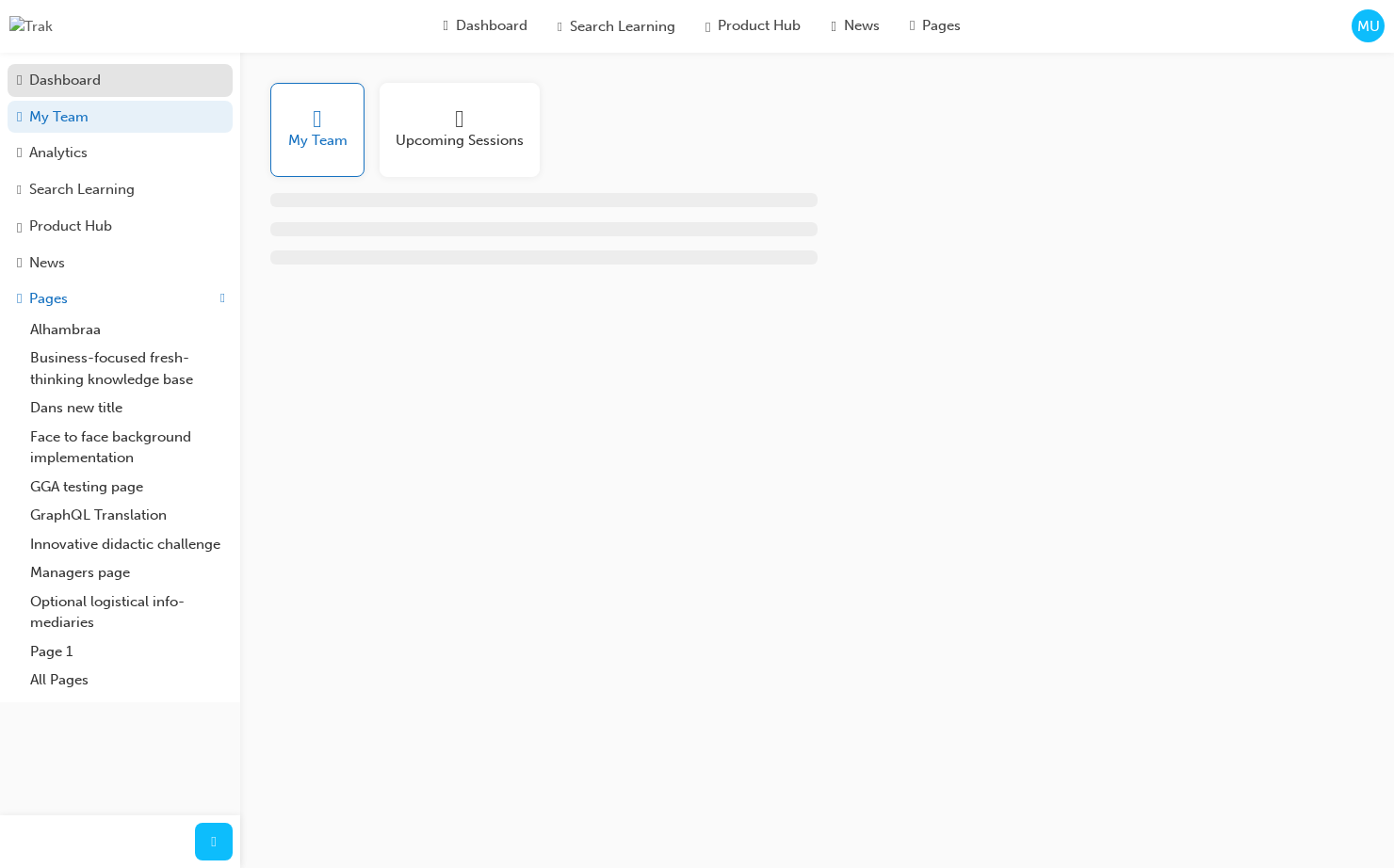 click on "Dashboard" at bounding box center [120, 80] 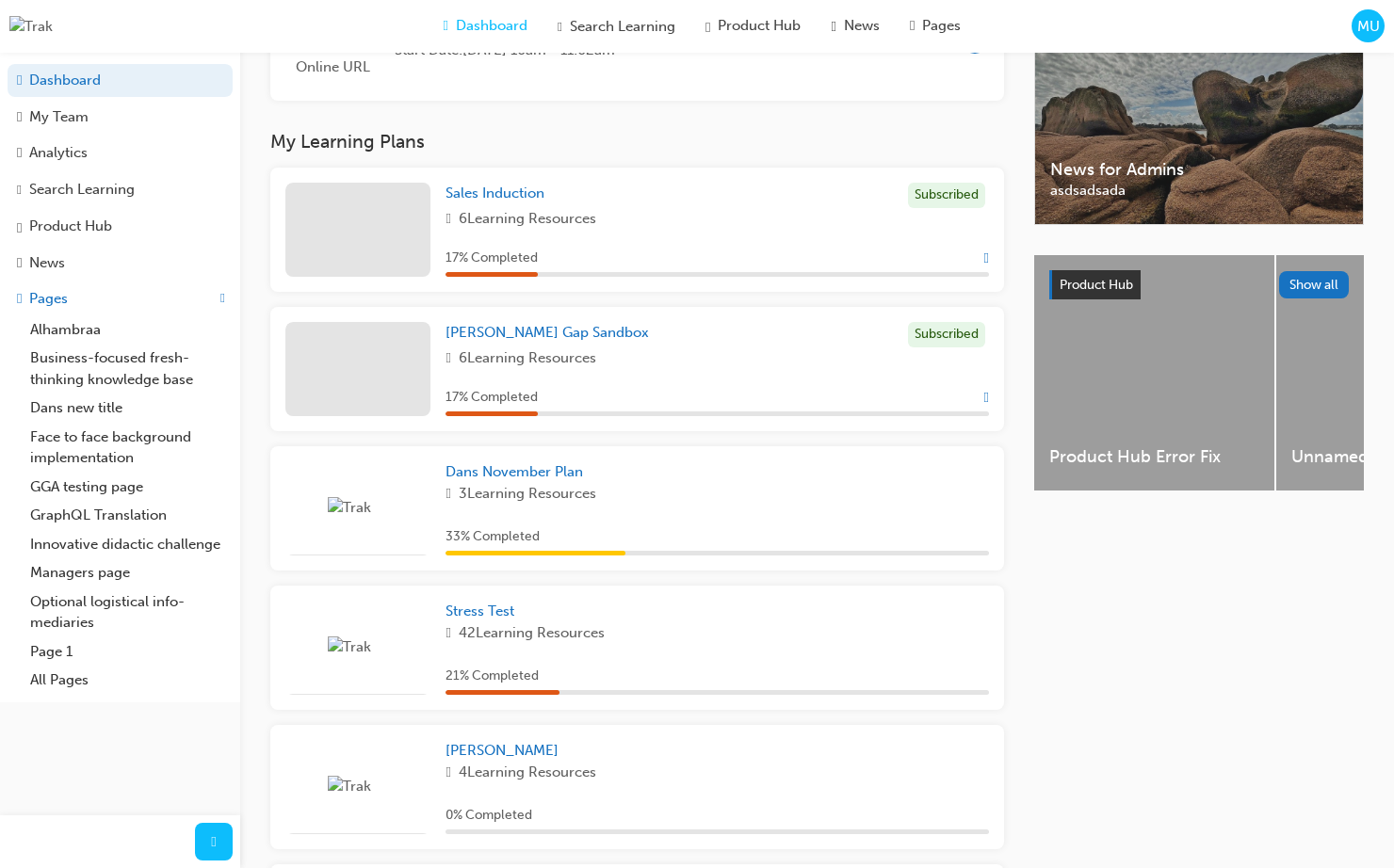 scroll, scrollTop: 531, scrollLeft: 0, axis: vertical 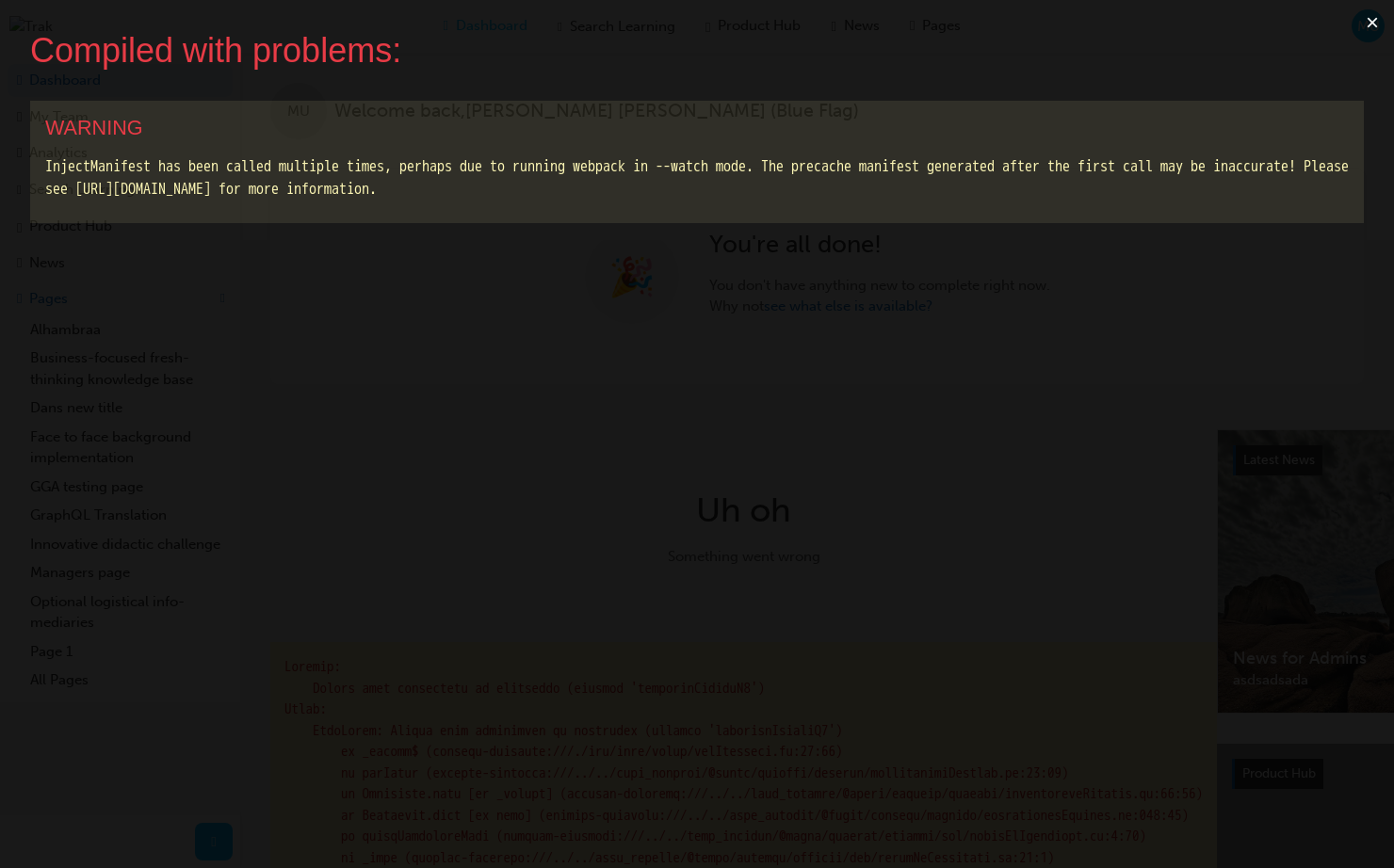 click on "×" at bounding box center (1372, 23) 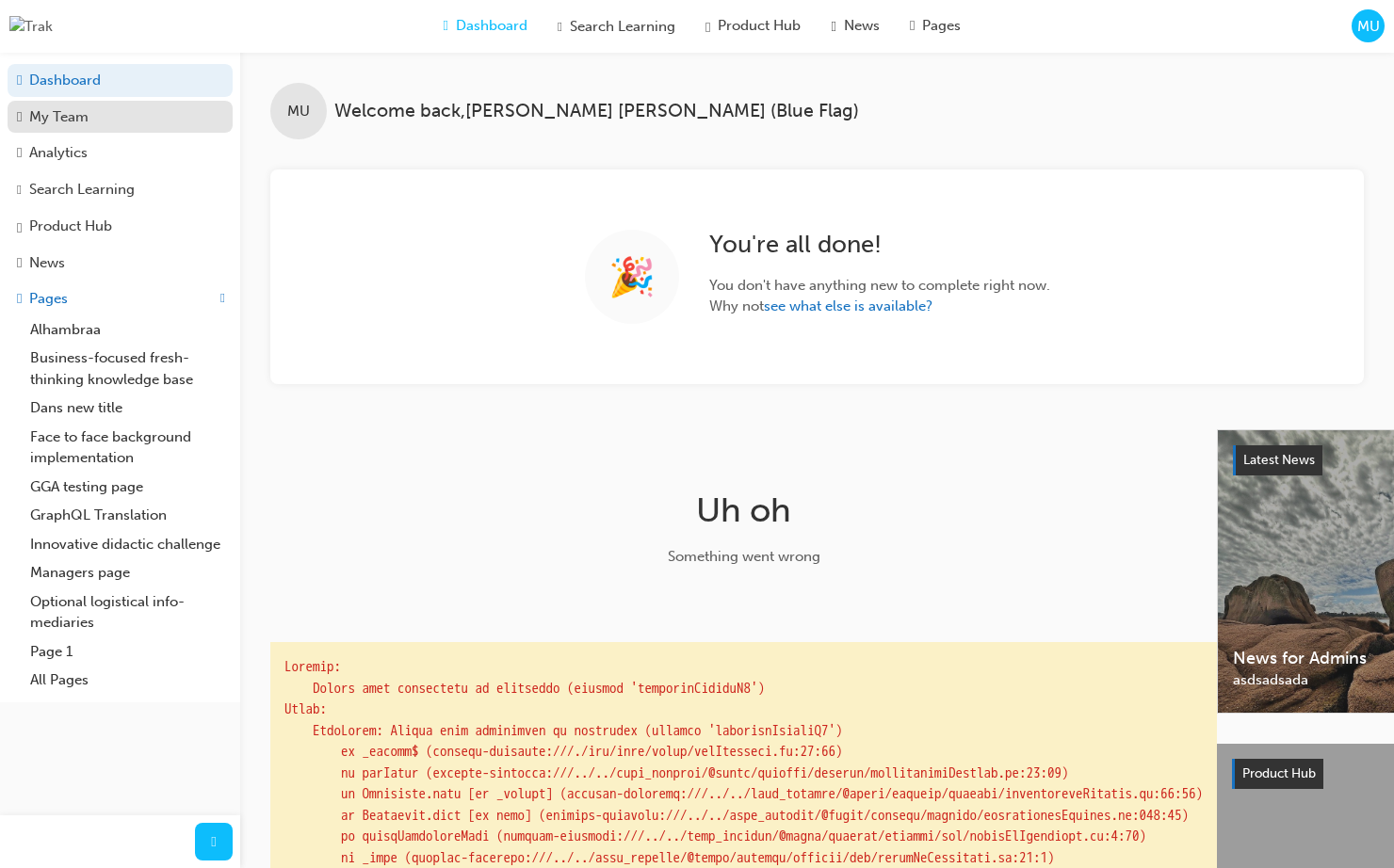 click on "My Team" at bounding box center (120, 117) 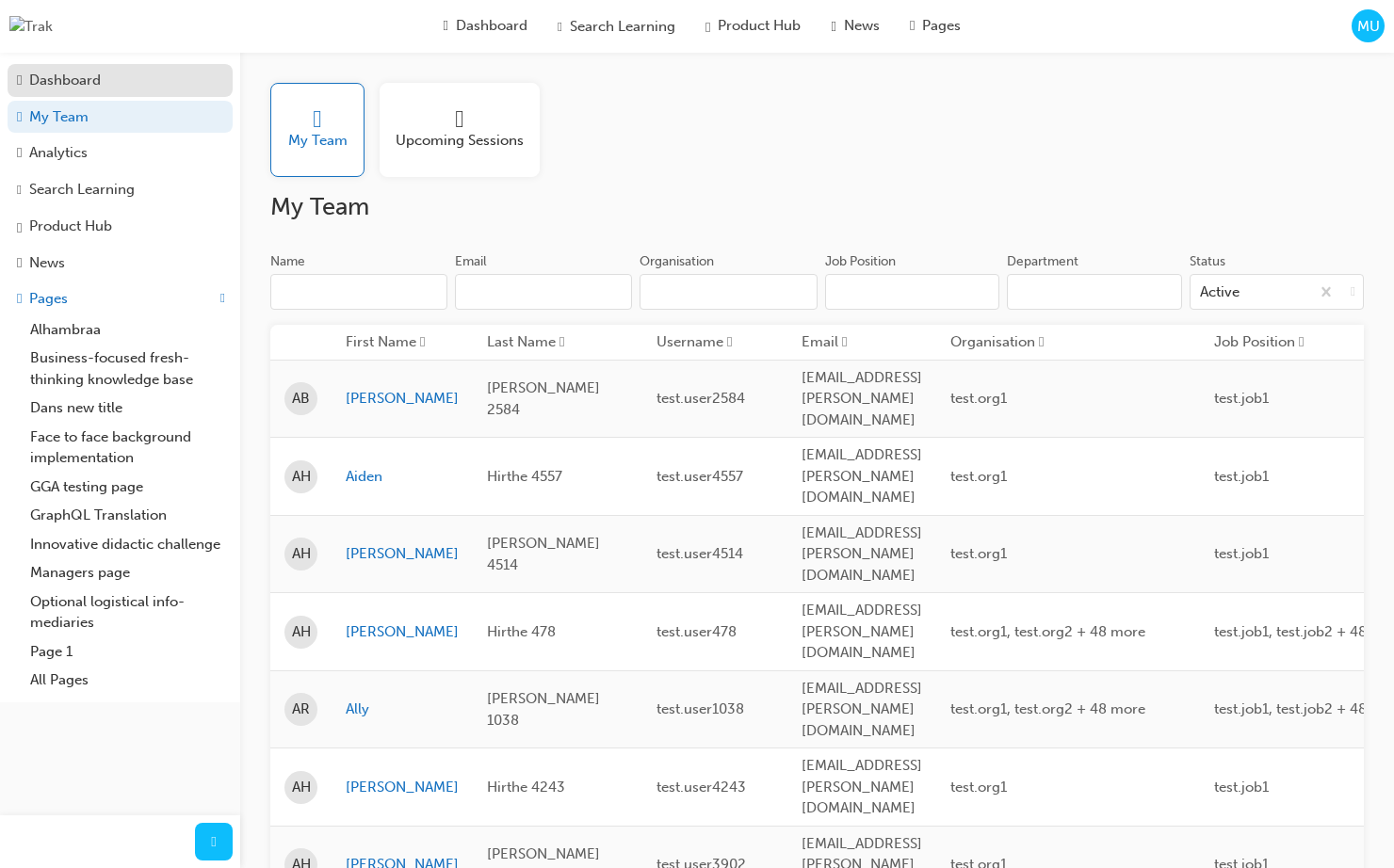 click on "Dashboard" at bounding box center (120, 80) 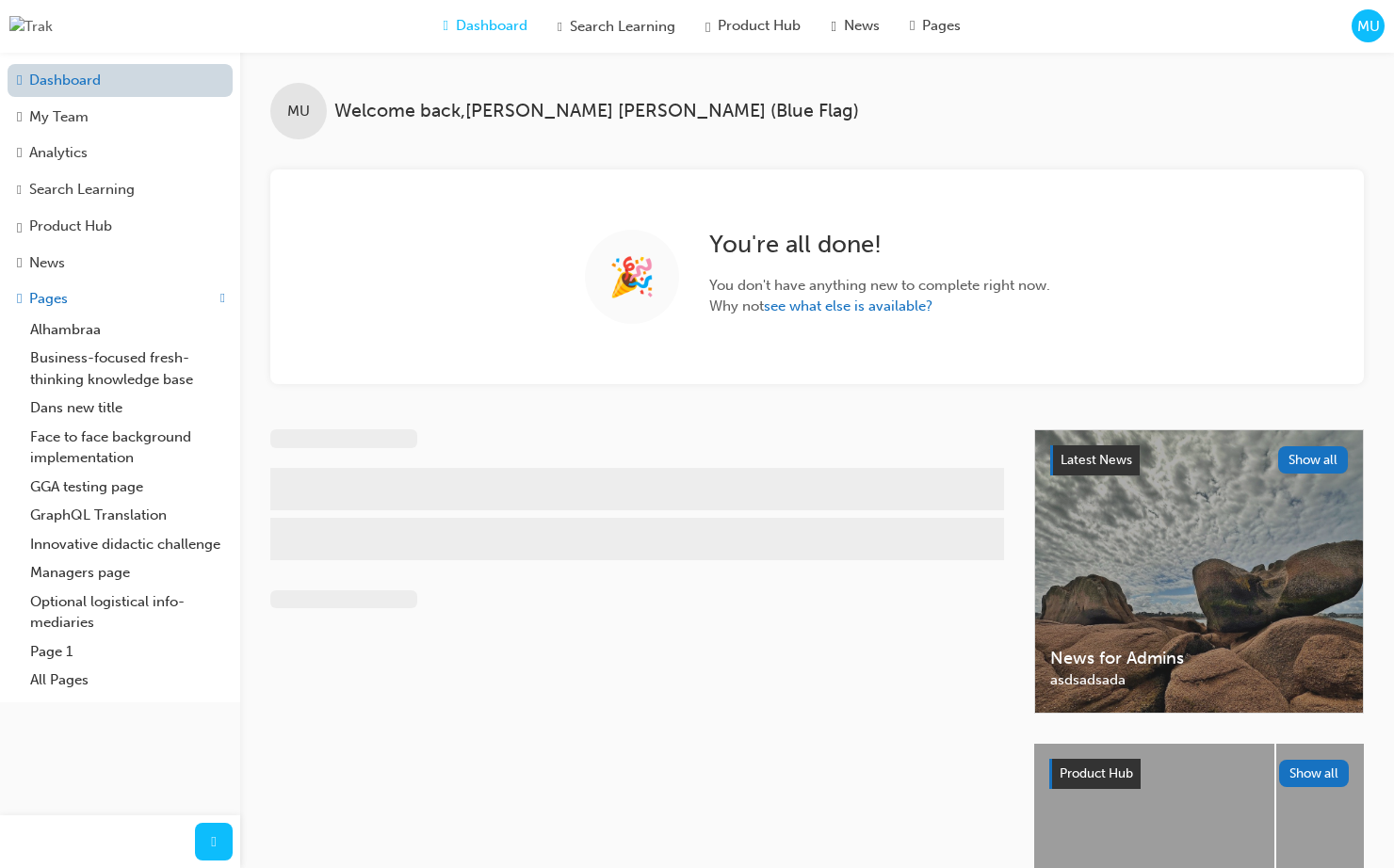 click on "Dashboard" at bounding box center (120, 80) 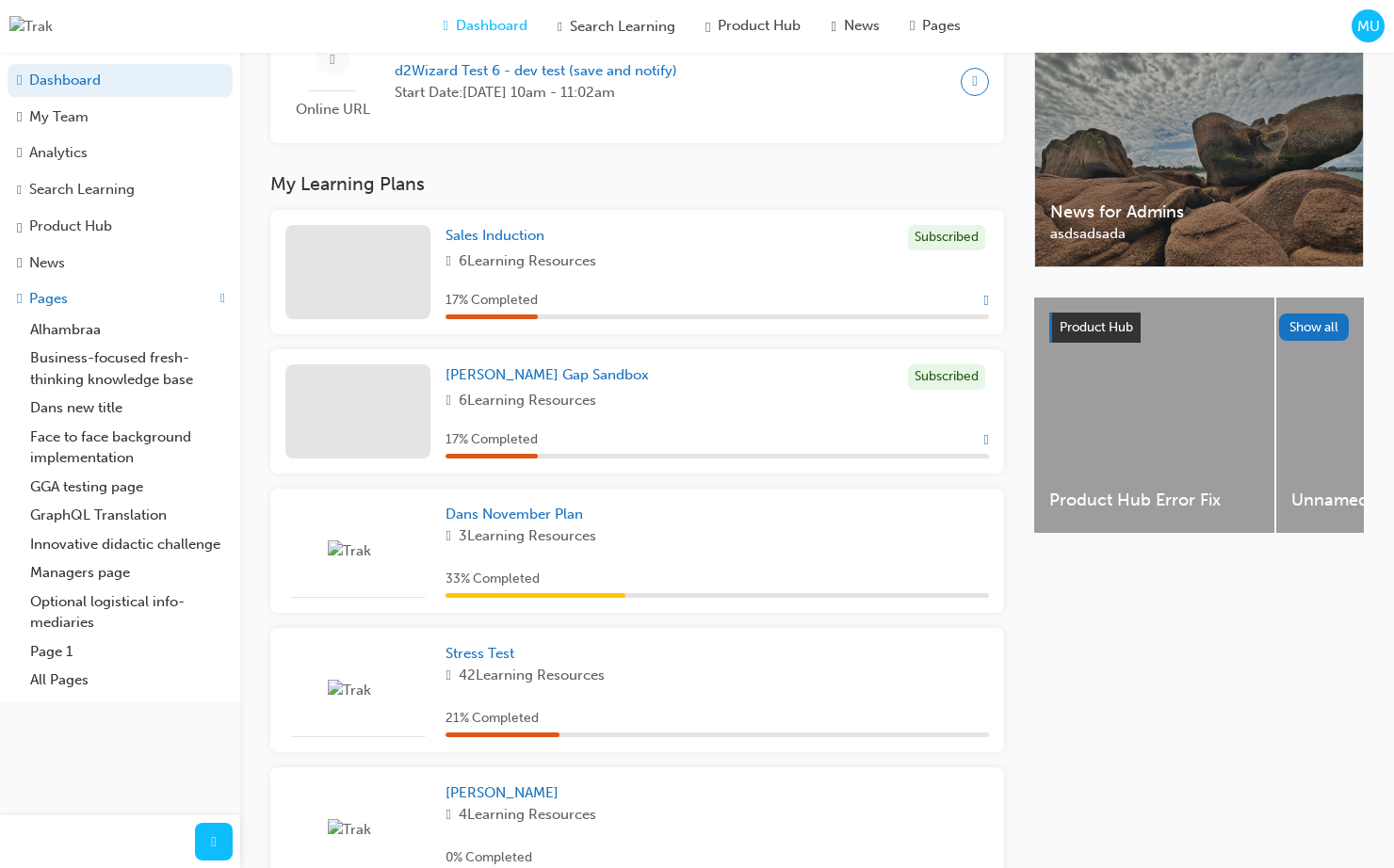 scroll, scrollTop: 466, scrollLeft: 0, axis: vertical 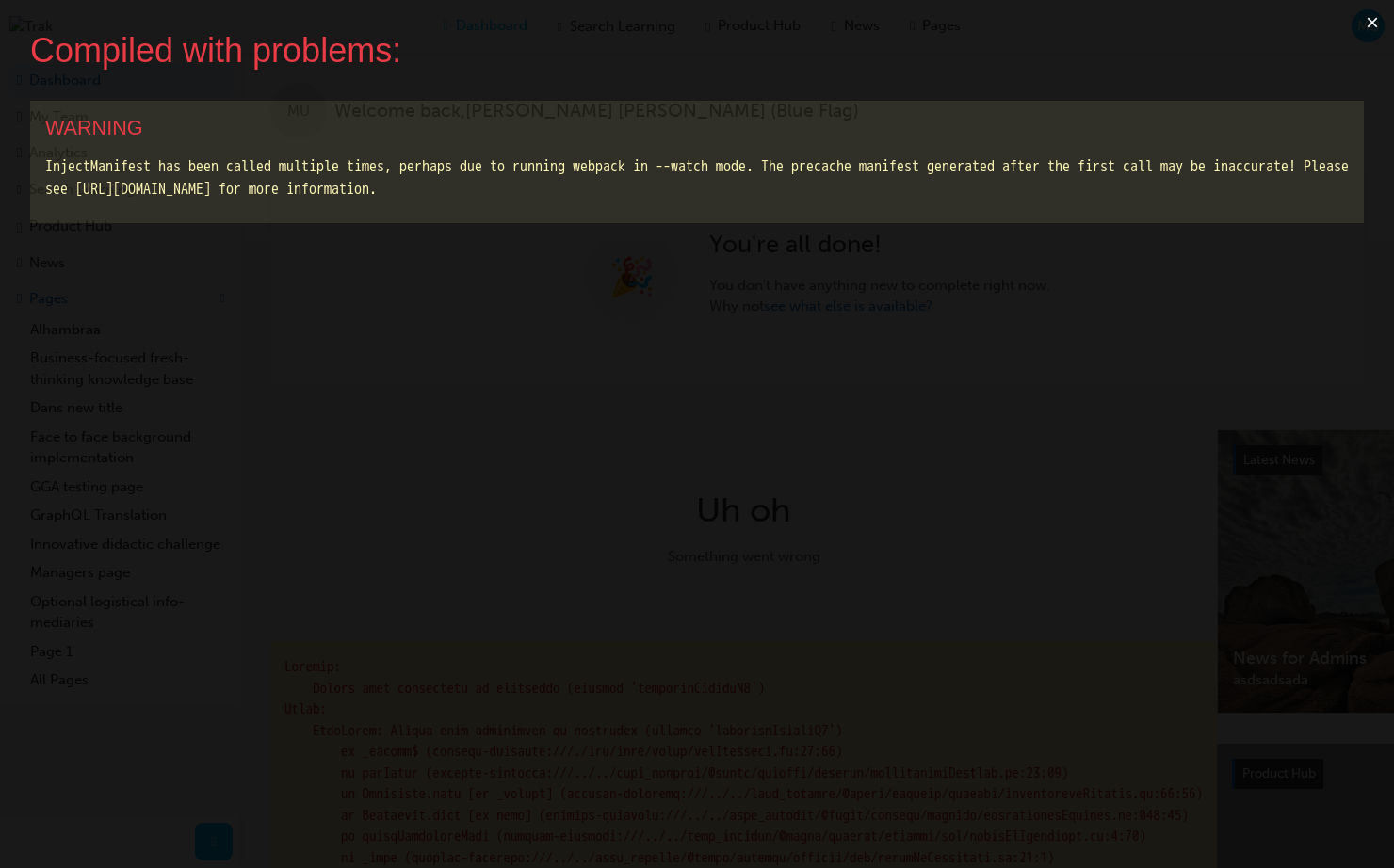 click on "×" at bounding box center [1372, 23] 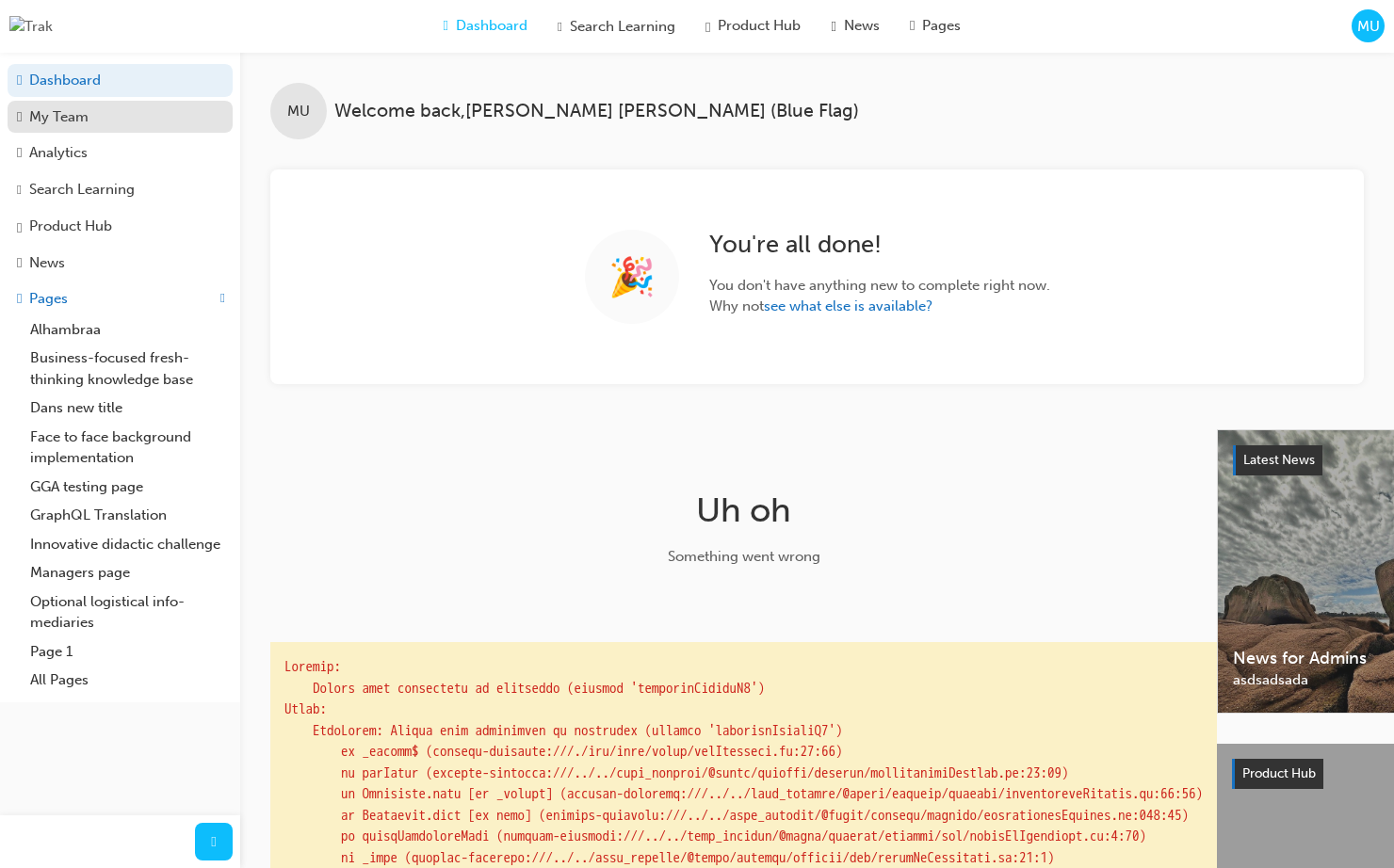 click on "My Team" at bounding box center [120, 117] 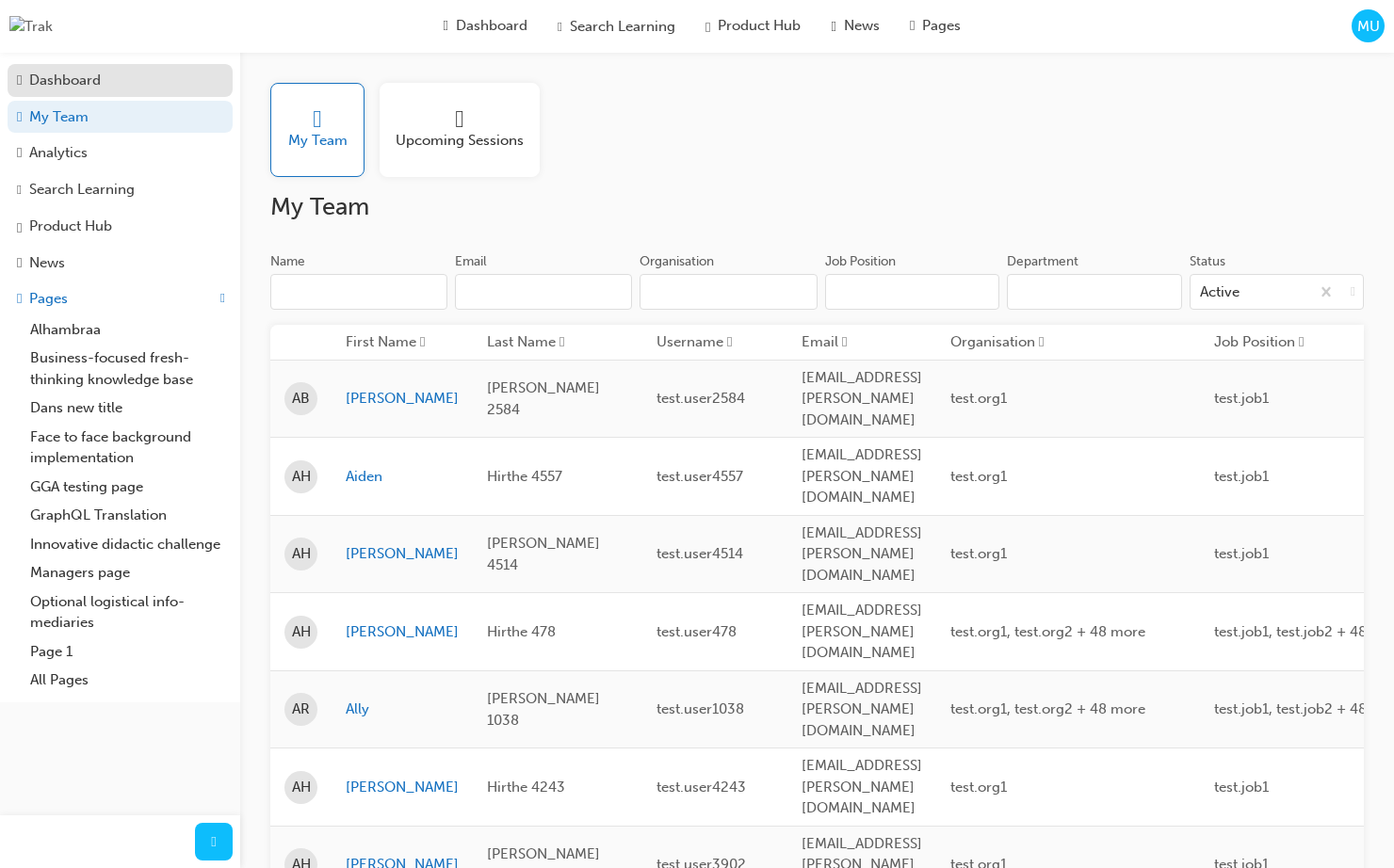 click on "Dashboard" at bounding box center (120, 80) 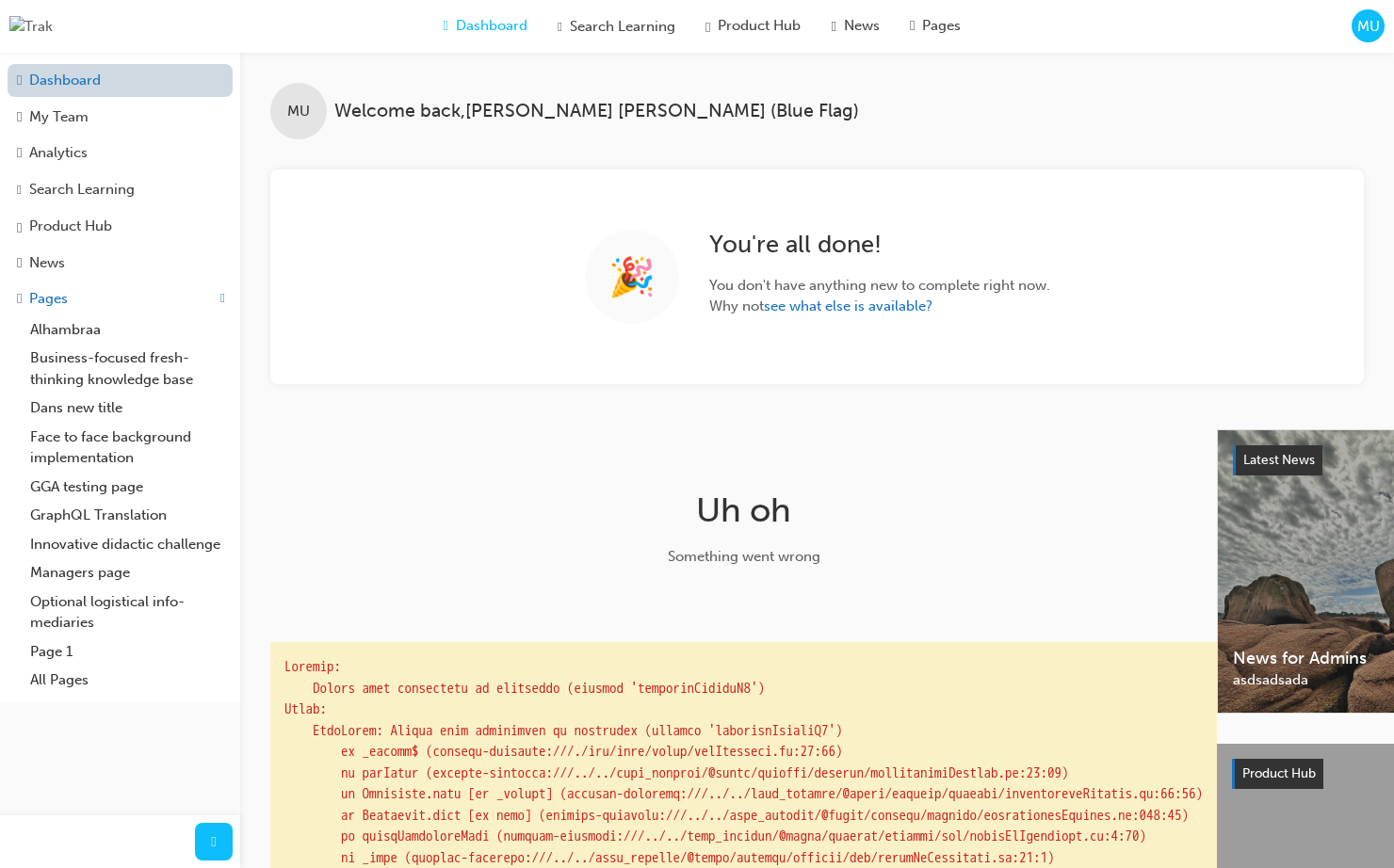 click on "Dashboard" at bounding box center (120, 80) 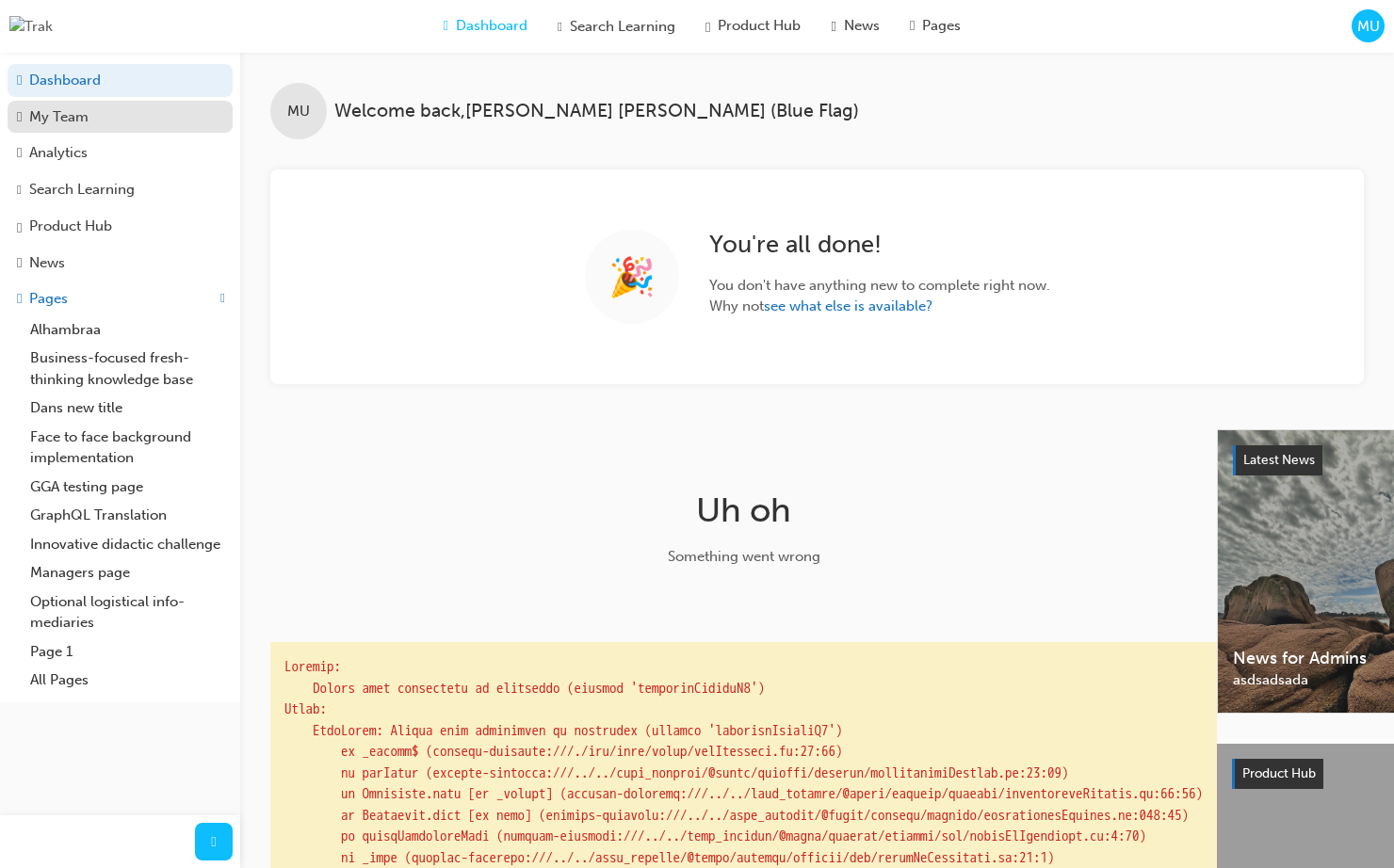 click on "My Team" at bounding box center [58, 117] 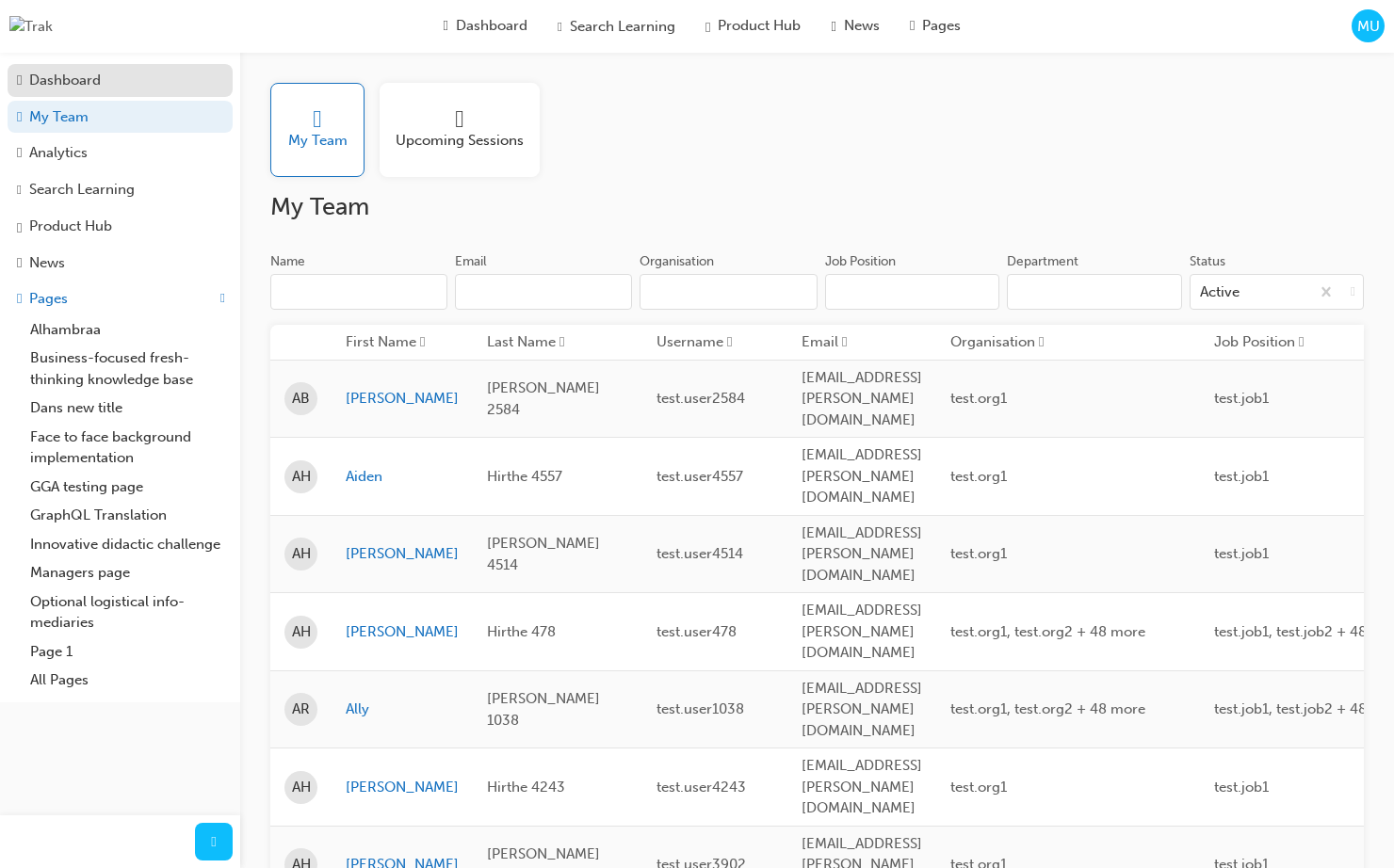 click on "Dashboard" at bounding box center (65, 80) 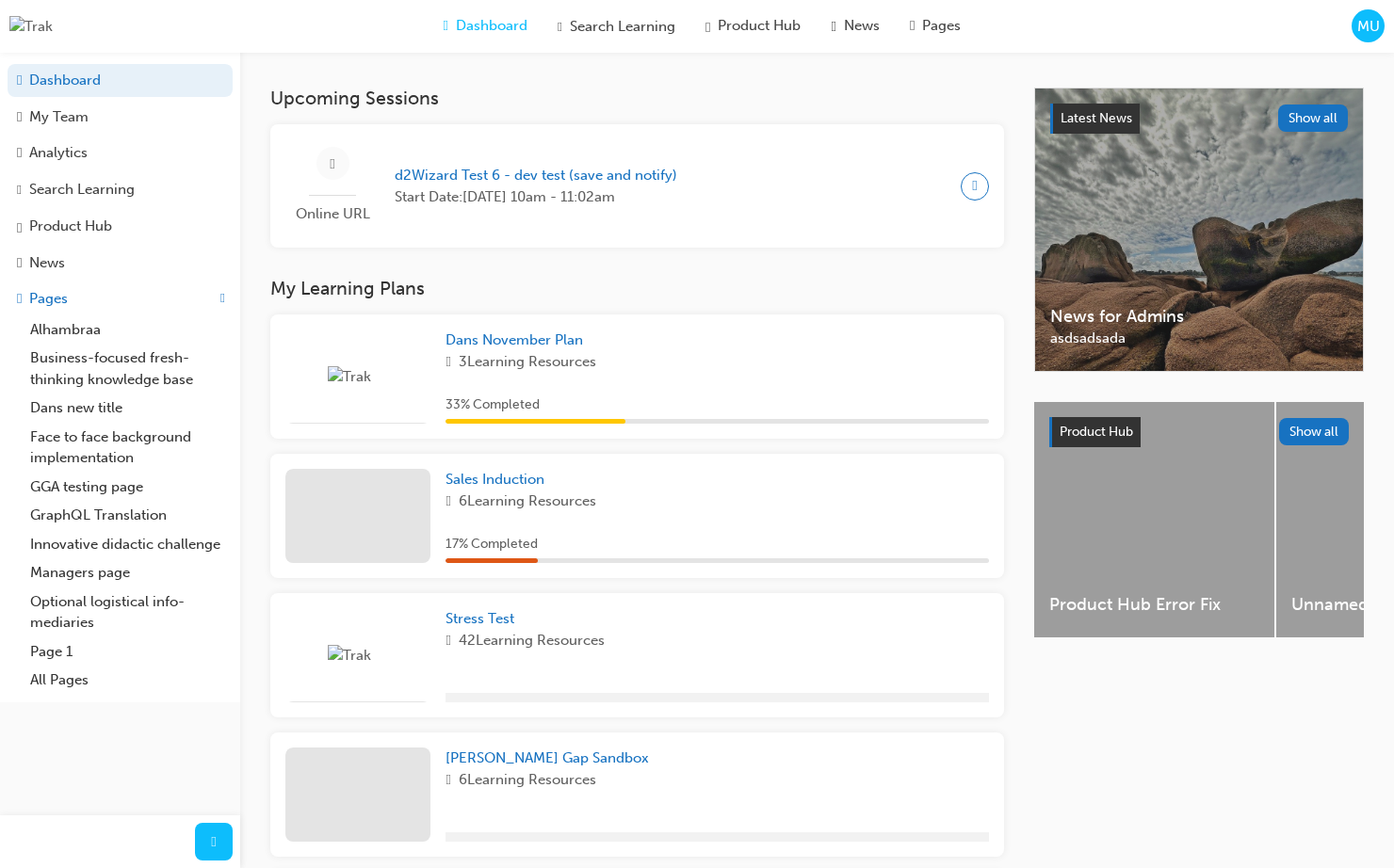 scroll, scrollTop: 411, scrollLeft: 0, axis: vertical 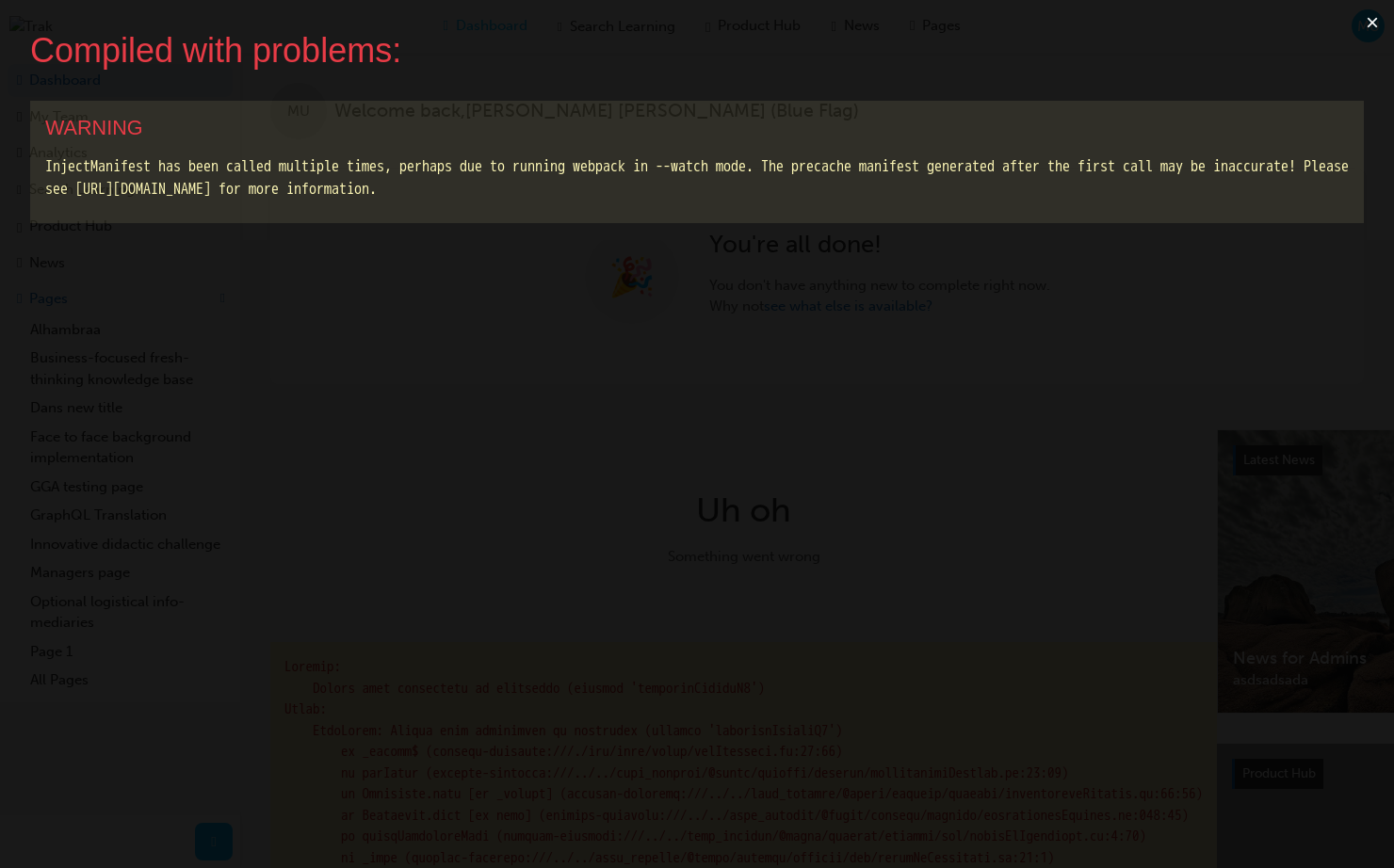 click on "×" at bounding box center [1372, 23] 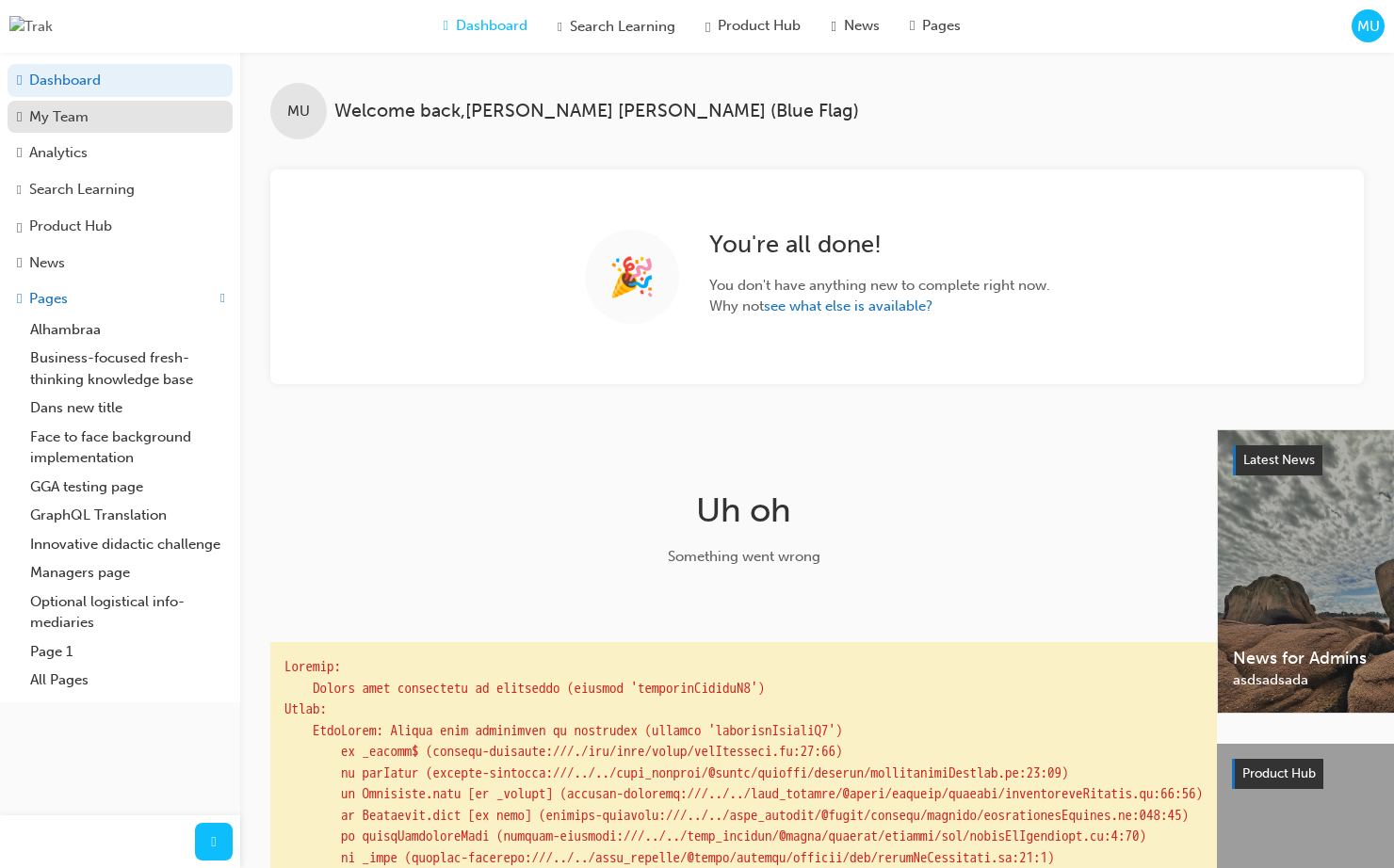 click on "My Team" at bounding box center [120, 117] 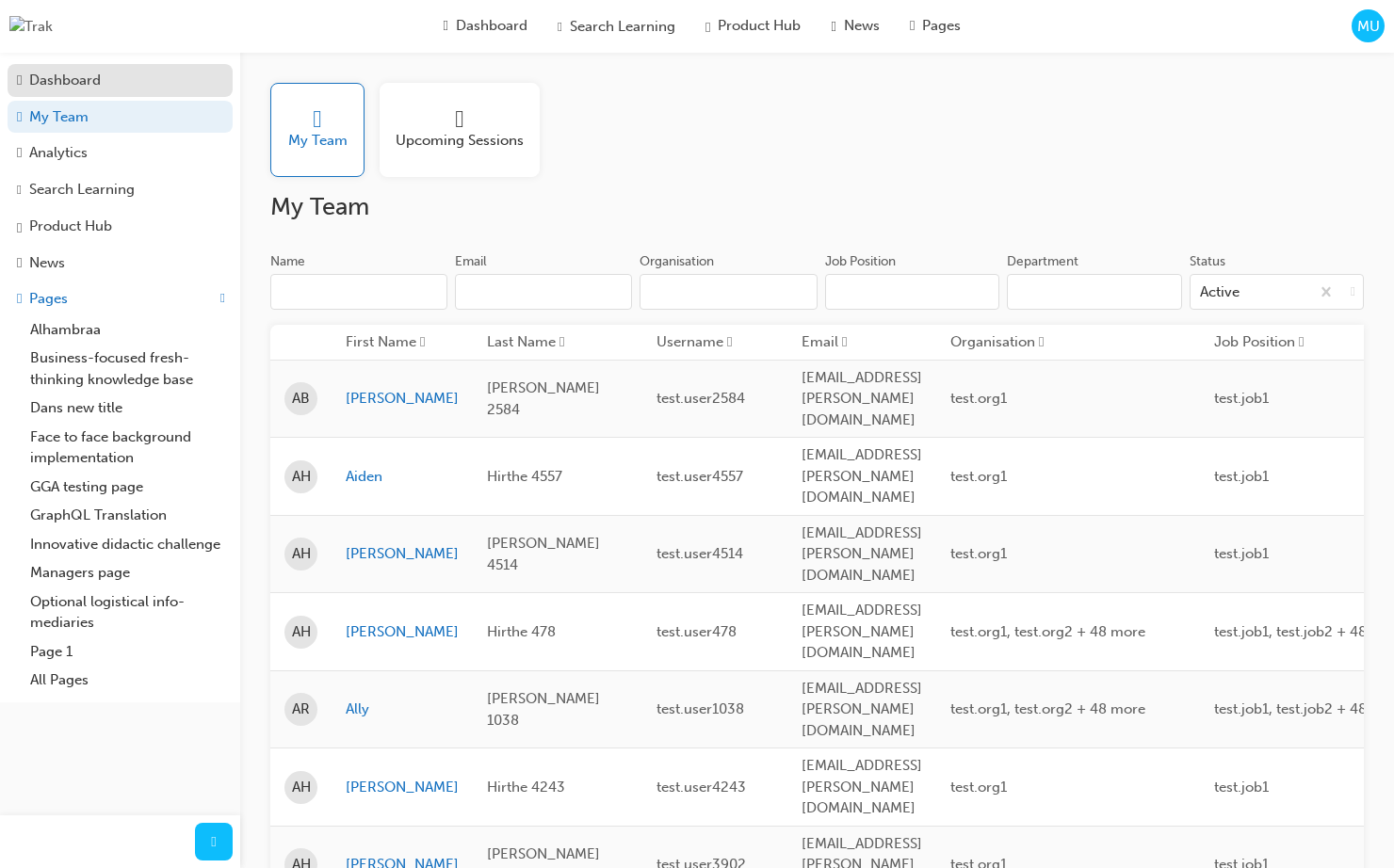 click on "Dashboard" at bounding box center [65, 80] 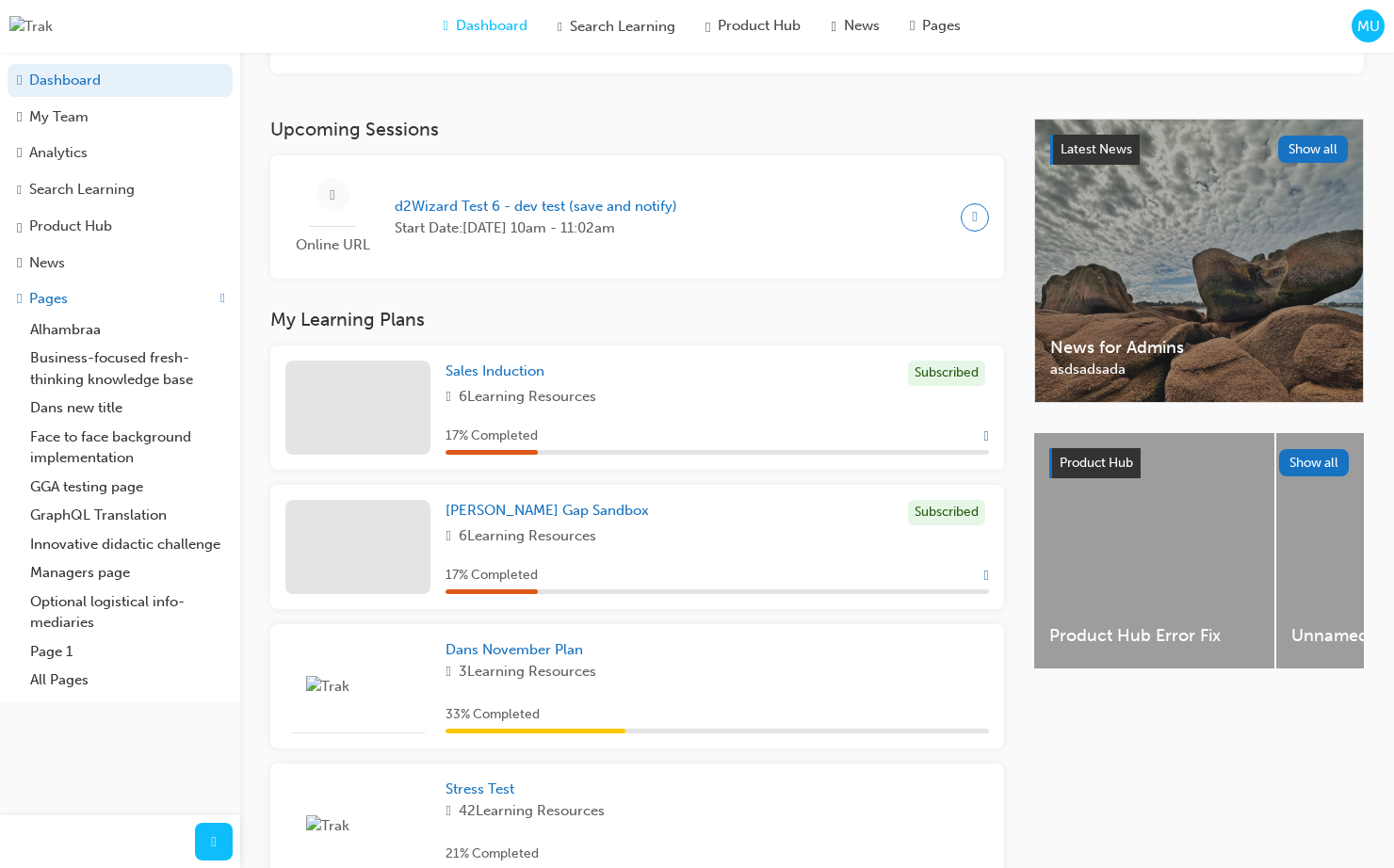 scroll, scrollTop: 369, scrollLeft: 0, axis: vertical 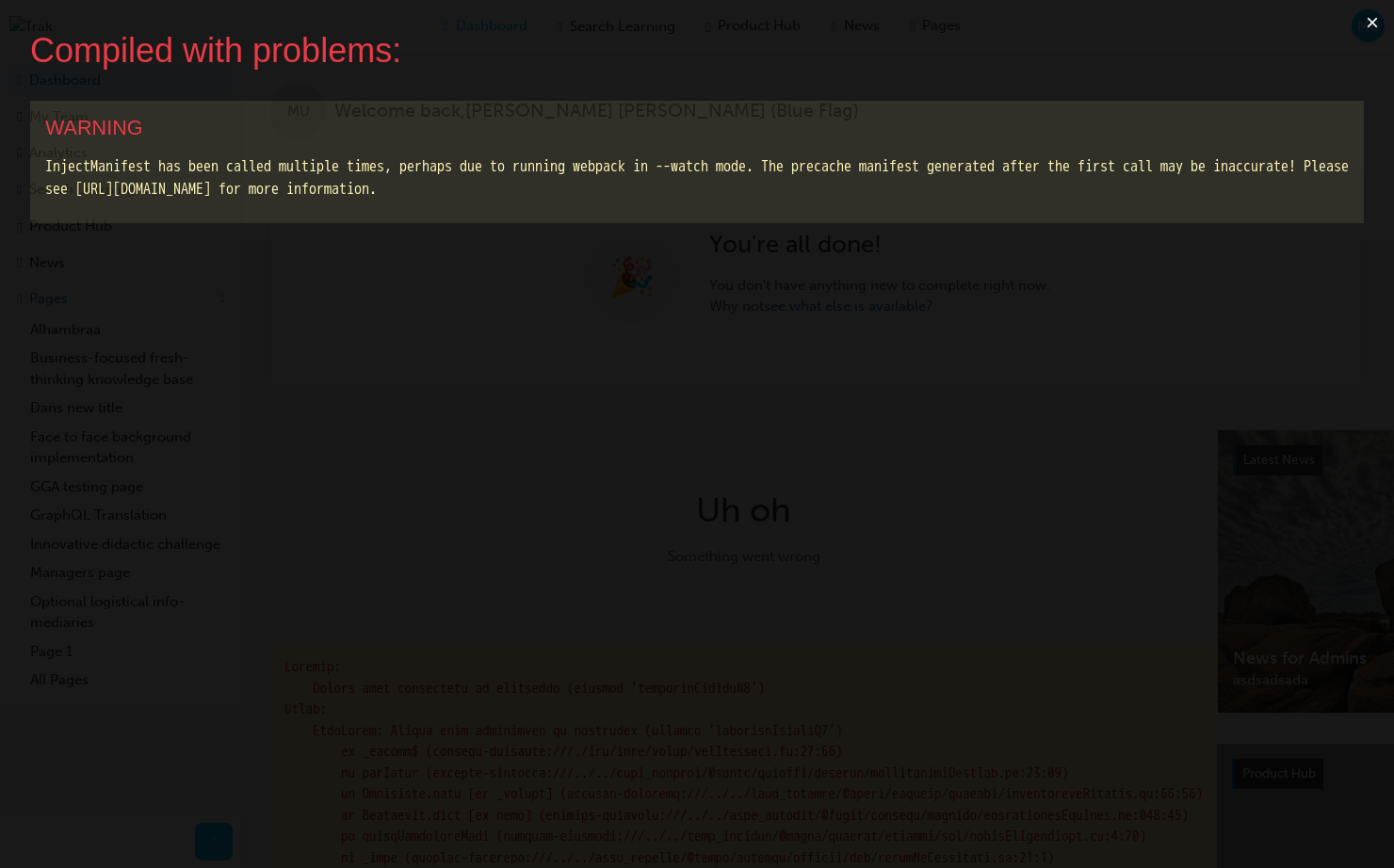 click on "×" at bounding box center (1372, 23) 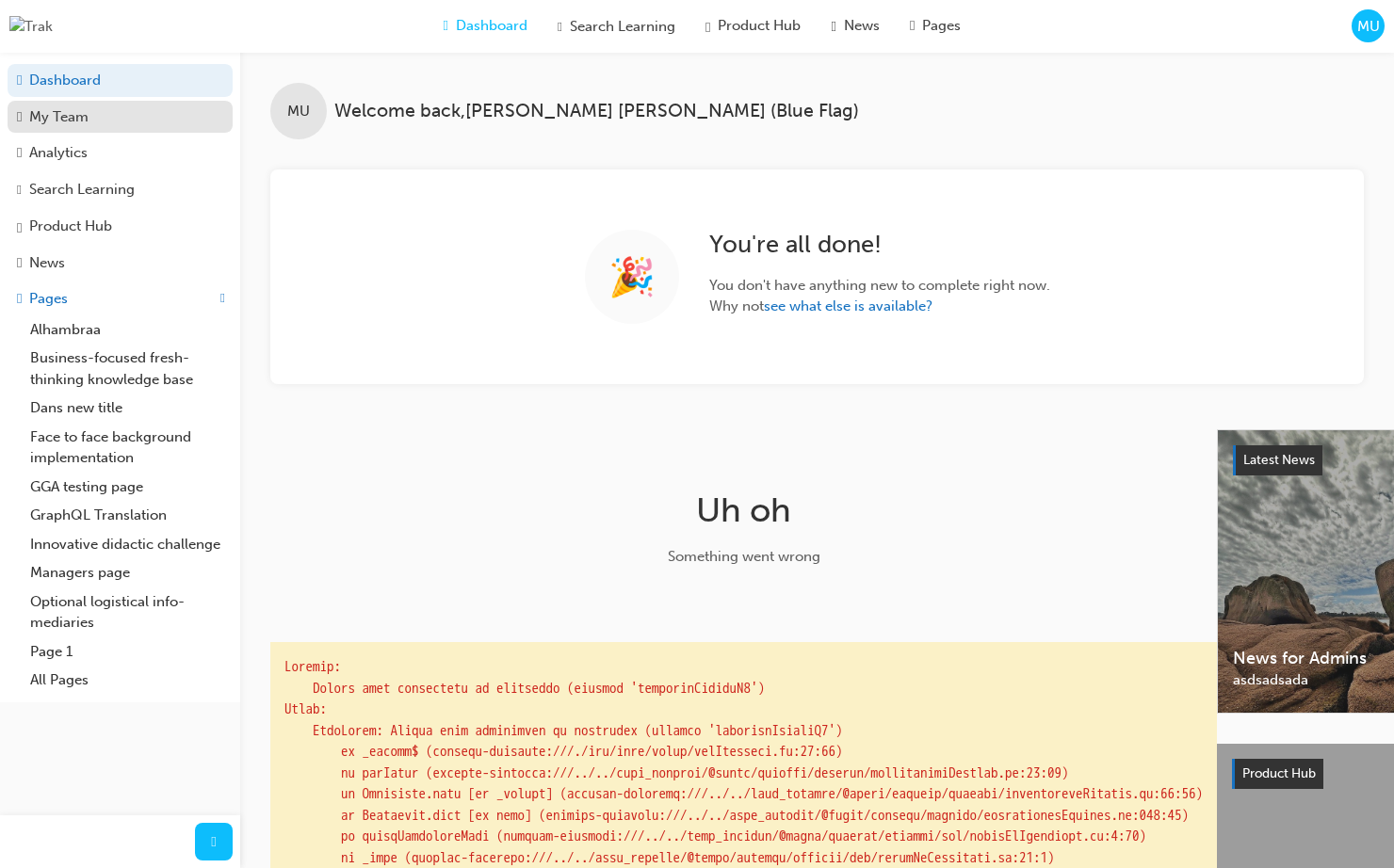 click on "My Team" at bounding box center [58, 117] 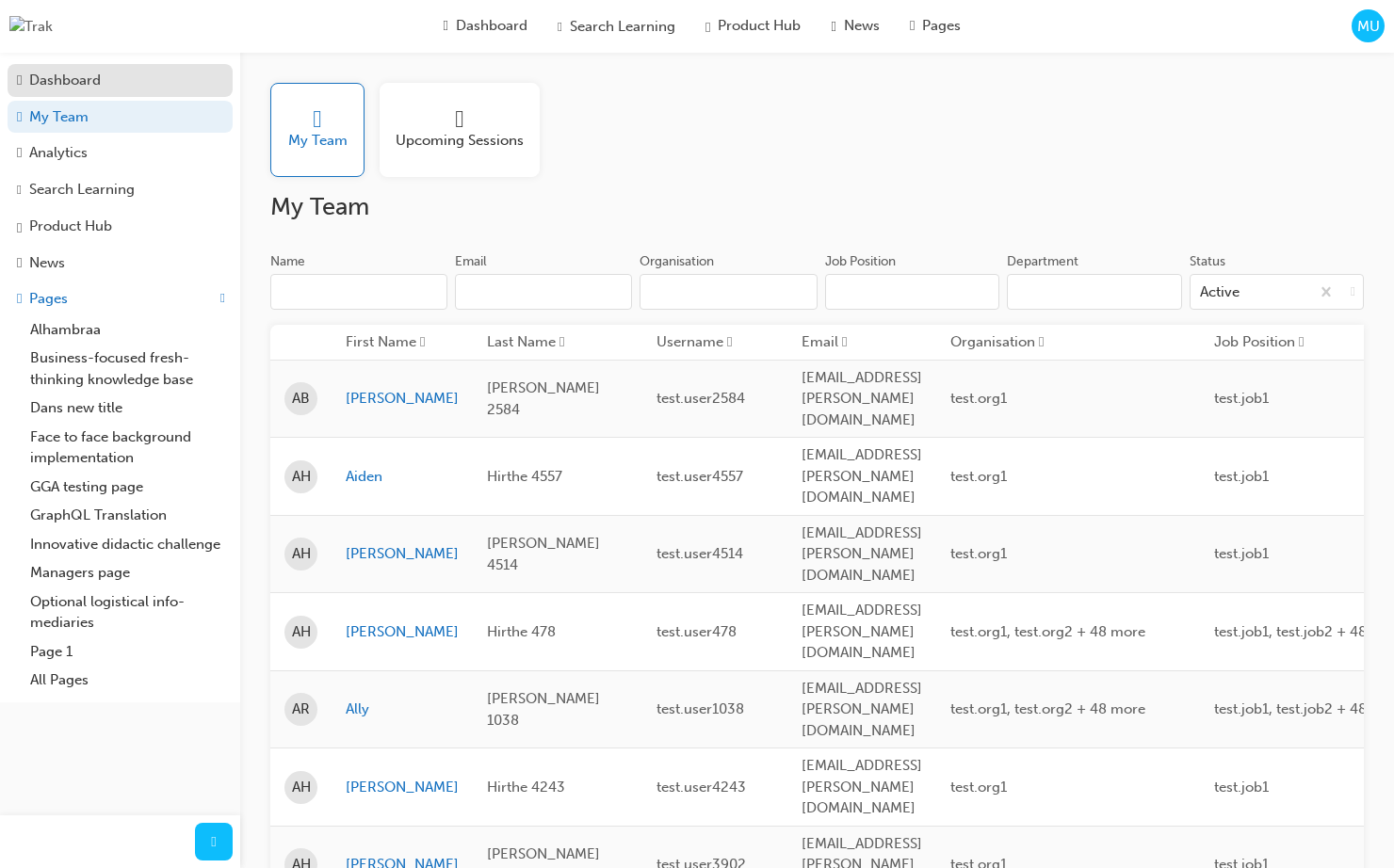 click on "Dashboard" at bounding box center (65, 80) 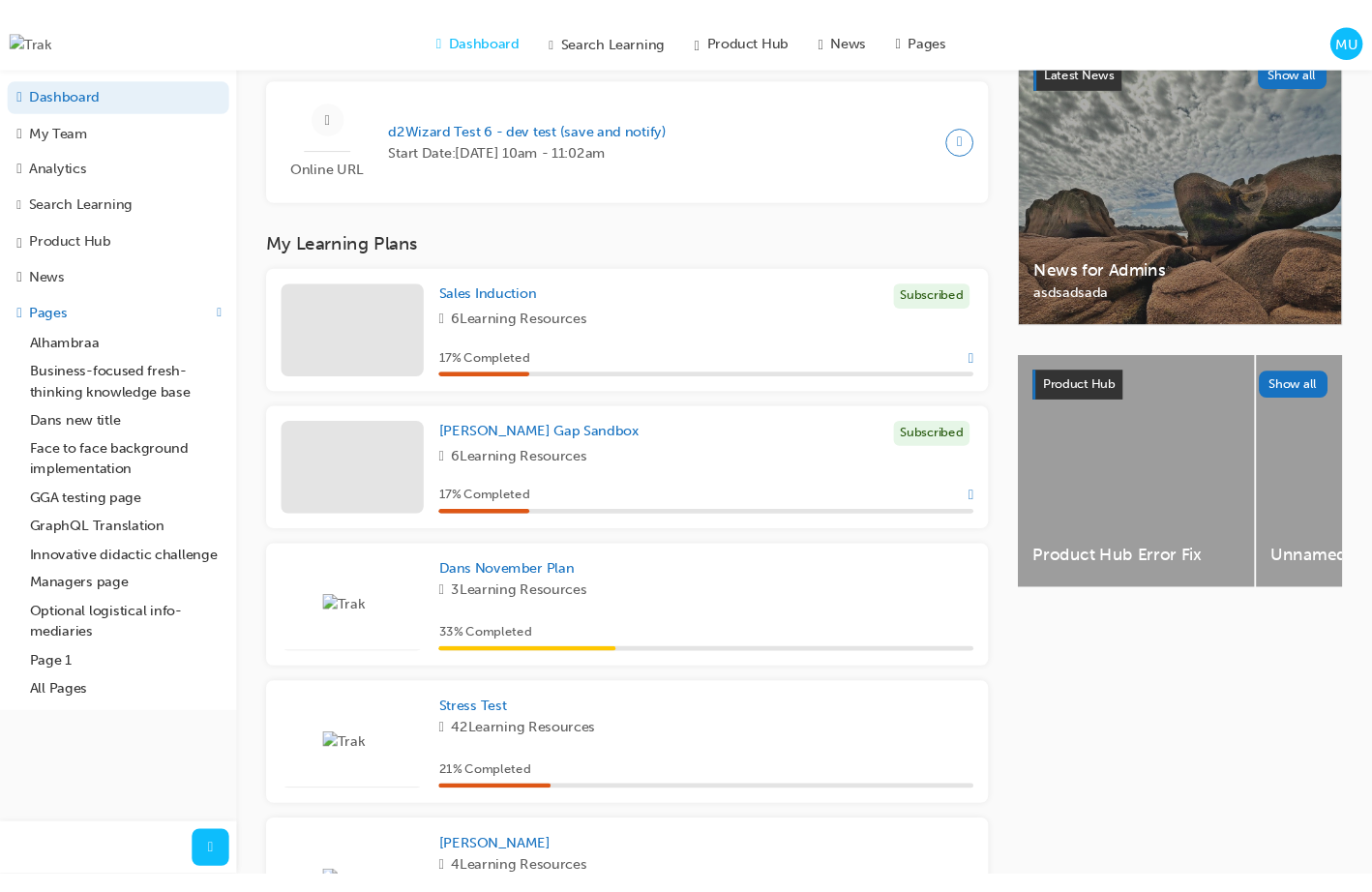 scroll, scrollTop: 424, scrollLeft: 0, axis: vertical 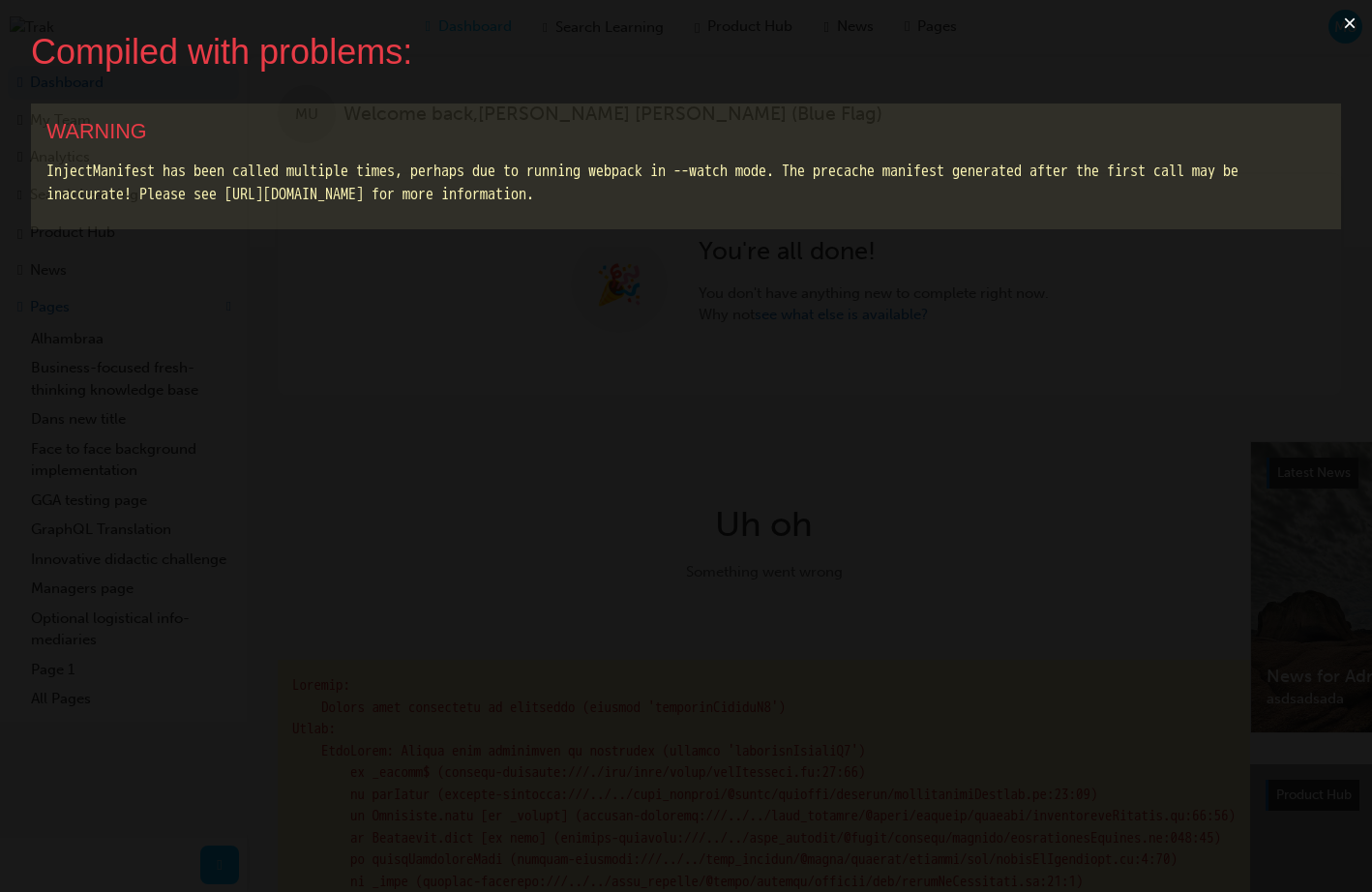 click on "×" at bounding box center (1350, 23) 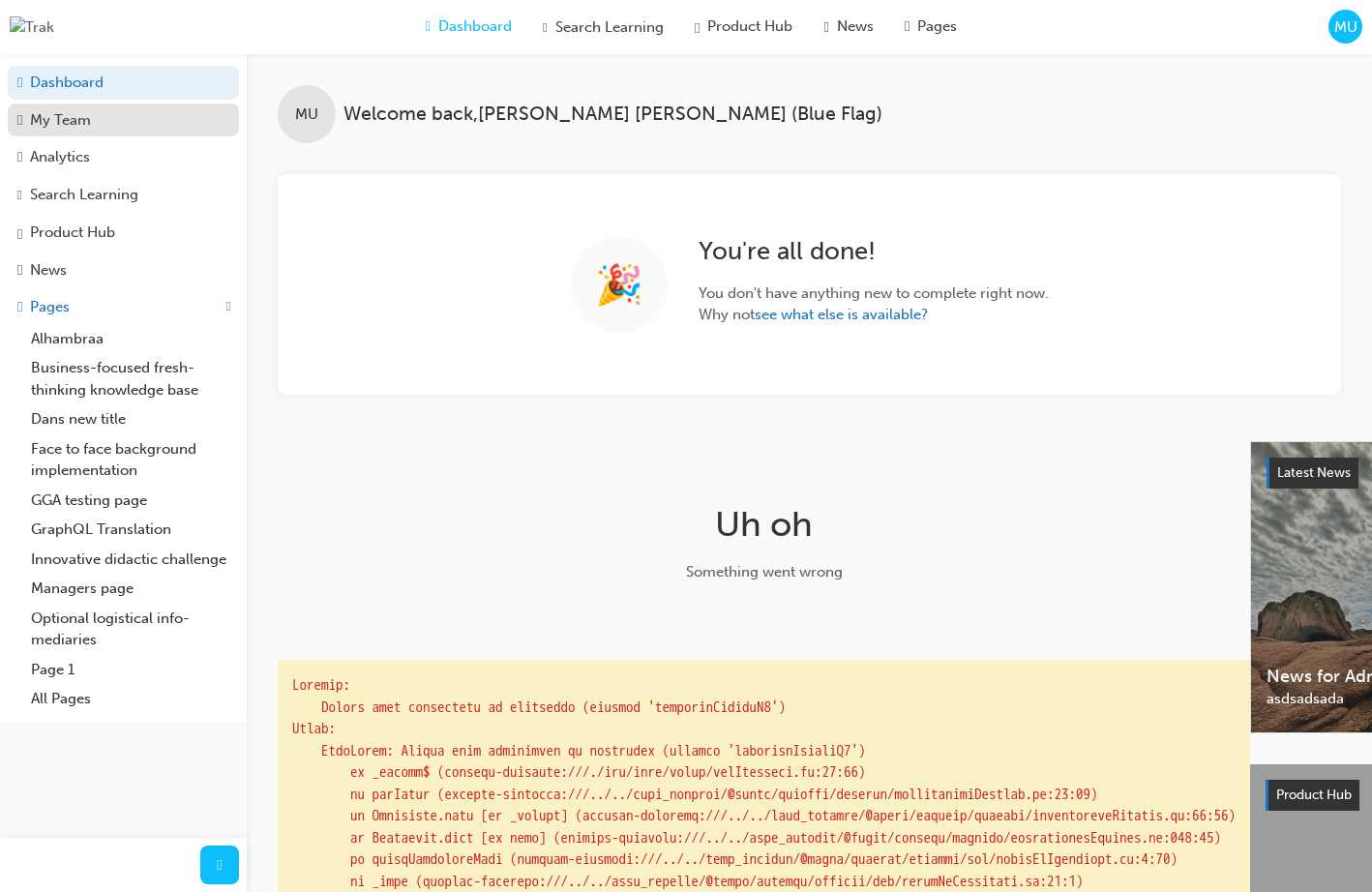 click on "My Team" at bounding box center [60, 120] 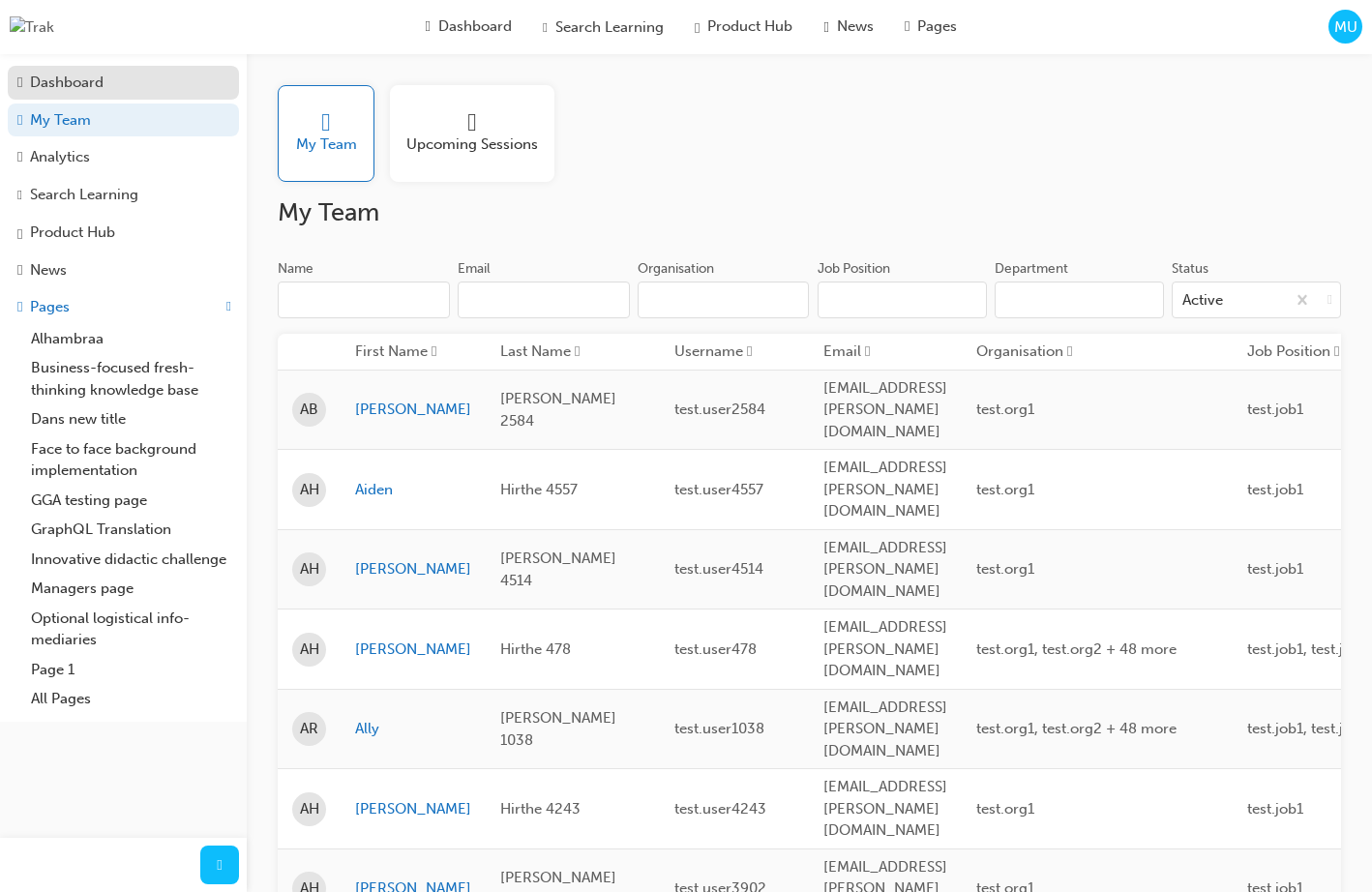 click on "Dashboard" at bounding box center [123, 82] 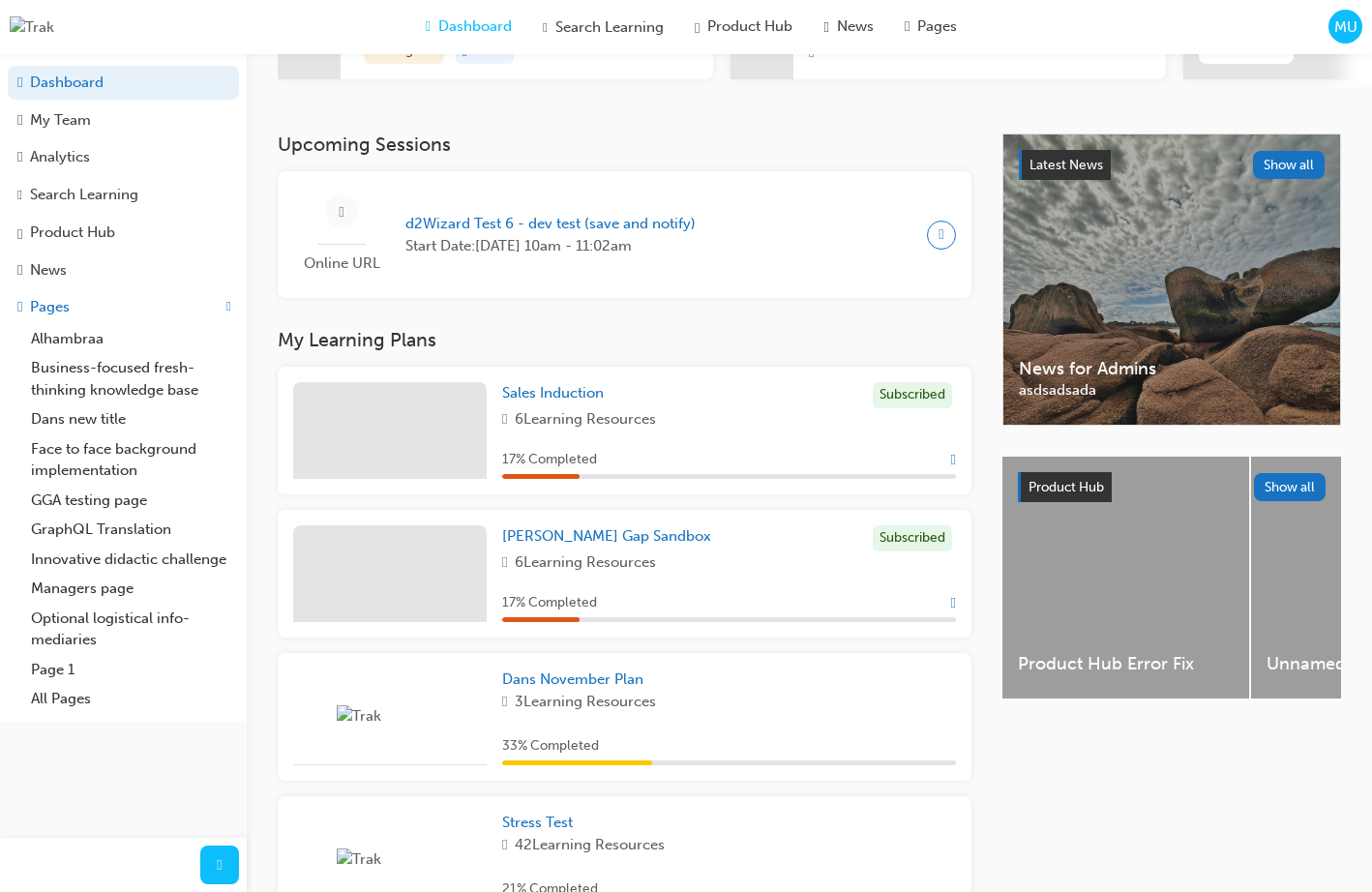 scroll, scrollTop: 329, scrollLeft: 0, axis: vertical 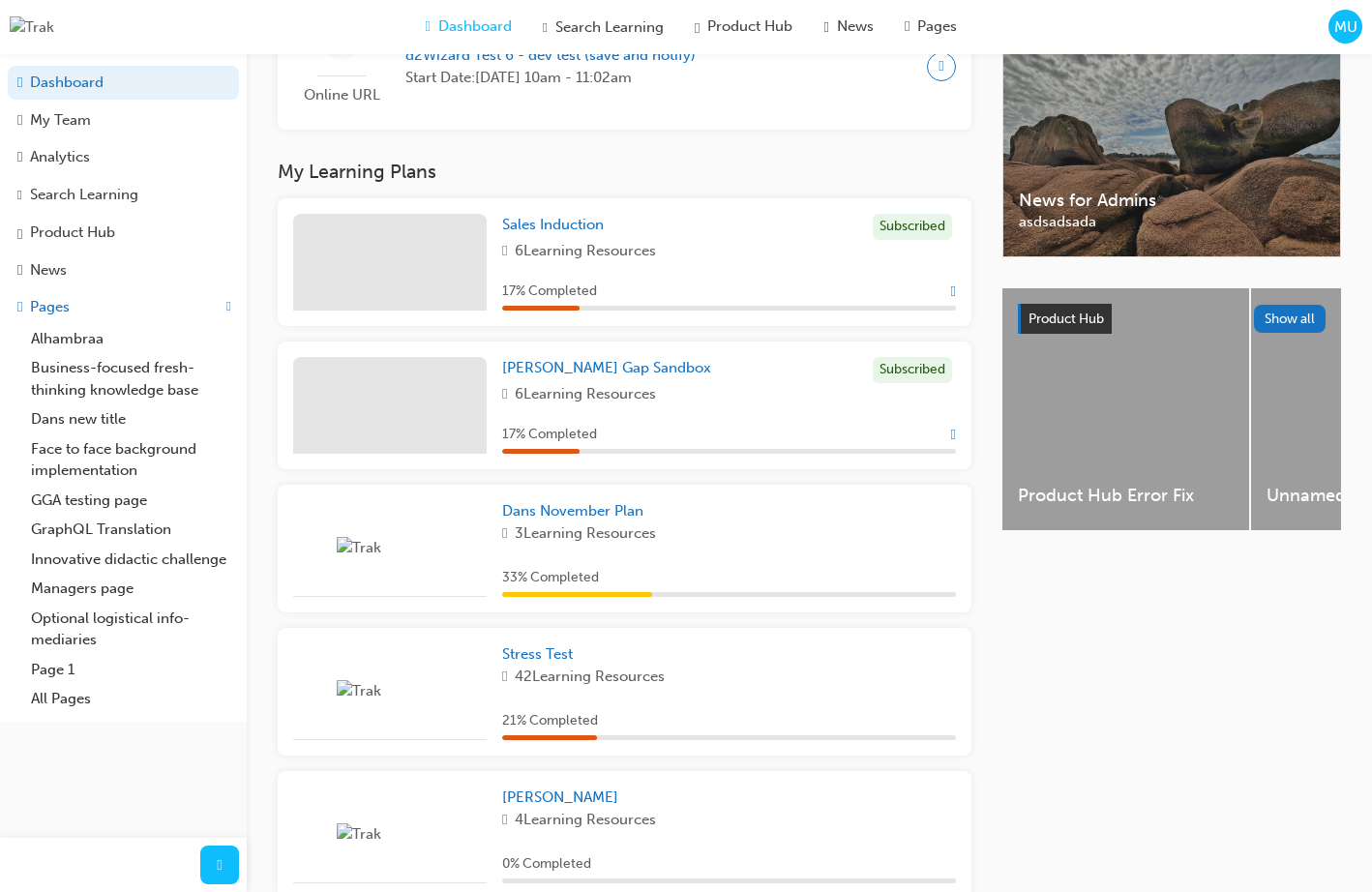 drag, startPoint x: 1127, startPoint y: 593, endPoint x: 1121, endPoint y: 584, distance: 10.816654 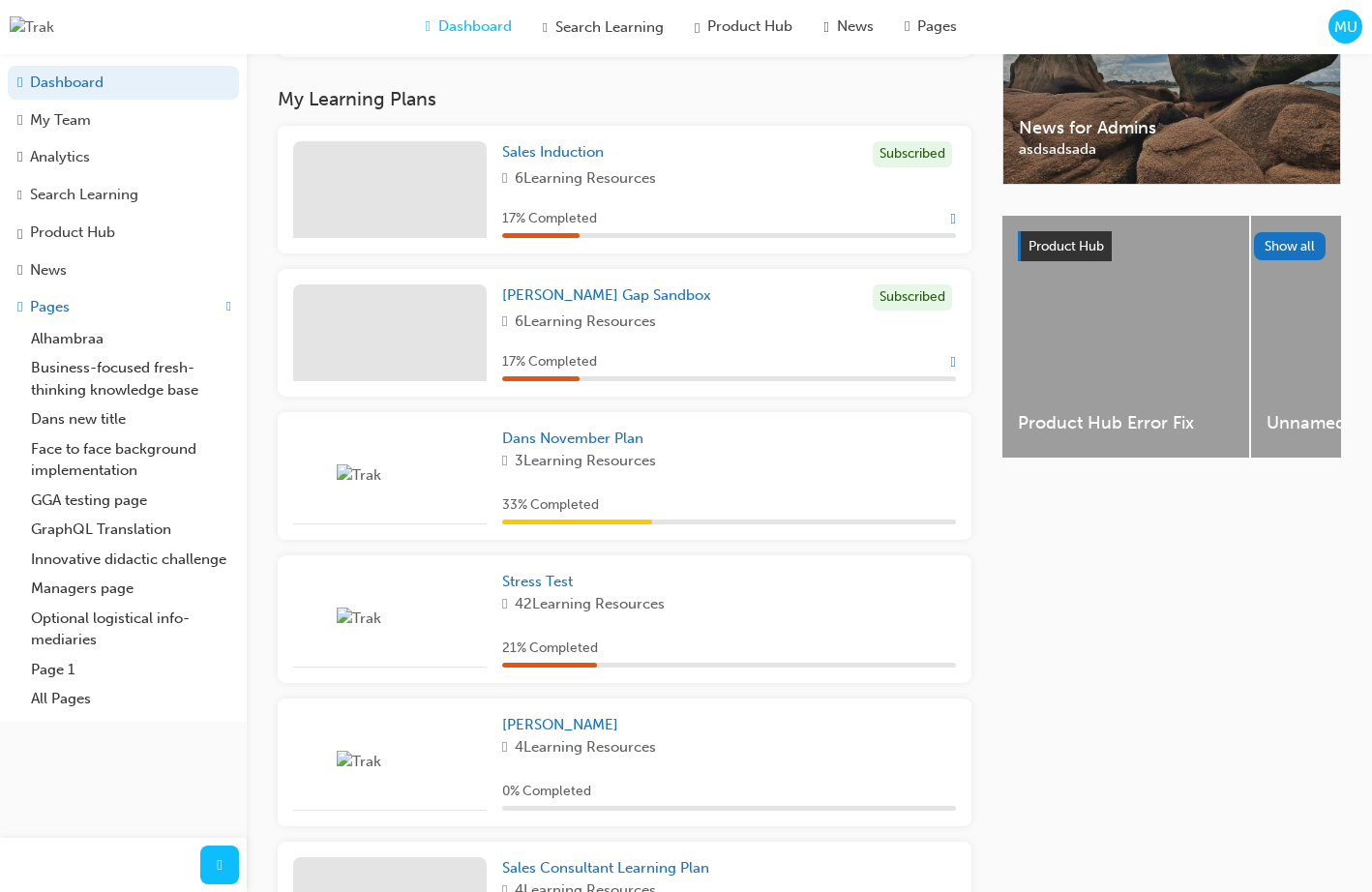 scroll, scrollTop: 582, scrollLeft: 0, axis: vertical 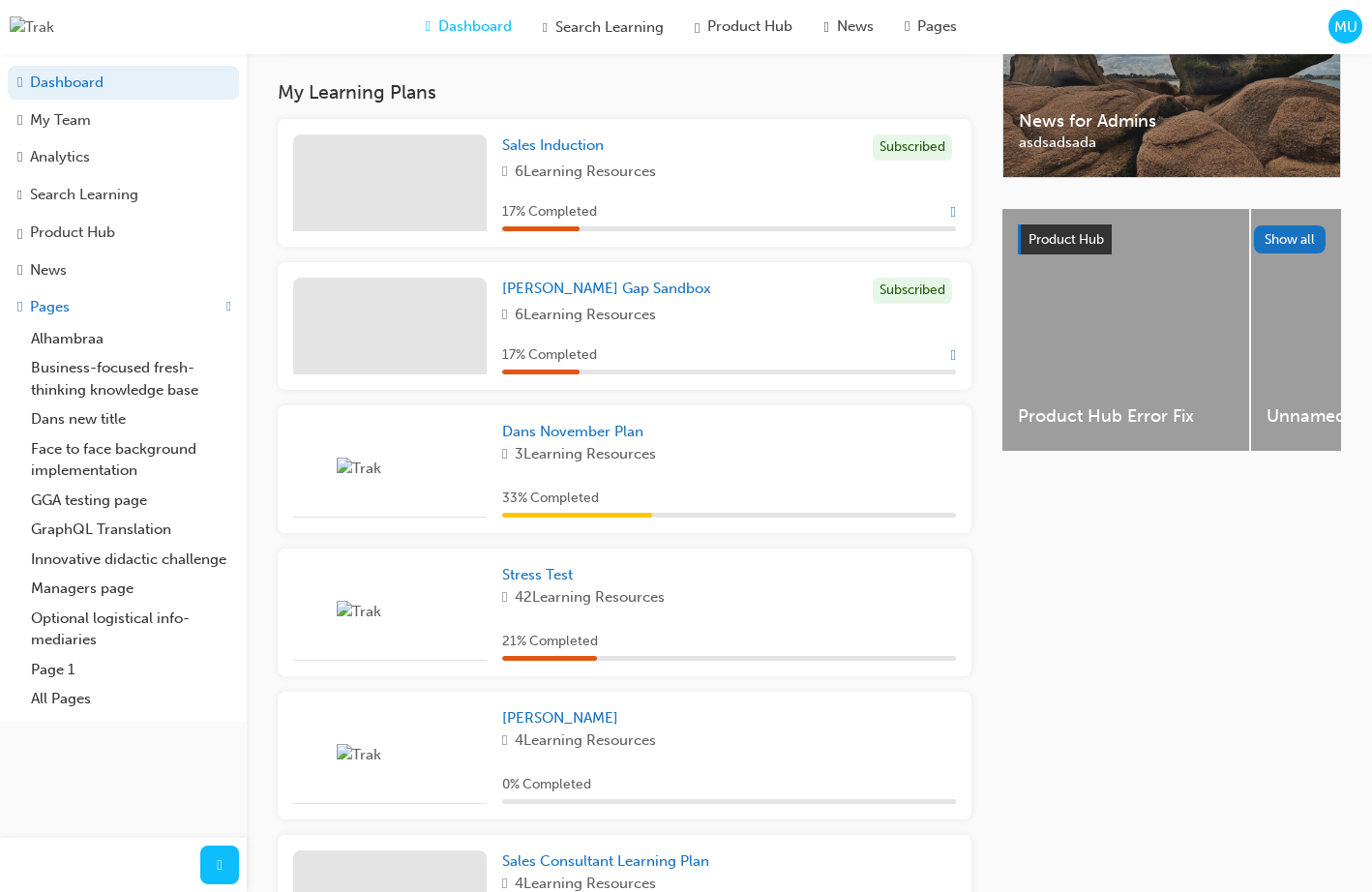 click on "Latest News Show all News for Admins asdsadsada Product Hub Show all Product Hub Error Fix Unnamed Unnamed Unnamed Unnamed Unnamed Unnamed Unnamed Vehicle for Adminss Vehicle for Users" at bounding box center [1172, 764] 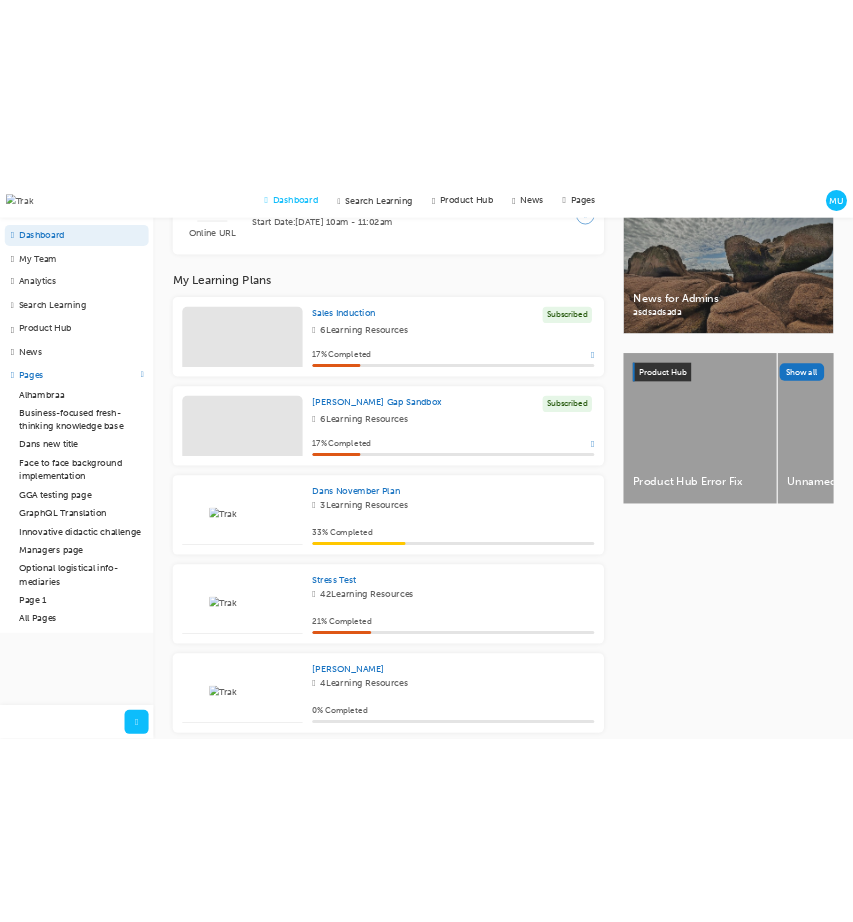 scroll, scrollTop: 538, scrollLeft: 0, axis: vertical 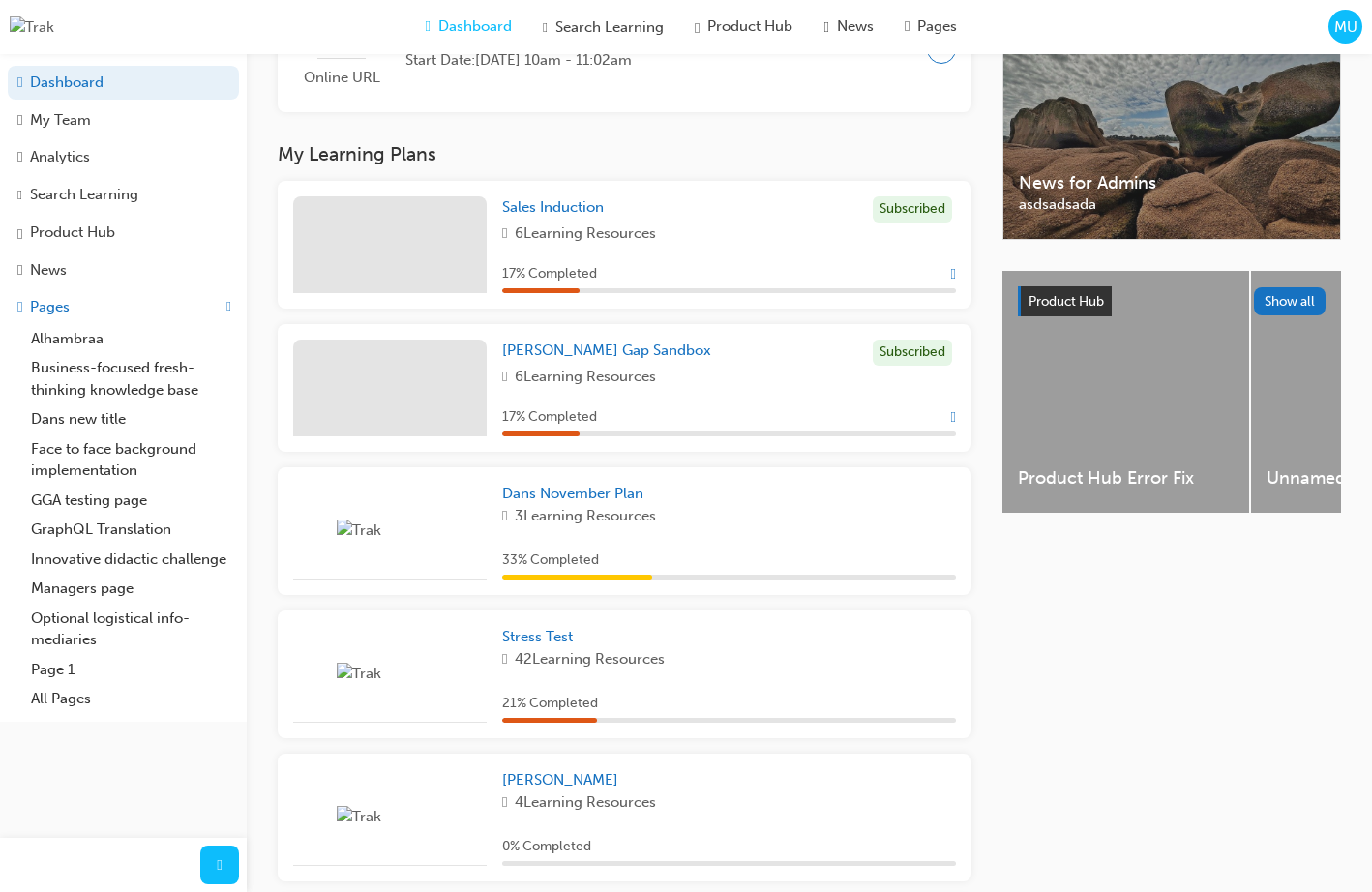 drag, startPoint x: 1262, startPoint y: 552, endPoint x: 1365, endPoint y: 534, distance: 104.56099 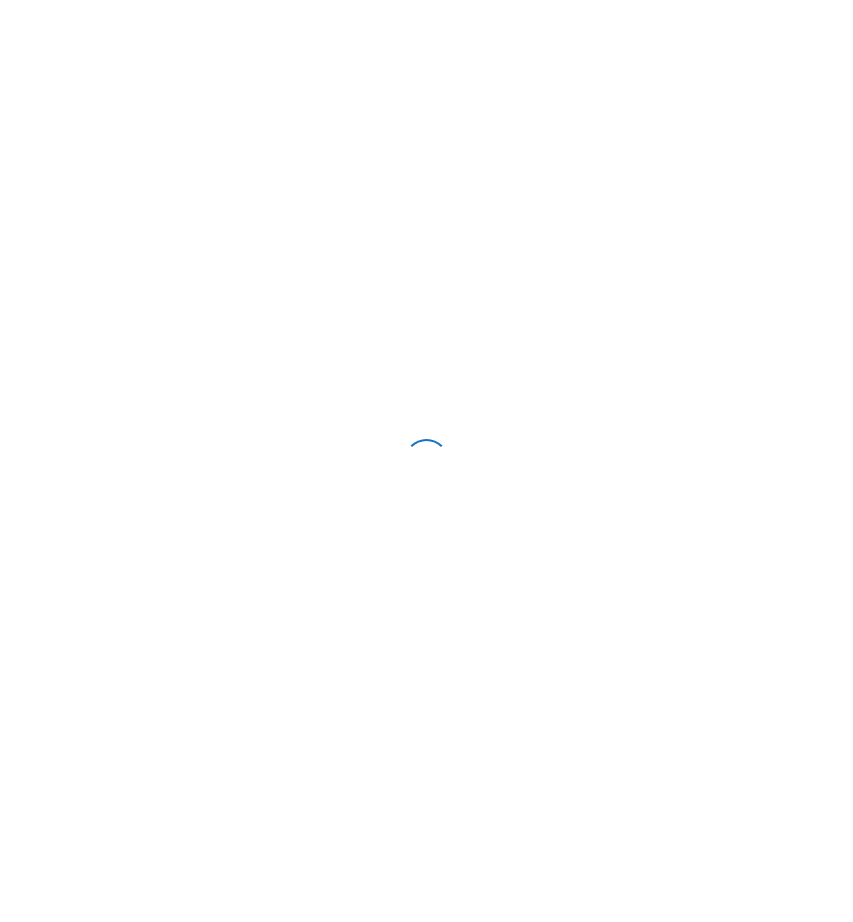 scroll, scrollTop: 0, scrollLeft: 0, axis: both 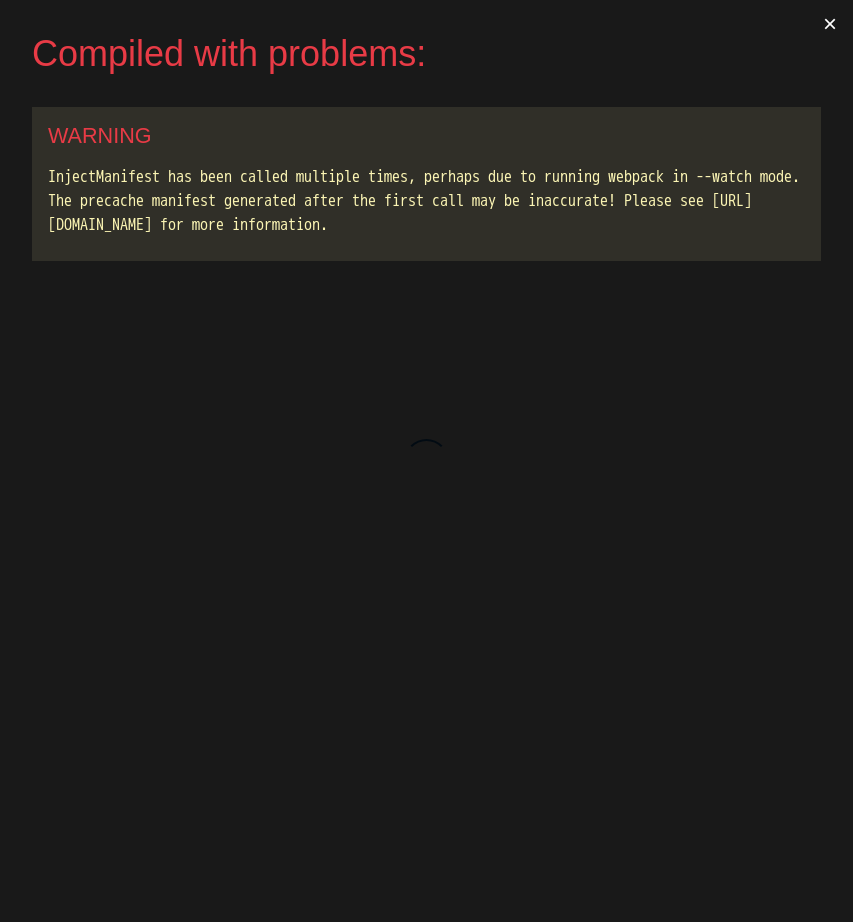 click on "WARNING InjectManifest has been called multiple times, perhaps due to running webpack in --watch mode. The precache manifest generated after the first call may be inaccurate! Please see [URL][DOMAIN_NAME] for more information." at bounding box center [426, 184] 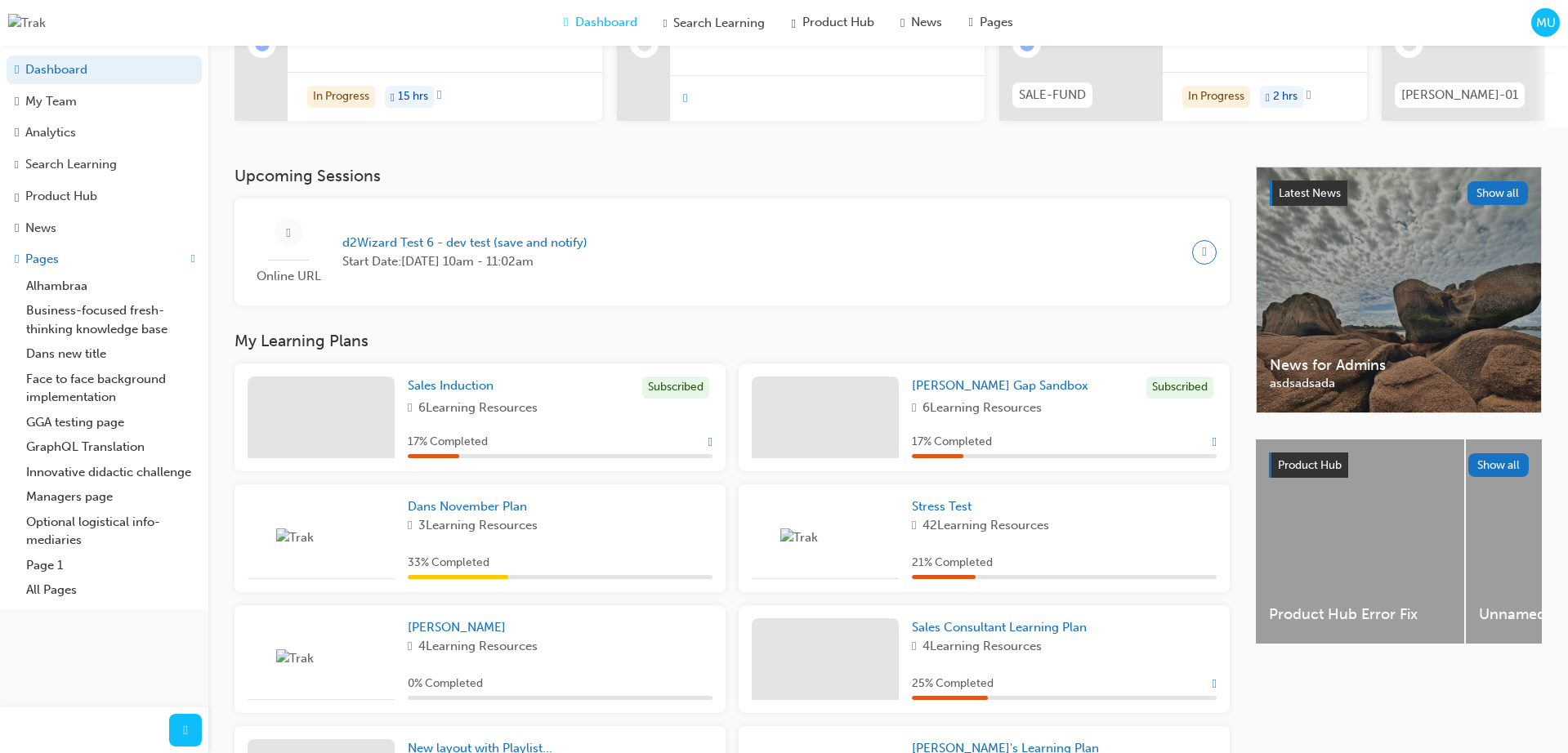 scroll, scrollTop: 230, scrollLeft: 0, axis: vertical 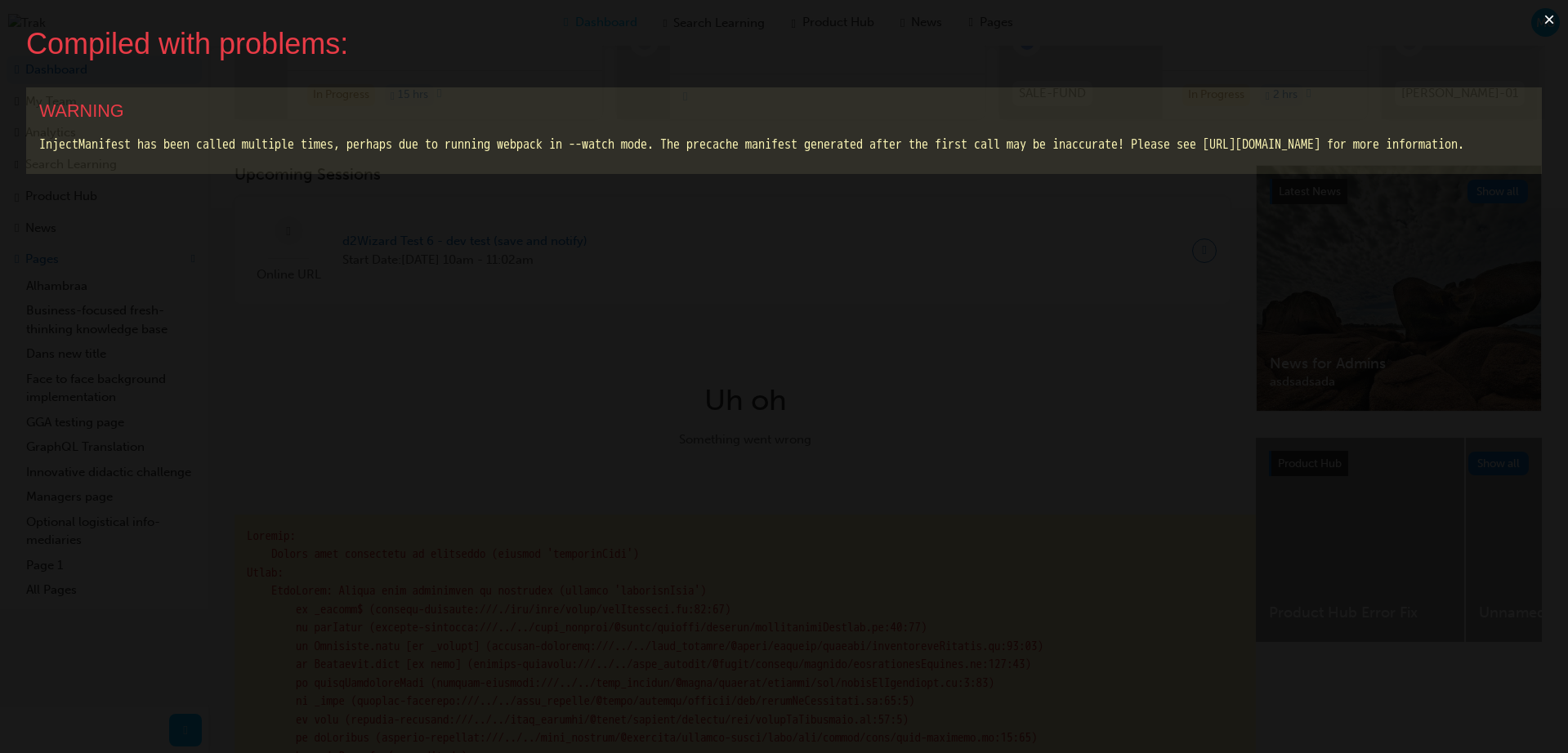click on "×" at bounding box center [1549, 20] 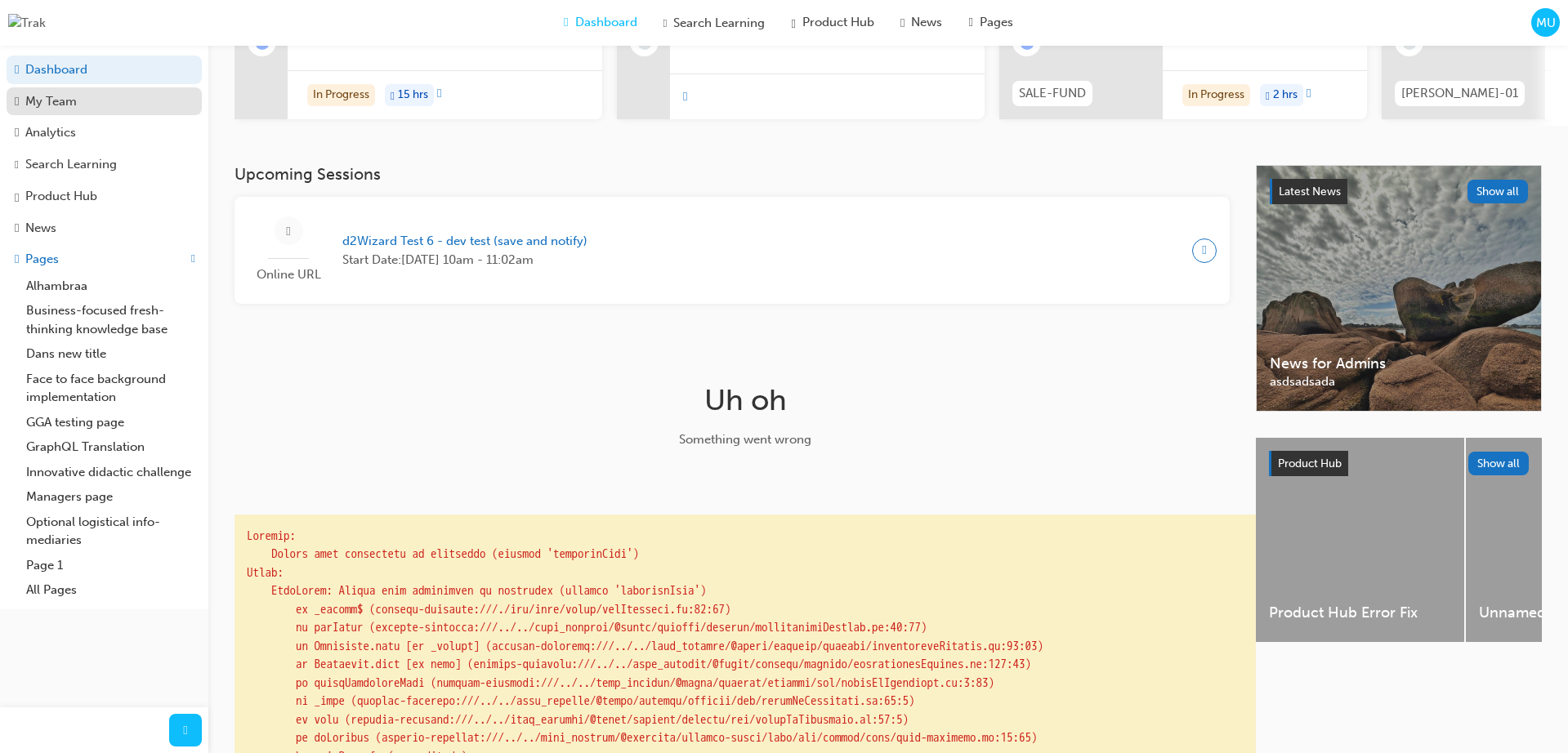 click on "My Team" at bounding box center [104, 101] 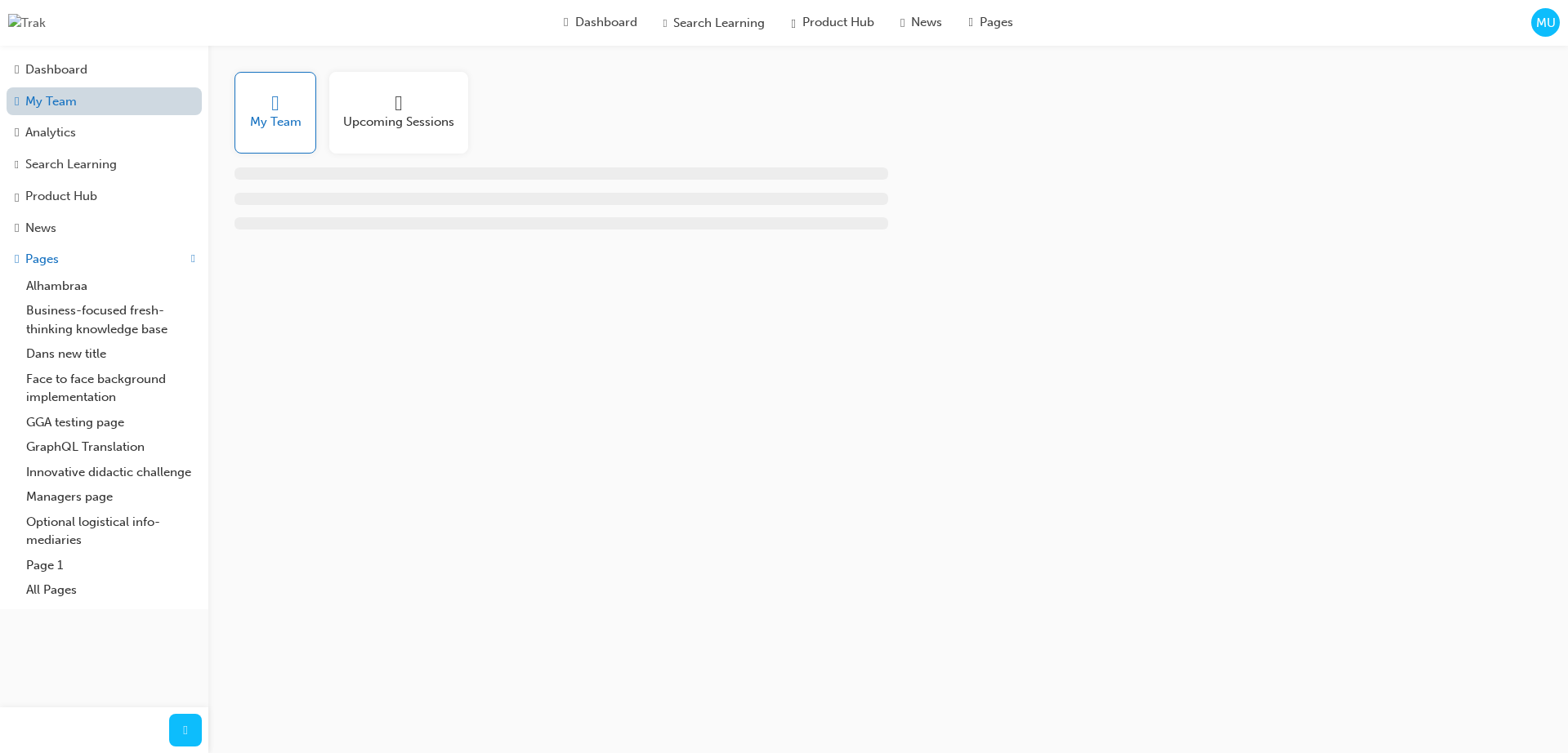 scroll, scrollTop: 0, scrollLeft: 0, axis: both 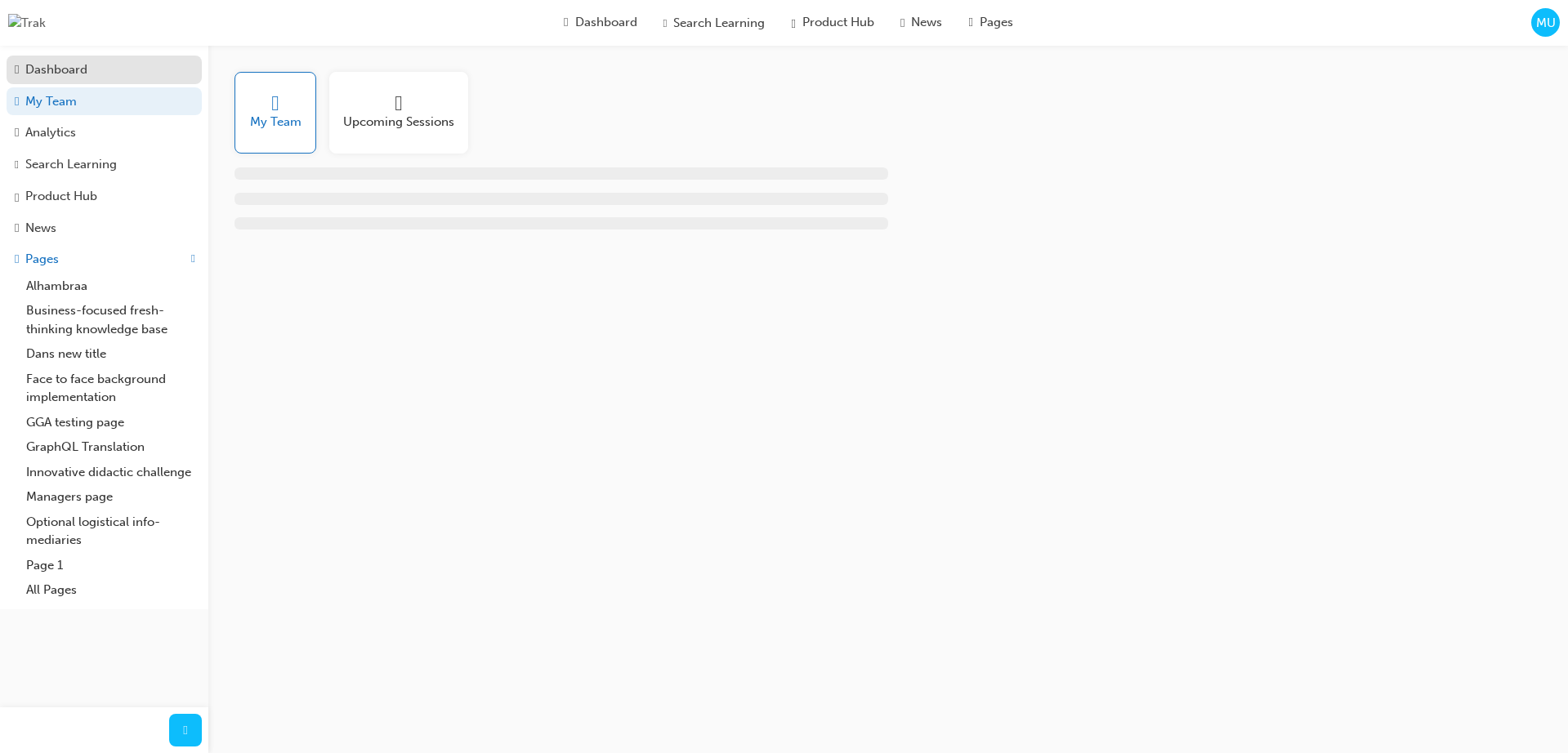 click on "Dashboard" at bounding box center (104, 69) 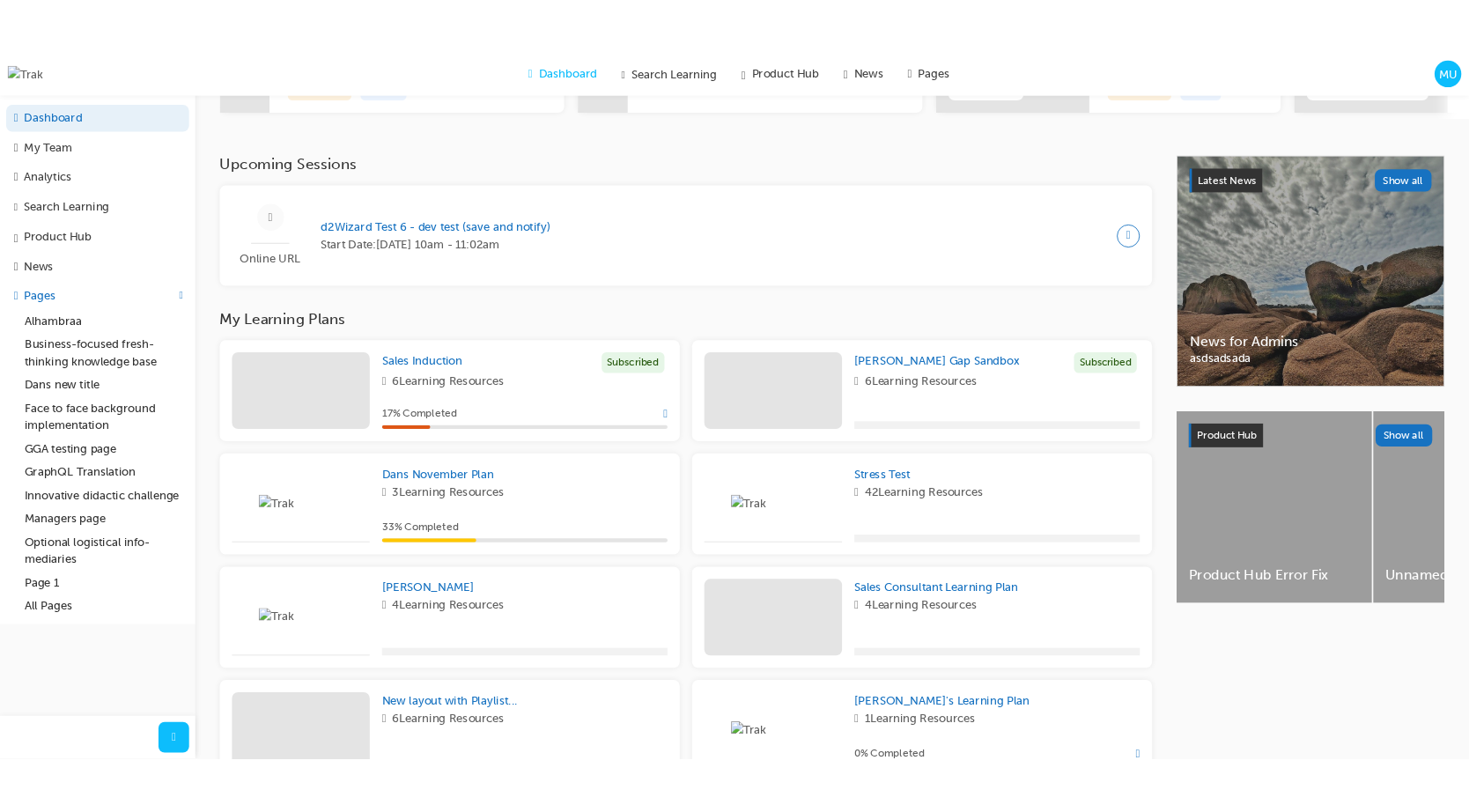 scroll, scrollTop: 322, scrollLeft: 0, axis: vertical 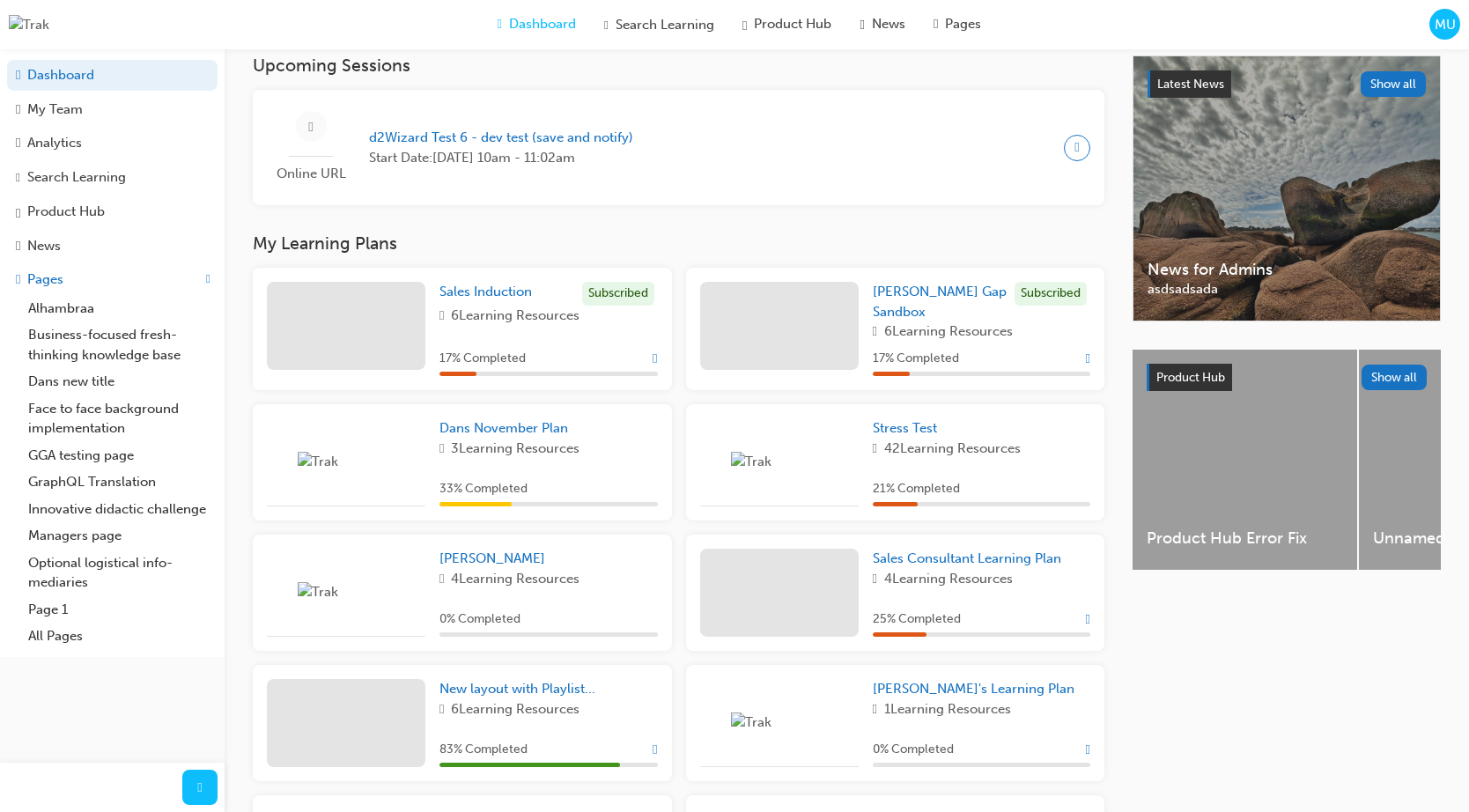 click on "My Learning Plans" at bounding box center [678, 243] 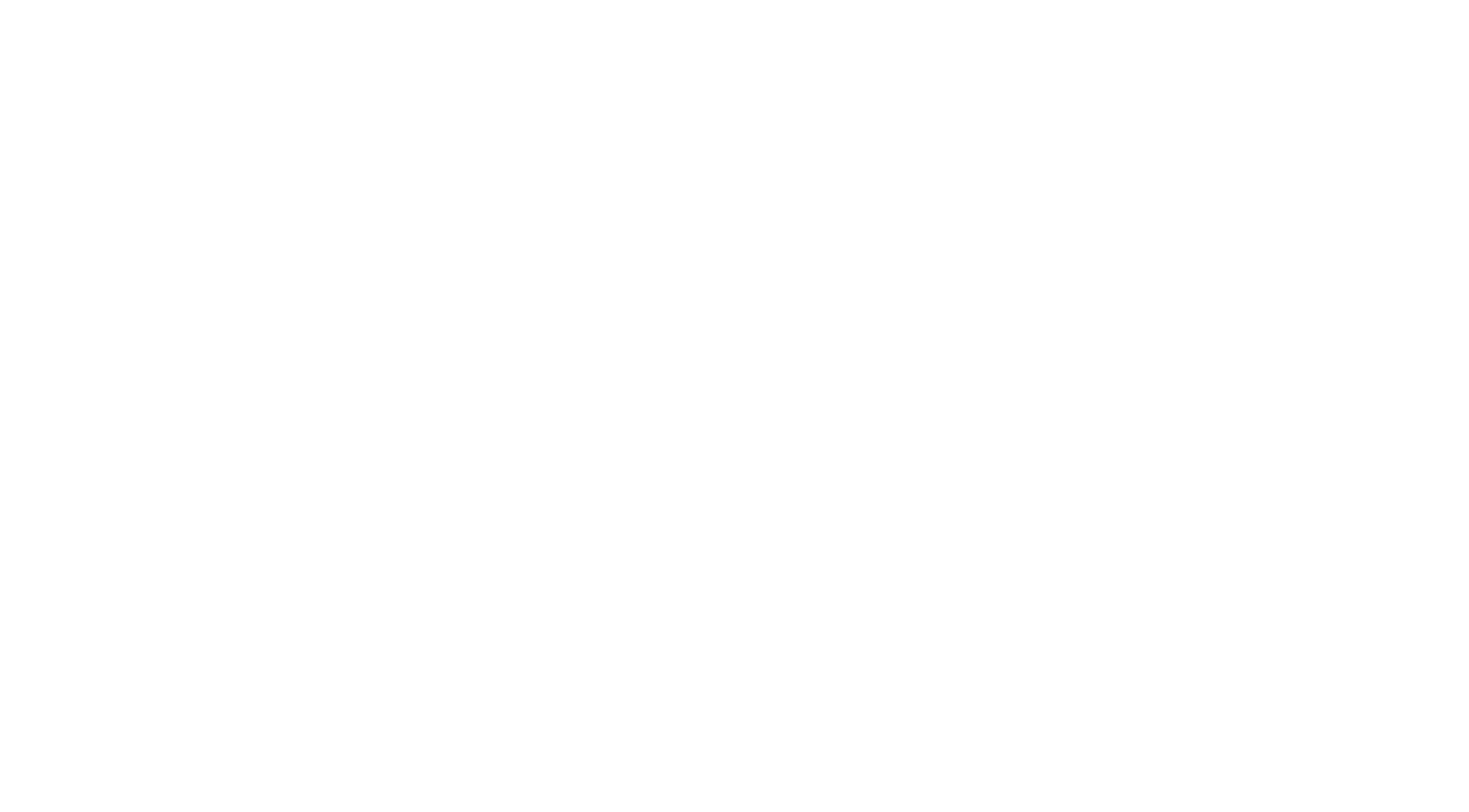scroll, scrollTop: 0, scrollLeft: 0, axis: both 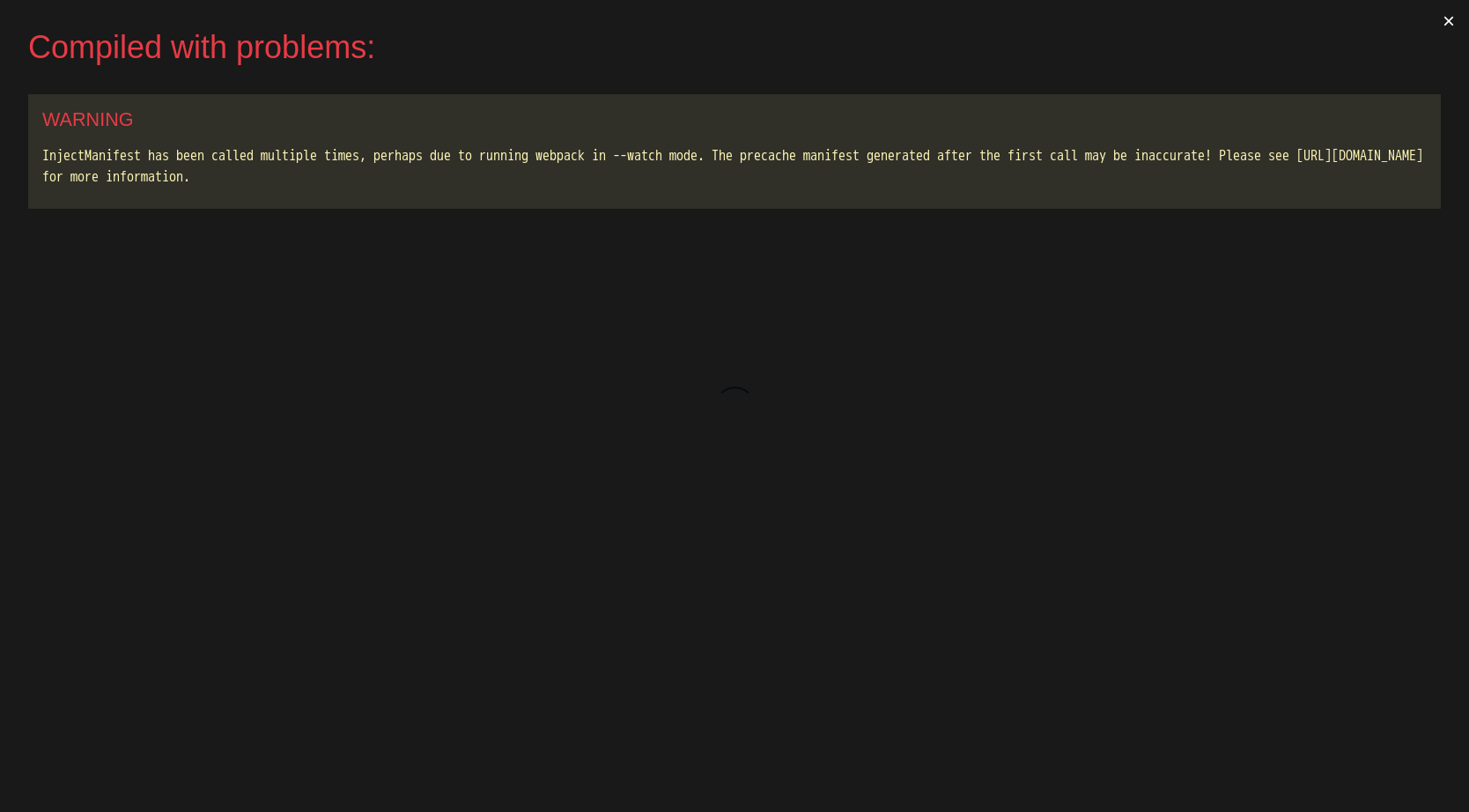 click on "×" at bounding box center [1449, 21] 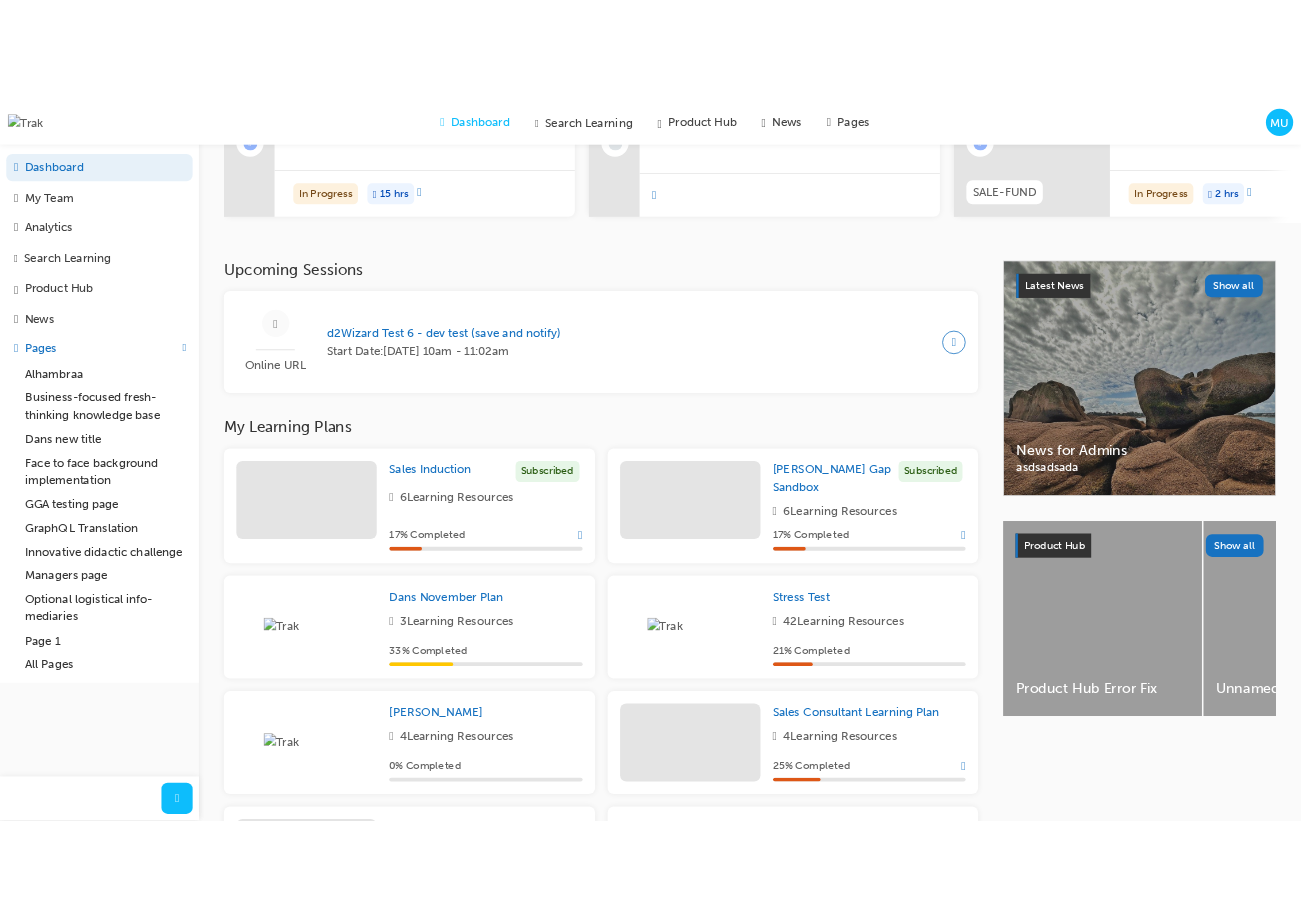 scroll, scrollTop: 321, scrollLeft: 0, axis: vertical 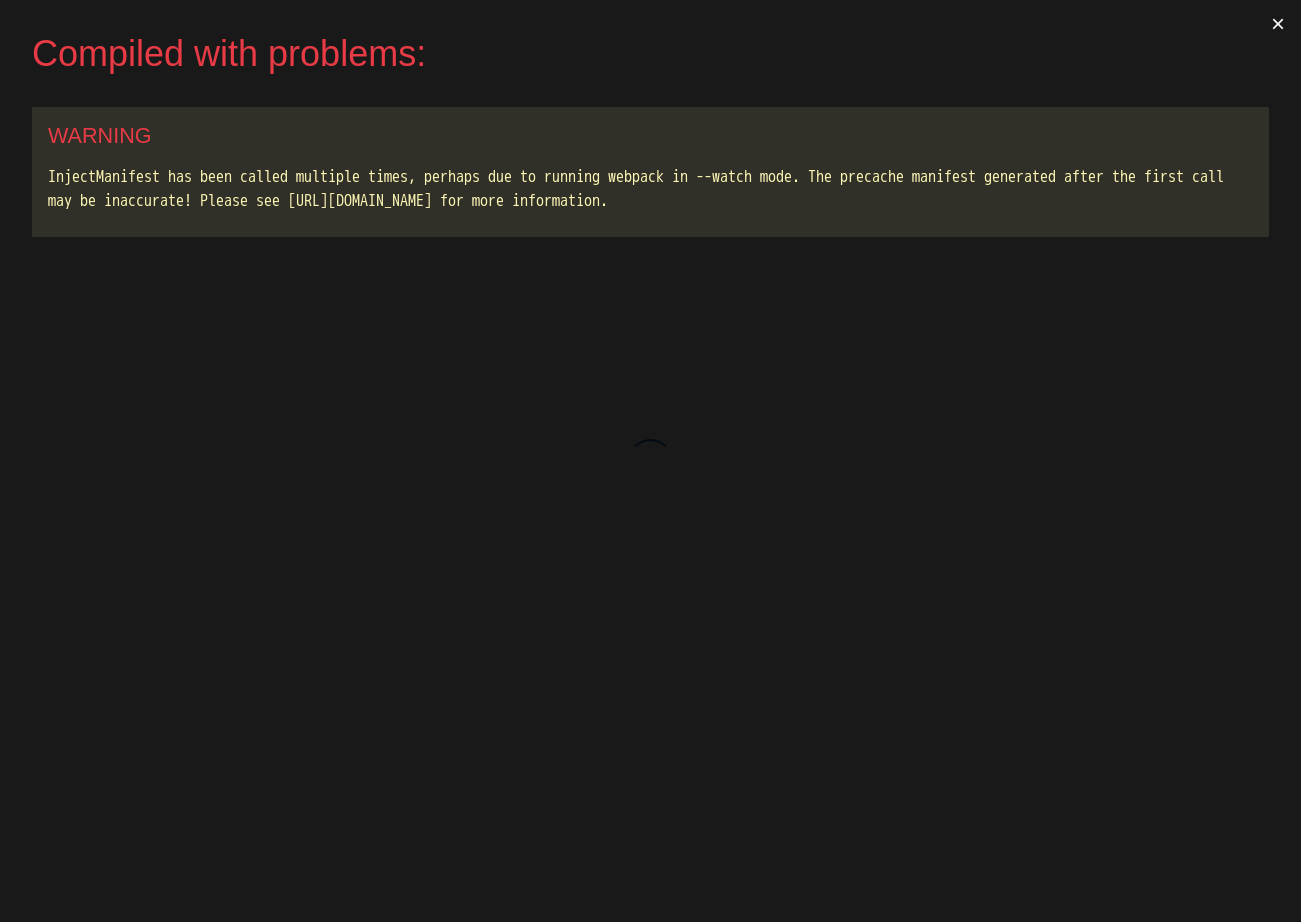 click on "×" at bounding box center (1278, 24) 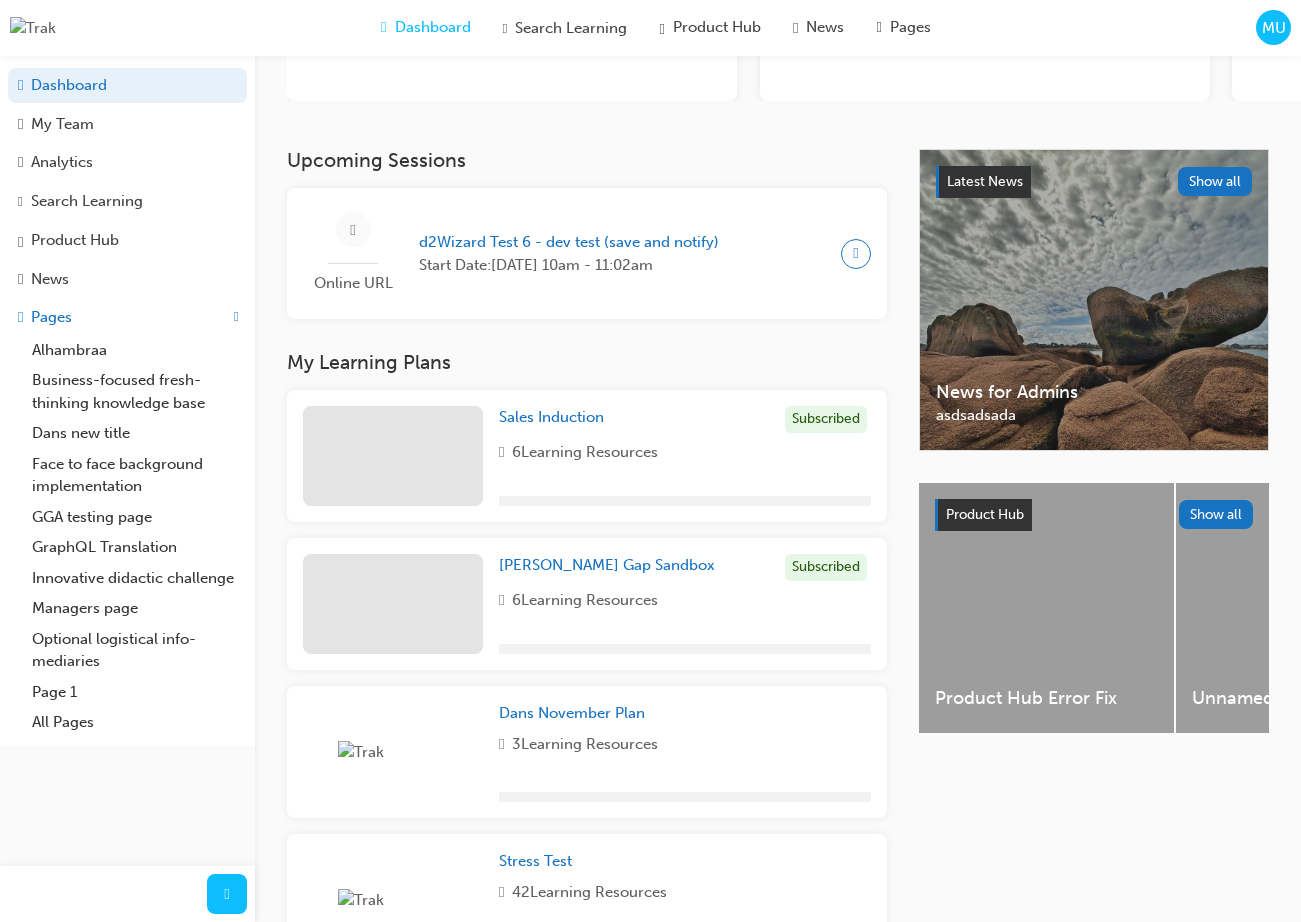 scroll, scrollTop: 566, scrollLeft: 0, axis: vertical 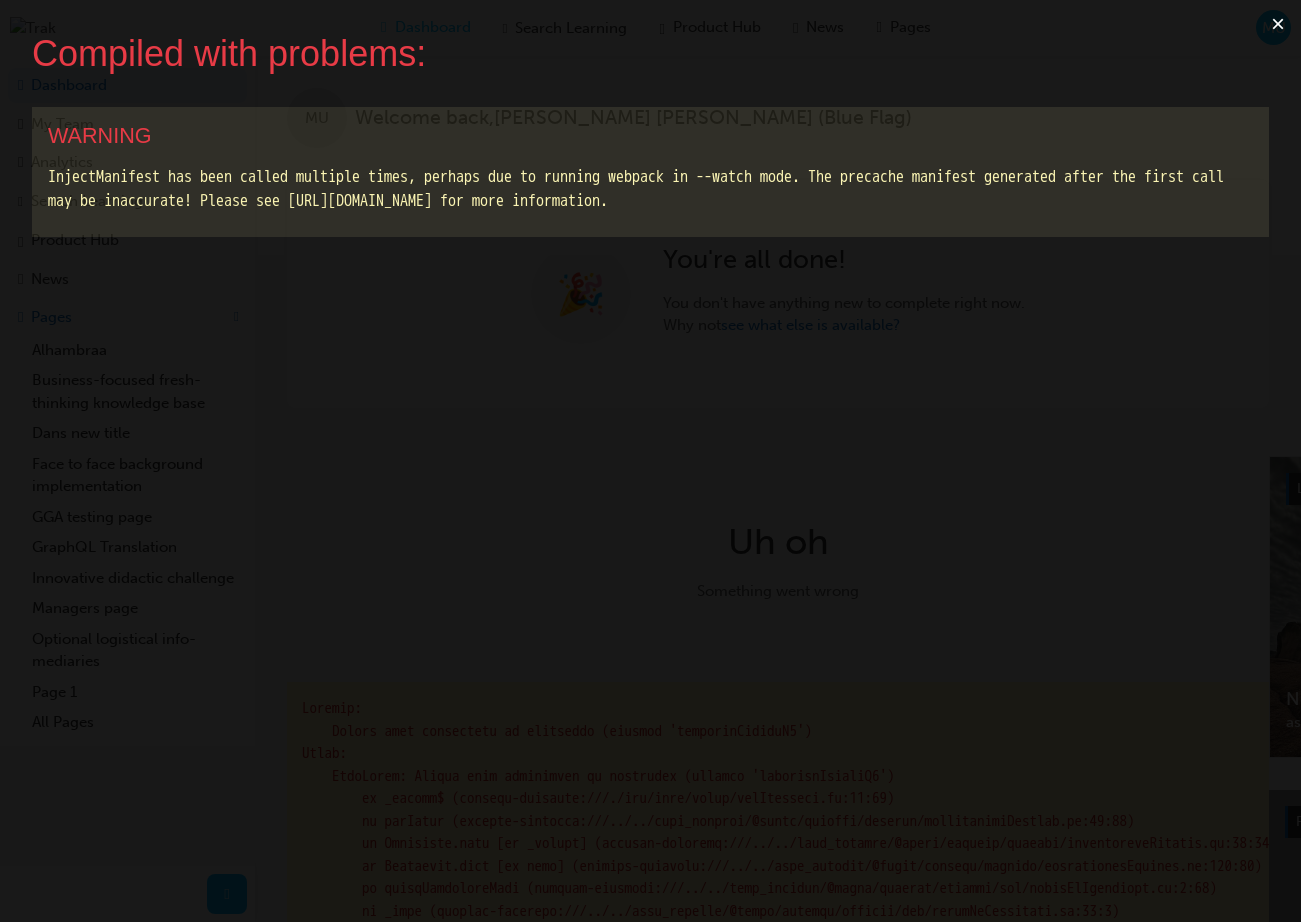click on "×" at bounding box center [1278, 24] 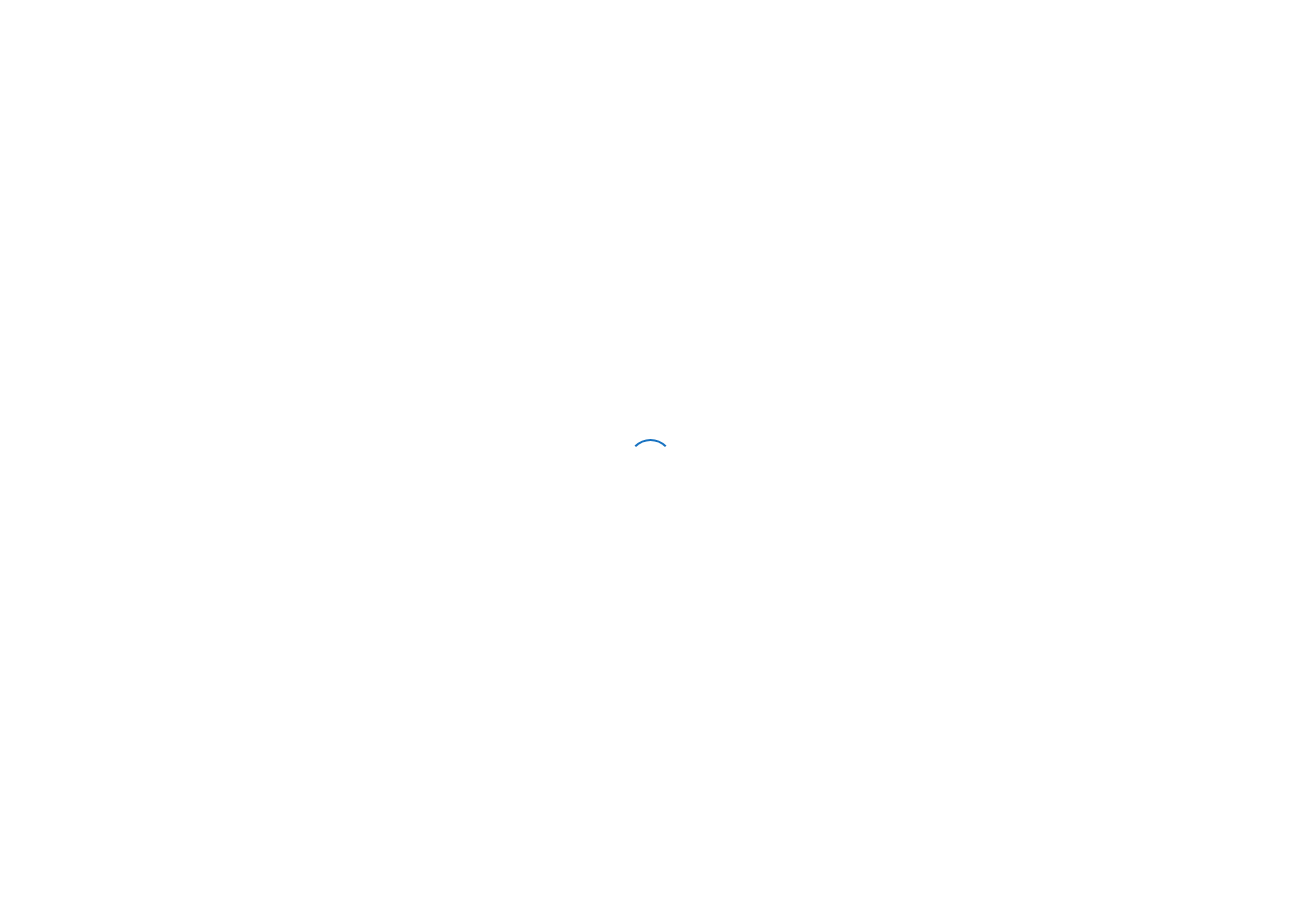 scroll, scrollTop: 0, scrollLeft: 0, axis: both 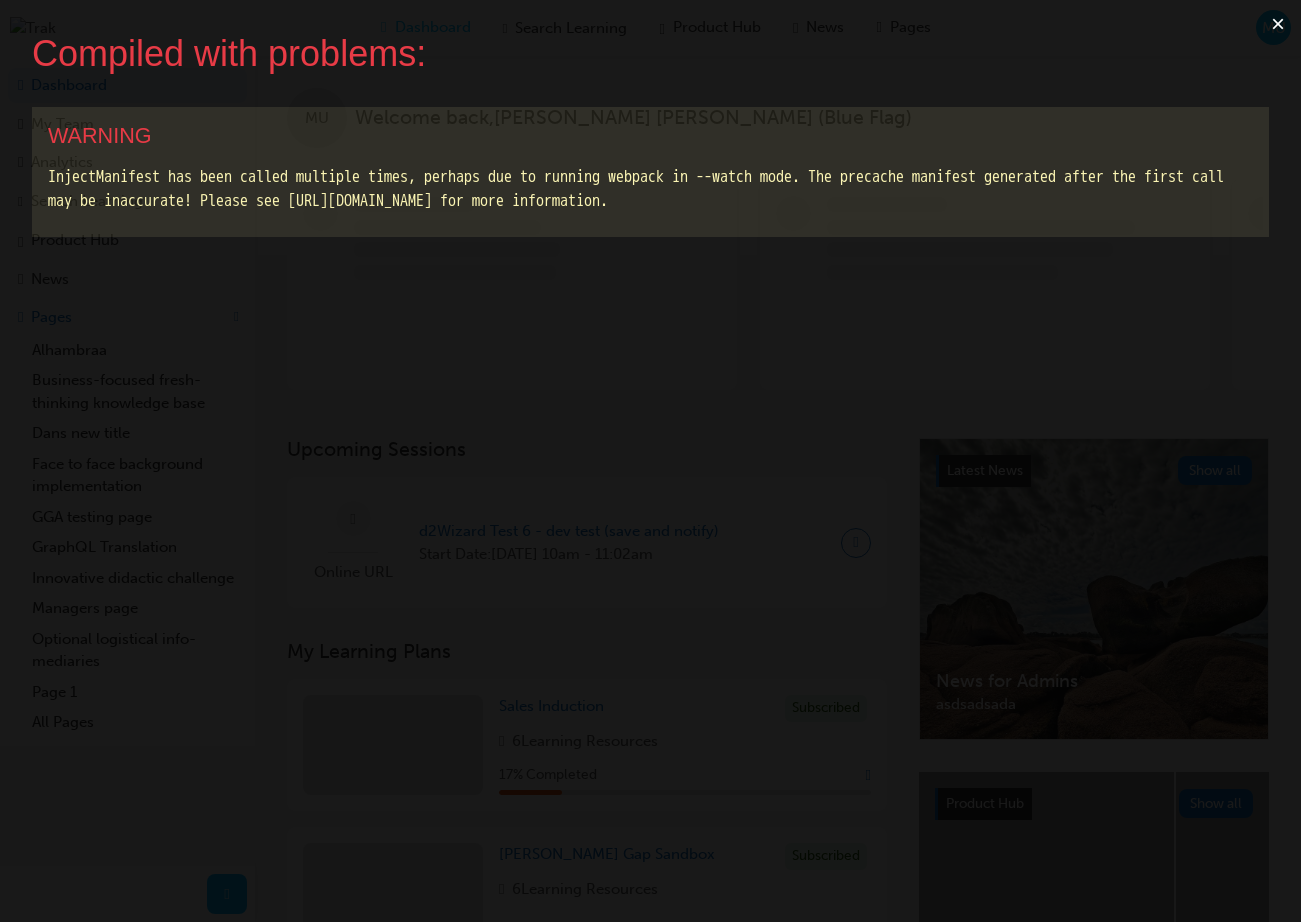 click on "×" at bounding box center [1278, 24] 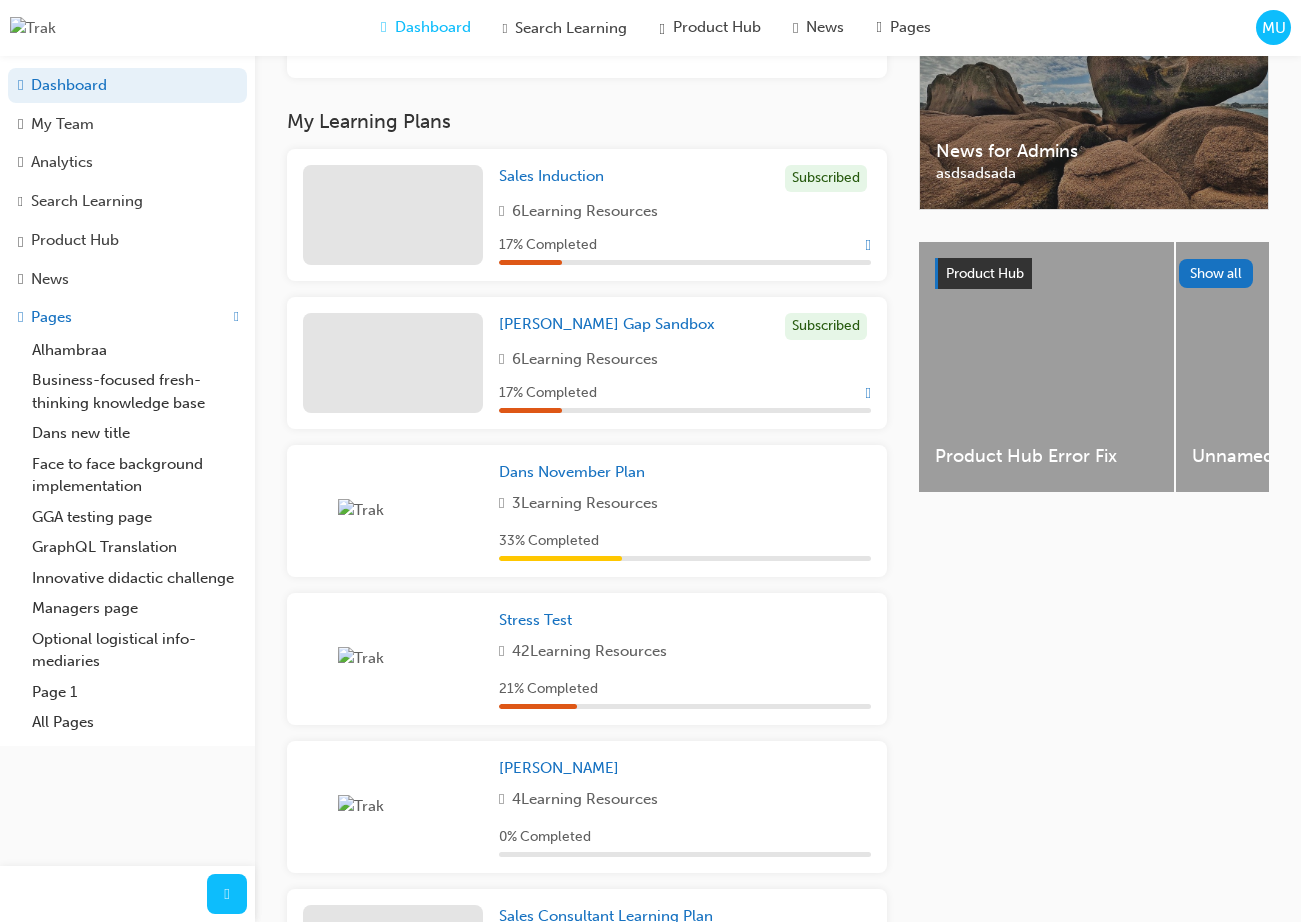 scroll, scrollTop: 613, scrollLeft: 0, axis: vertical 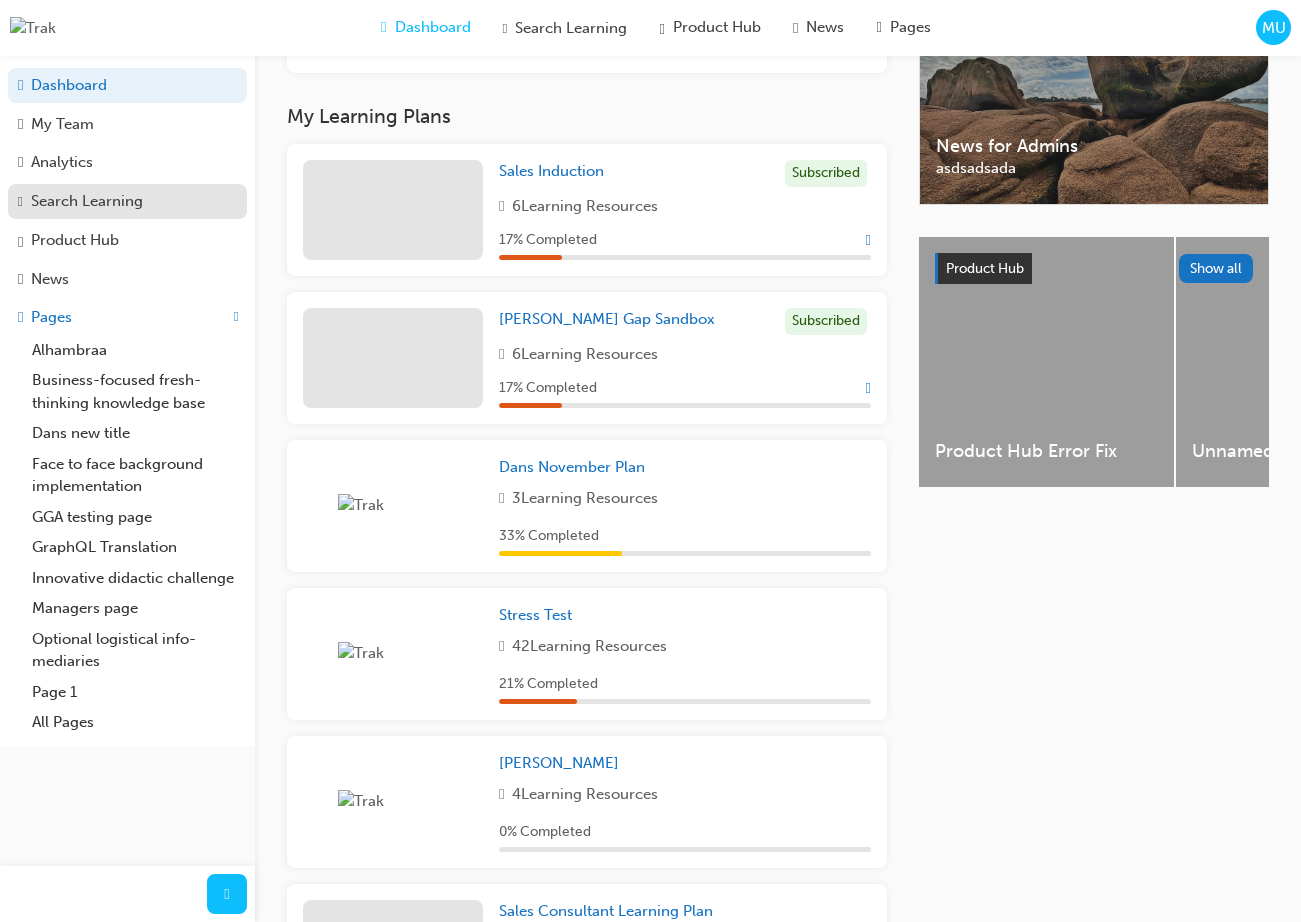 click on "Search Learning" at bounding box center (87, 201) 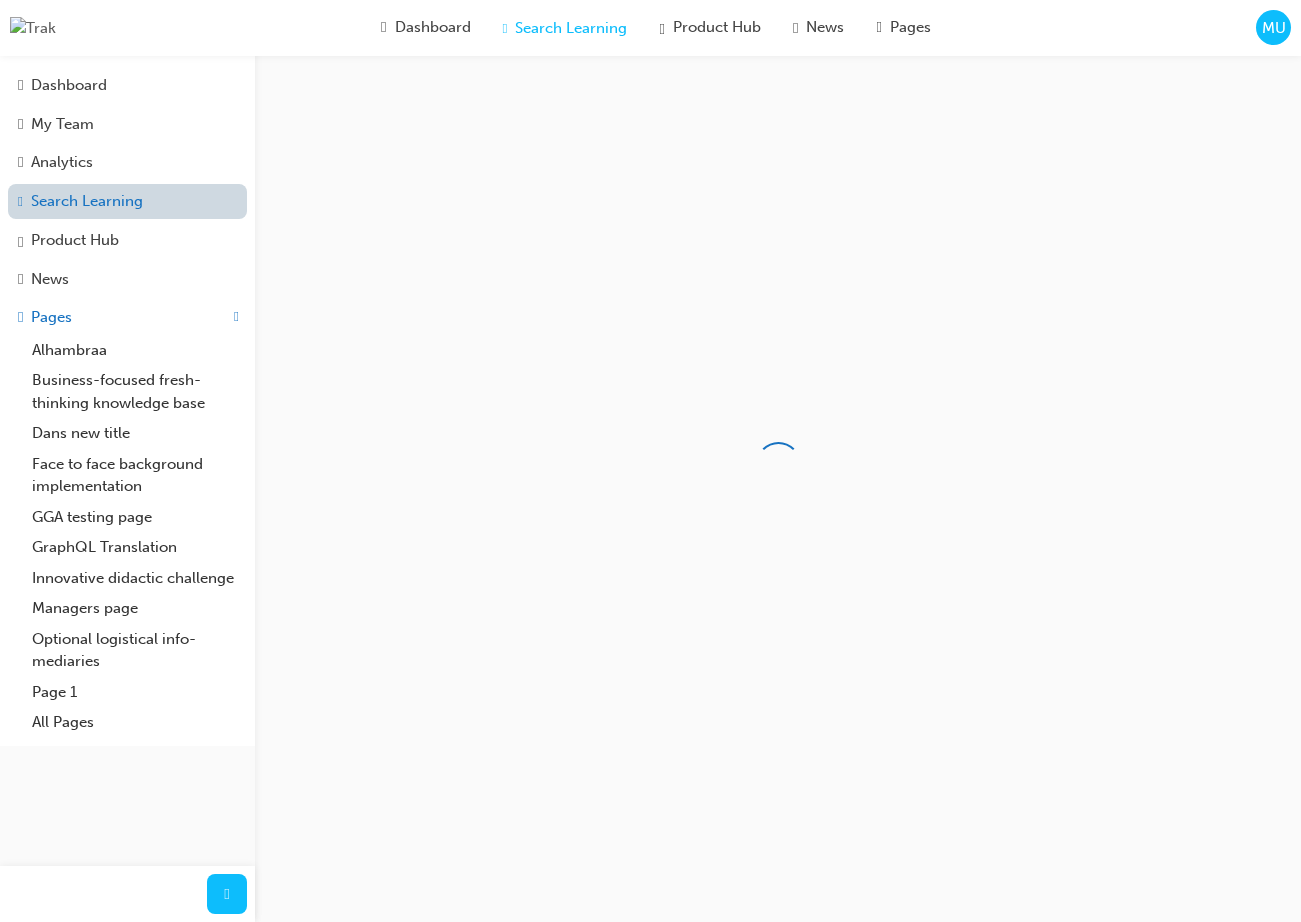 scroll, scrollTop: 0, scrollLeft: 0, axis: both 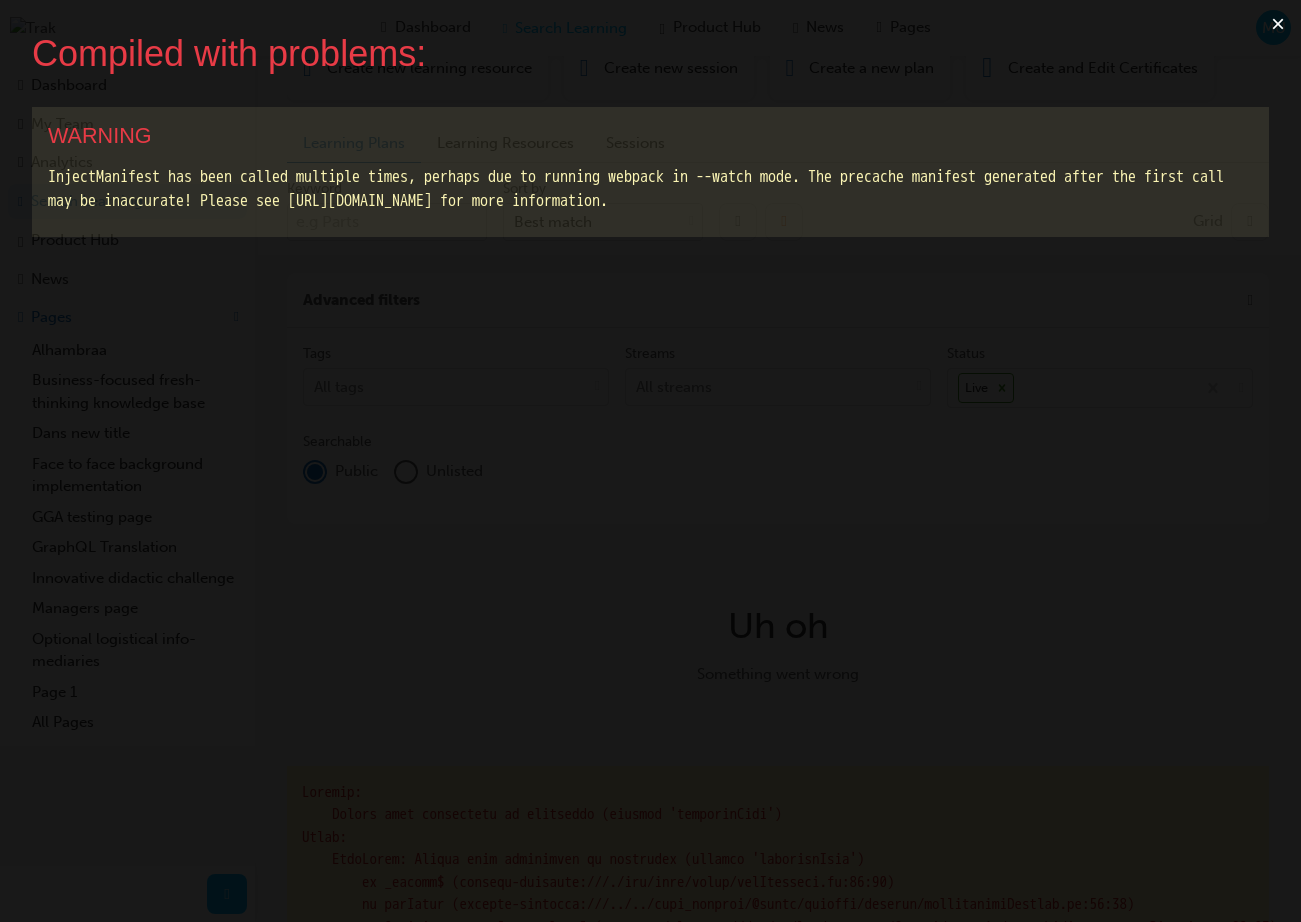 click on "×" at bounding box center [1278, 24] 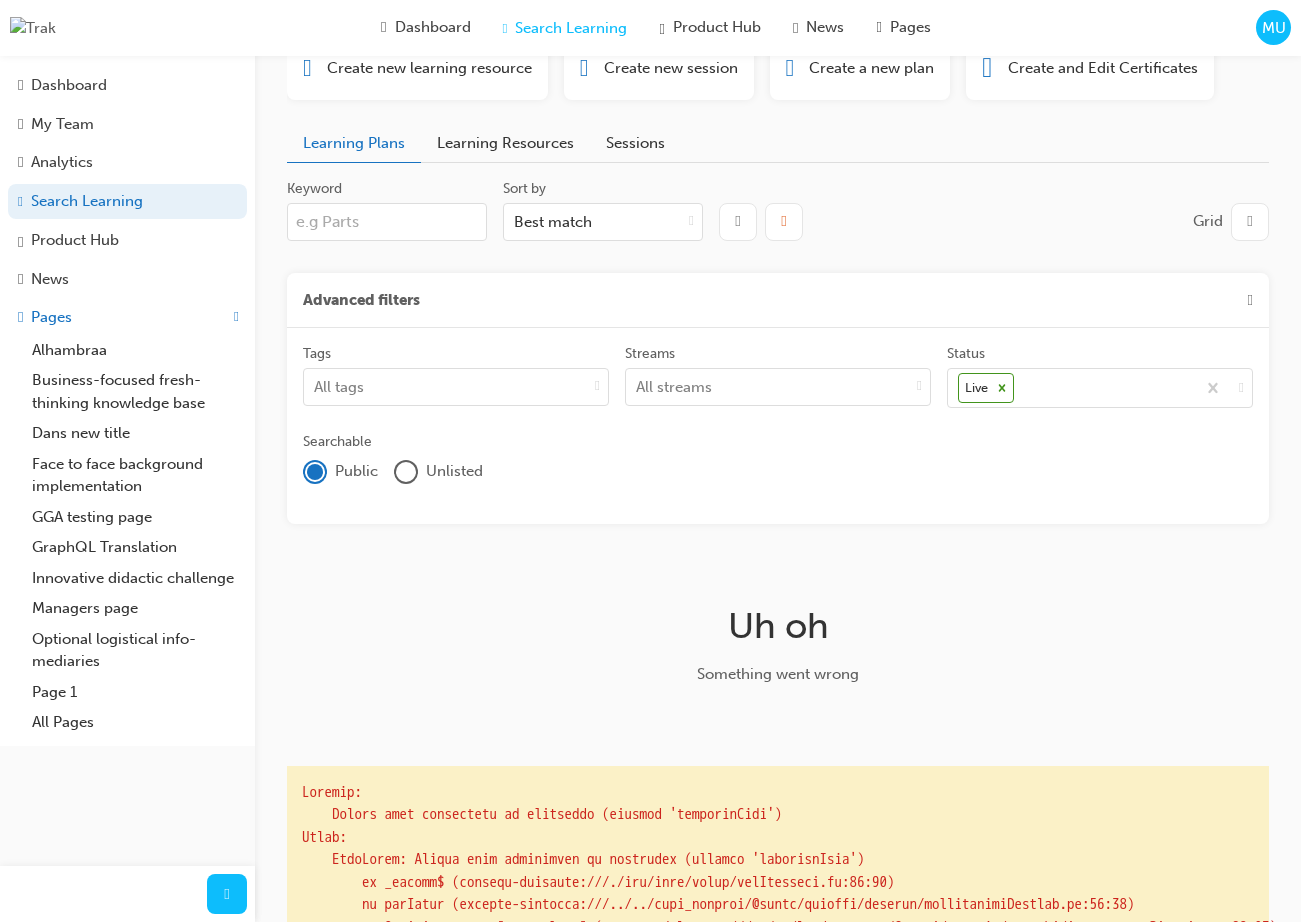 click on "Learning Resources" at bounding box center (505, 143) 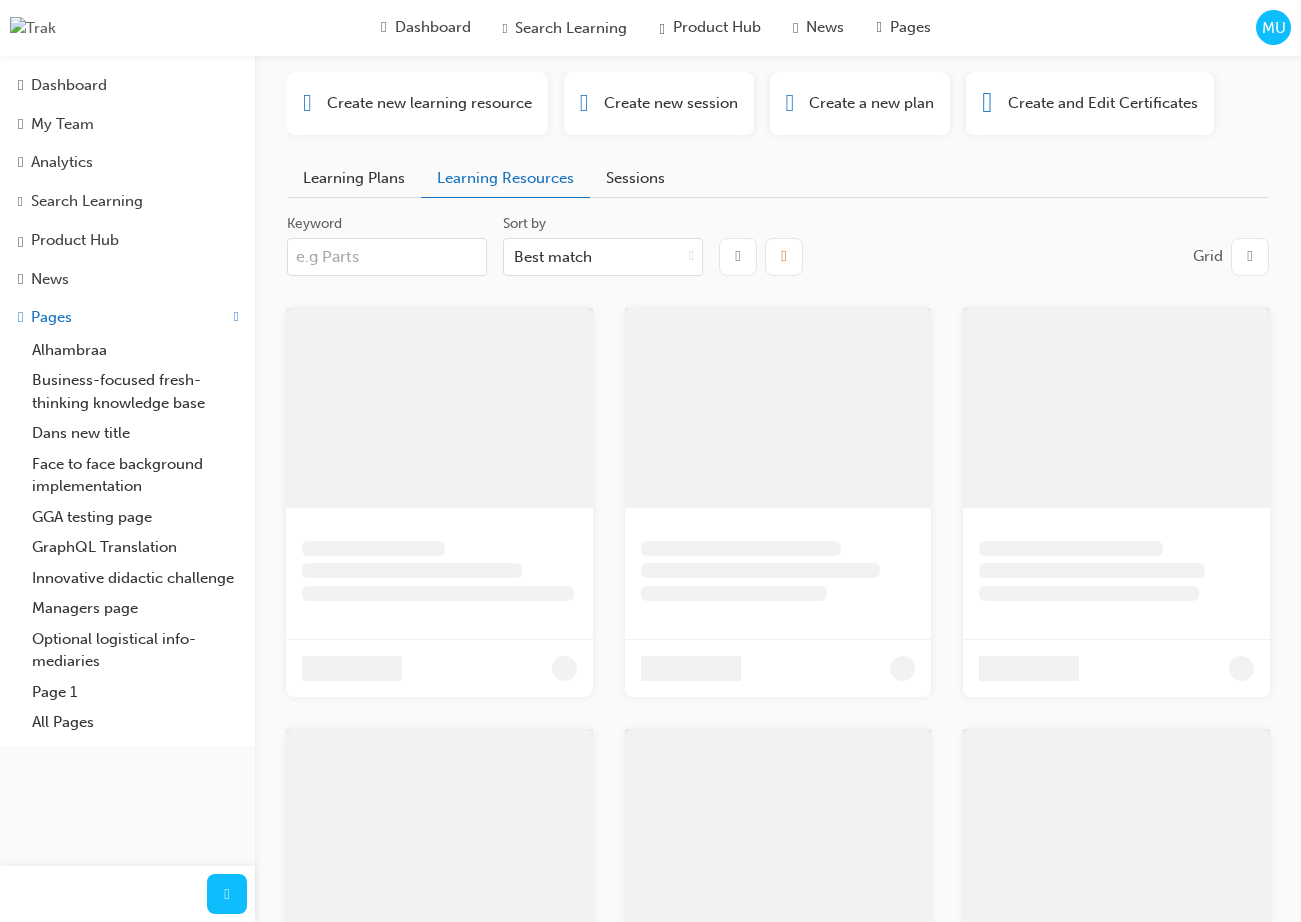 click on "Learning Plans" at bounding box center (354, 178) 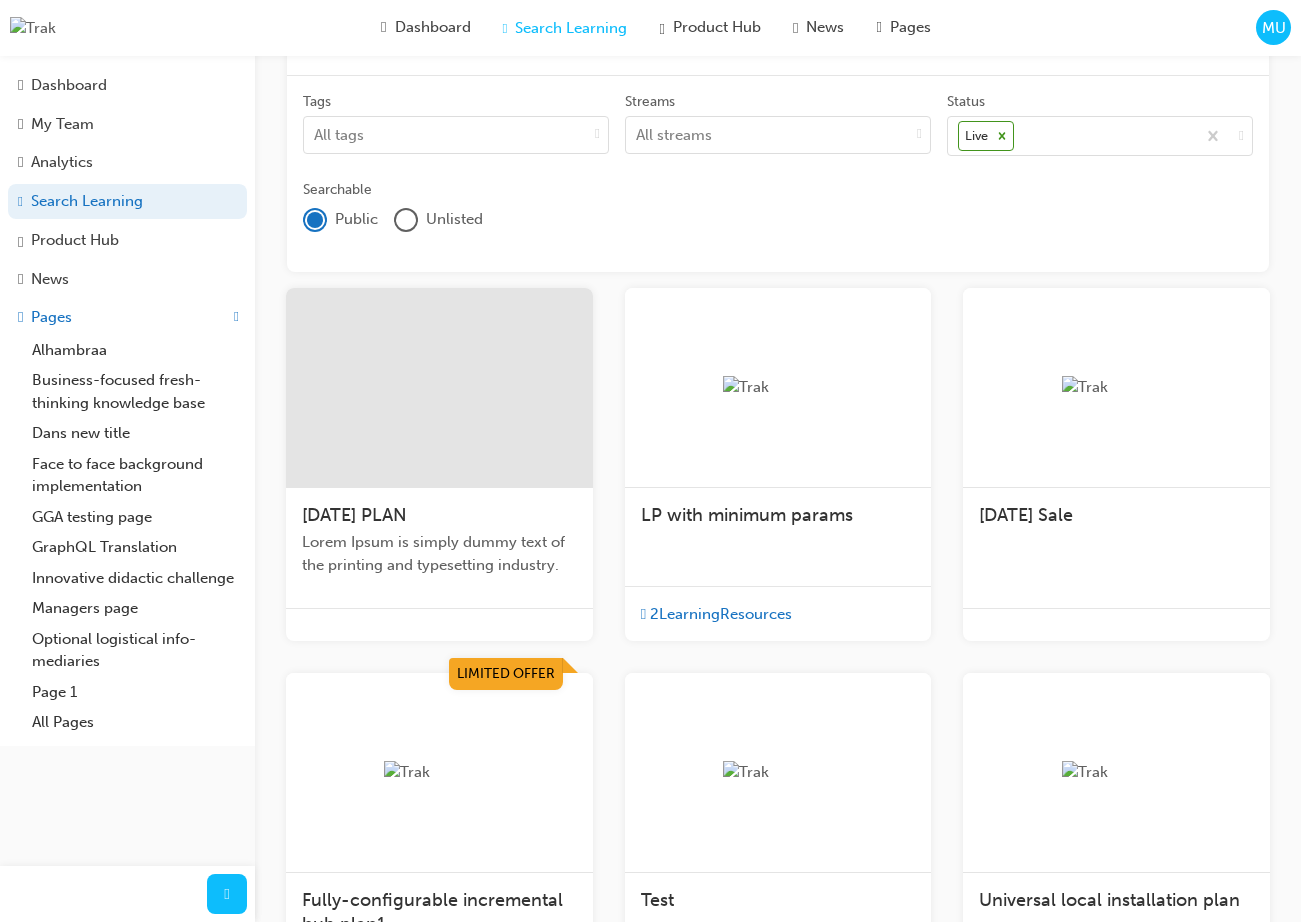 scroll, scrollTop: 288, scrollLeft: 0, axis: vertical 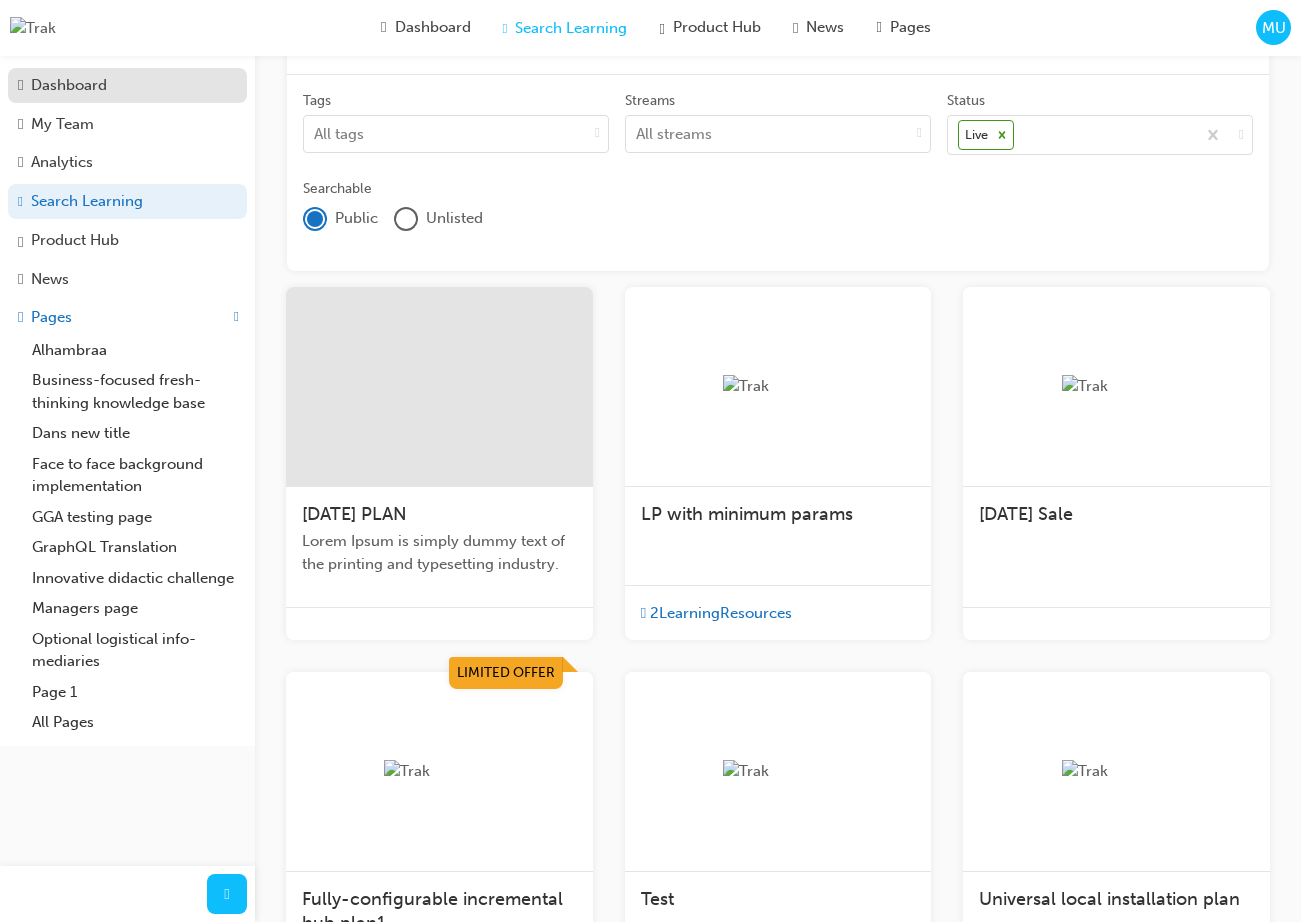 click on "Dashboard" at bounding box center [69, 85] 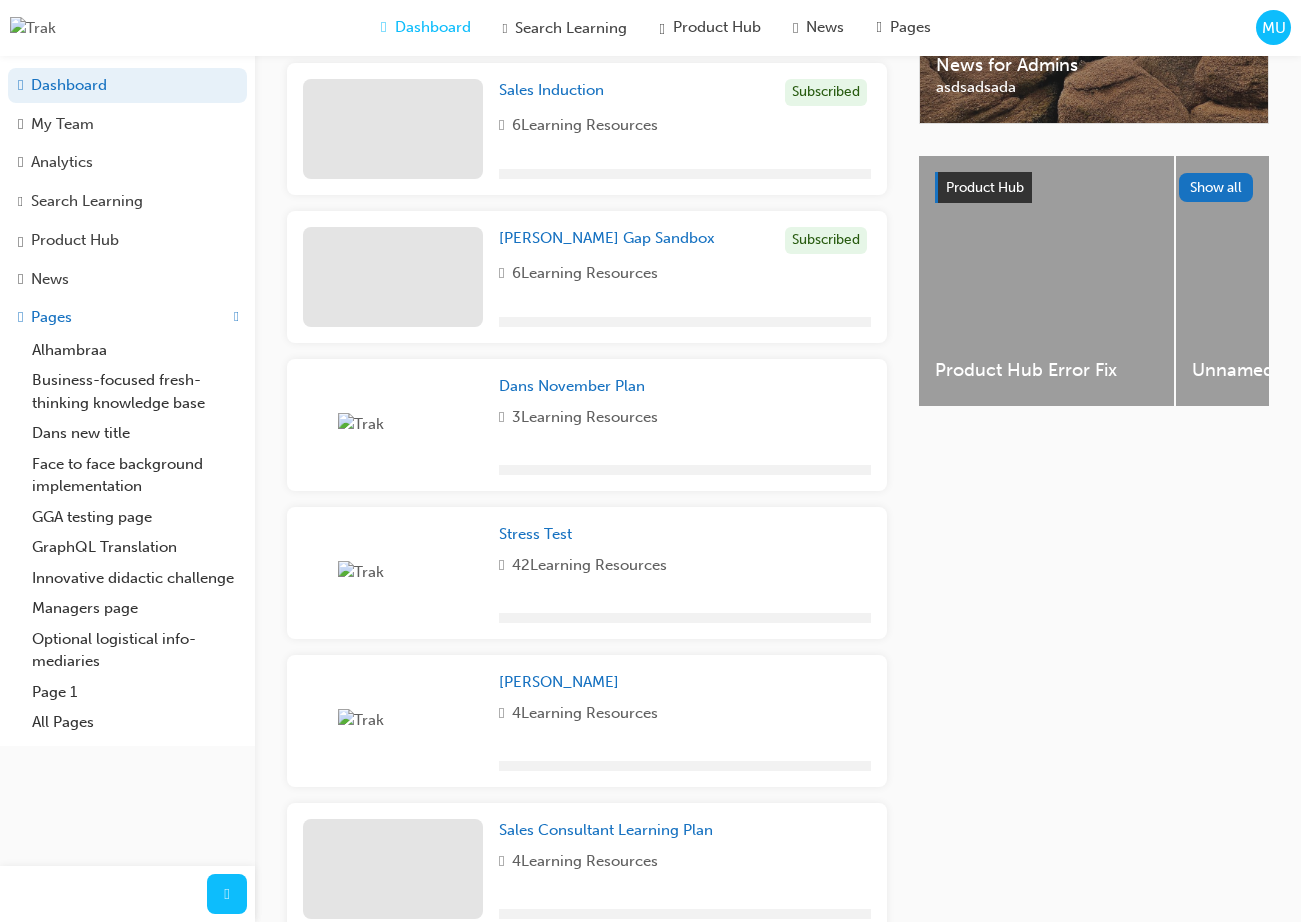 scroll, scrollTop: 720, scrollLeft: 0, axis: vertical 